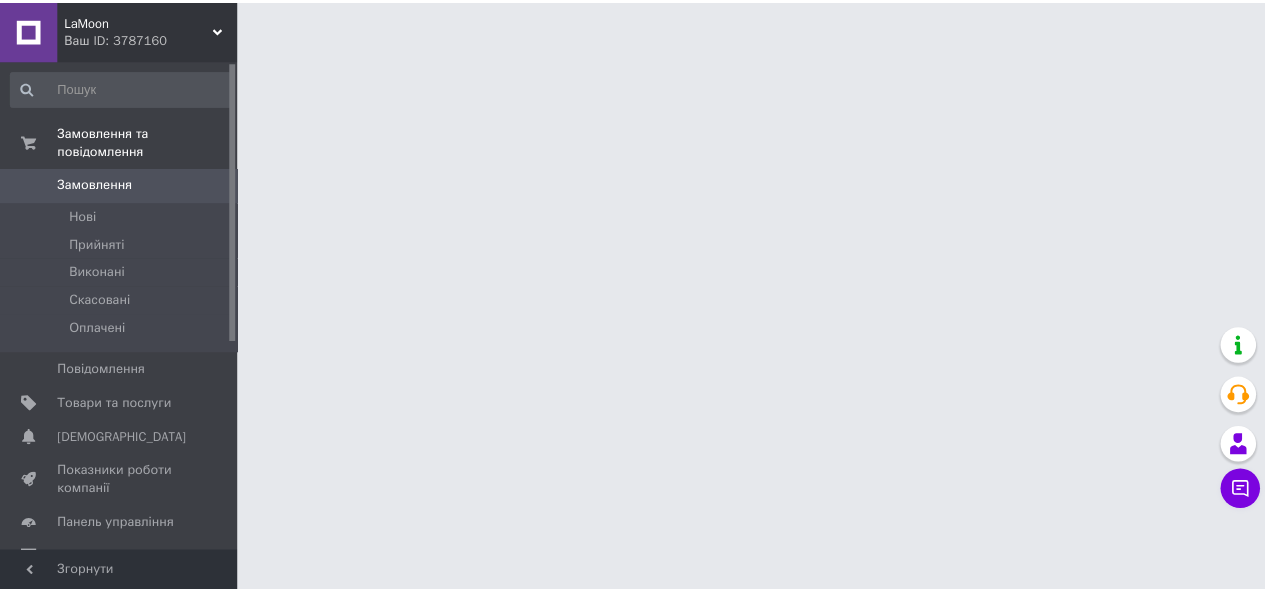 scroll, scrollTop: 0, scrollLeft: 0, axis: both 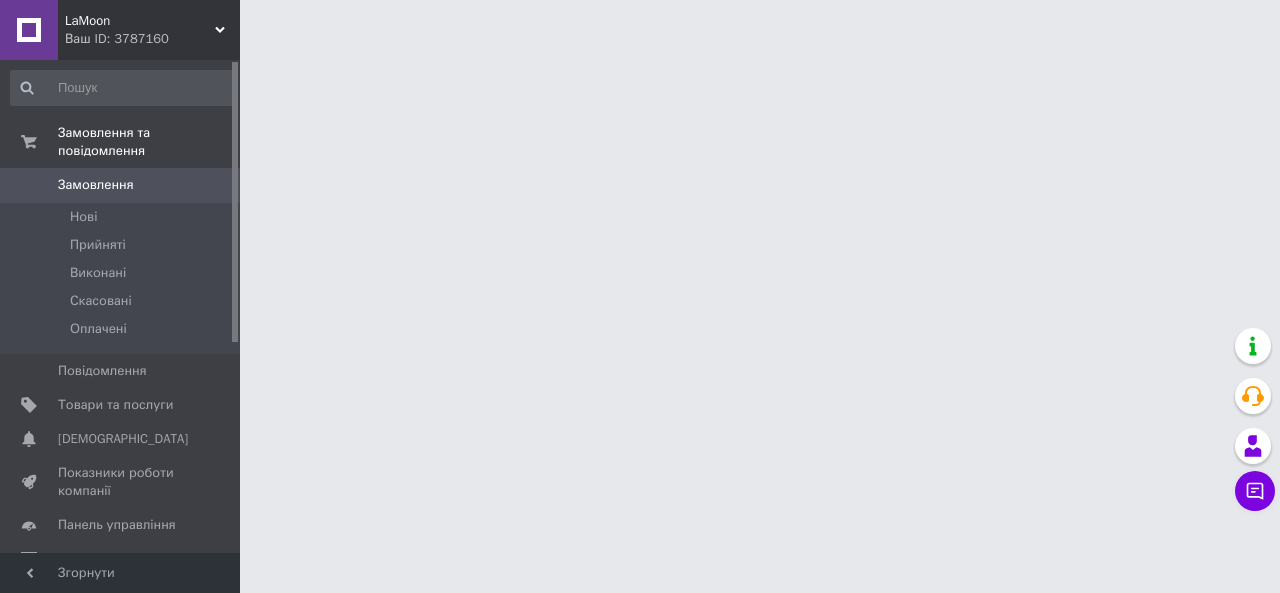 click on "LaMoon" at bounding box center (140, 21) 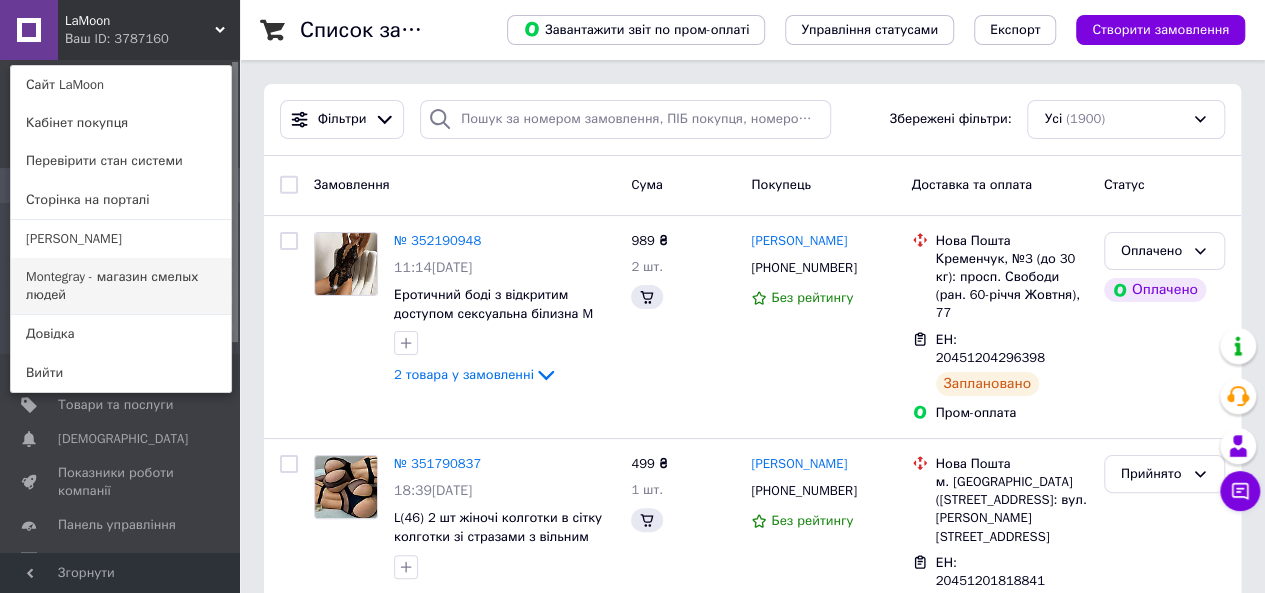 click on "Montegray - магазин смелых людей" at bounding box center (121, 286) 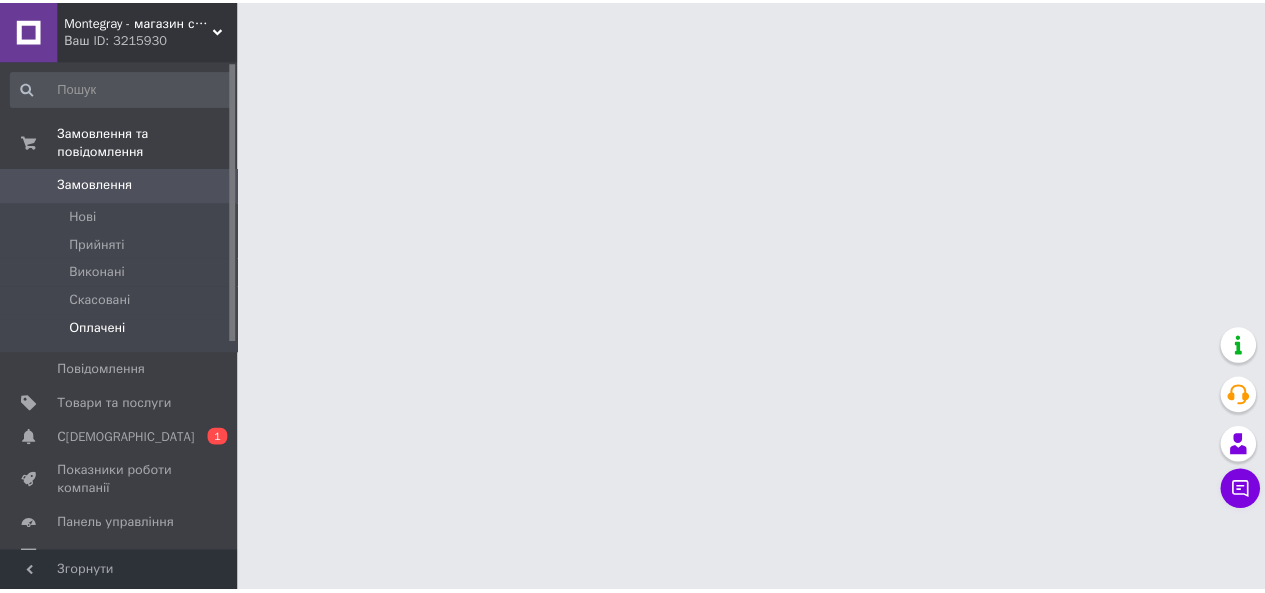 scroll, scrollTop: 0, scrollLeft: 0, axis: both 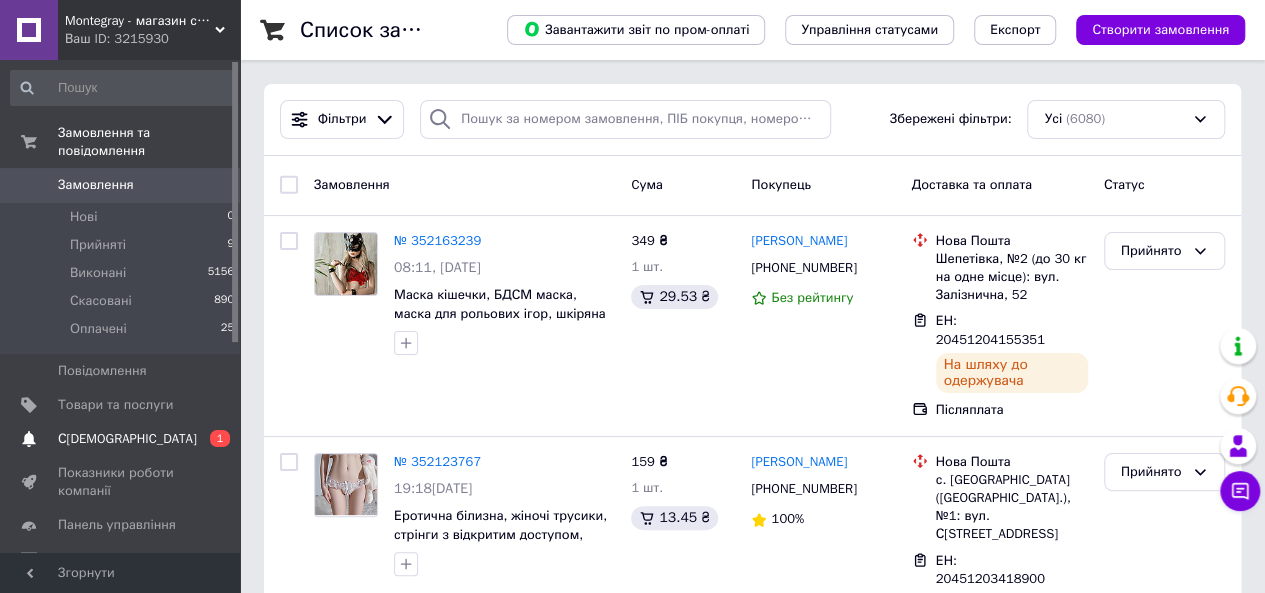click on "Сповіщення 0 1" at bounding box center [123, 439] 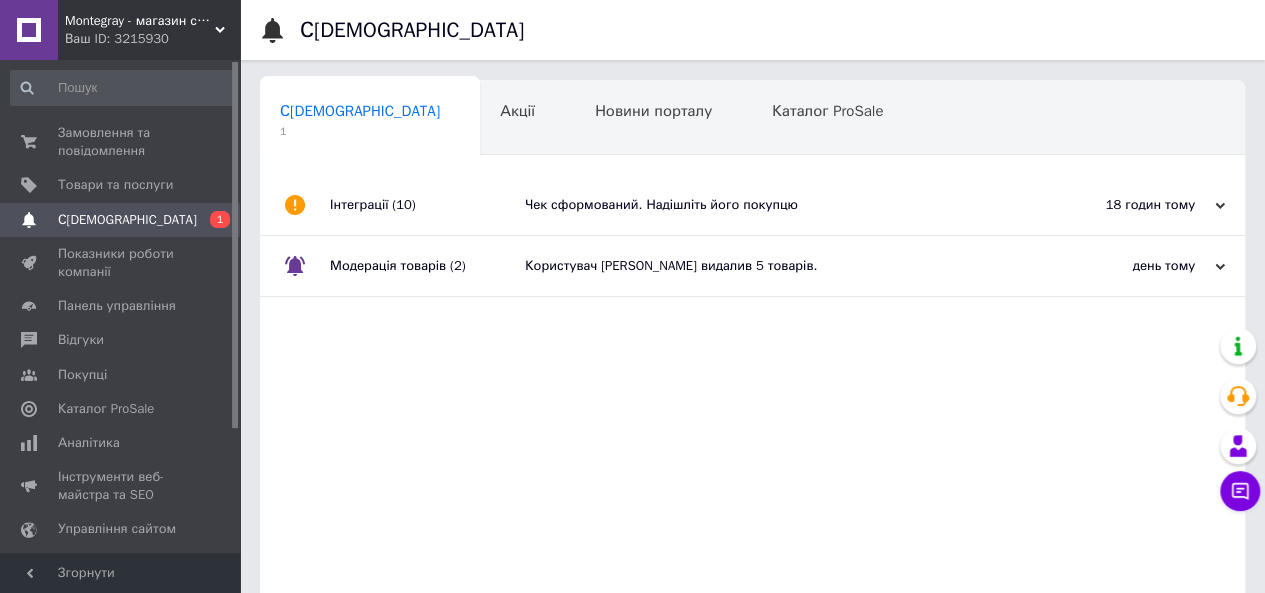 click on "Чек сформований. Надішліть його покупцю" at bounding box center [775, 205] 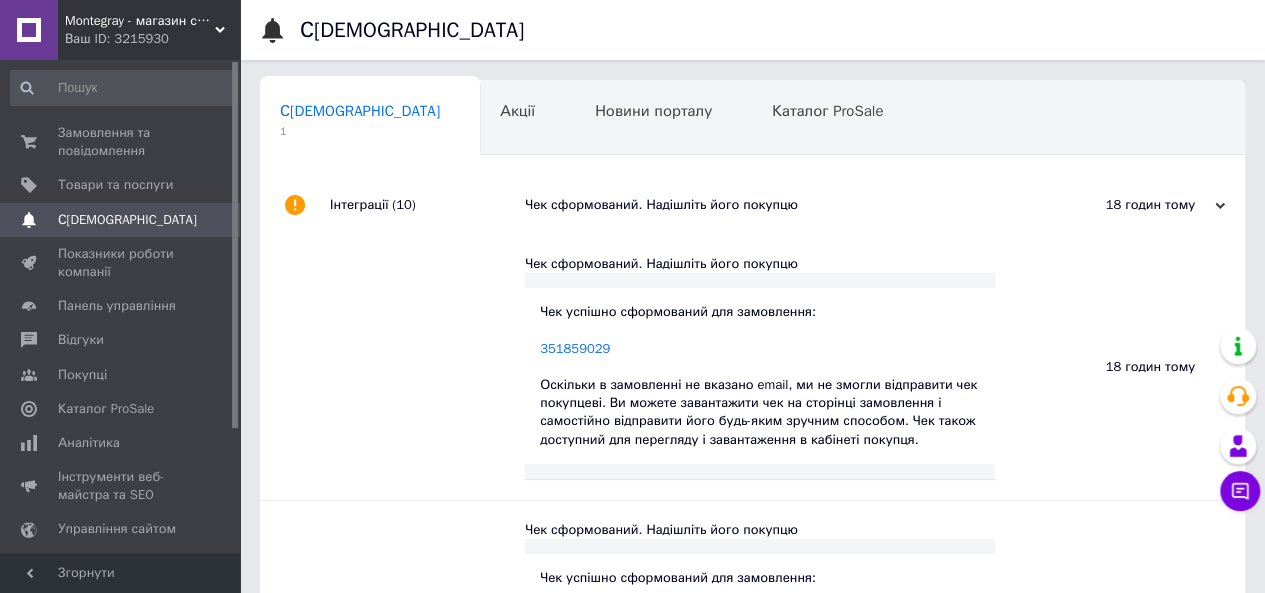click on "Інтеграції   (10)" at bounding box center (427, 205) 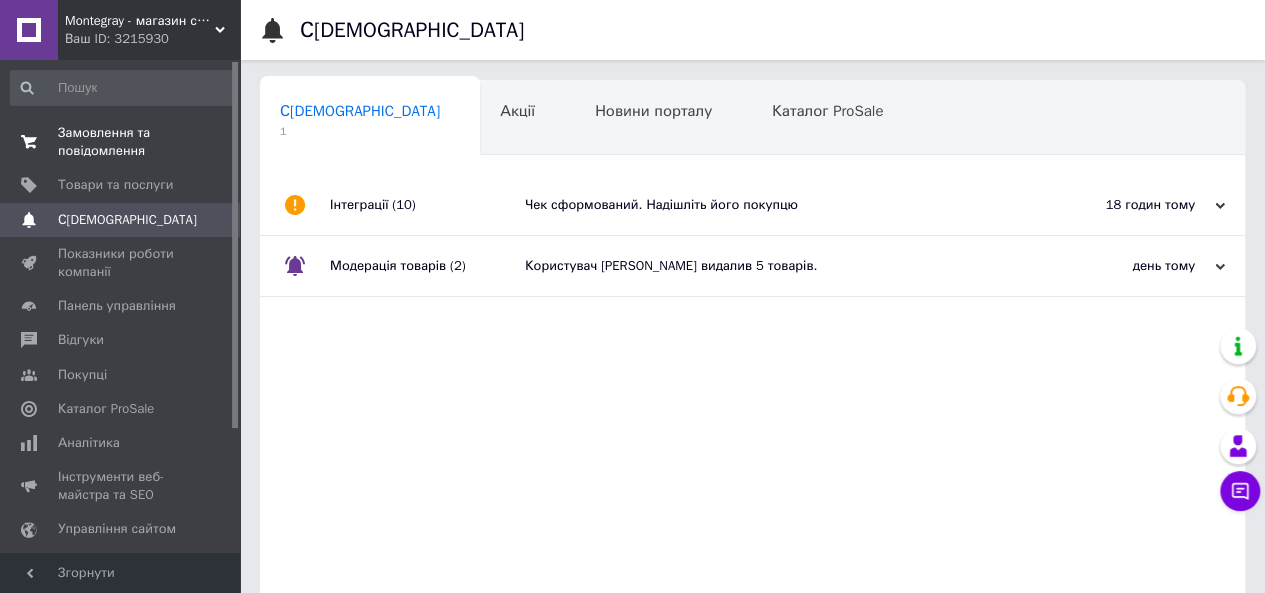 click on "Замовлення та повідомлення" at bounding box center [121, 142] 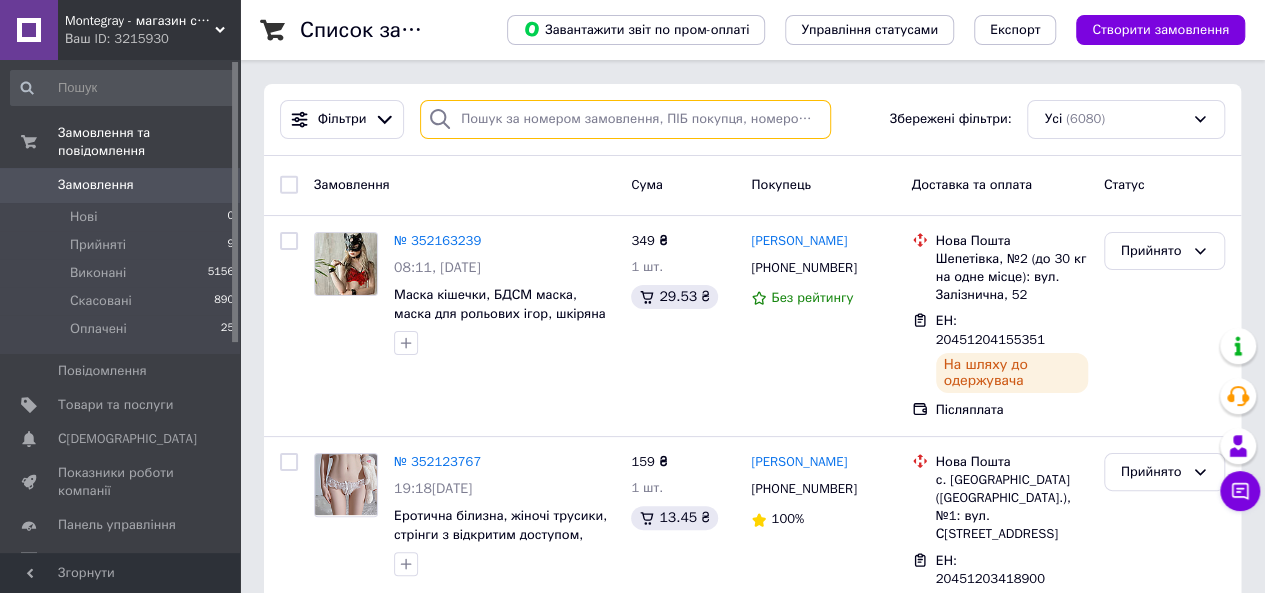 click at bounding box center (625, 119) 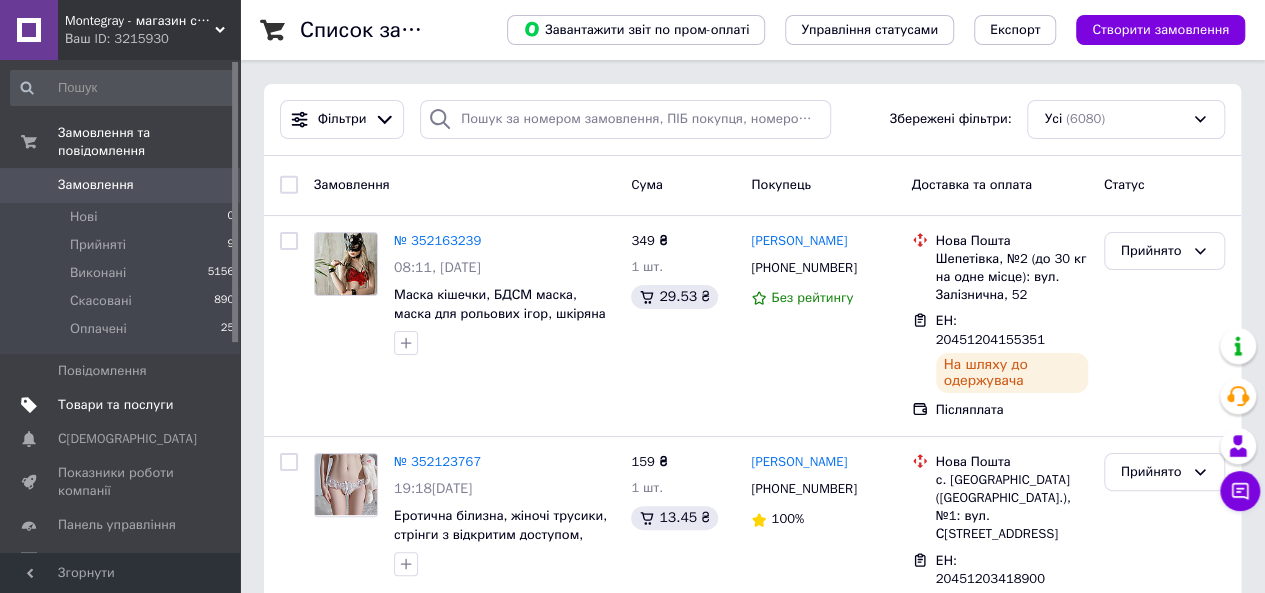 click on "Товари та послуги" at bounding box center (115, 405) 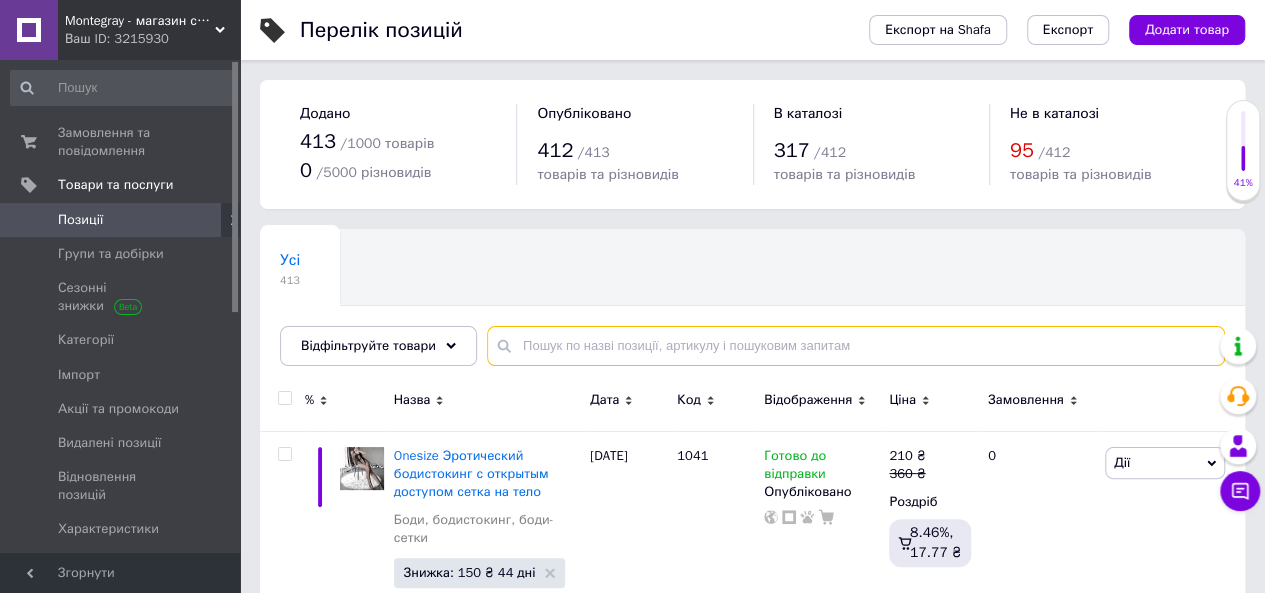 click at bounding box center [856, 346] 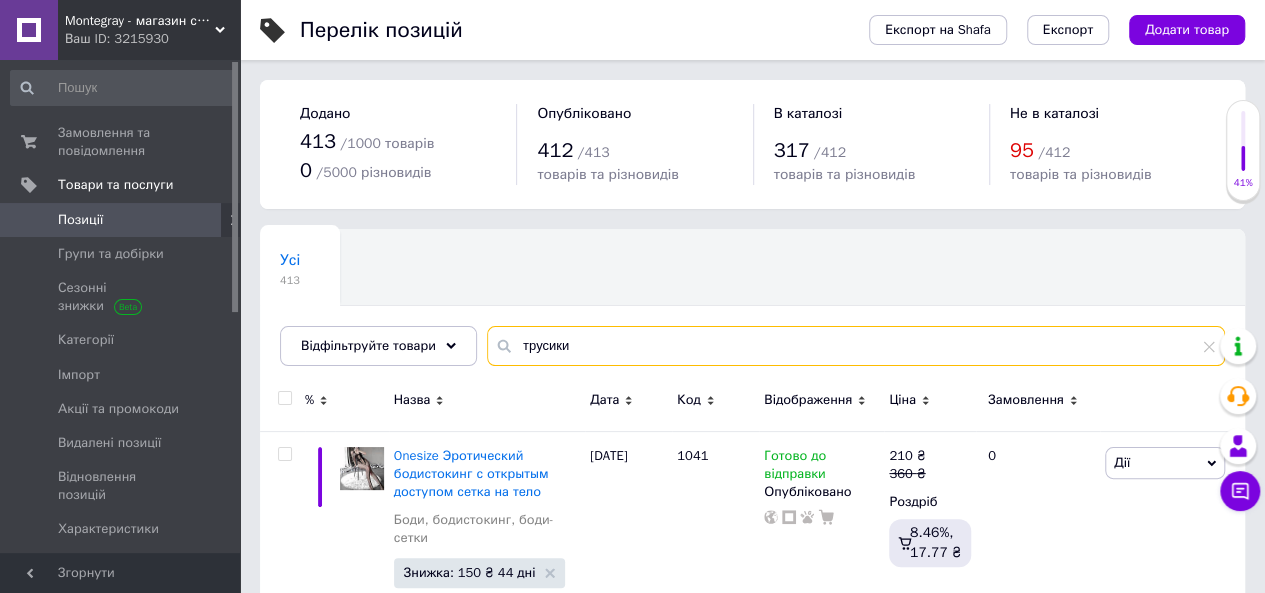 type on "трусики" 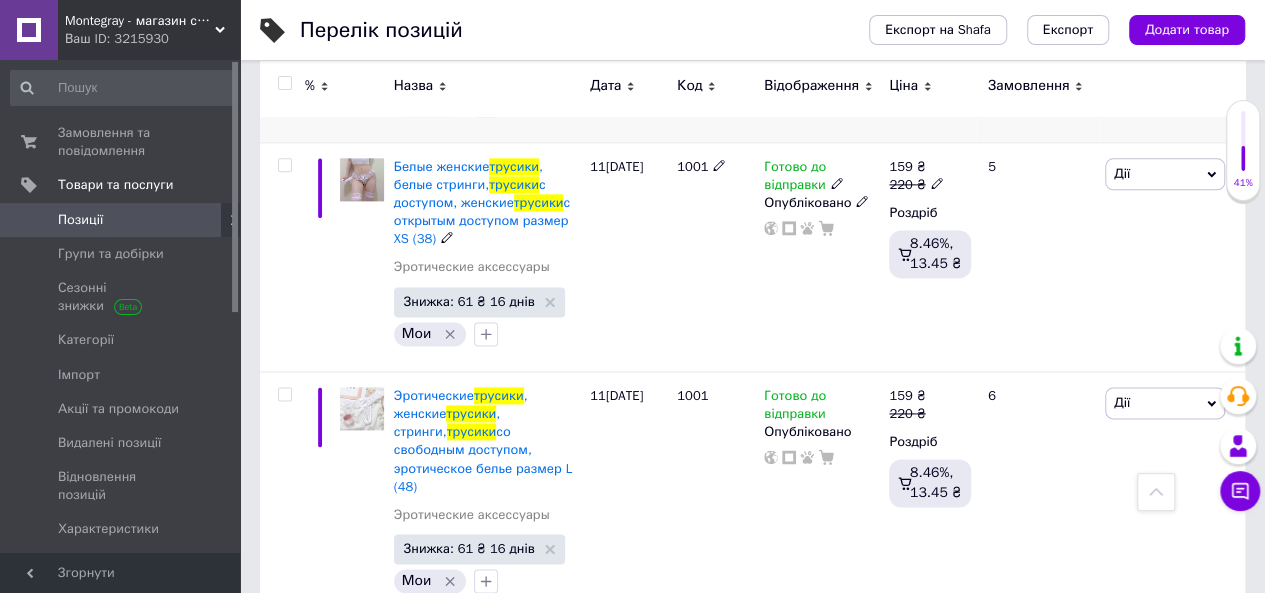 scroll, scrollTop: 1200, scrollLeft: 0, axis: vertical 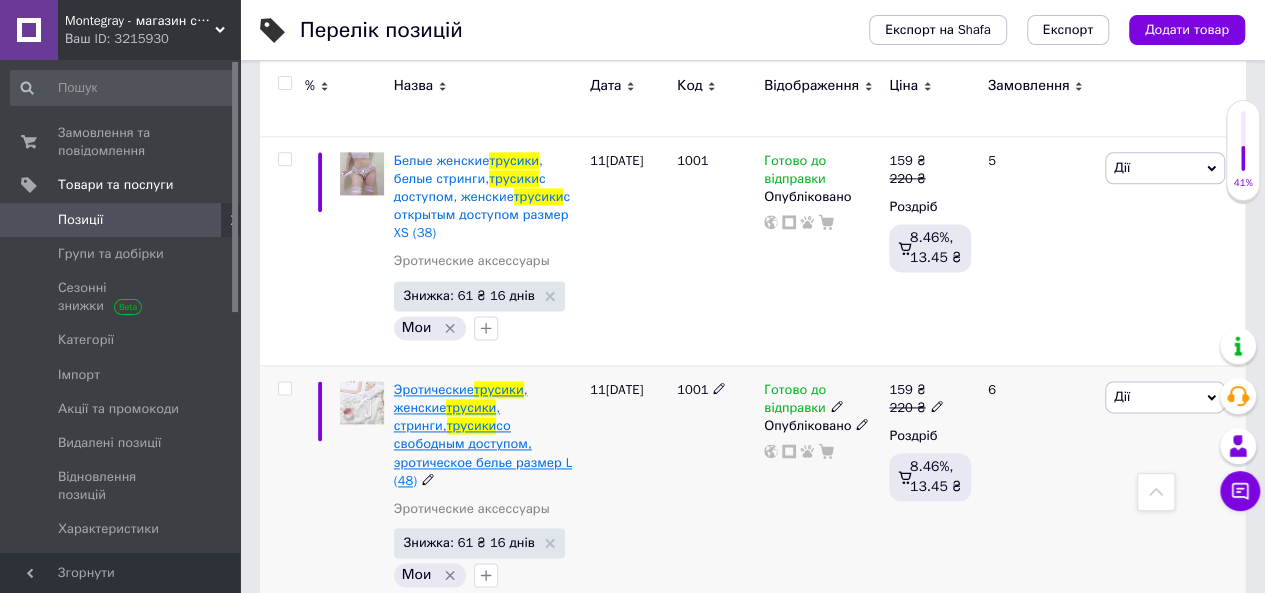 click on ", стринги," at bounding box center [447, 416] 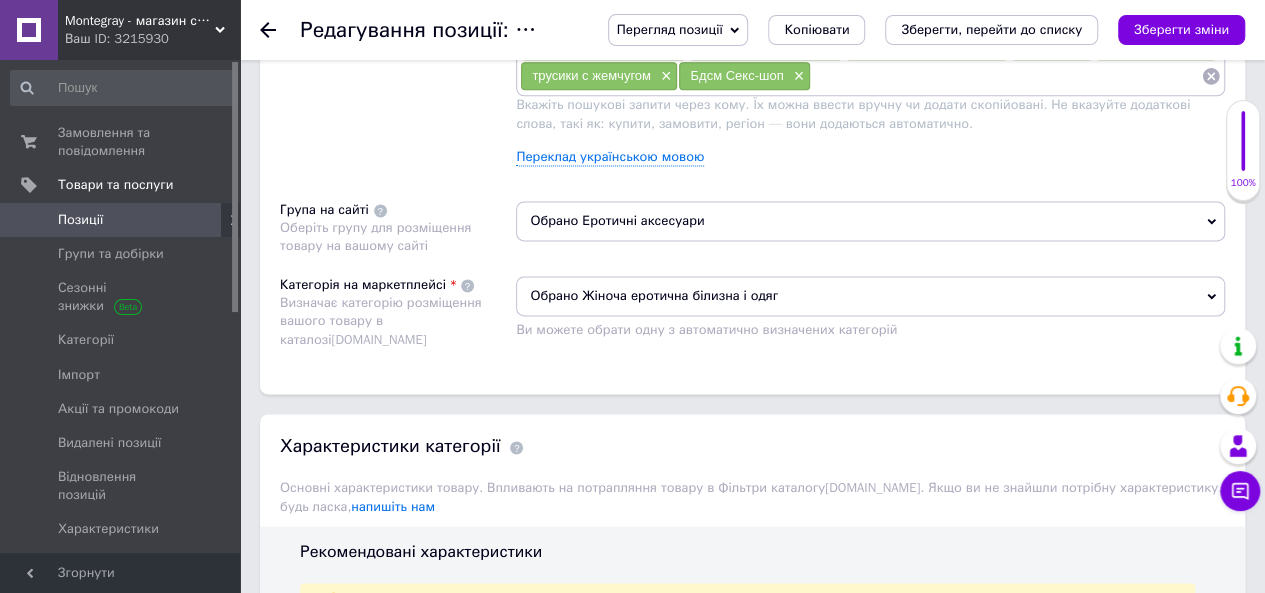 scroll, scrollTop: 1200, scrollLeft: 0, axis: vertical 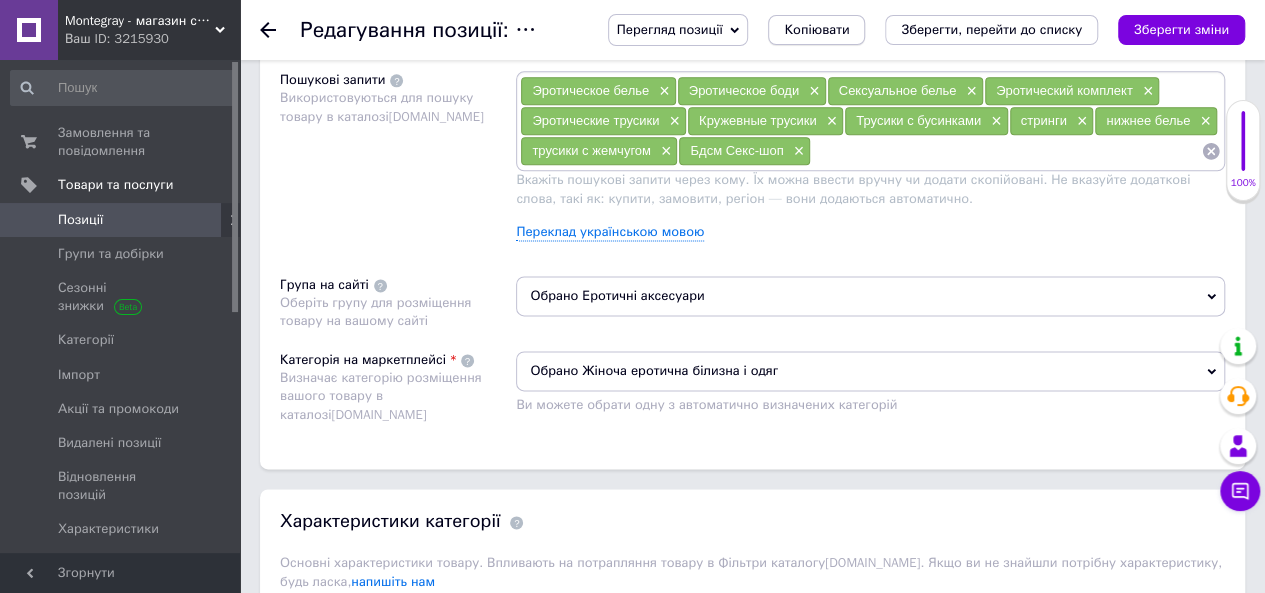 click on "Копіювати" at bounding box center [816, 30] 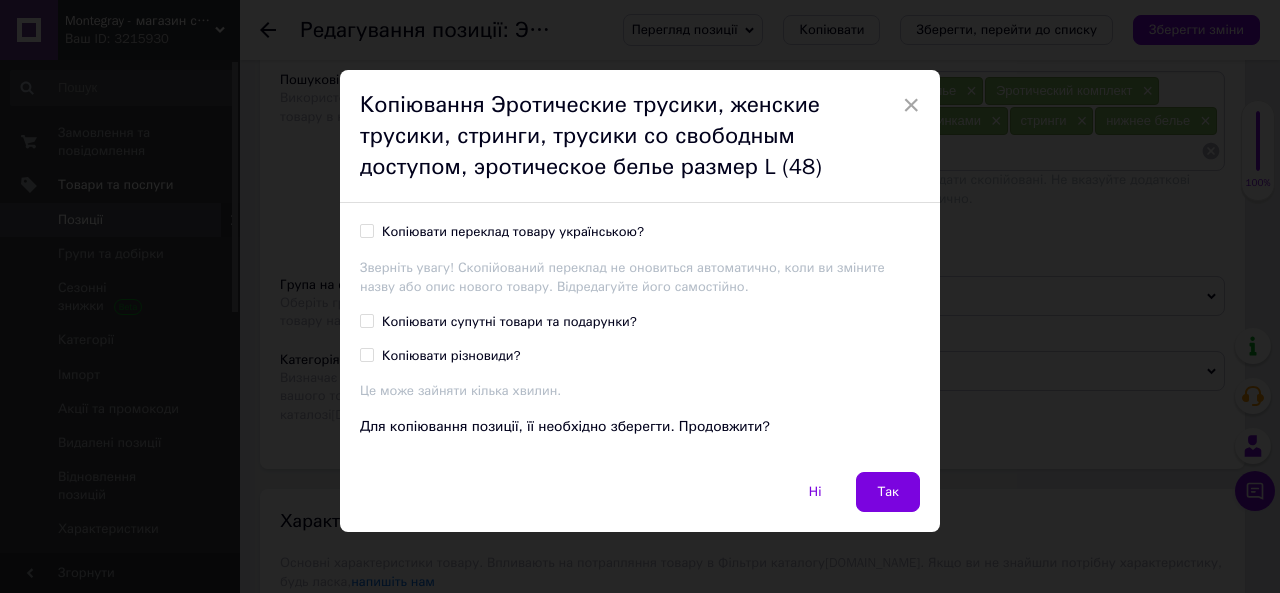 click on "Копіювати переклад товару українською? Зверніть увагу! Скопійований переклад не оновиться автоматично,
коли ви зміните назву або опис нового товару.
Відредагуйте його самостійно. Копіювати супутні товари та подарунки? Копіювати різновиди? Це може зайняти кілька хвилин. Для копіювання позиції, її необхідно зберегти. Продовжити?" at bounding box center (640, 337) 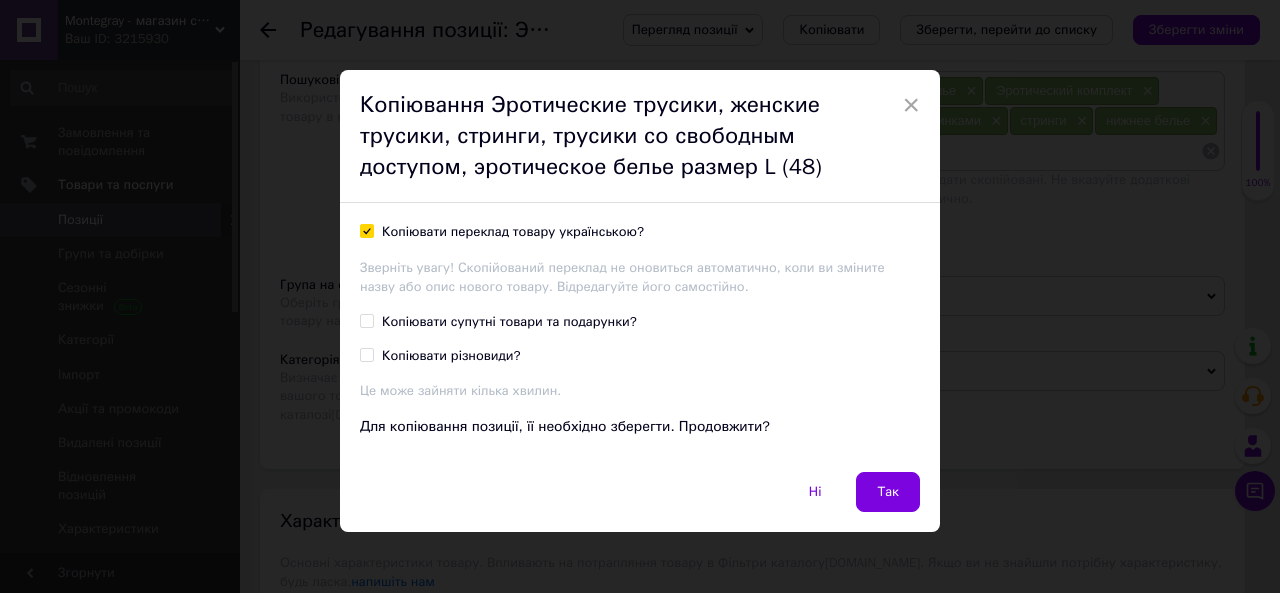 checkbox on "true" 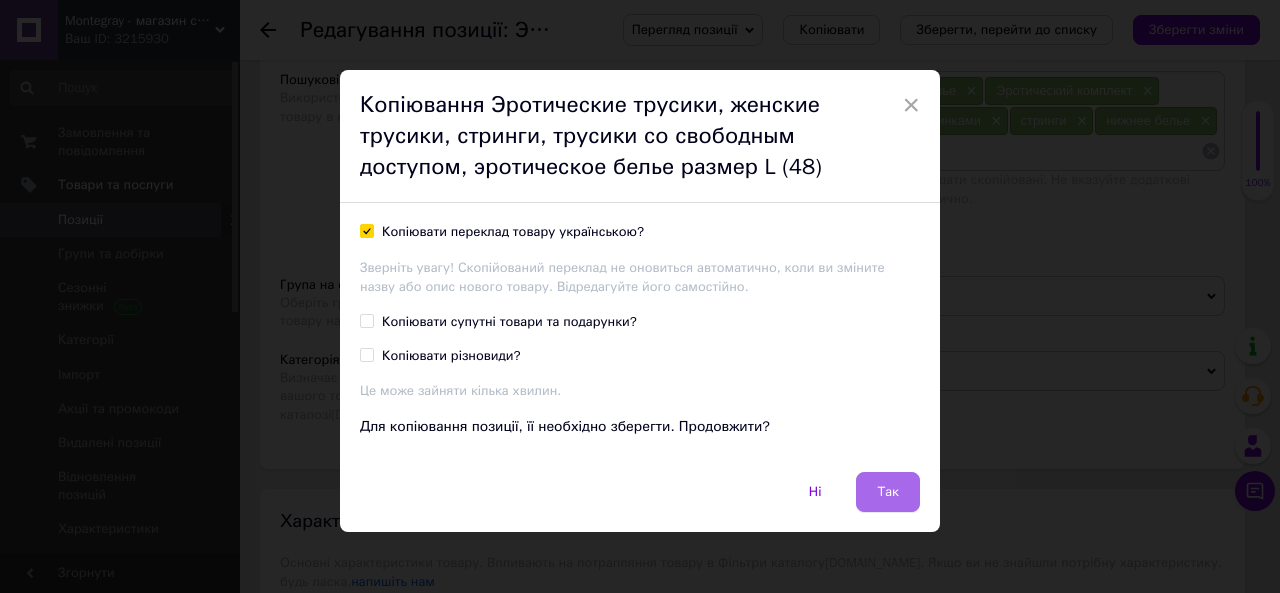 click on "Так" at bounding box center [888, 492] 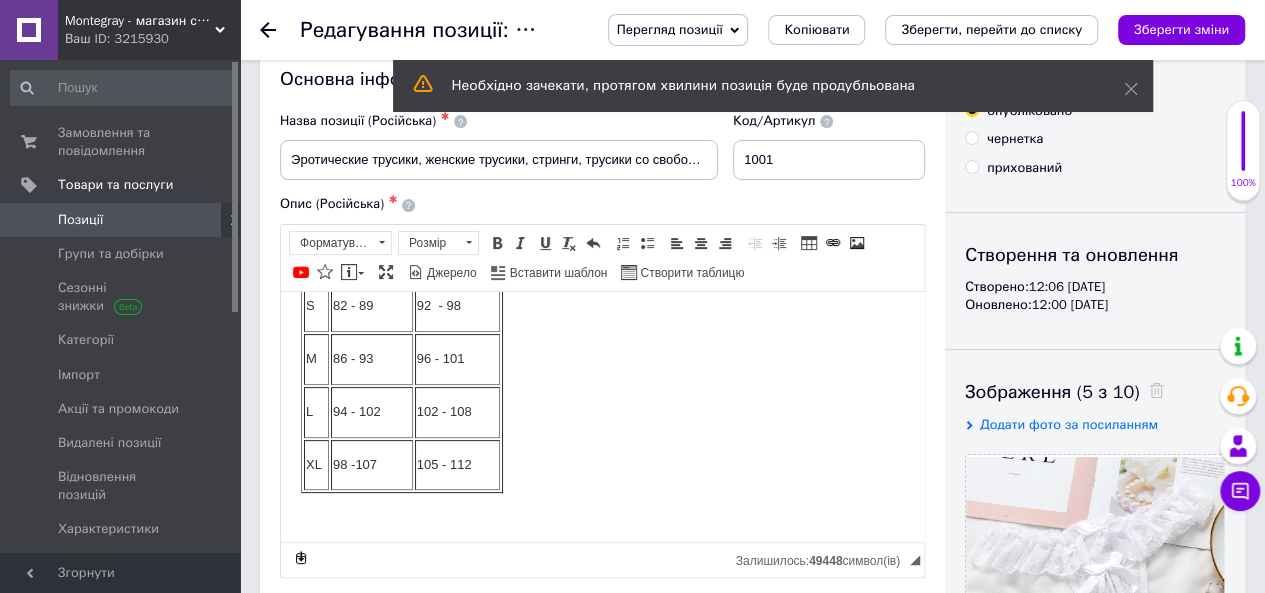 scroll, scrollTop: 0, scrollLeft: 0, axis: both 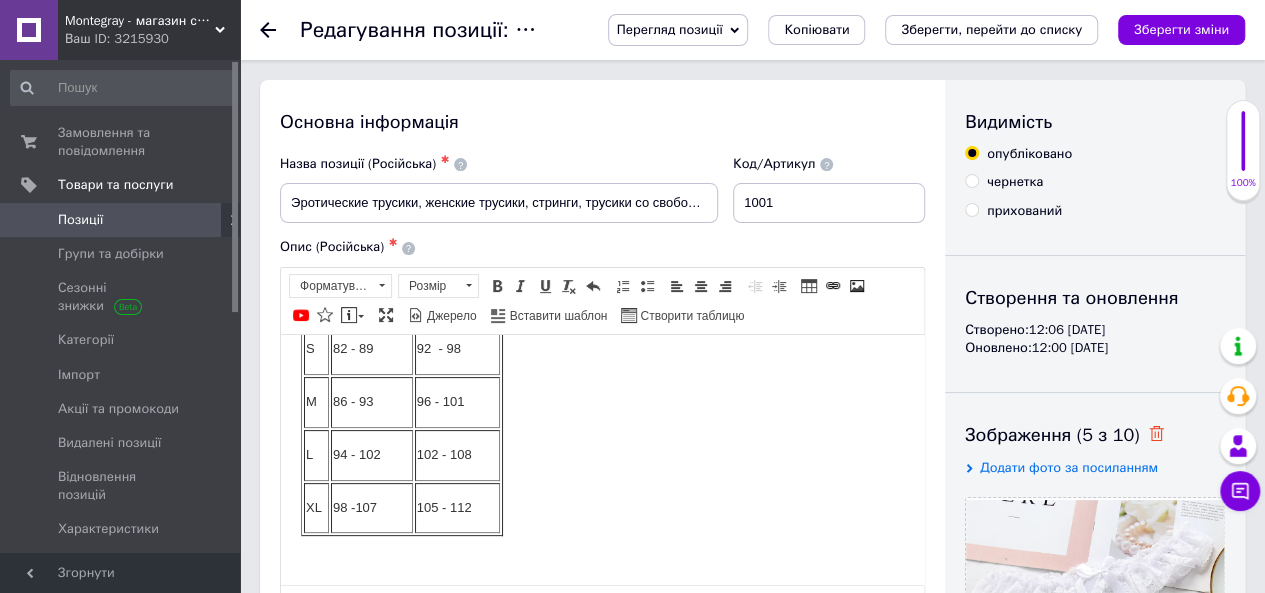 click 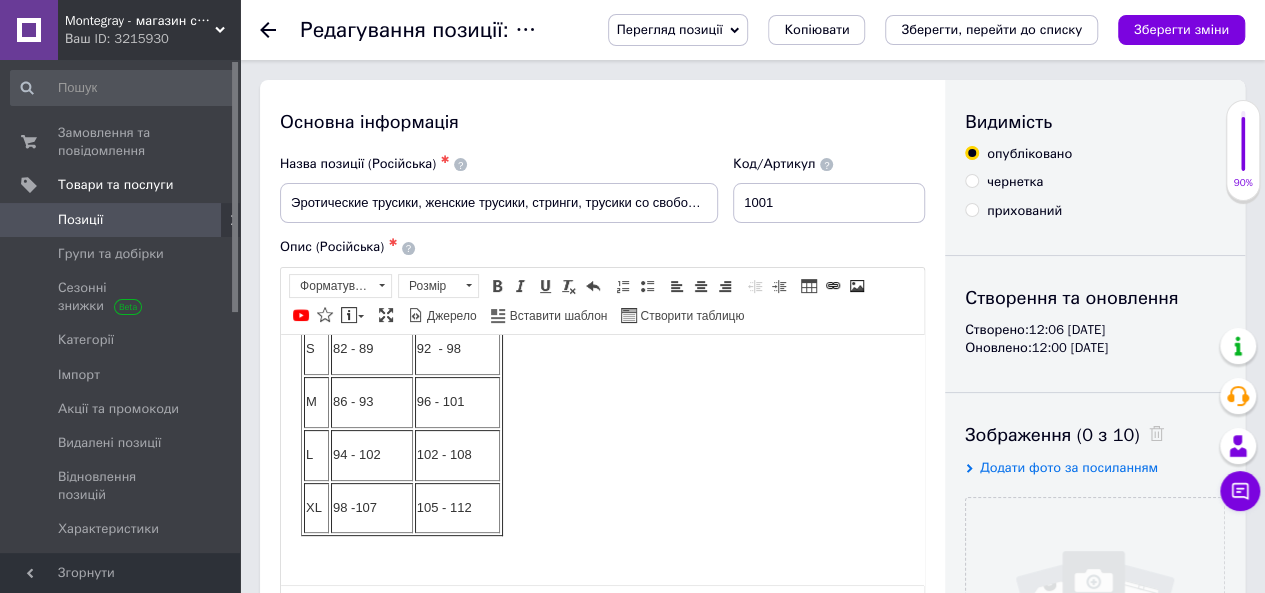 click on "Зображення (0 з 10) Додати фото за посиланням Завантажте файл або додайте скопійоване зображення Формати: JPG, GIF, PNG, WEBP. Максимальний розмір: 10 MB. Без водяних знаків" at bounding box center (1095, 724) 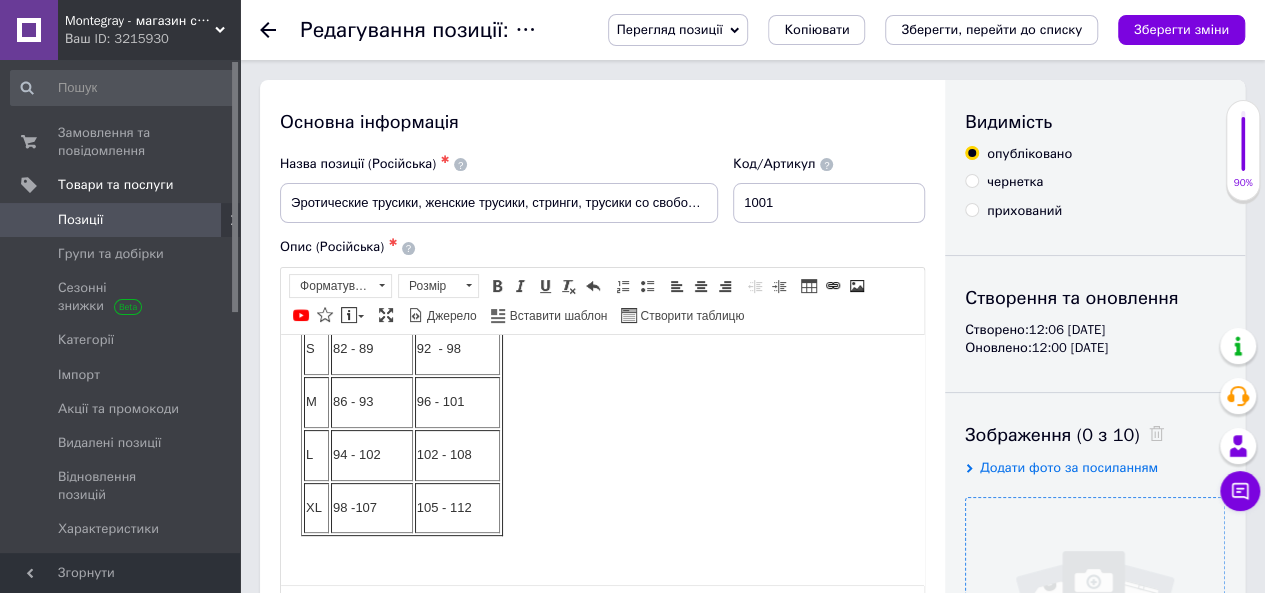 click at bounding box center [1095, 627] 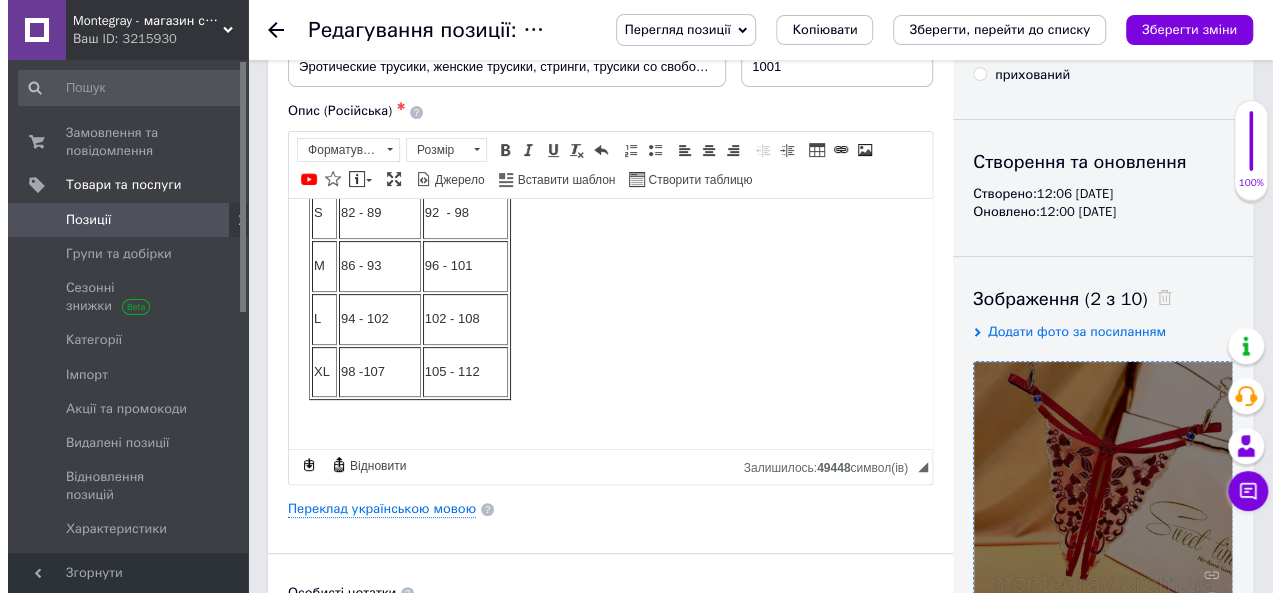 scroll, scrollTop: 300, scrollLeft: 0, axis: vertical 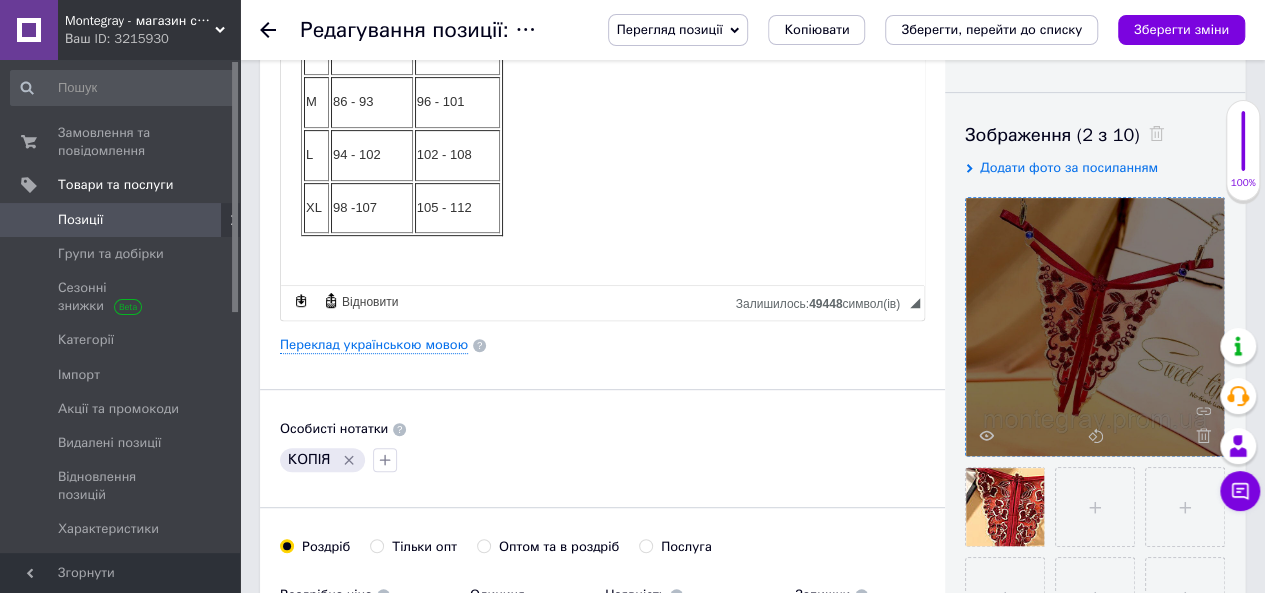drag, startPoint x: 348, startPoint y: 456, endPoint x: 20, endPoint y: 154, distance: 445.85648 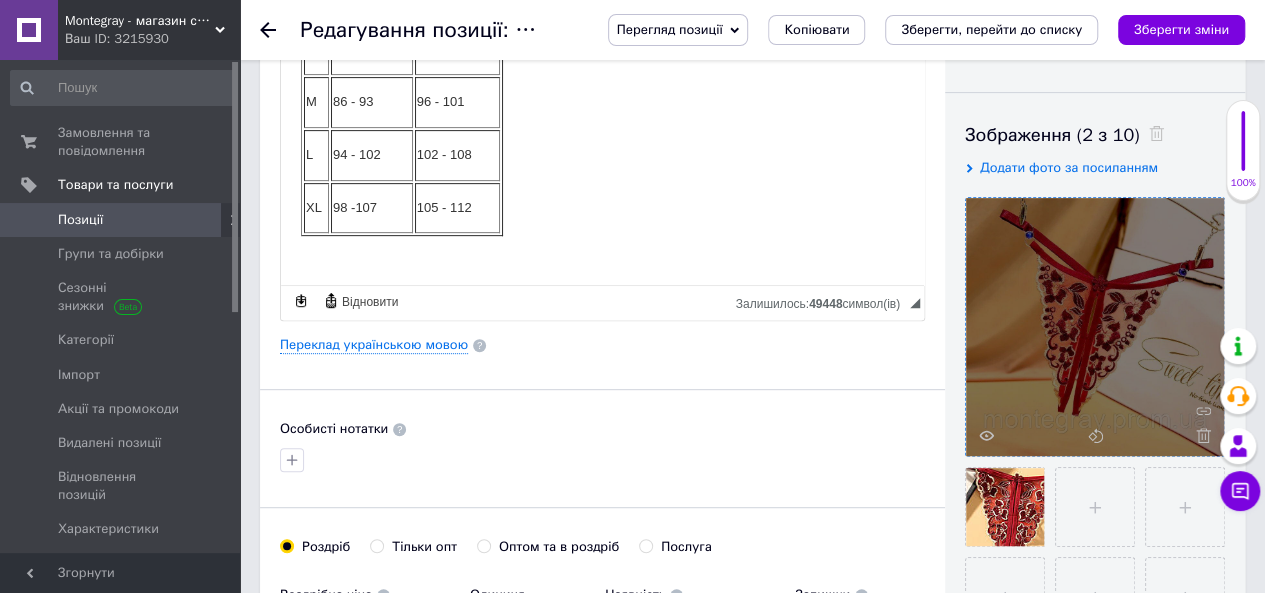 click on "Основна інформація Назва позиції (Російська) ✱ Эротические трусики, женские трусики, стринги, трусики со свободным доступом, эротическое белье размер L (48) Код/Артикул 1001 Опис (Російська) ✱ Кружевные трусики с жемчужинками  и открытой попой и промежностью - отличная возможность порадовать своего мужчину, пробудить интерес, разжечь угасший огонь. Для завершения образа можно приобрести дополнительно чулки и кружевную маску.
Цвет красный  черный  белый синий
Дополнительно можно приобрести чулки и ажурную маску.
Размеры    XS   S    M      L  XL
X" at bounding box center [602, 338] 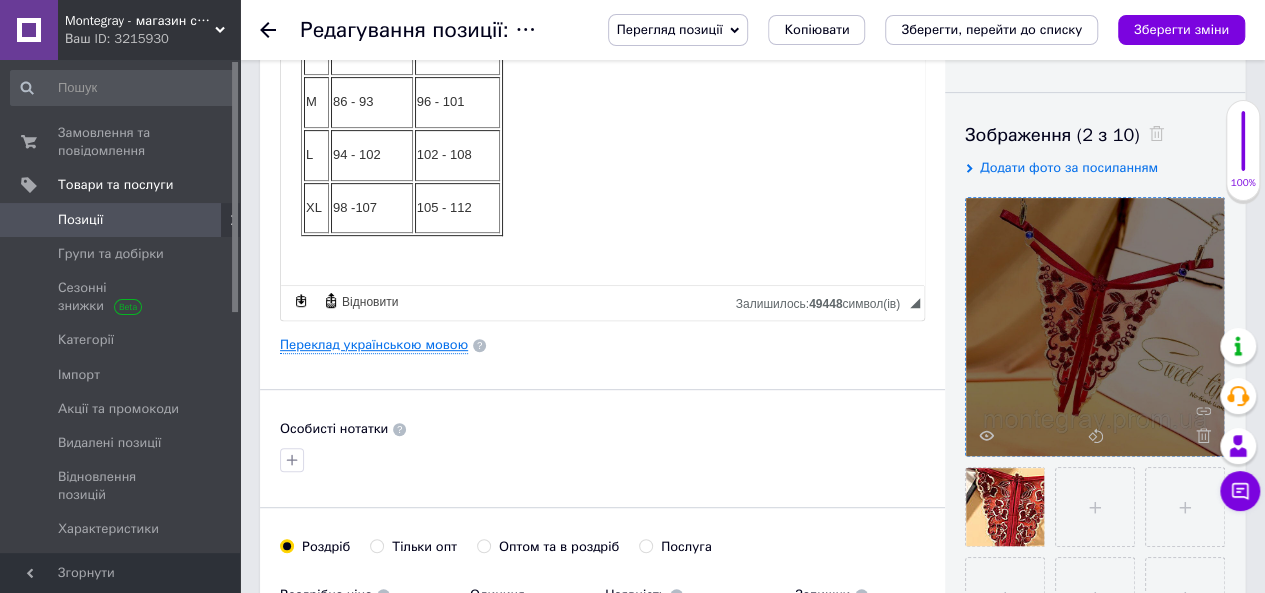 click on "Переклад українською мовою" at bounding box center (374, 345) 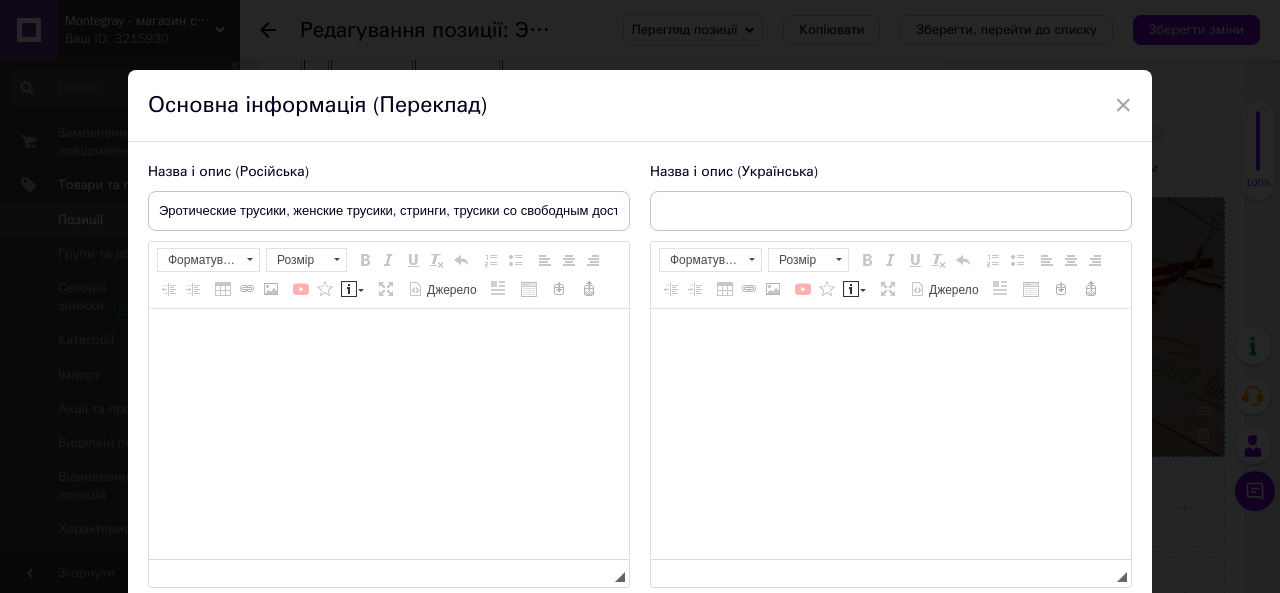 type on "Еротичні трусики, жіночі трусики, стрінги, трусики з вільним доступом, еротична білизна розмір L (48)" 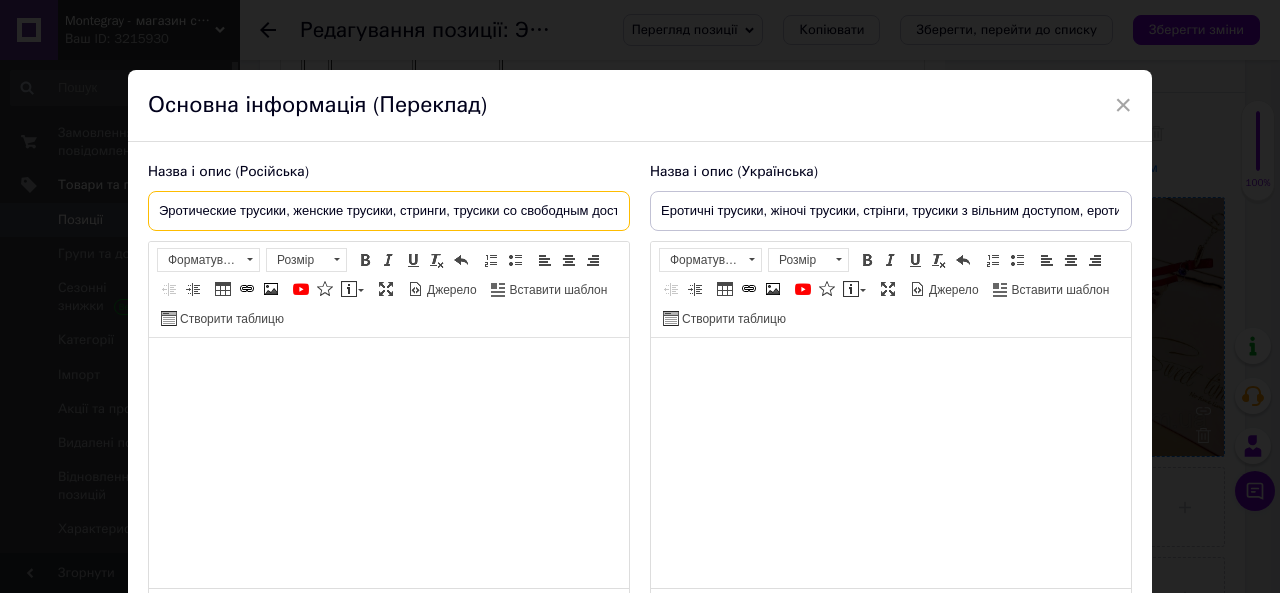 click on "Эротические трусики, женские трусики, стринги, трусики со свободным доступом, эротическое белье размер L (48)" at bounding box center [389, 211] 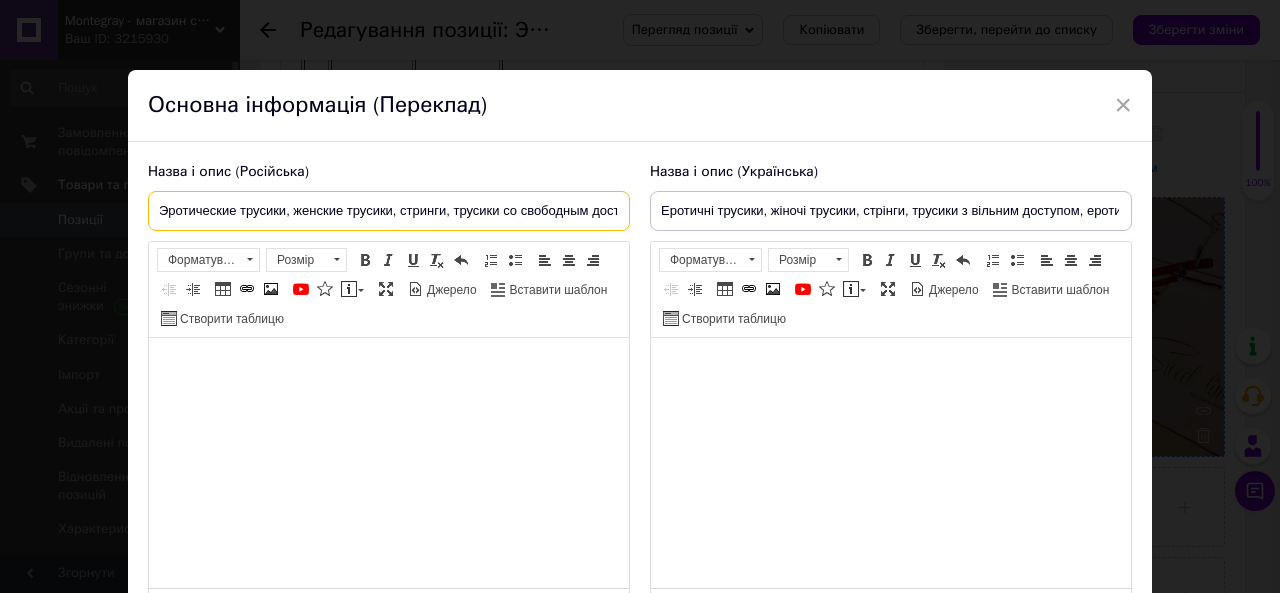 click on "Эротические трусики, женские трусики, стринги, трусики со свободным доступом, эротическое белье размер L (48)" at bounding box center [389, 211] 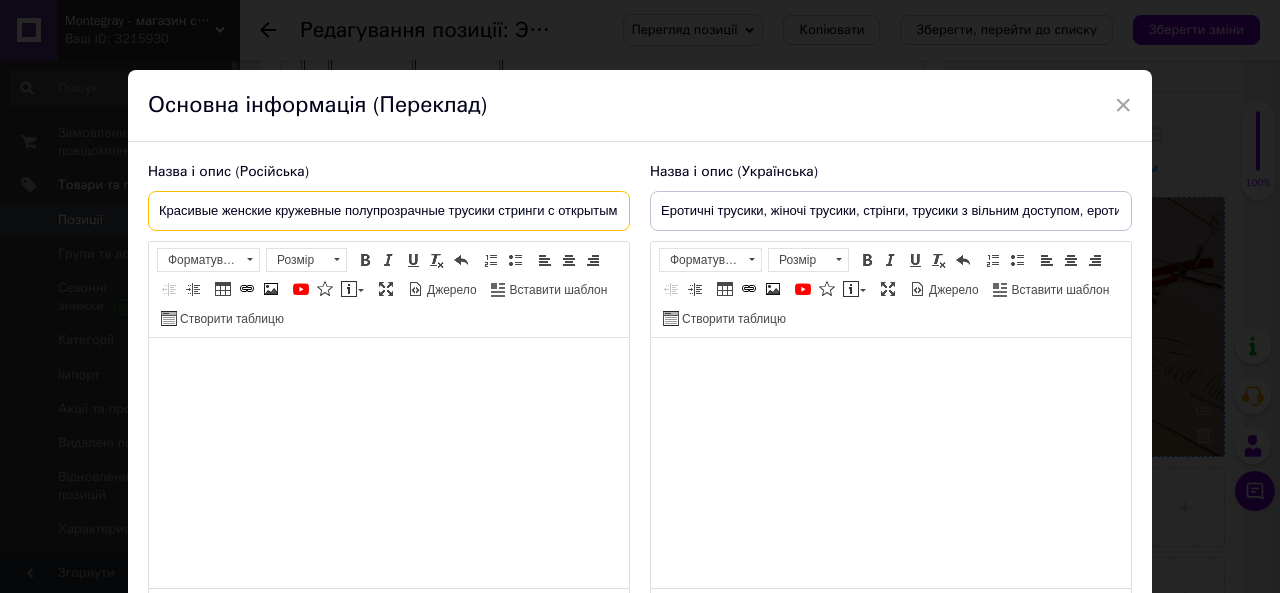 scroll, scrollTop: 0, scrollLeft: 149, axis: horizontal 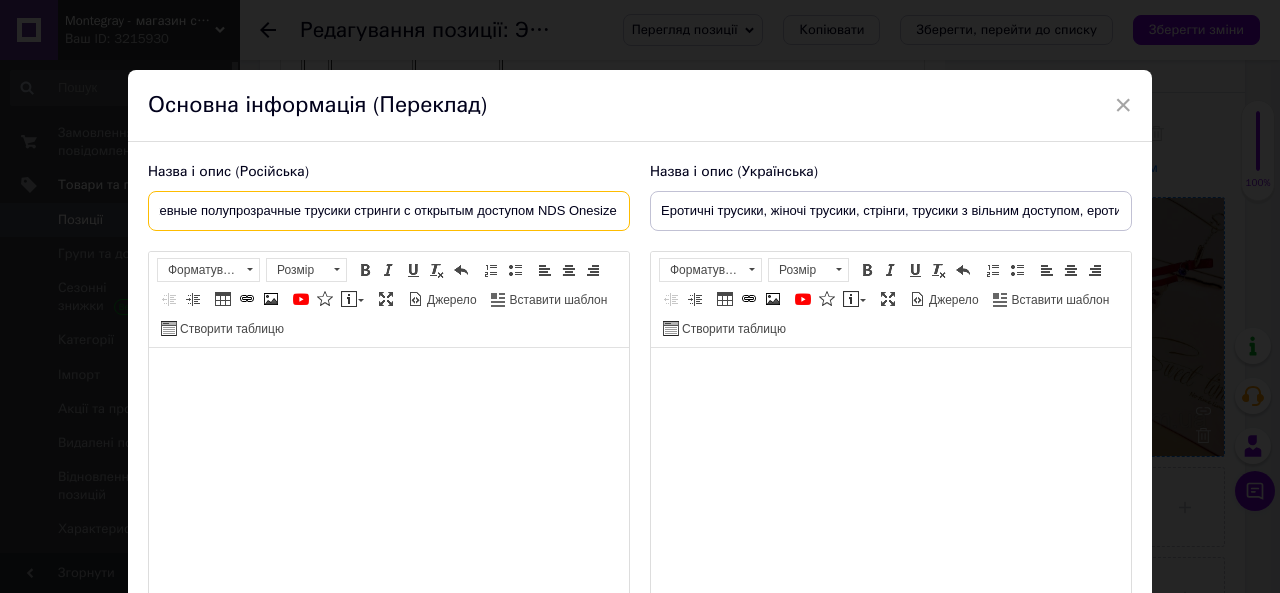 click on "Красивые женские кружевные полупрозрачные трусики стринги с открытым доступом NDS Onesize" at bounding box center [389, 211] 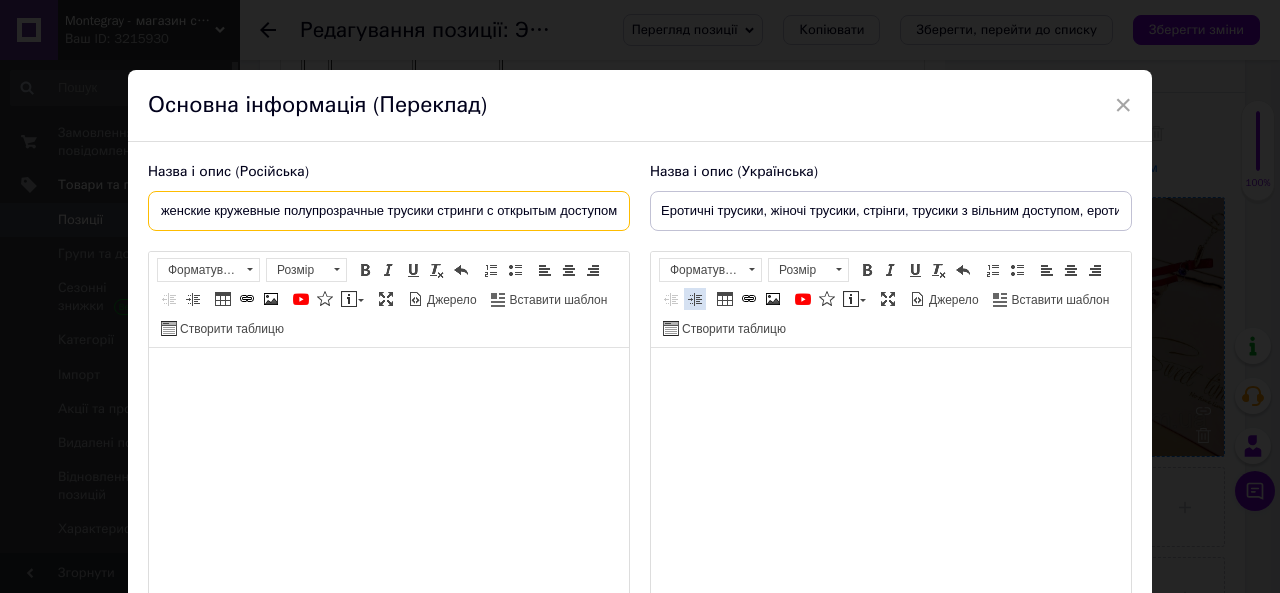 scroll, scrollTop: 0, scrollLeft: 0, axis: both 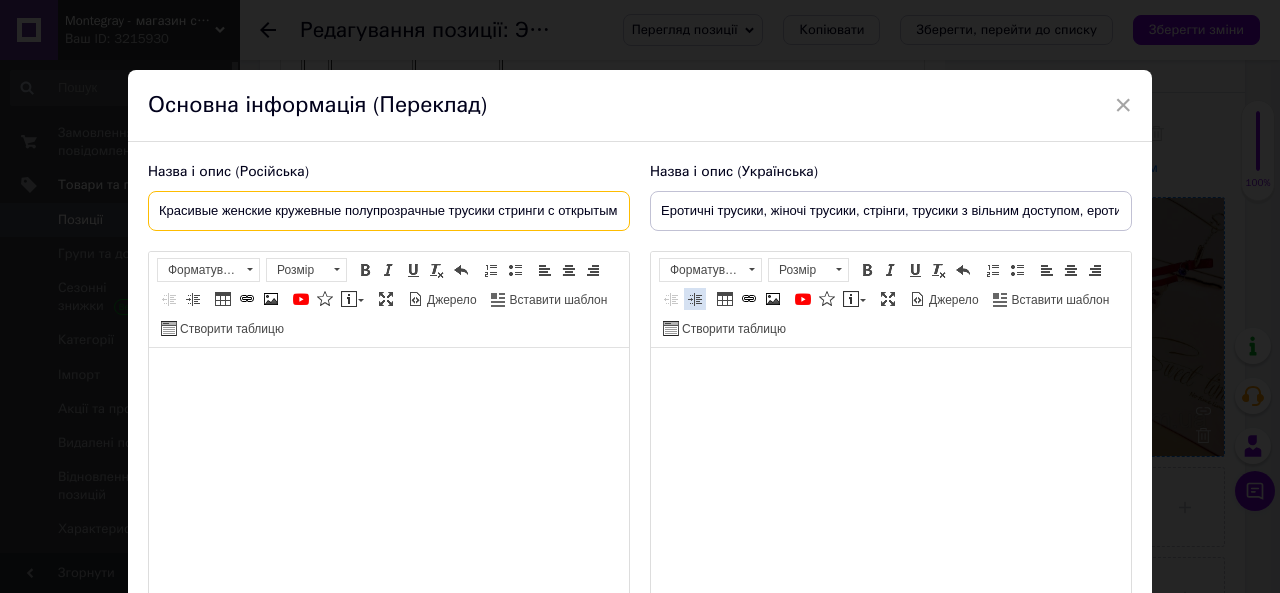 paste on "Onesize" 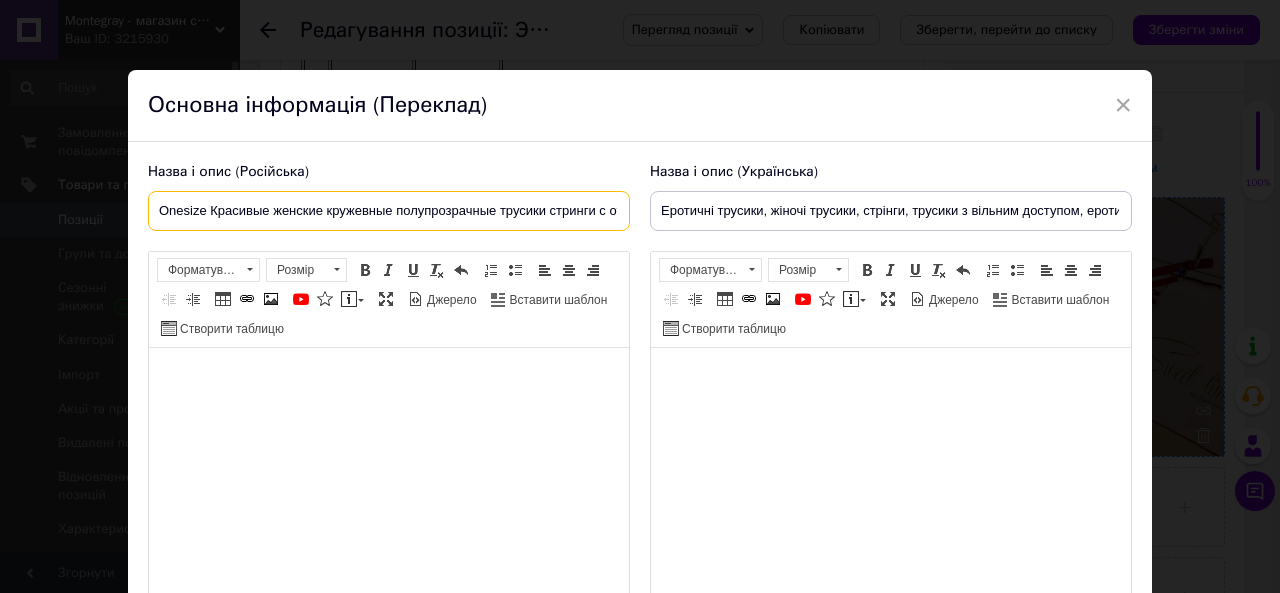 type on "Onesize Красивые женские кружевные полупрозрачные трусики стринги с открытым доступом" 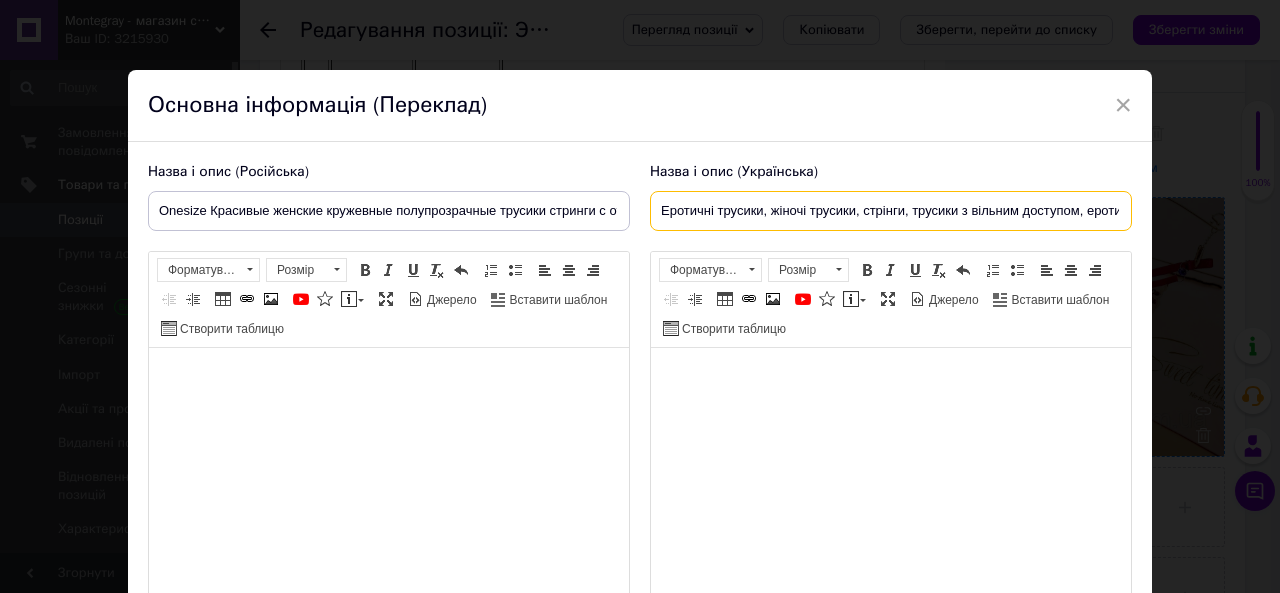 click on "Еротичні трусики, жіночі трусики, стрінги, трусики з вільним доступом, еротична білизна розмір L (48)" at bounding box center (891, 211) 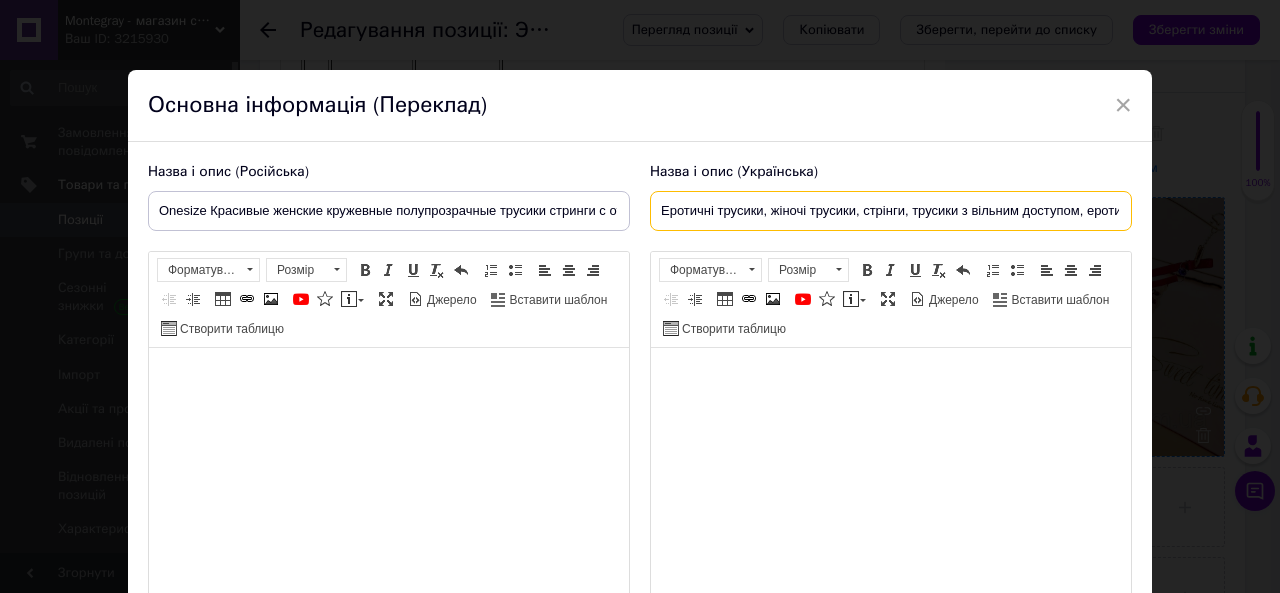 click on "Еротичні трусики, жіночі трусики, стрінги, трусики з вільним доступом, еротична білизна розмір L (48)" at bounding box center [891, 211] 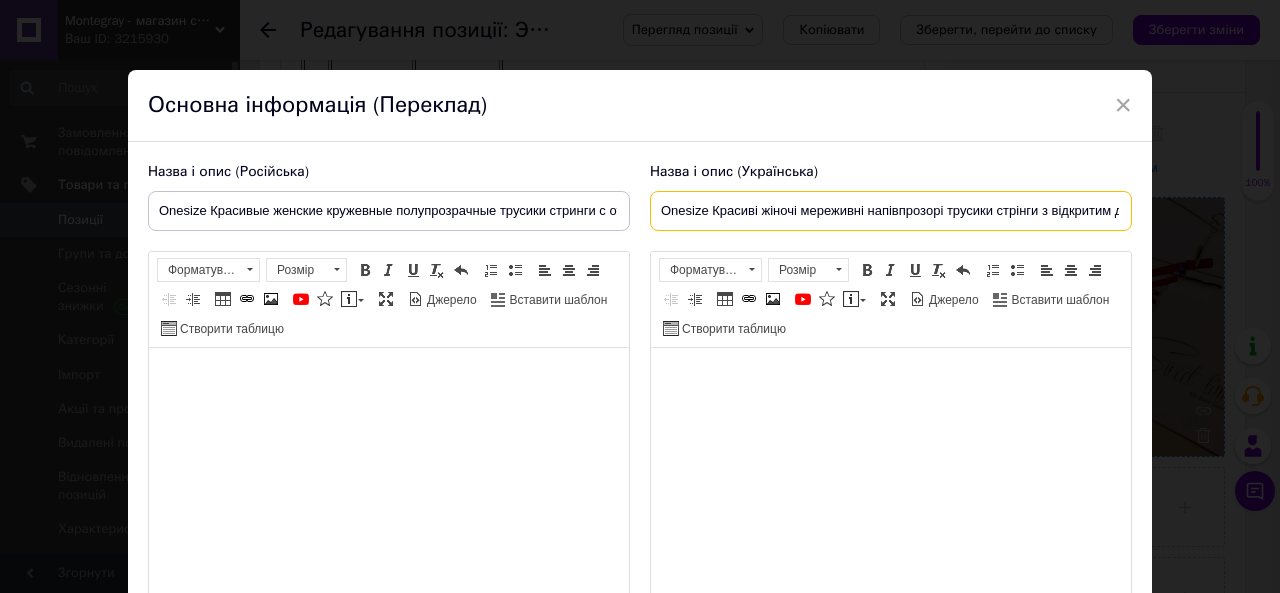 scroll, scrollTop: 0, scrollLeft: 54, axis: horizontal 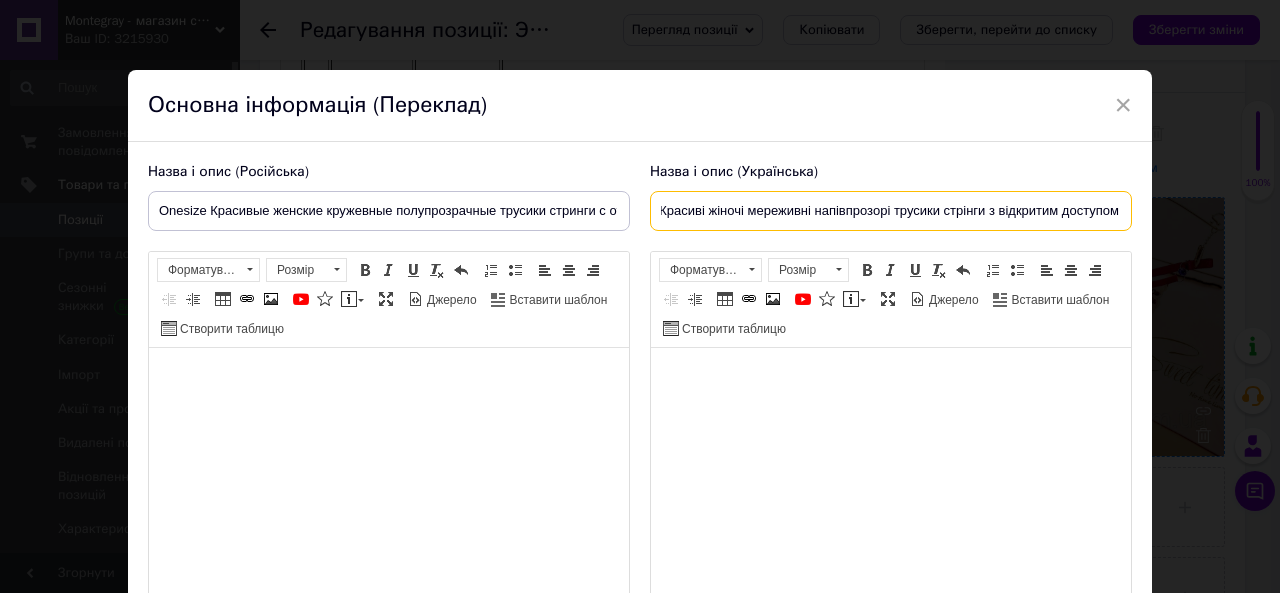 type on "Onesize Красиві жіночі мереживні напівпрозорі трусики стрінги з відкритим доступом" 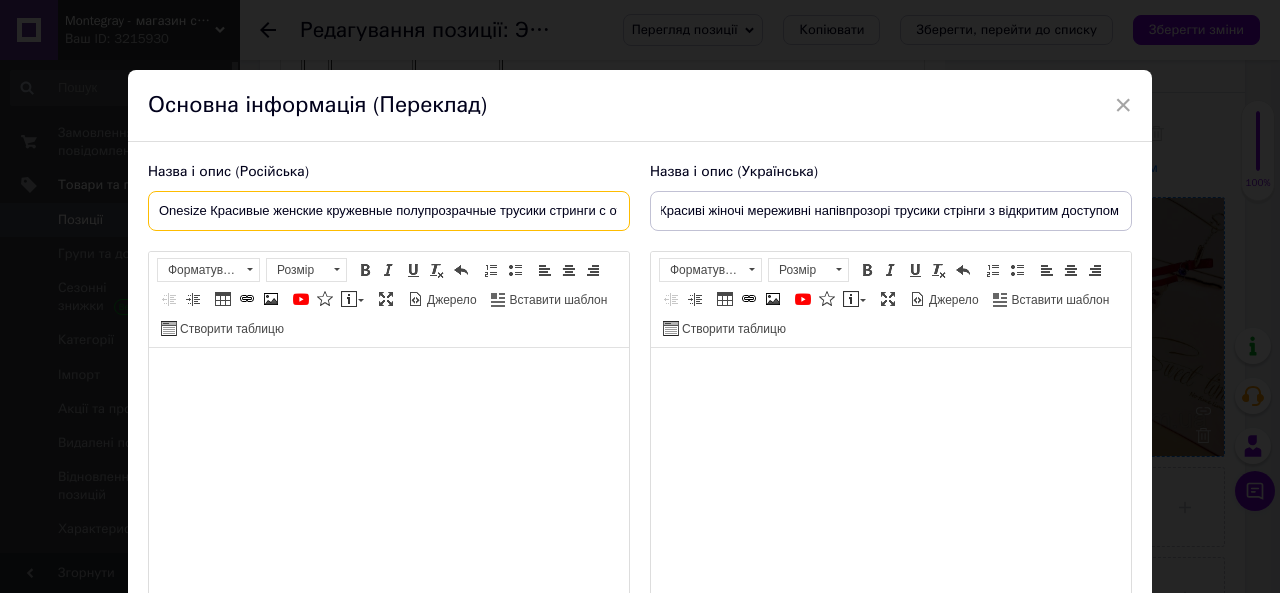 click on "Onesize Красивые женские кружевные полупрозрачные трусики стринги с открытым доступом" at bounding box center [389, 211] 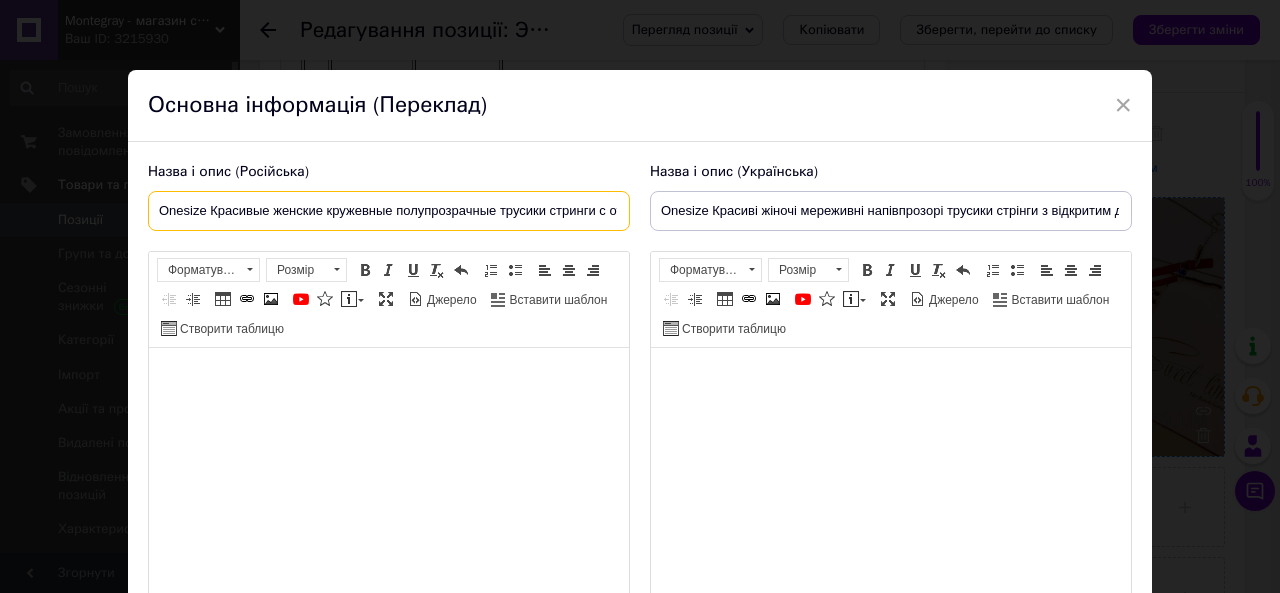 click on "Onesize Красивые женские кружевные полупрозрачные трусики стринги с открытым доступом" at bounding box center [389, 211] 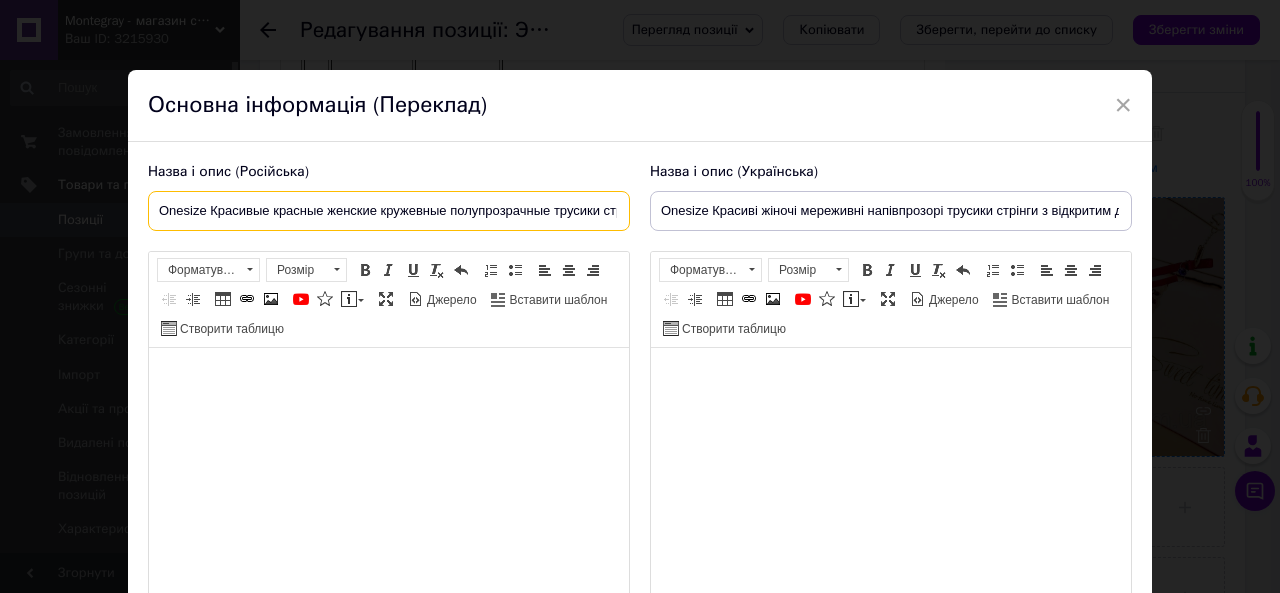 type on "Onesize Красивые красные женские кружевные полупрозрачные трусики стринги с открытым доступом" 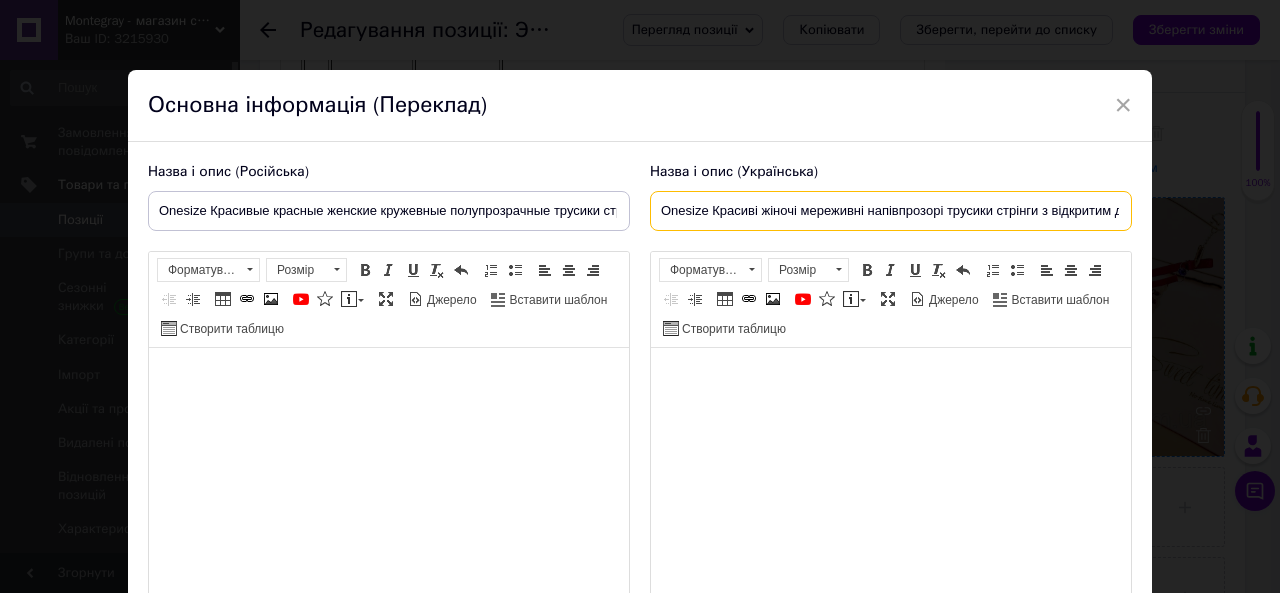 click on "Onesize Красиві жіночі мереживні напівпрозорі трусики стрінги з відкритим доступом" at bounding box center (891, 211) 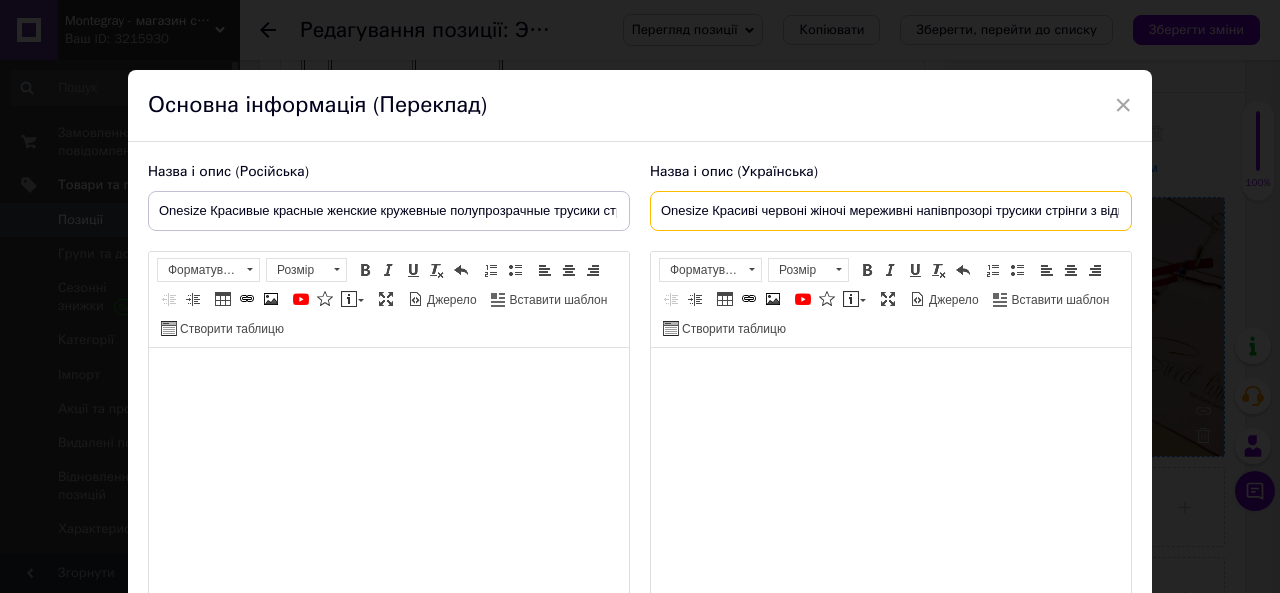 type on "Onesize Красиві червоні жіночі мереживні напівпрозорі трусики стрінги з відкритим доступом" 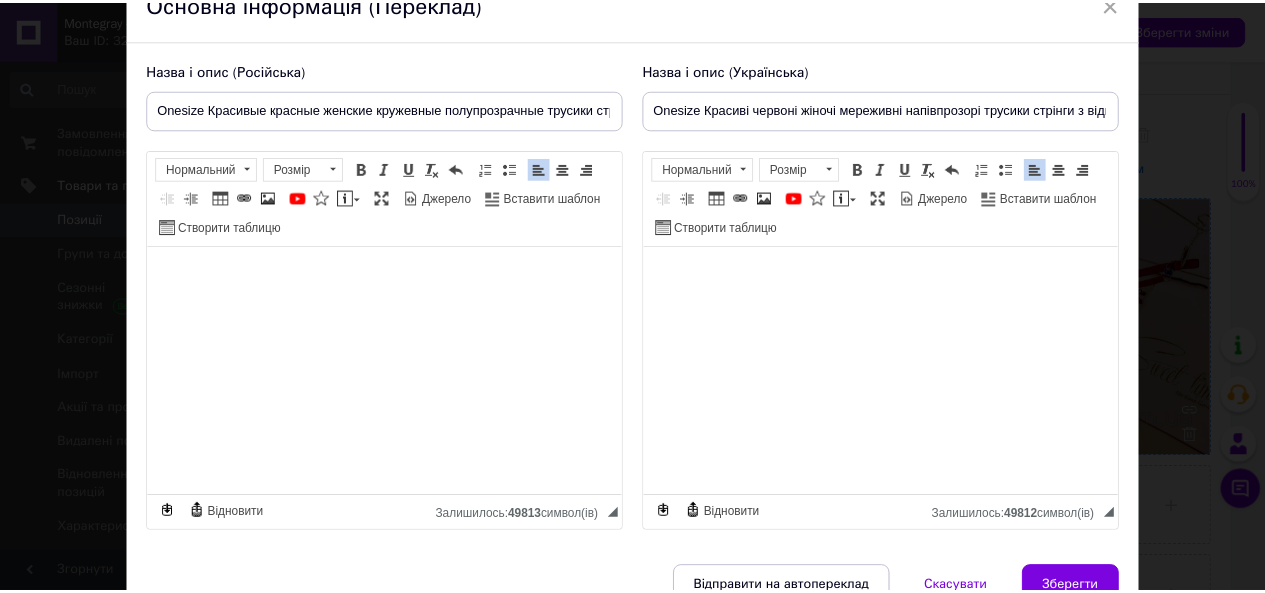 scroll, scrollTop: 200, scrollLeft: 0, axis: vertical 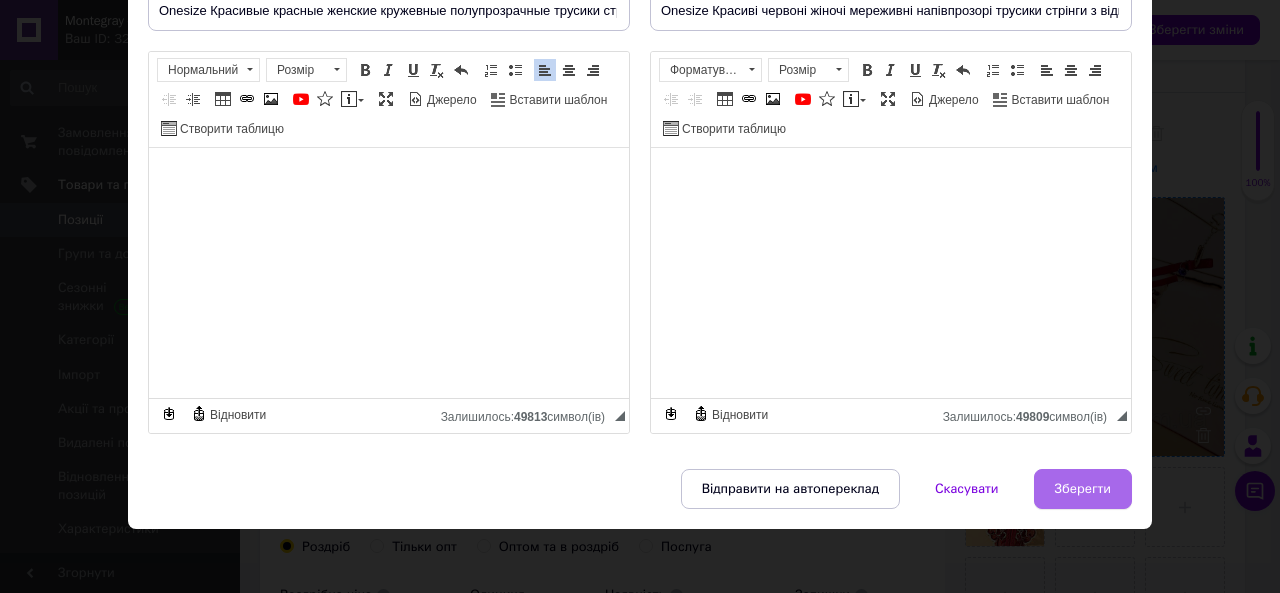 click on "Зберегти" at bounding box center [1083, 489] 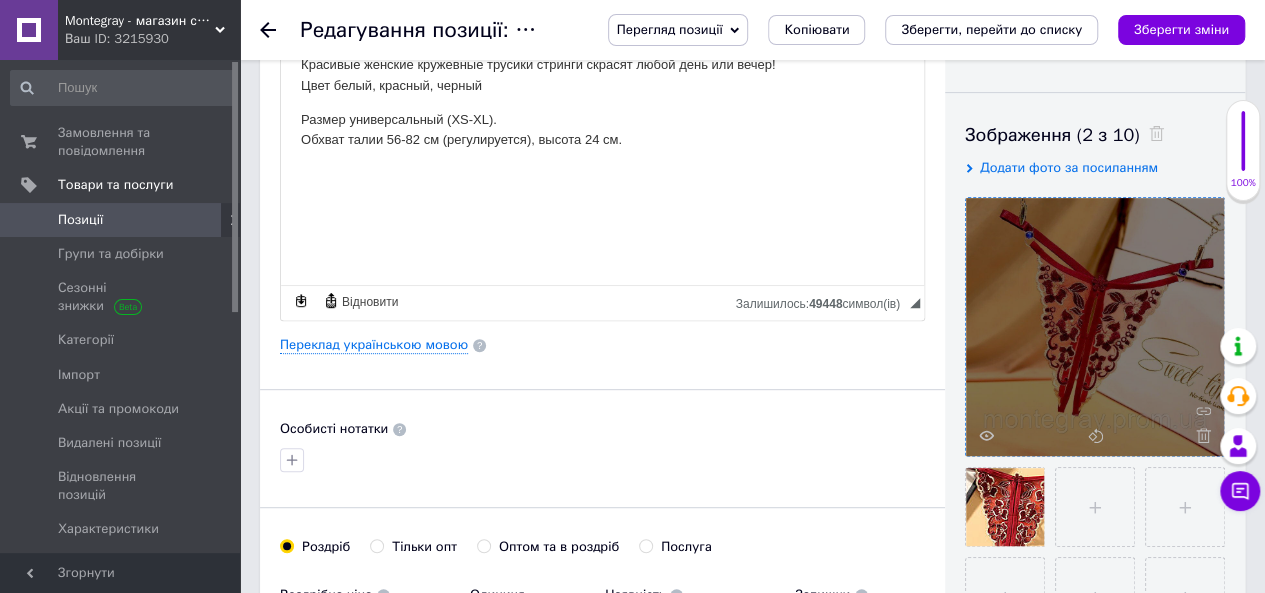 scroll, scrollTop: 0, scrollLeft: 0, axis: both 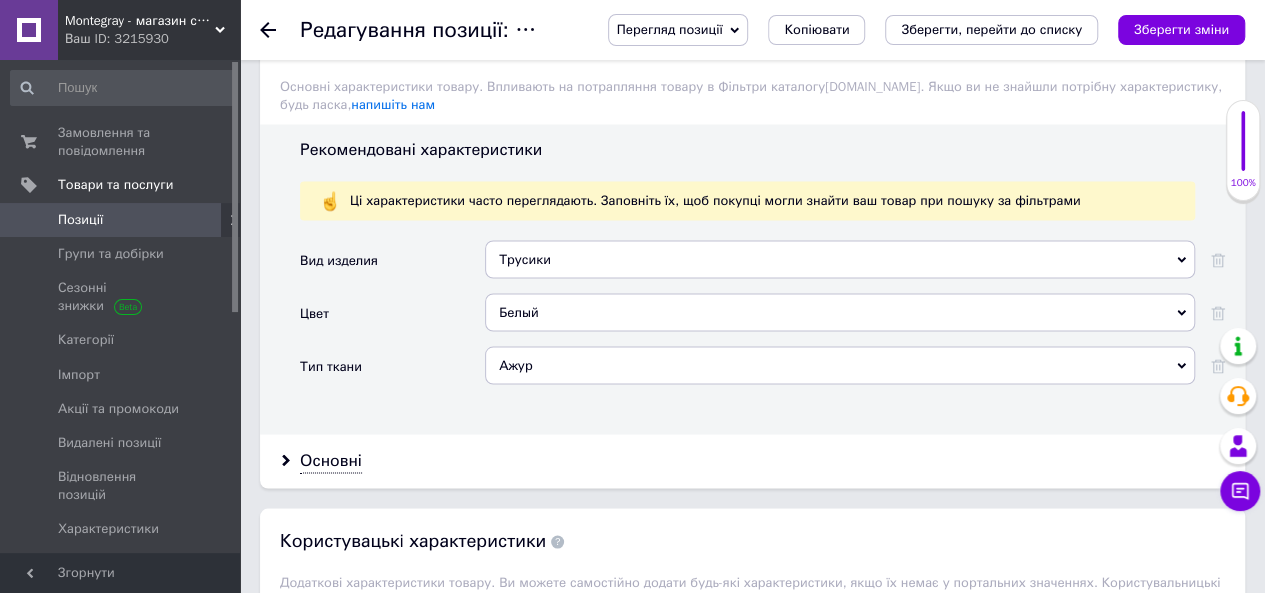 click on "Ажур" at bounding box center [840, 365] 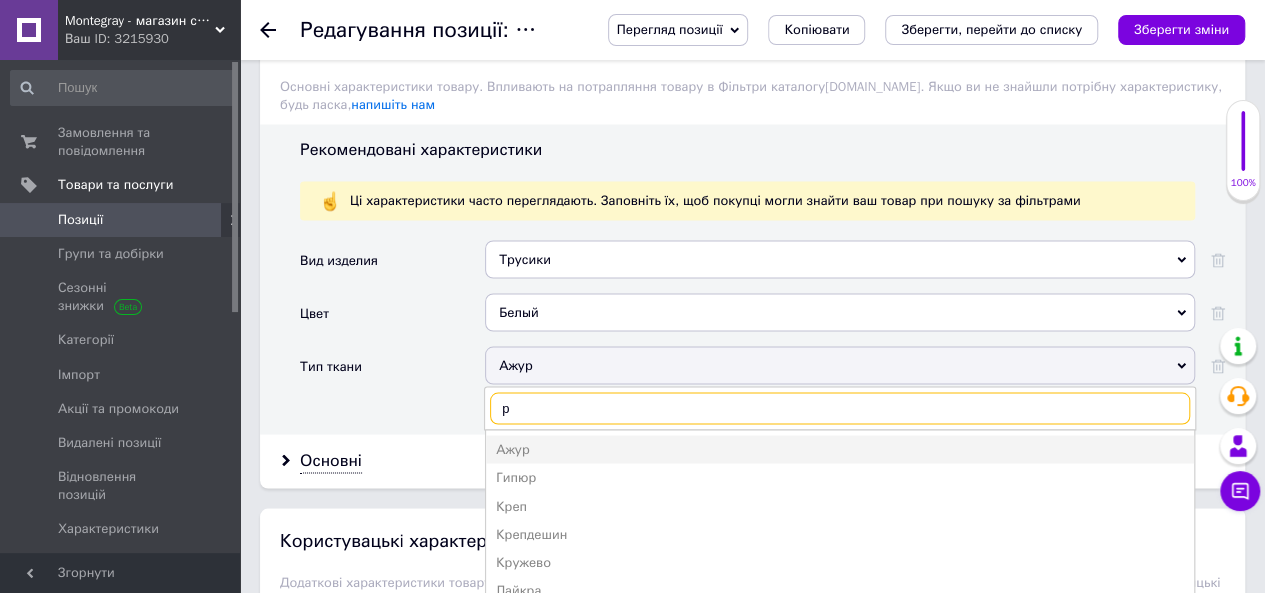 drag, startPoint x: 541, startPoint y: 396, endPoint x: 476, endPoint y: 399, distance: 65.06919 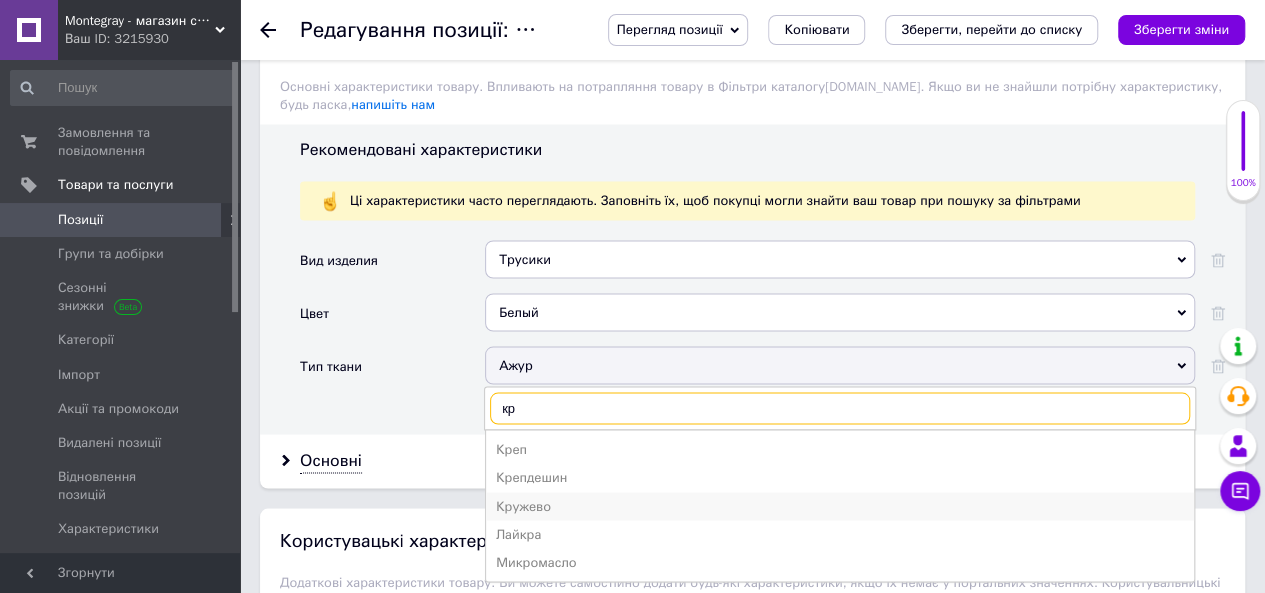 type on "кр" 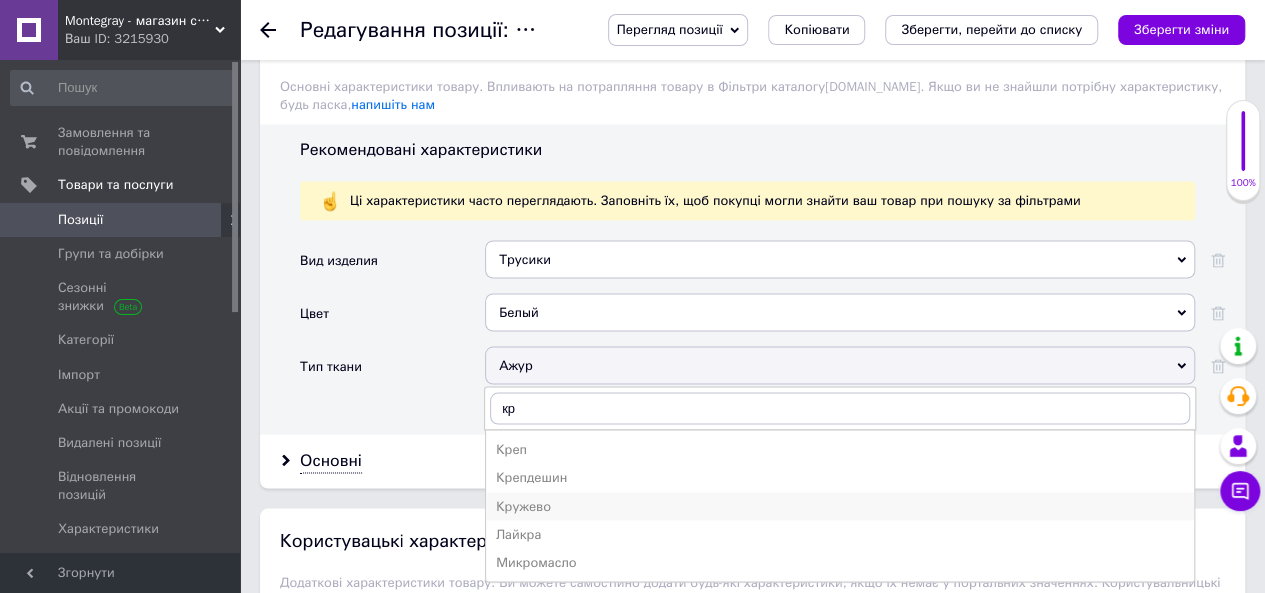 click on "Кружево" at bounding box center (840, 506) 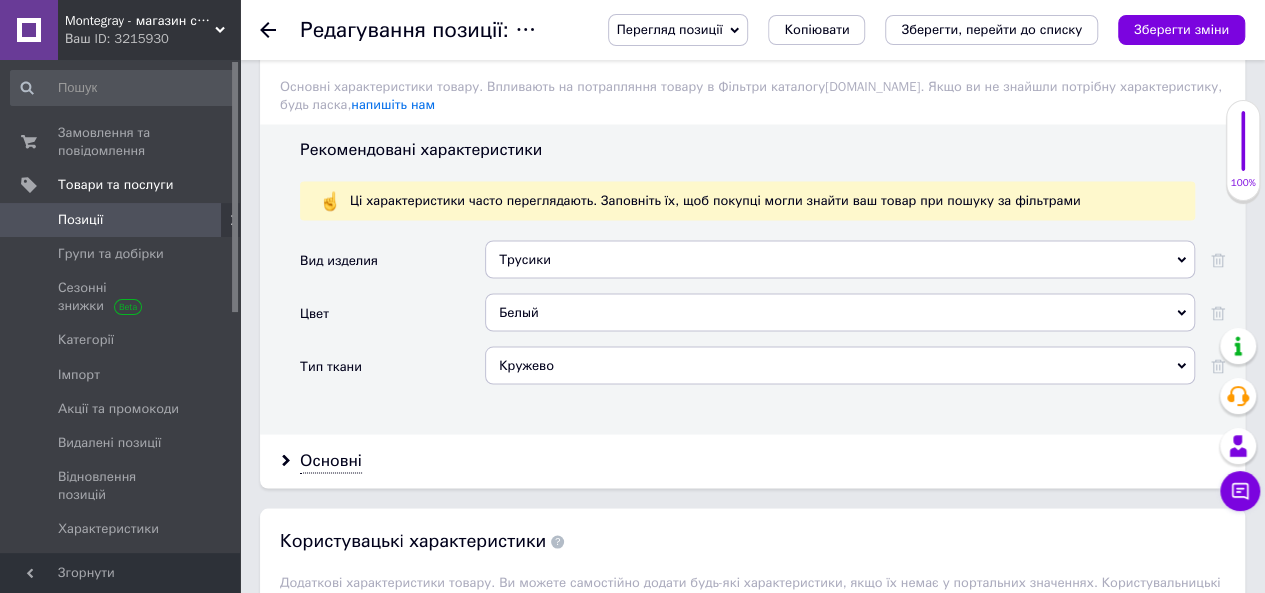 click on "Белый" at bounding box center [840, 312] 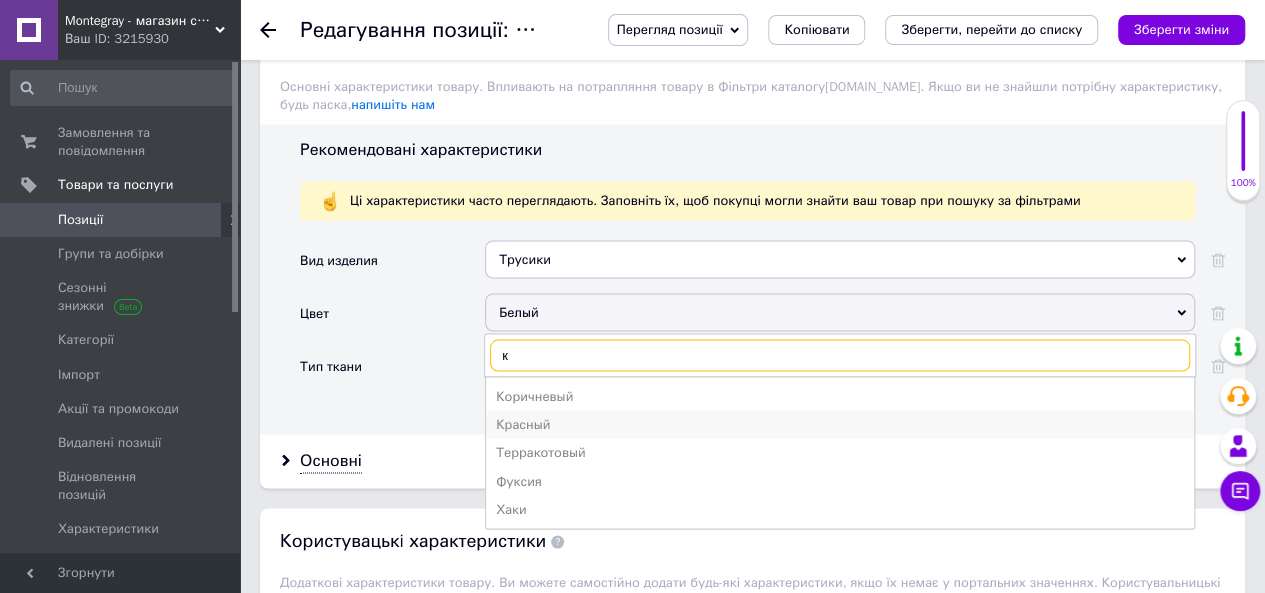 type on "к" 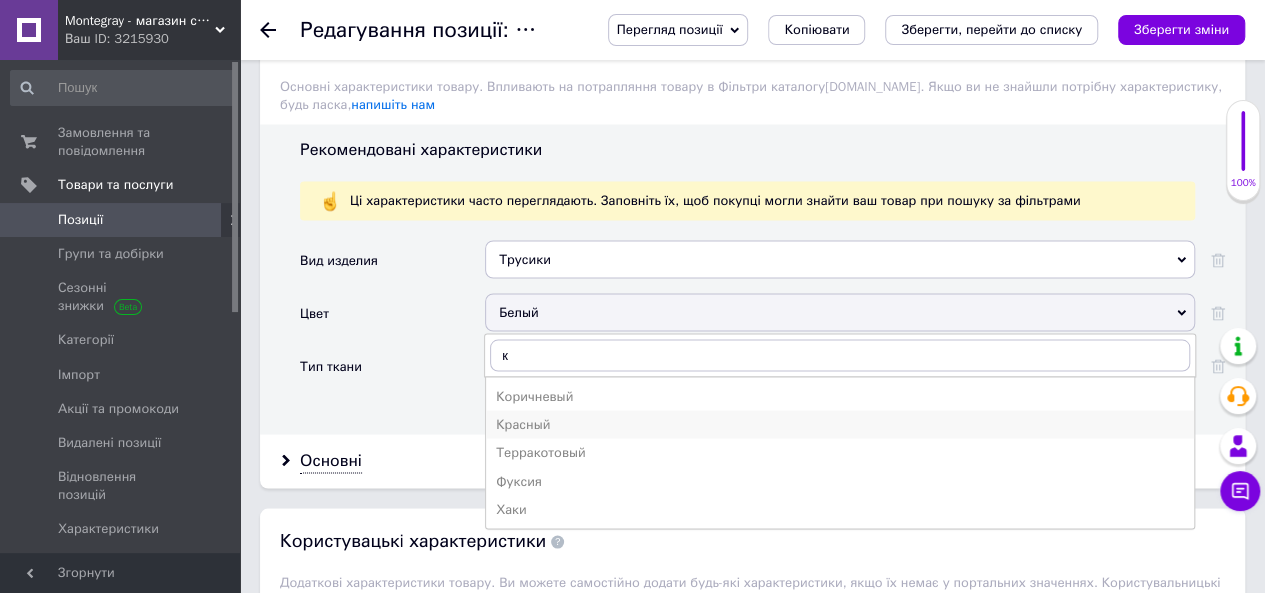 click on "Красный" at bounding box center [840, 424] 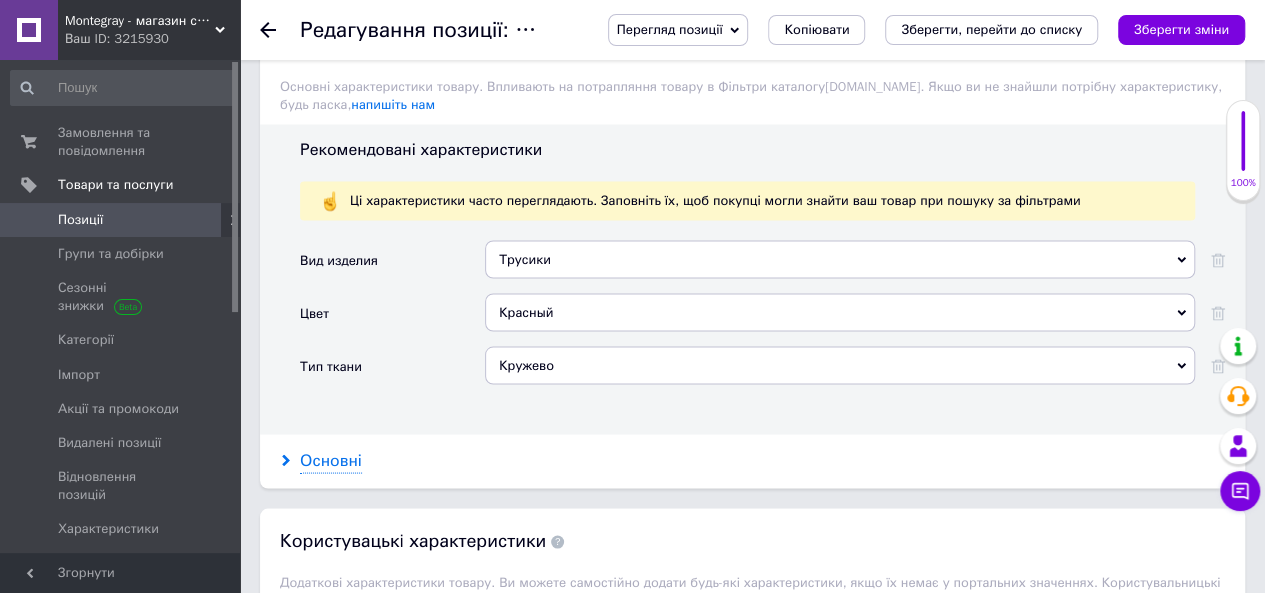 click on "Основні" at bounding box center (331, 460) 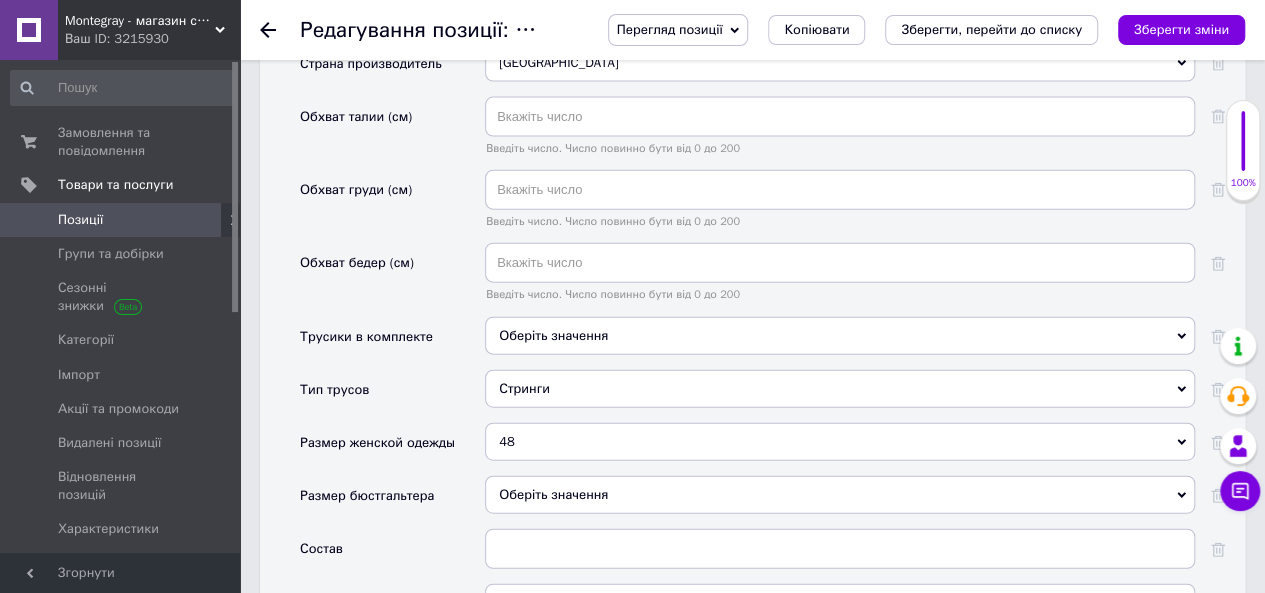 scroll, scrollTop: 2300, scrollLeft: 0, axis: vertical 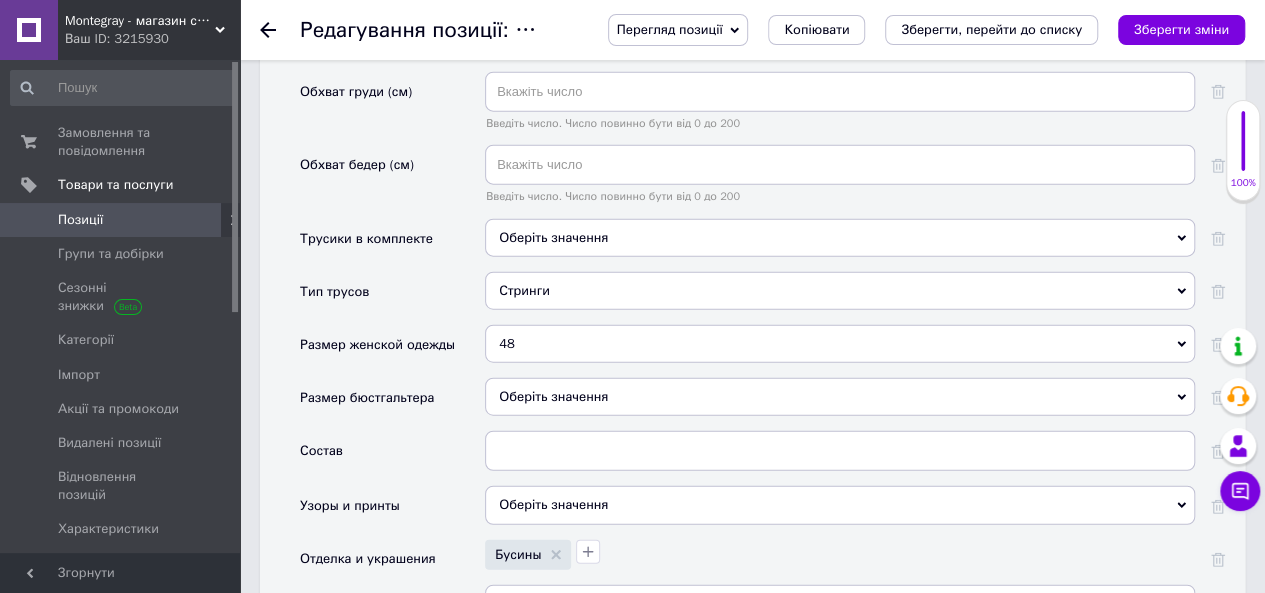 click on "48" at bounding box center (840, 344) 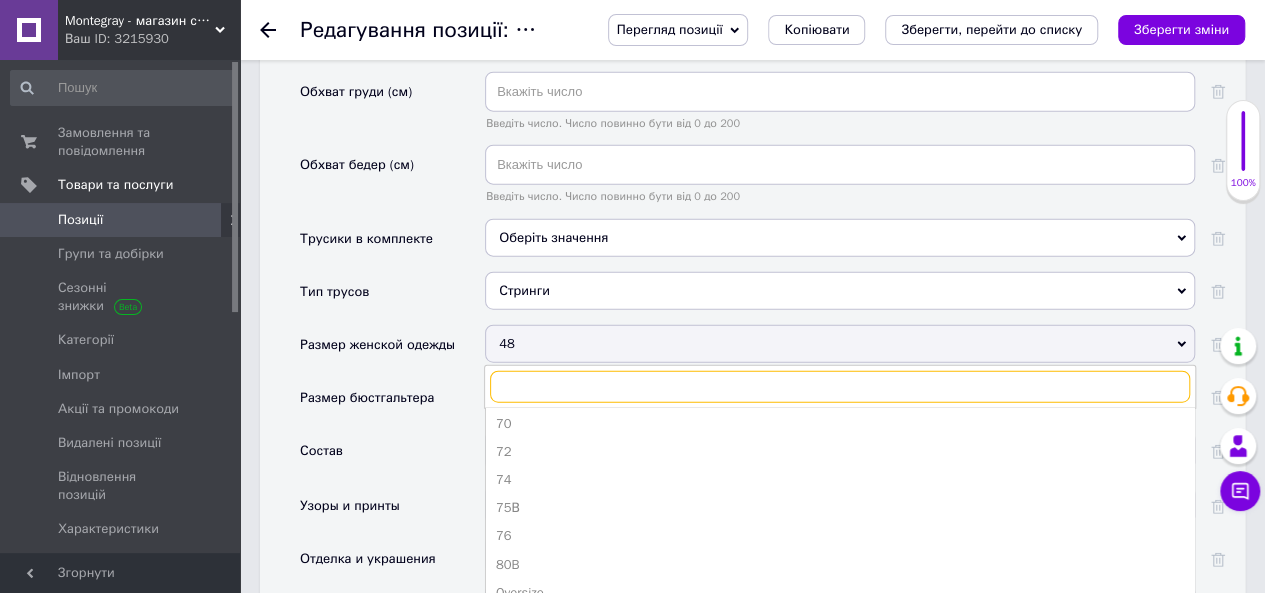 scroll, scrollTop: 839, scrollLeft: 0, axis: vertical 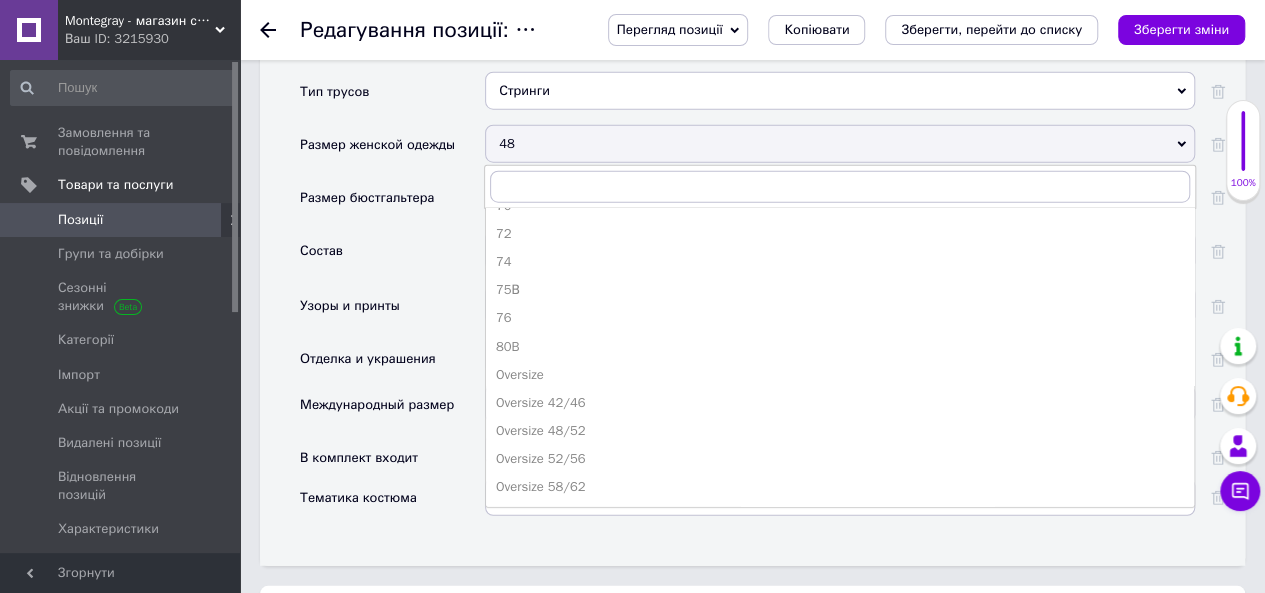 click on "Состав" at bounding box center (392, 258) 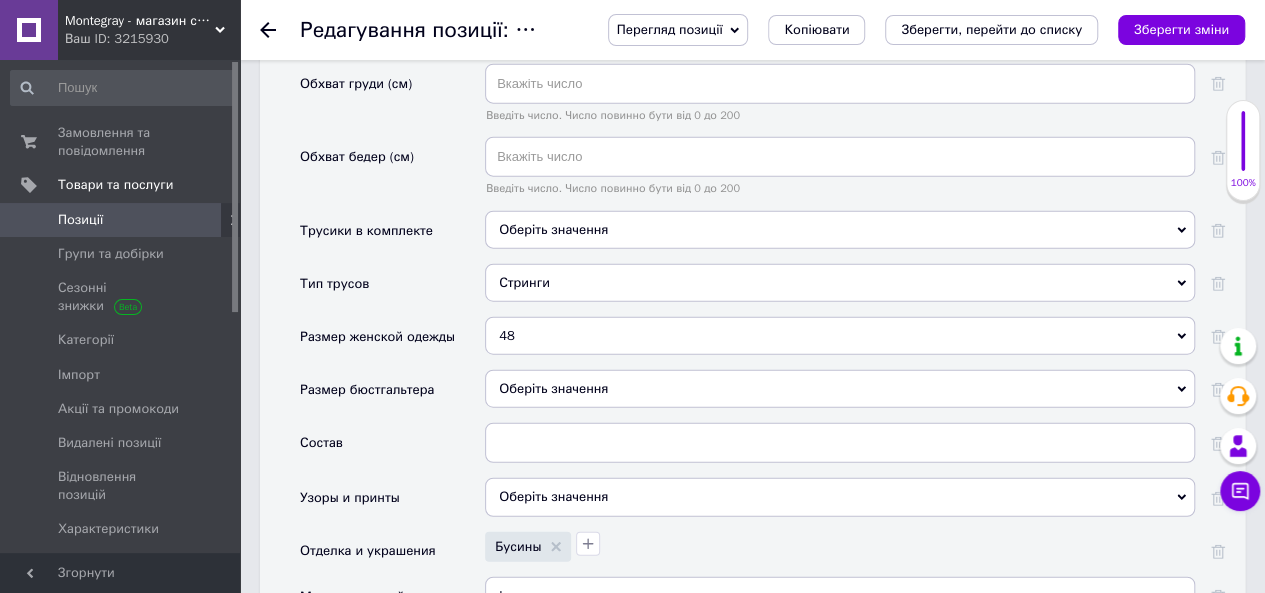 scroll, scrollTop: 2300, scrollLeft: 0, axis: vertical 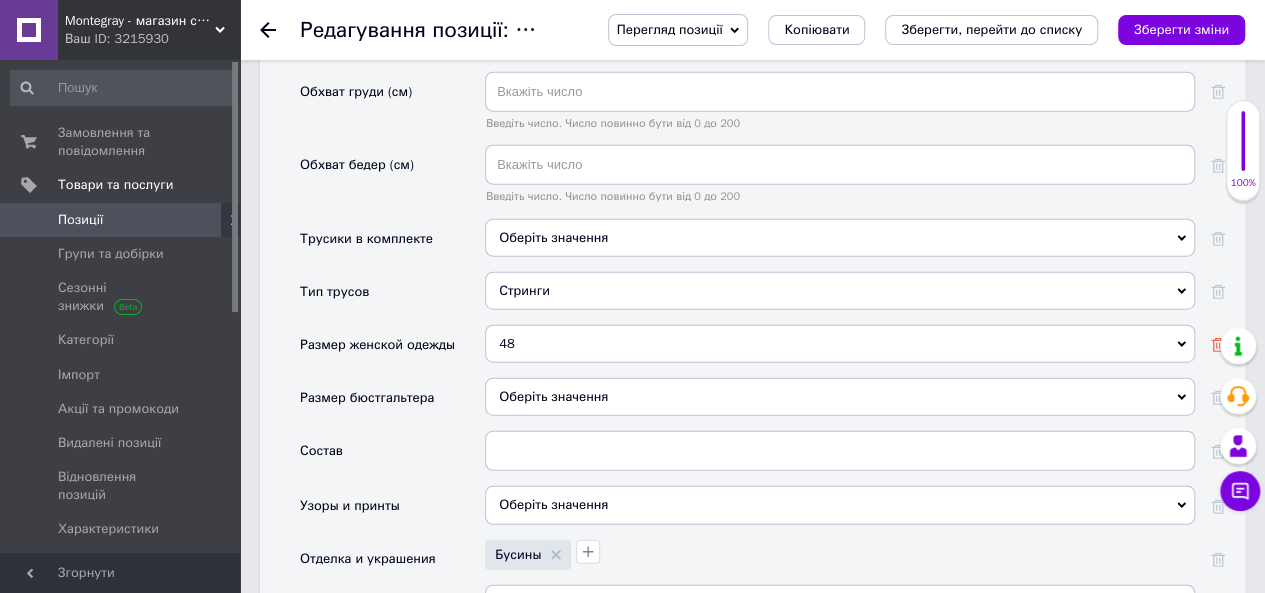 click 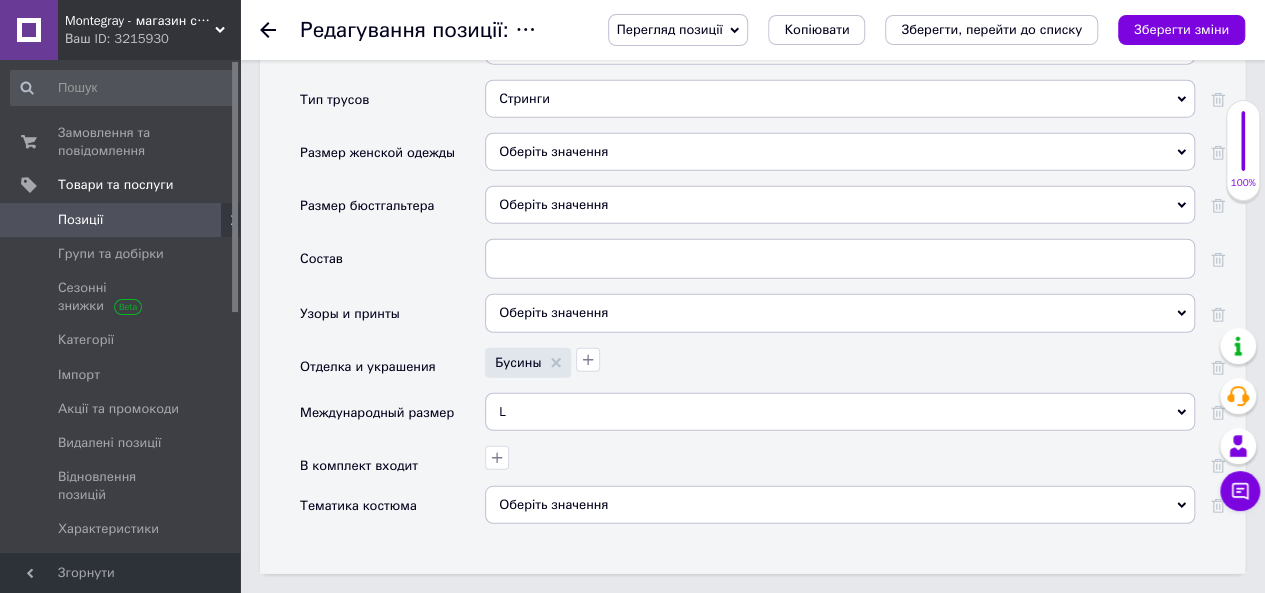 scroll, scrollTop: 2500, scrollLeft: 0, axis: vertical 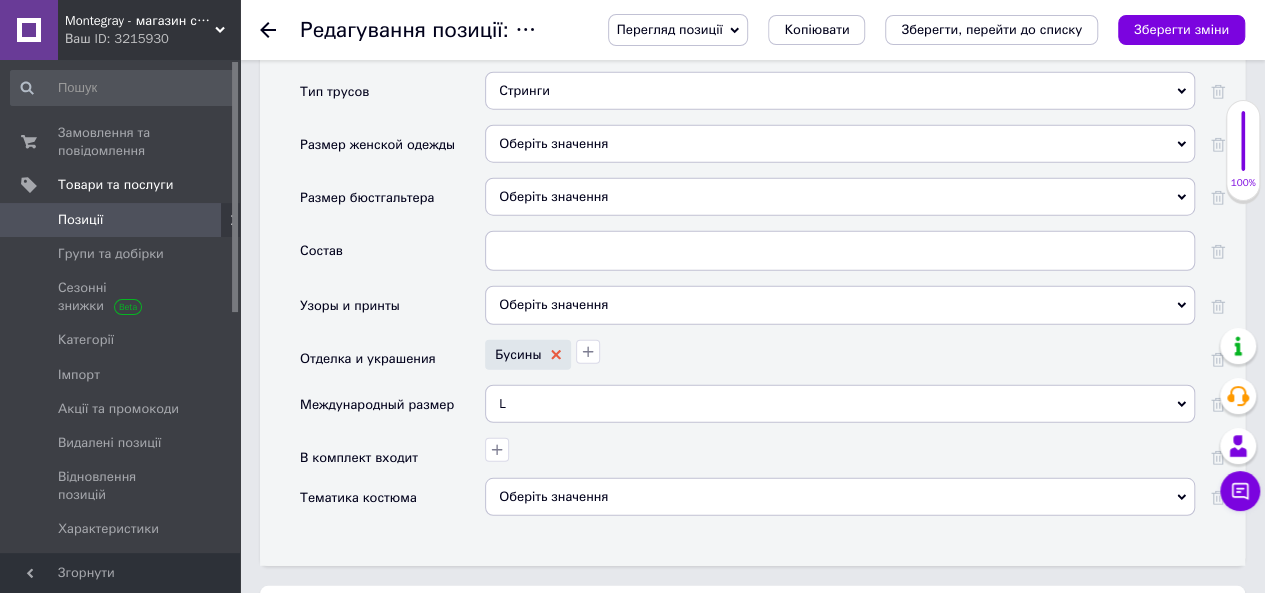 click 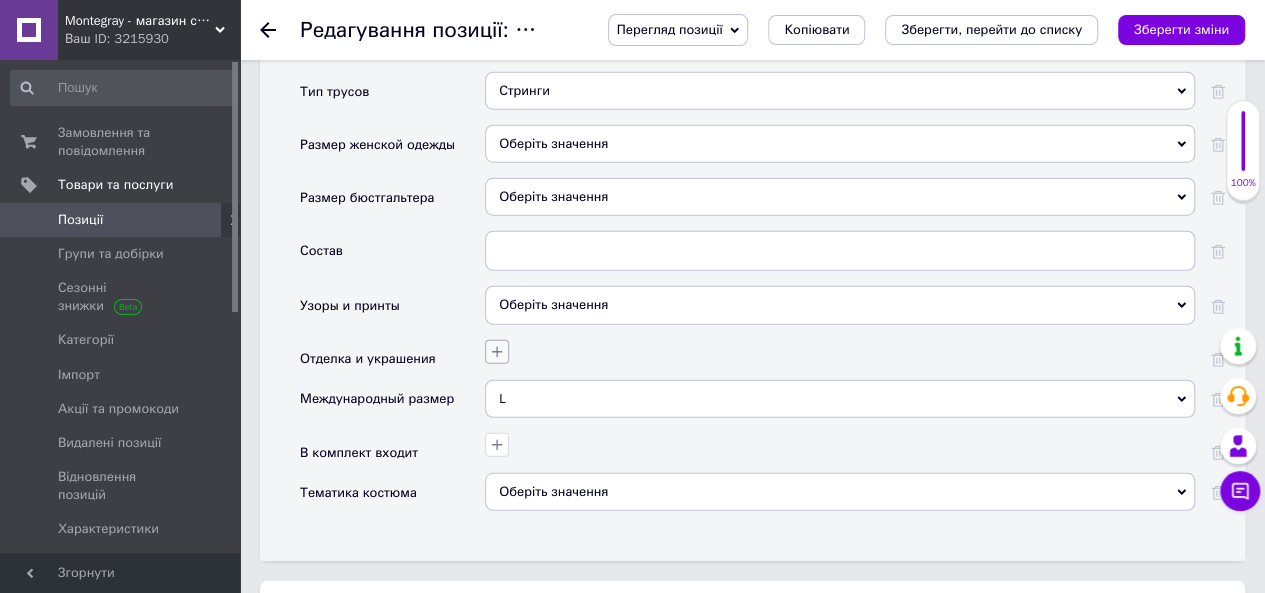 click 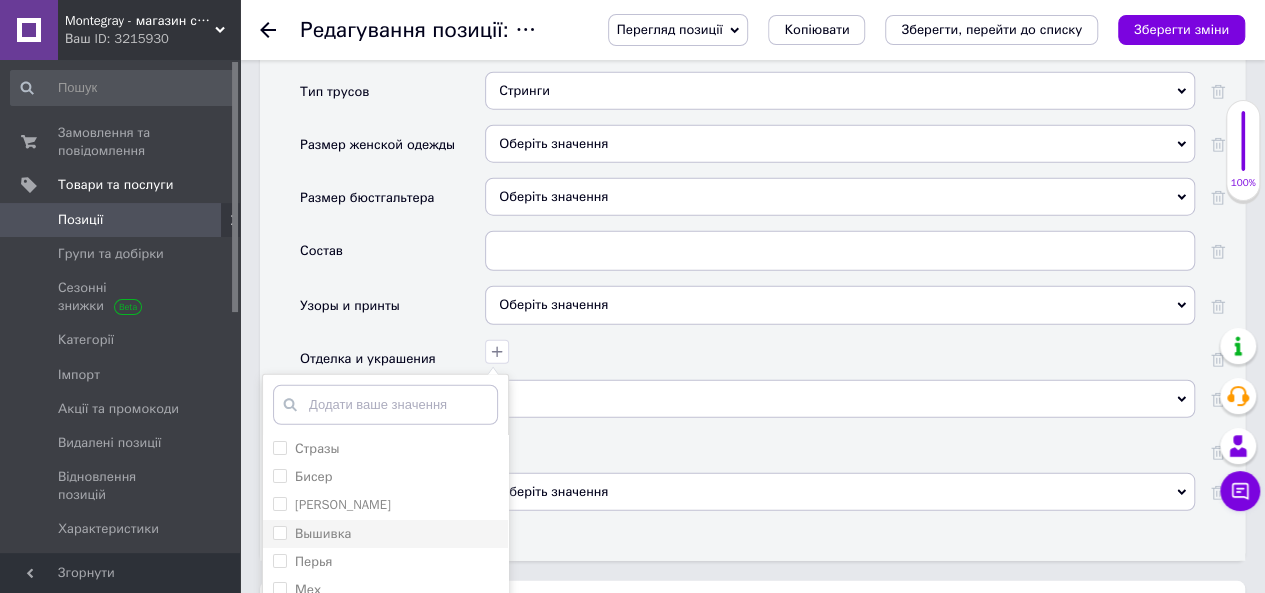 click on "Вышивка" at bounding box center [385, 534] 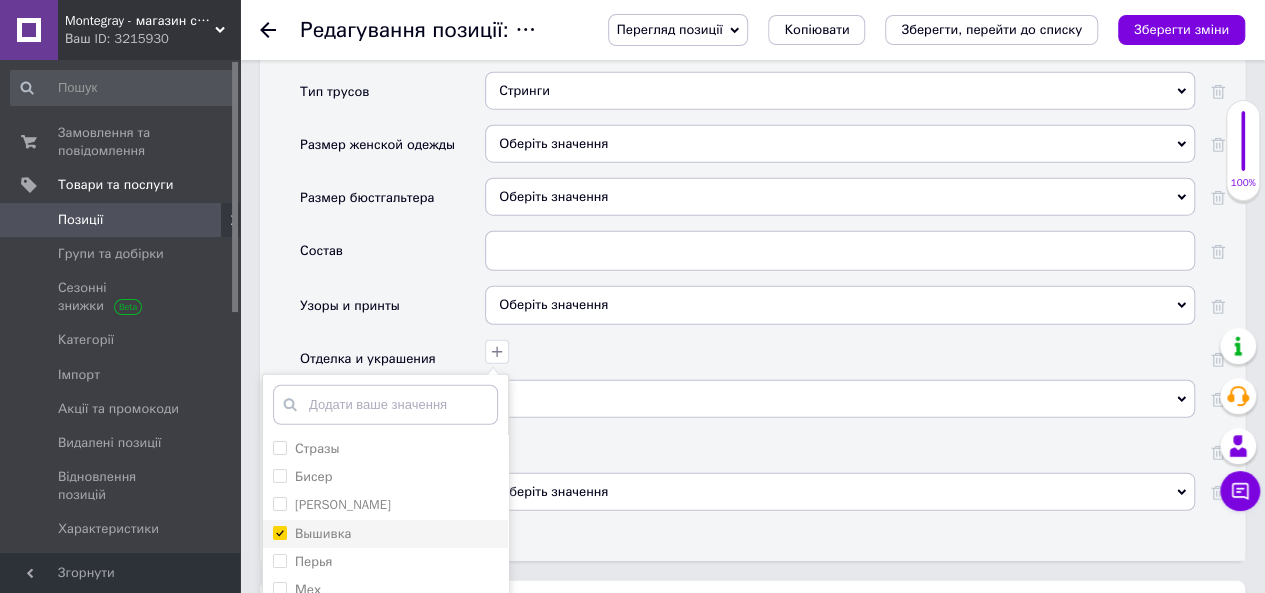 checkbox on "true" 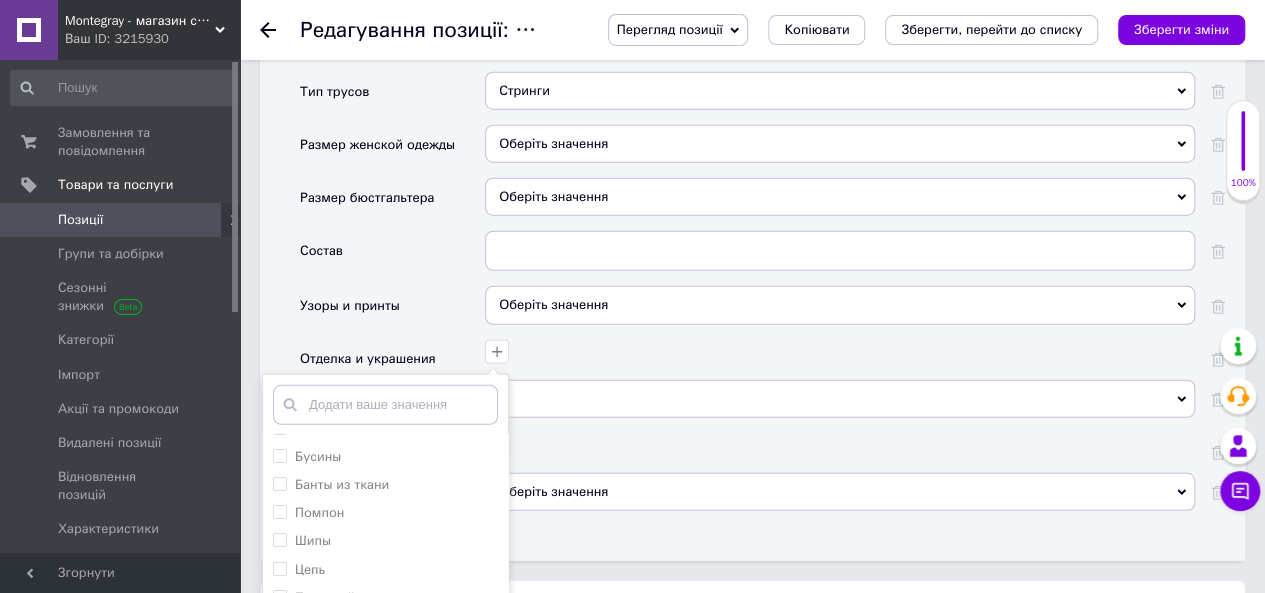 scroll, scrollTop: 300, scrollLeft: 0, axis: vertical 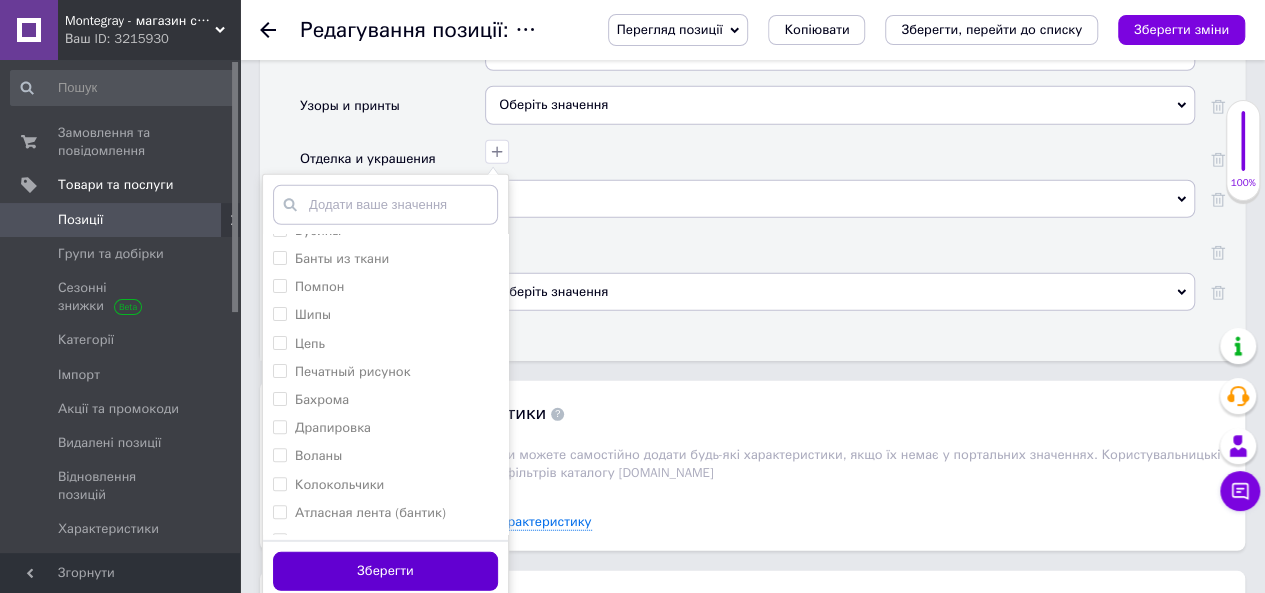 click on "Зберегти" at bounding box center [385, 571] 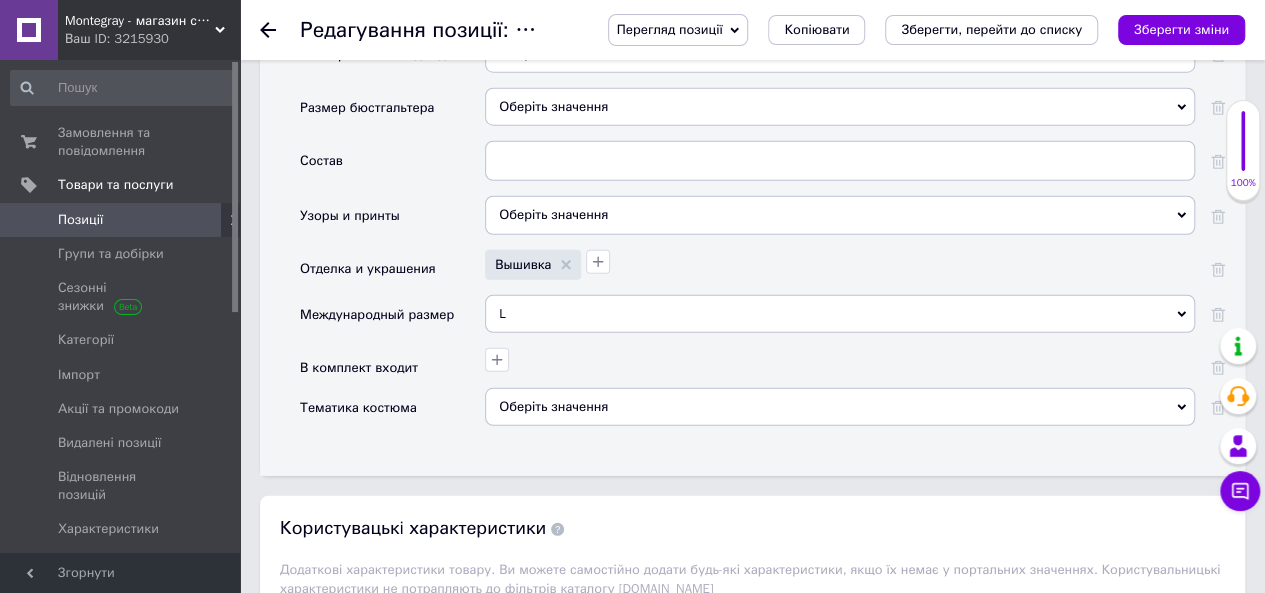 scroll, scrollTop: 2500, scrollLeft: 0, axis: vertical 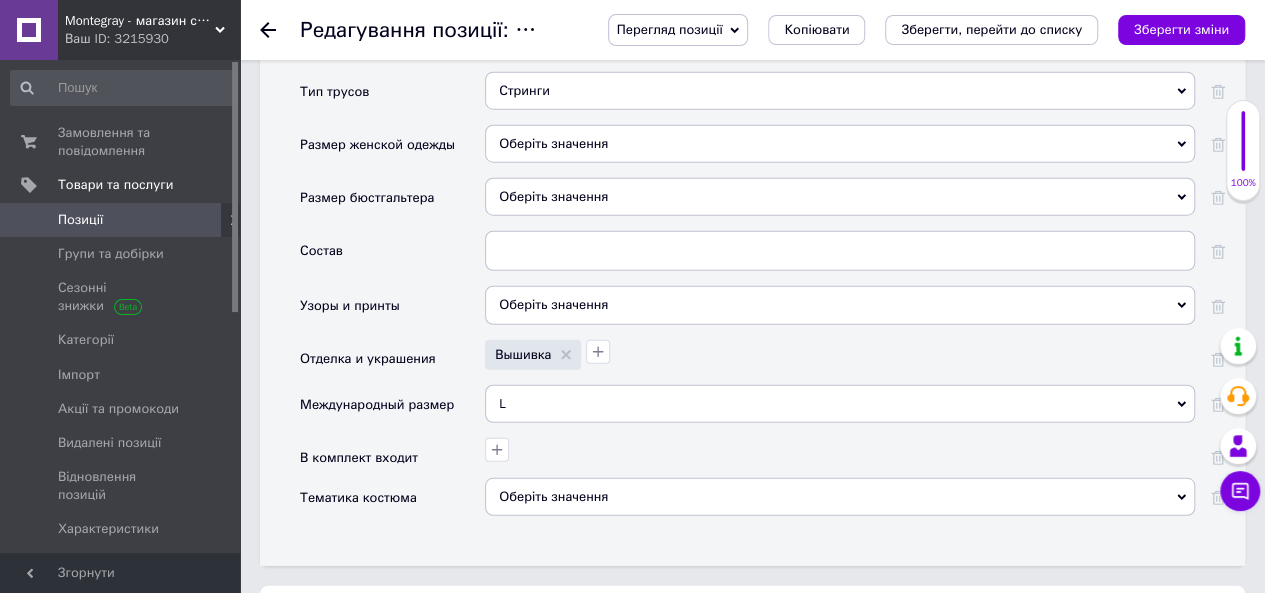 click on "L" at bounding box center [840, 404] 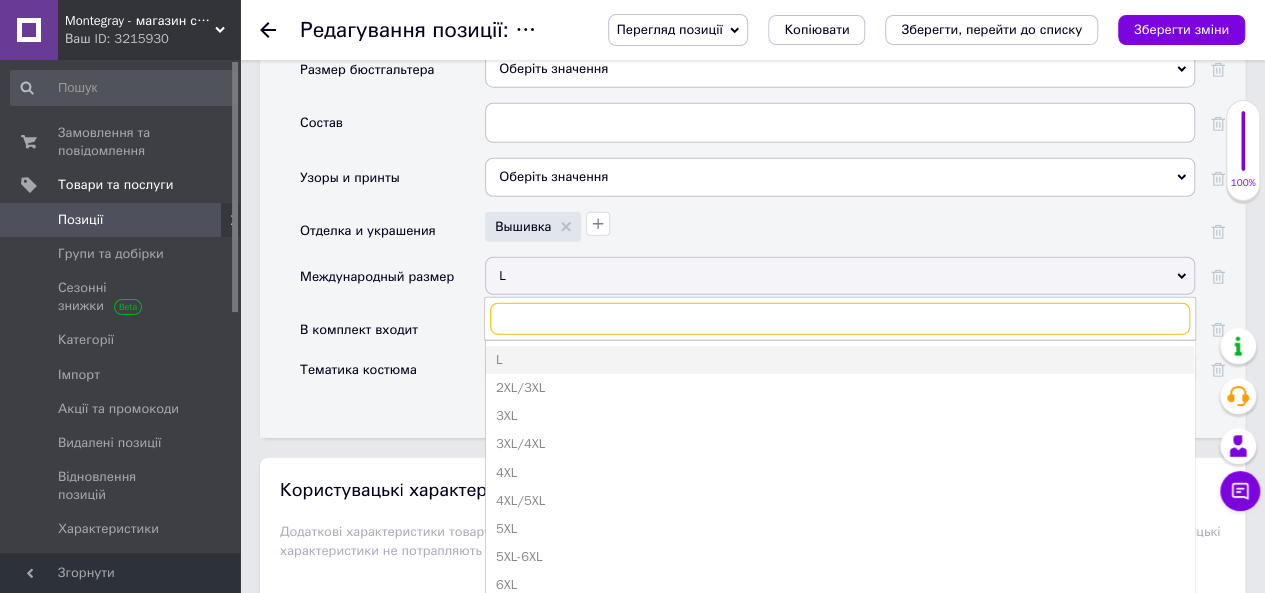 scroll, scrollTop: 2700, scrollLeft: 0, axis: vertical 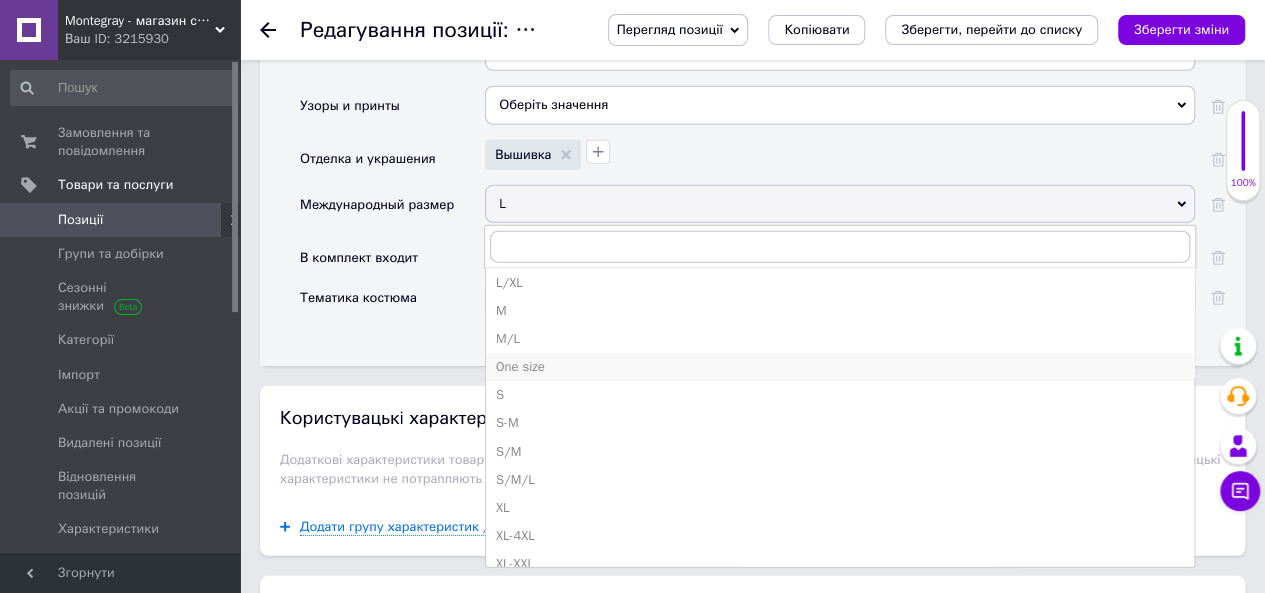 click on "One size" at bounding box center [840, 367] 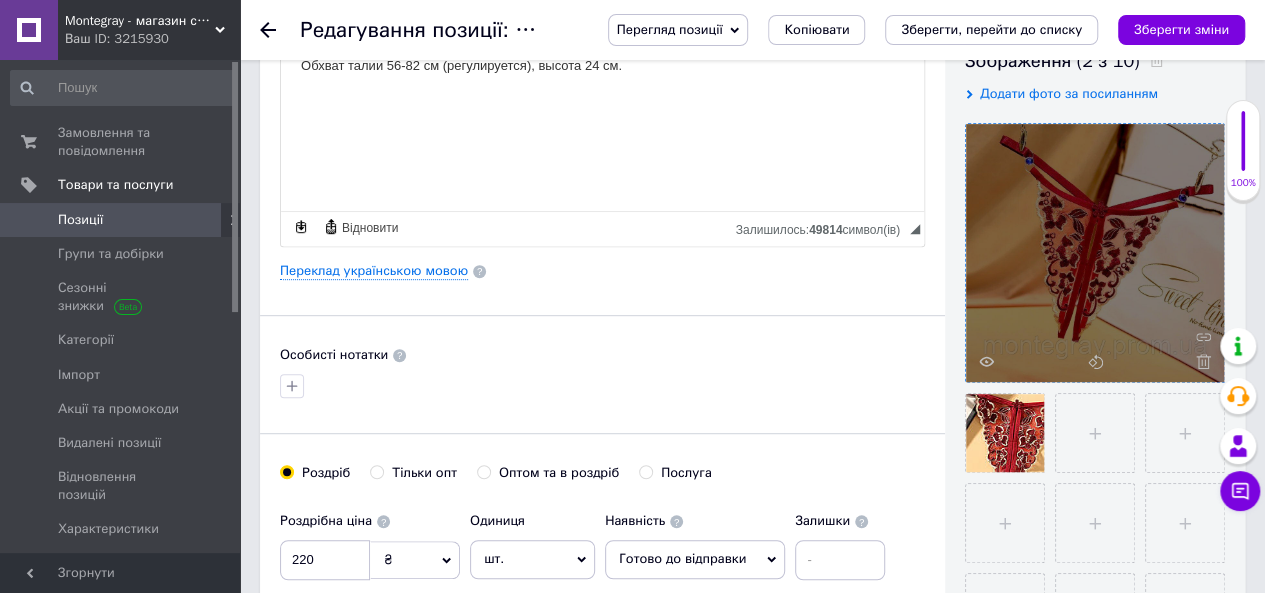 scroll, scrollTop: 0, scrollLeft: 0, axis: both 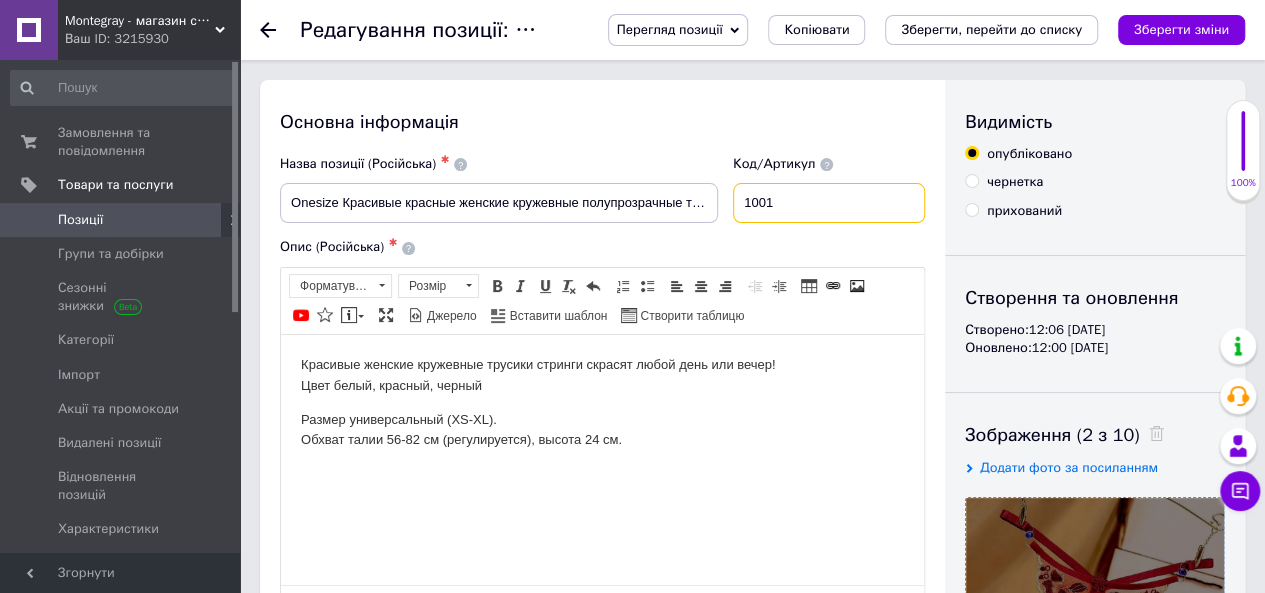 drag, startPoint x: 815, startPoint y: 189, endPoint x: 681, endPoint y: 195, distance: 134.13426 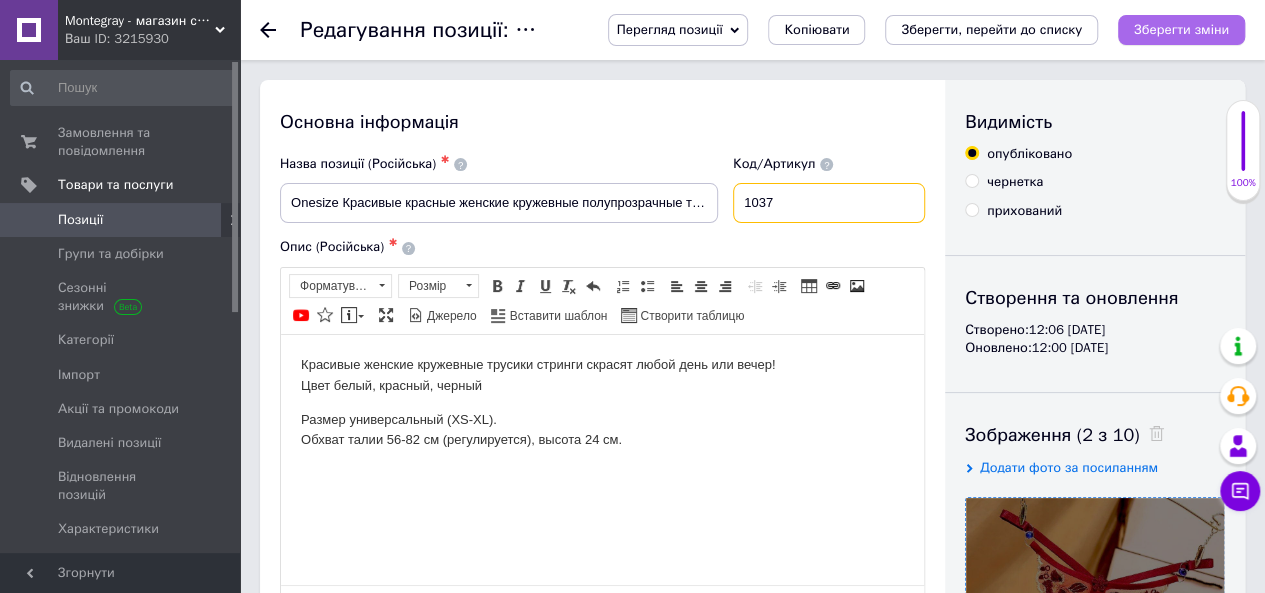 type on "1037" 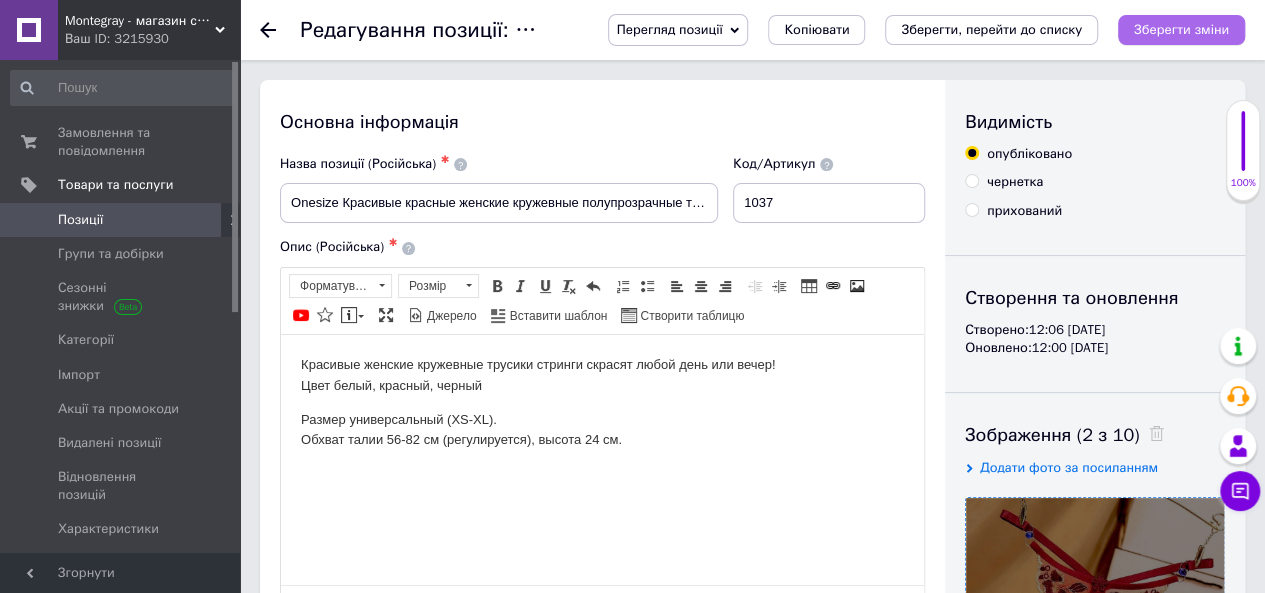 click on "Зберегти зміни" at bounding box center (1181, 29) 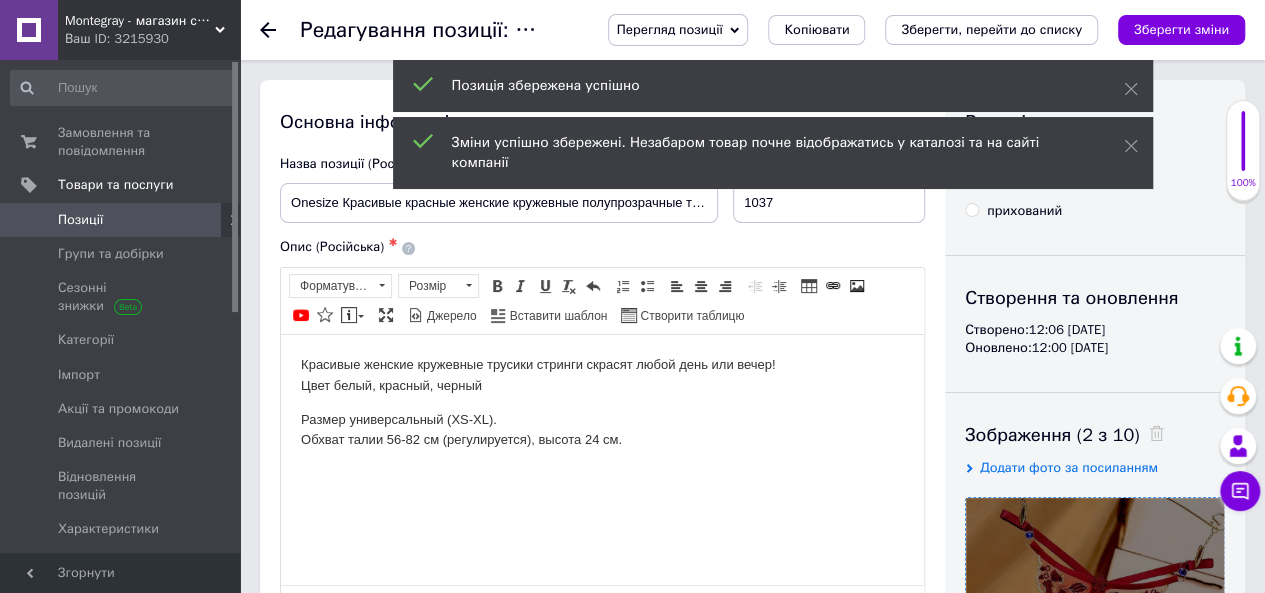 click on "Копіювати" at bounding box center (816, 30) 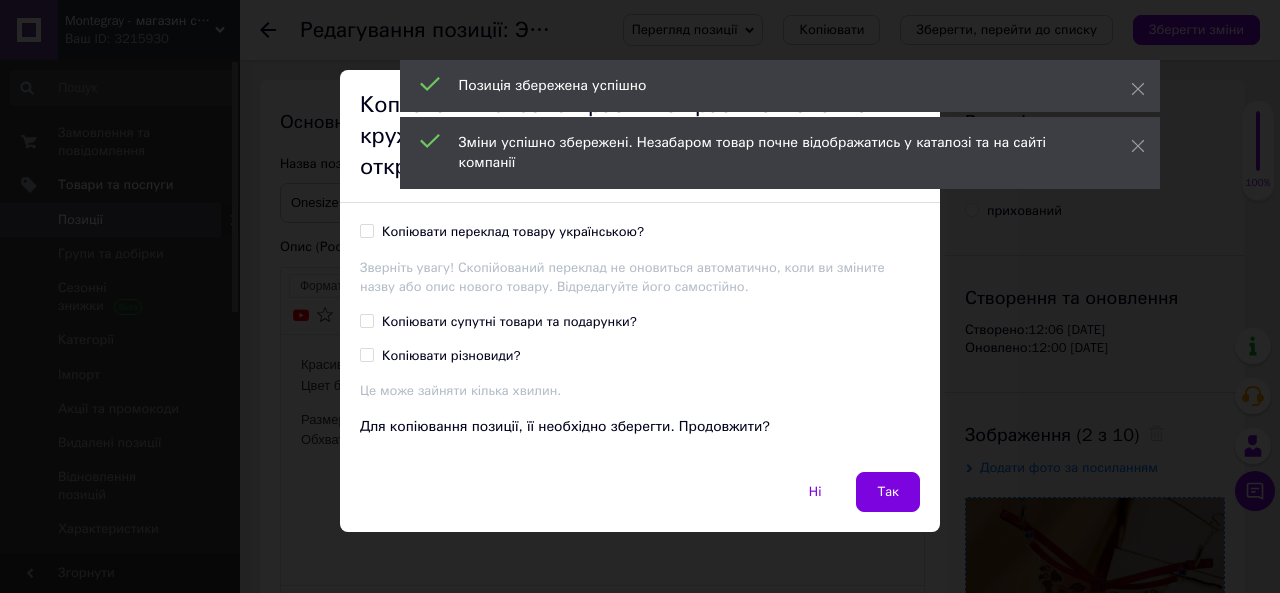 click on "Копіювати переклад товару українською?" at bounding box center (513, 232) 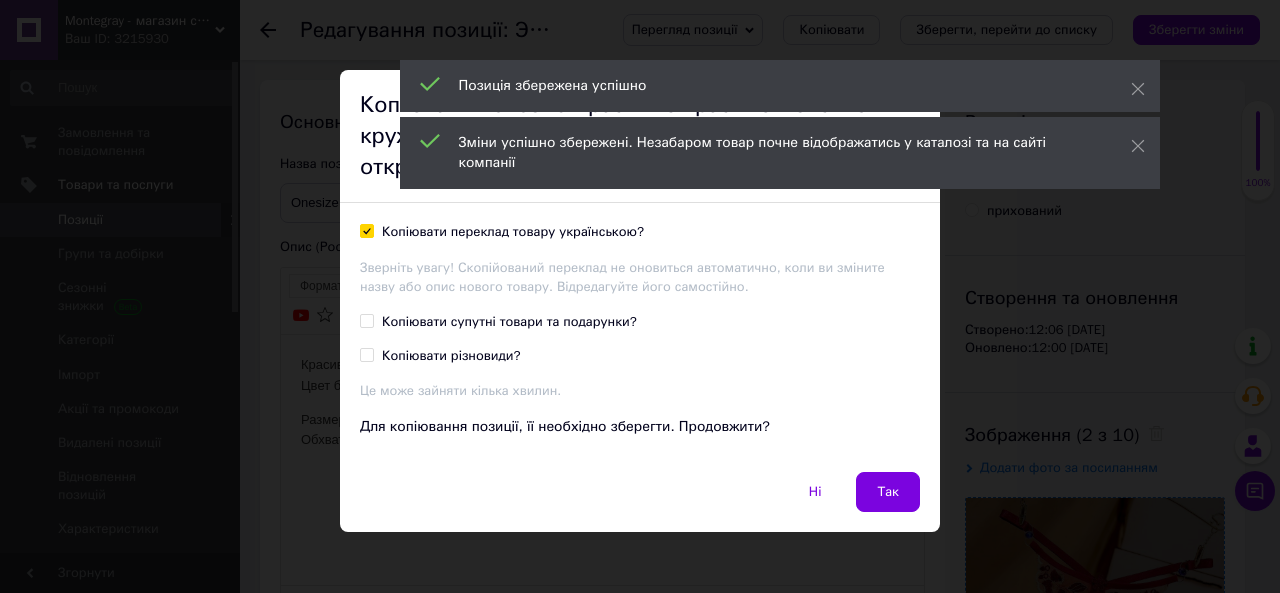 checkbox on "true" 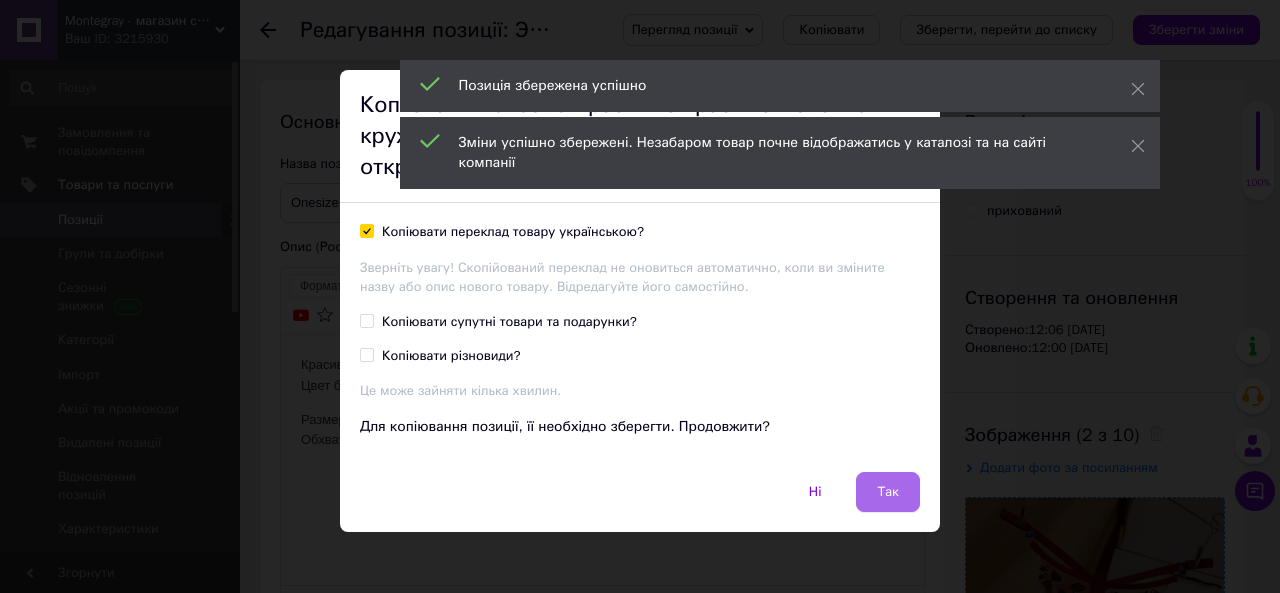 drag, startPoint x: 868, startPoint y: 479, endPoint x: 588, endPoint y: 147, distance: 434.30865 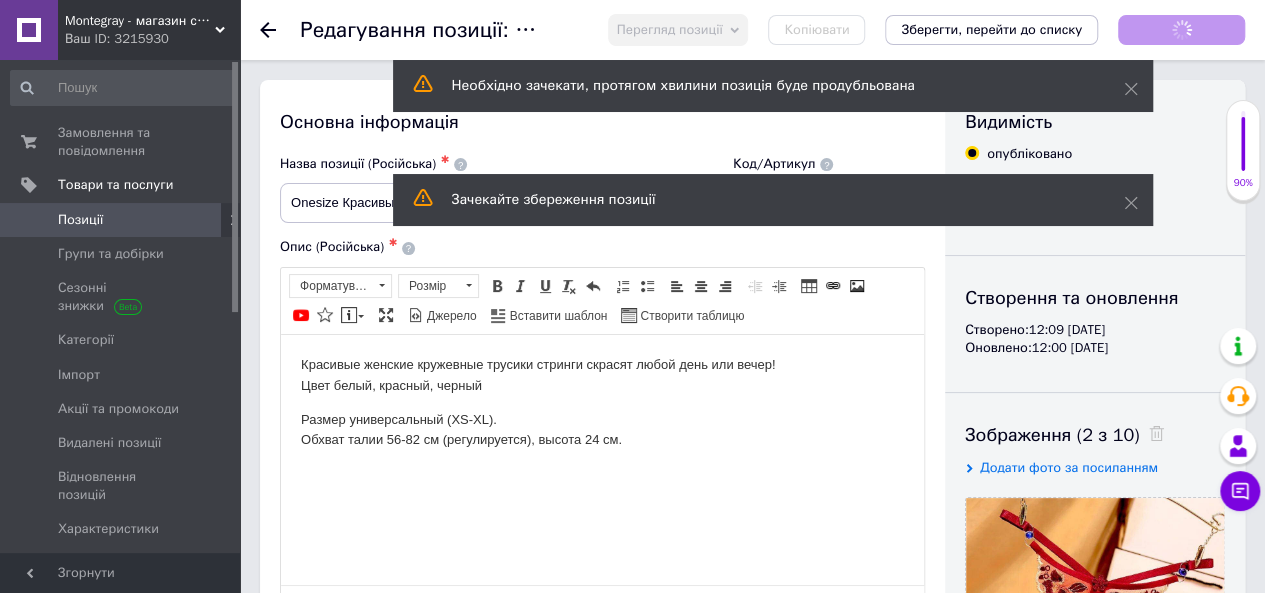 scroll, scrollTop: 0, scrollLeft: 0, axis: both 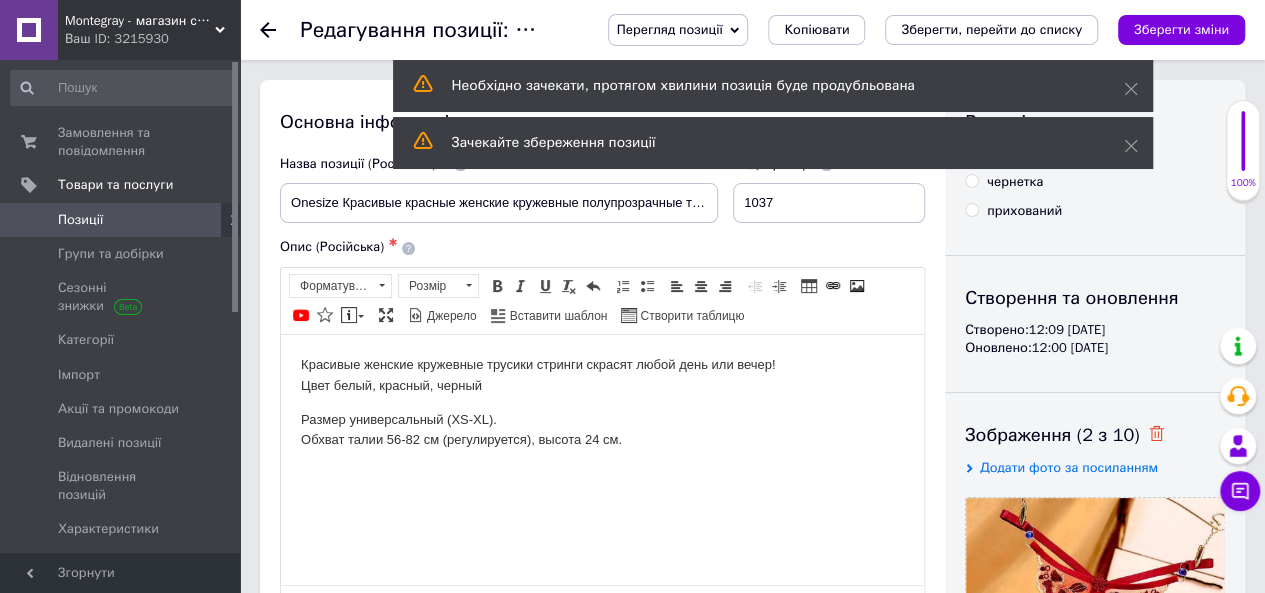 click 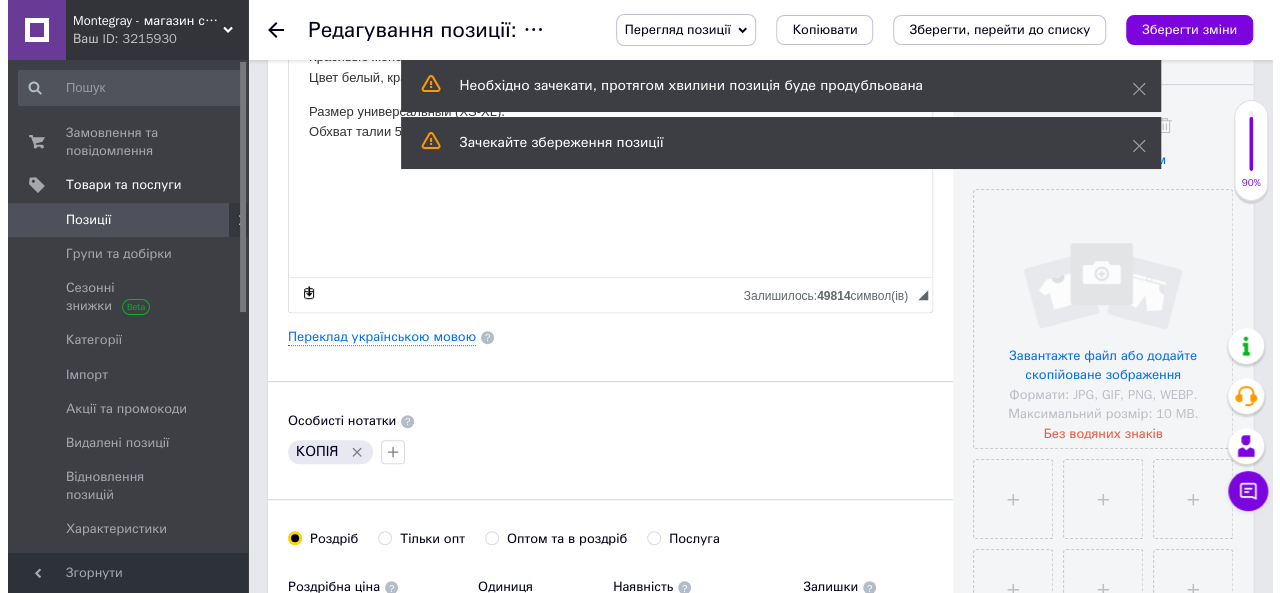 scroll, scrollTop: 400, scrollLeft: 0, axis: vertical 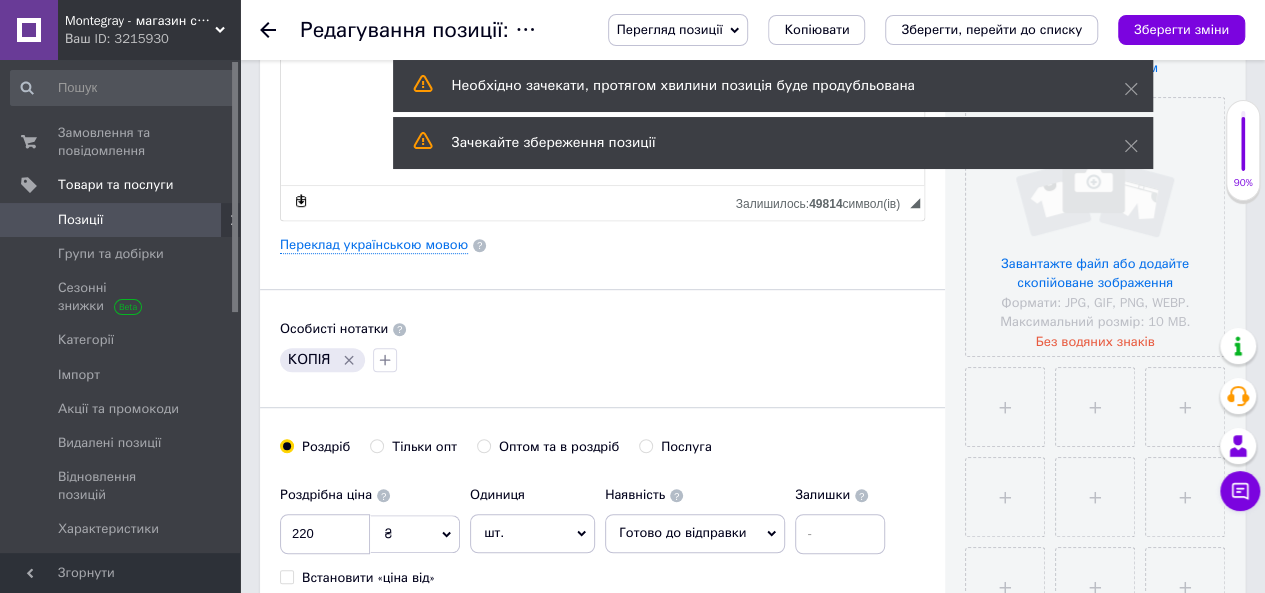 click 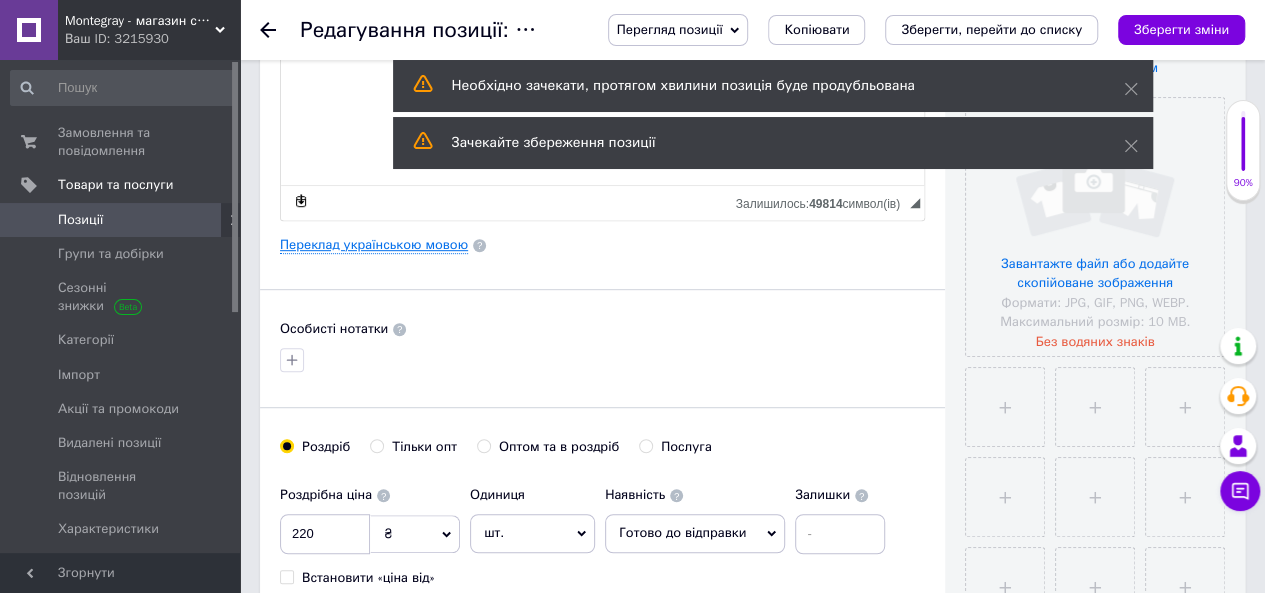 click on "Переклад українською мовою" at bounding box center (374, 245) 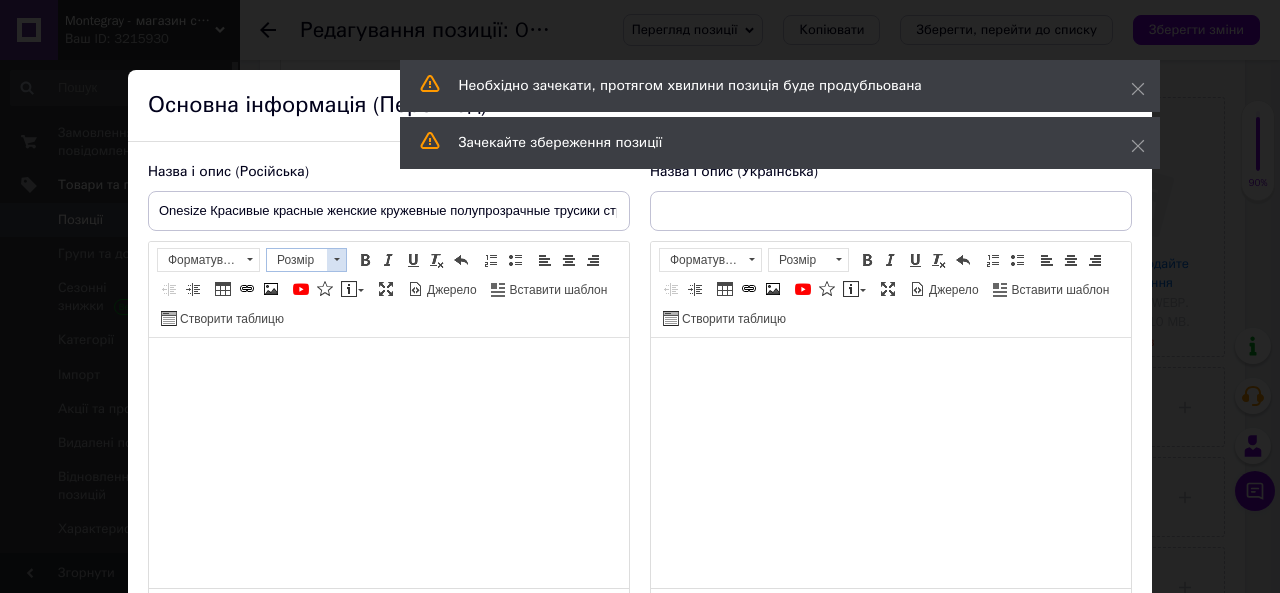 type on "Onesize Красиві червоні жіночі мереживні напівпрозорі трусики стрінги з відкритим доступом" 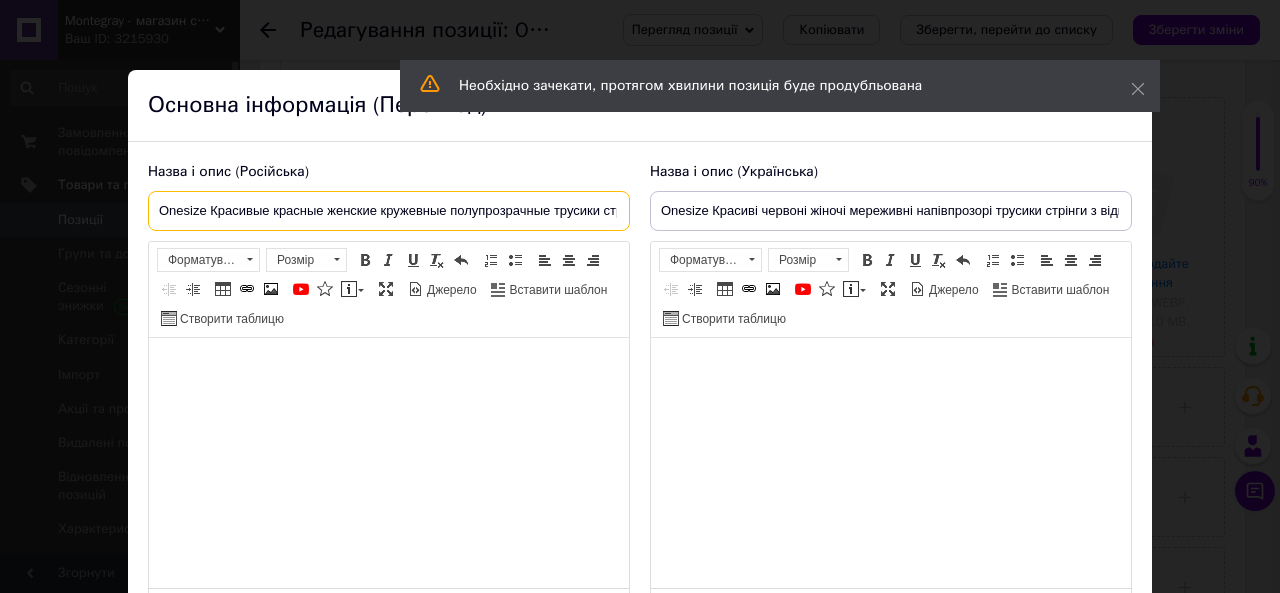 drag, startPoint x: 306, startPoint y: 211, endPoint x: 273, endPoint y: 215, distance: 33.24154 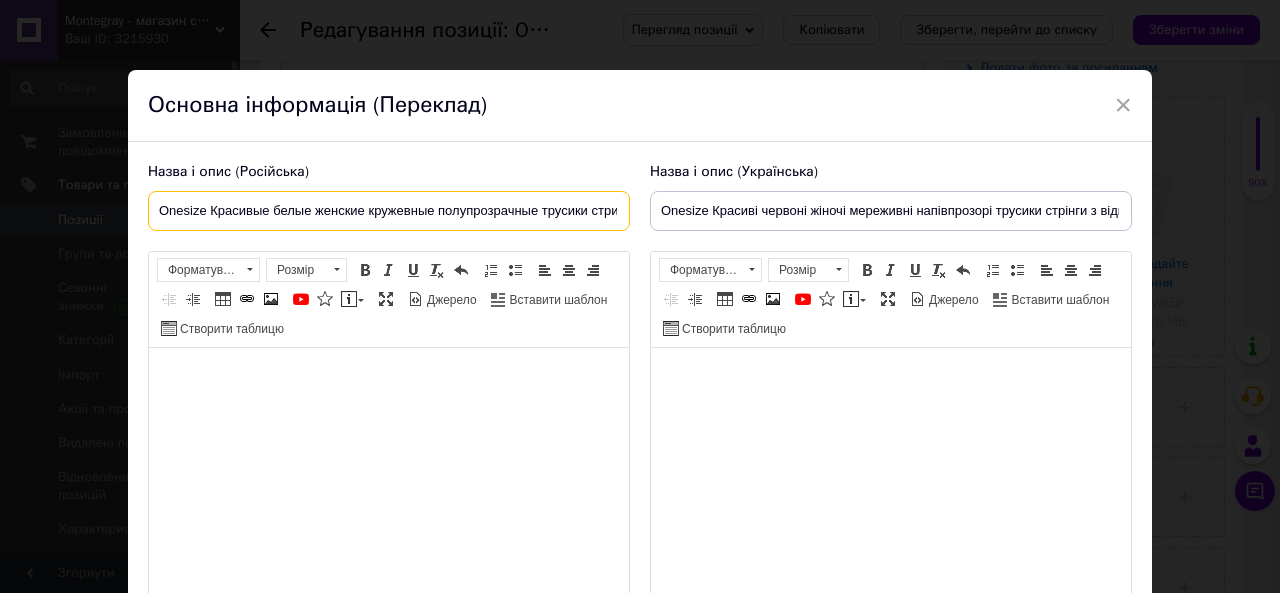 type on "Onesize Красивые белые женские кружевные полупрозрачные трусики стринги с открытым доступом" 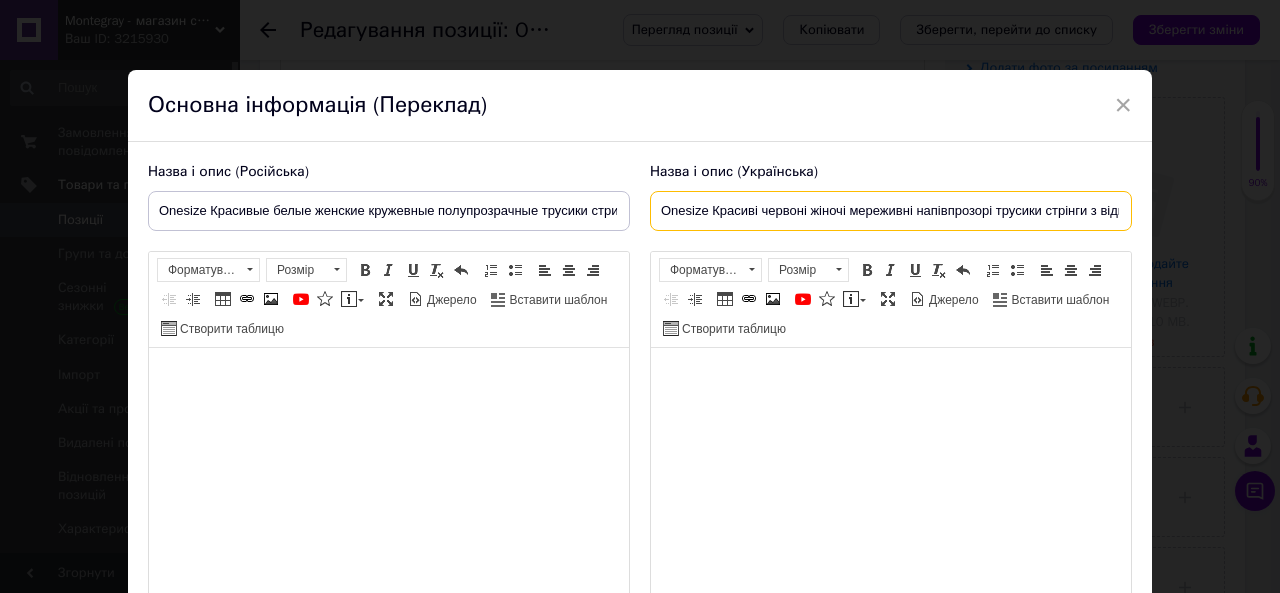 drag, startPoint x: 800, startPoint y: 209, endPoint x: 758, endPoint y: 208, distance: 42.0119 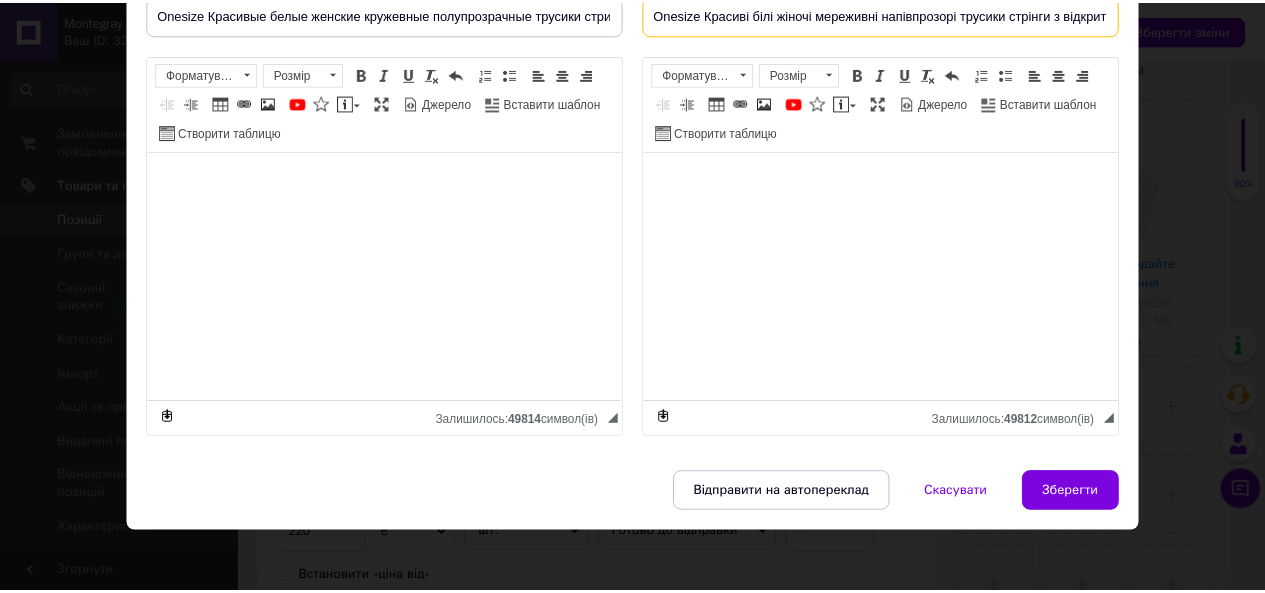 scroll, scrollTop: 201, scrollLeft: 0, axis: vertical 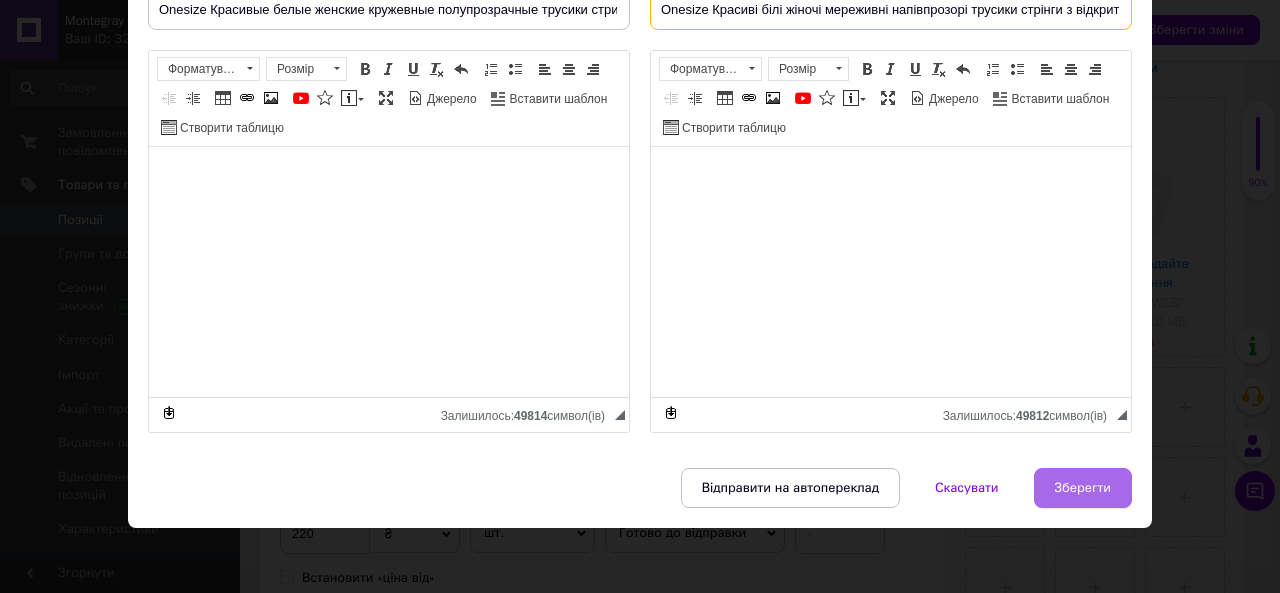 type on "Onesize Красиві білі жіночі мереживні напівпрозорі трусики стрінги з відкритим доступом" 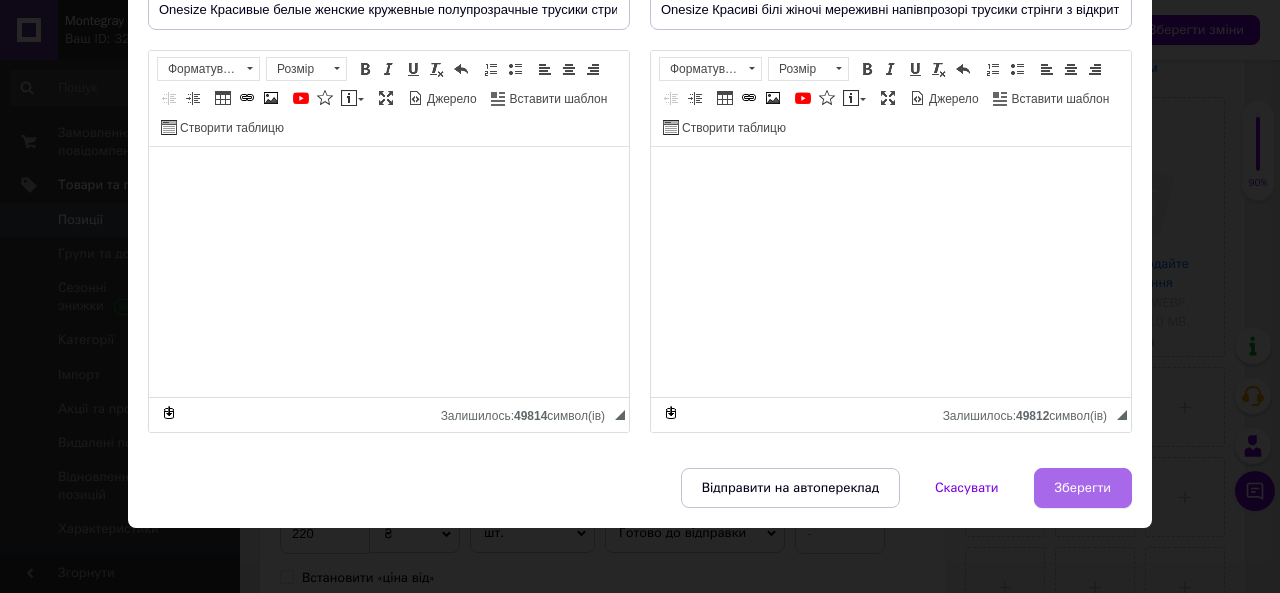 click on "Зберегти" at bounding box center (1083, 488) 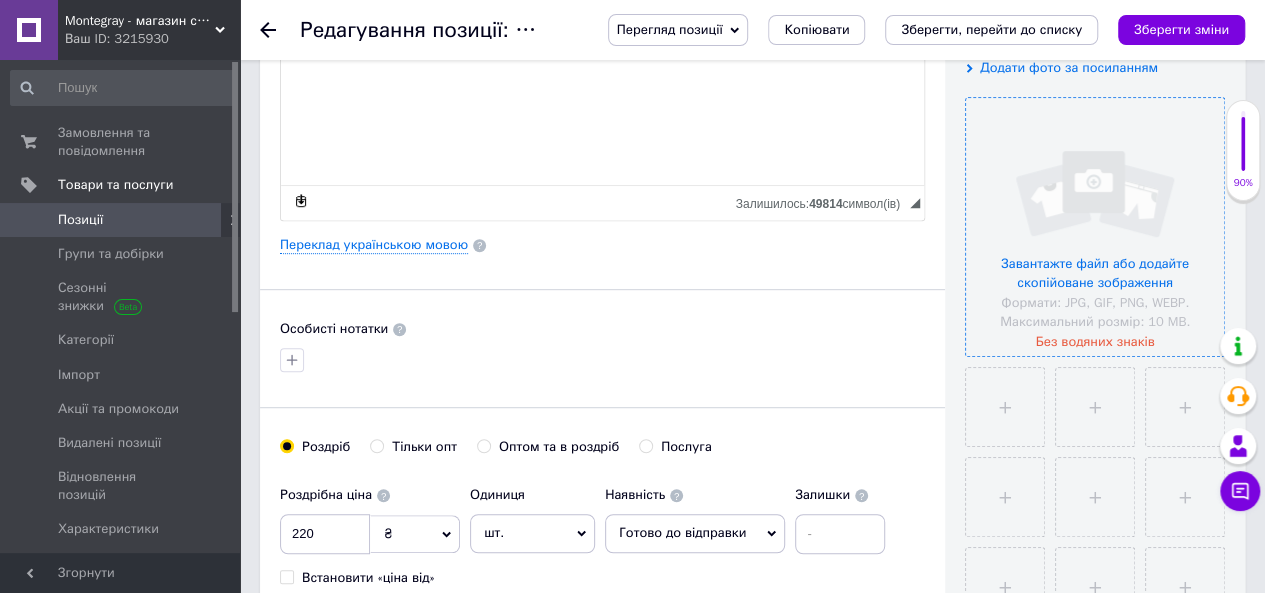 click at bounding box center [1095, 227] 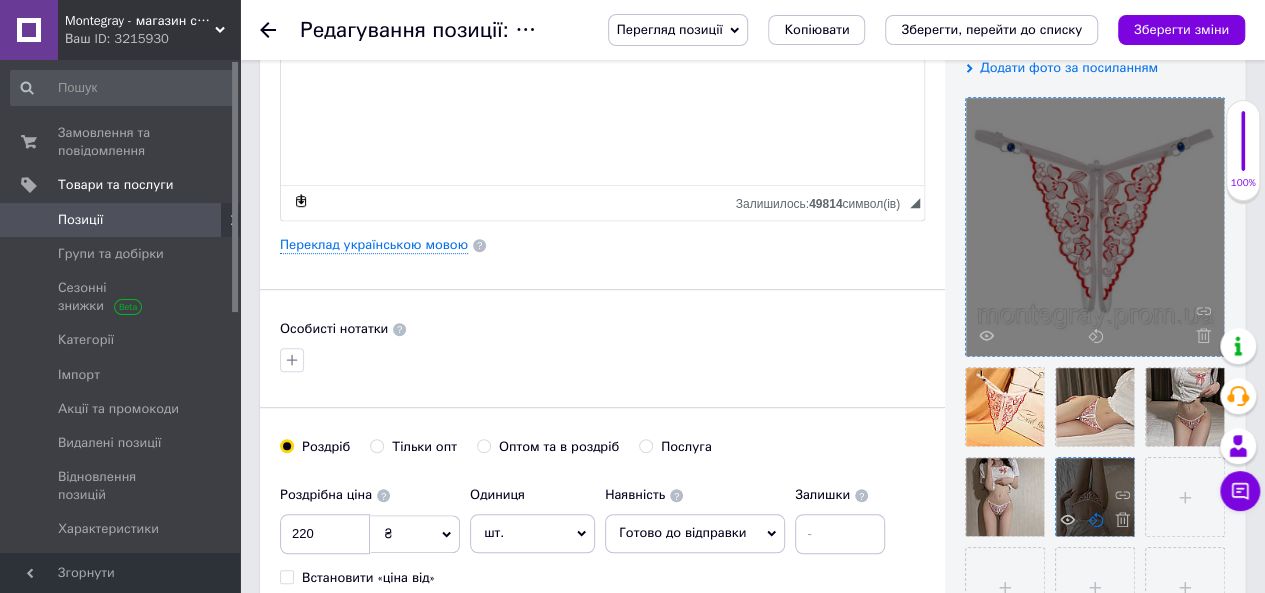 click 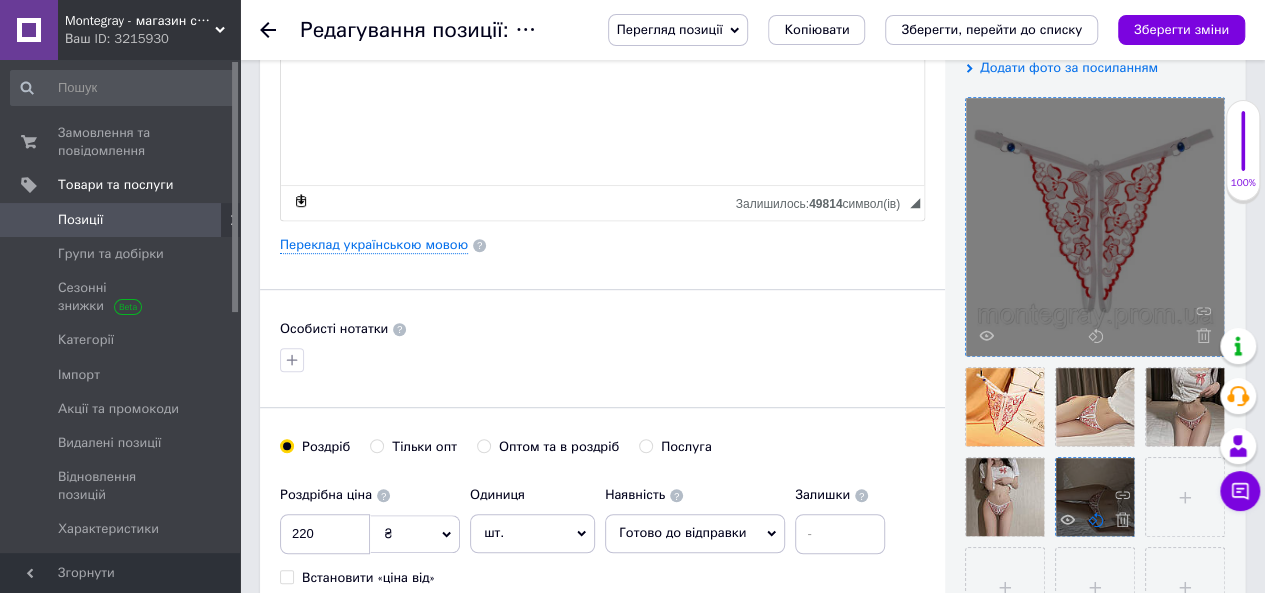 click 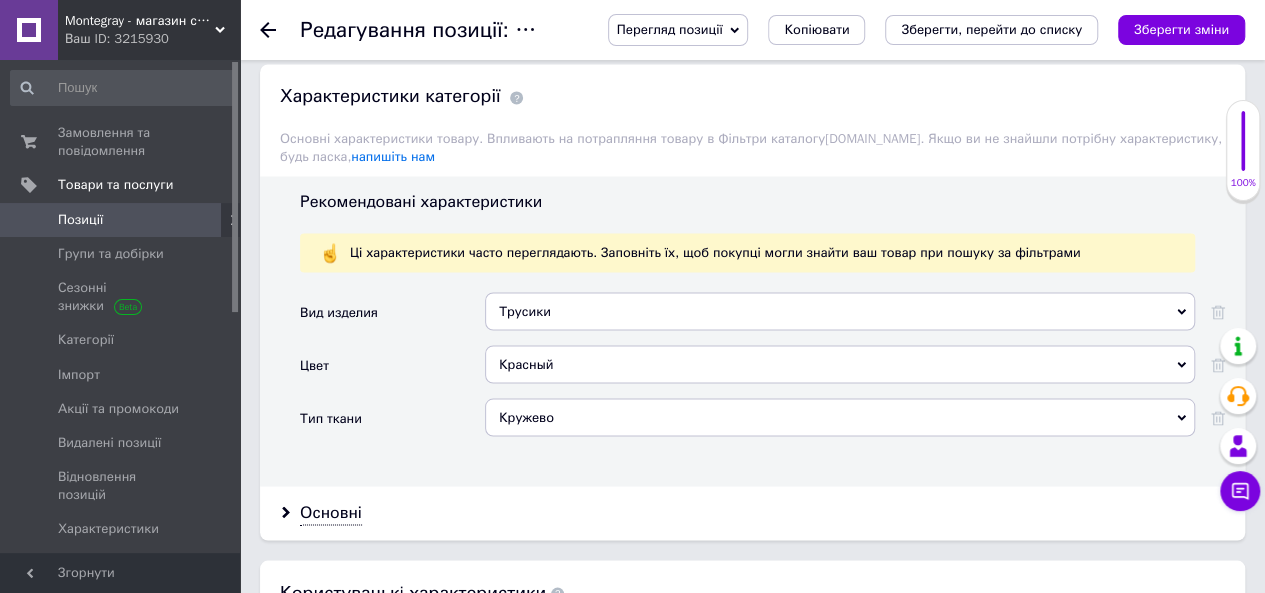 scroll, scrollTop: 1800, scrollLeft: 0, axis: vertical 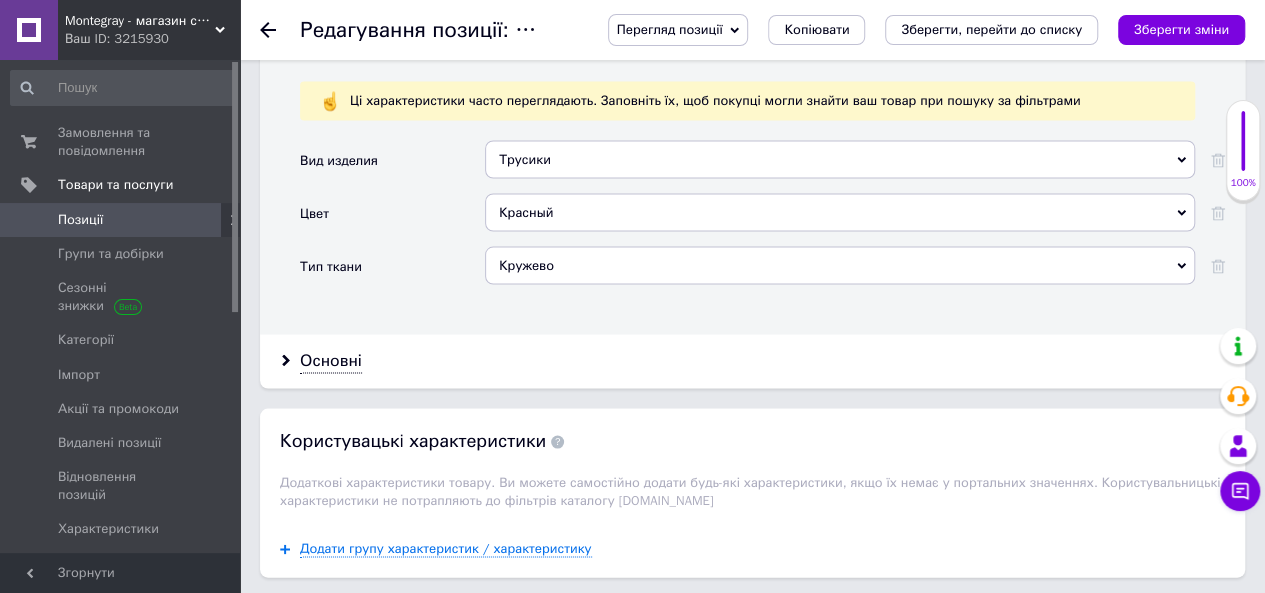 click on "Красный" at bounding box center [840, 212] 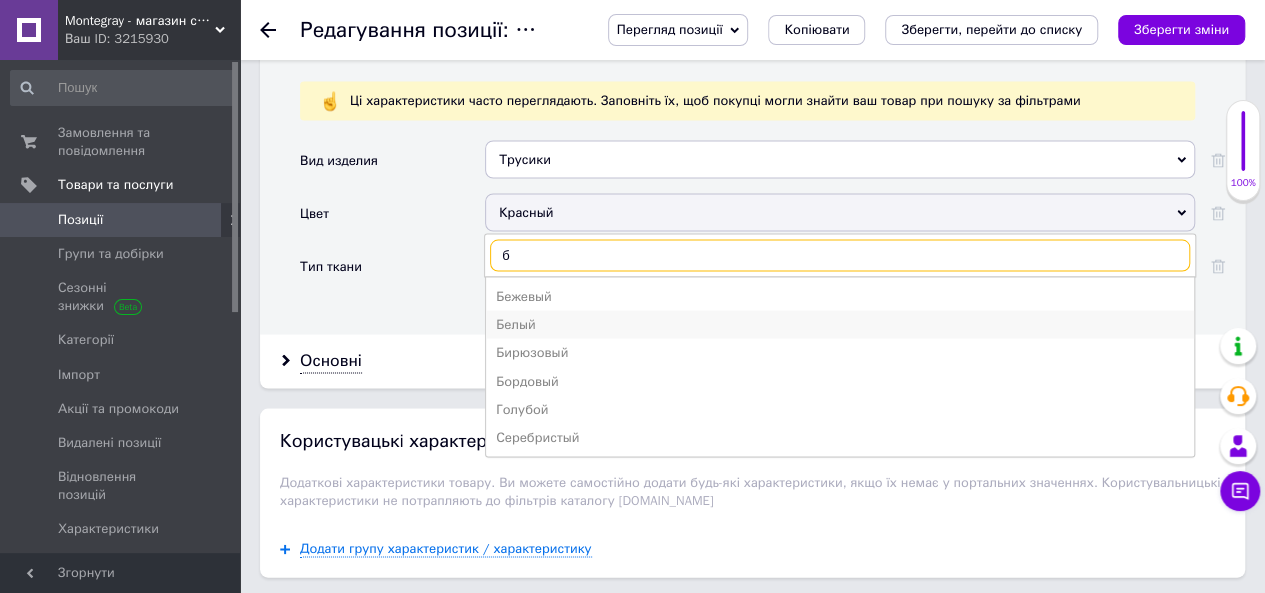 type on "б" 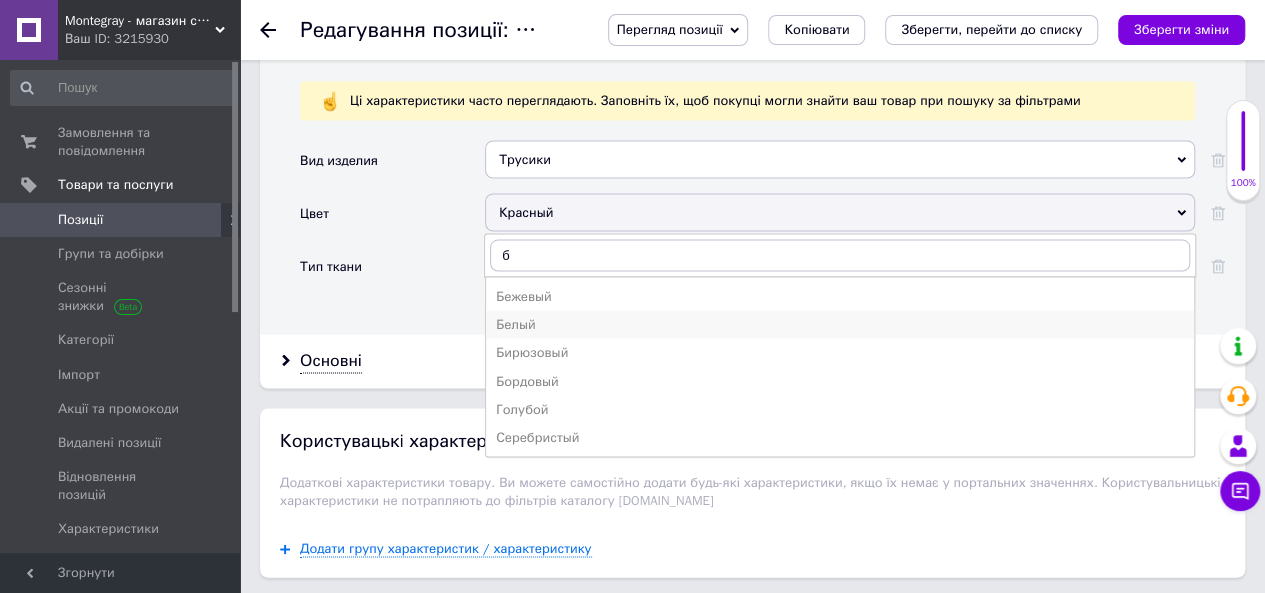 click on "Белый" at bounding box center [840, 324] 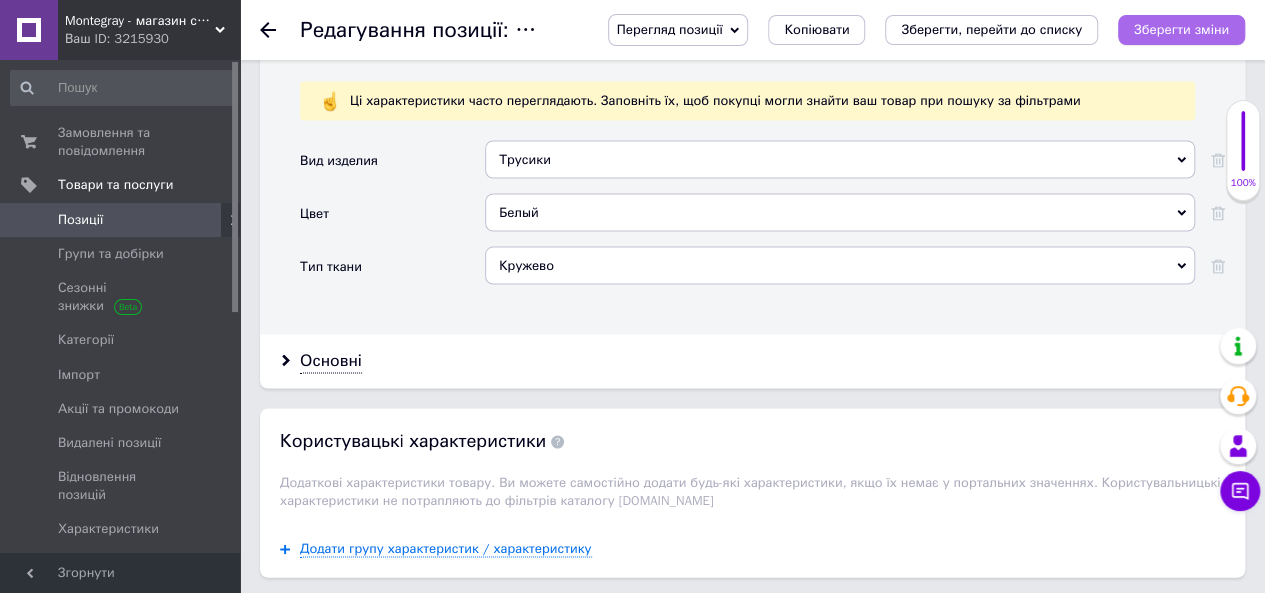 click on "Зберегти зміни" at bounding box center [1181, 29] 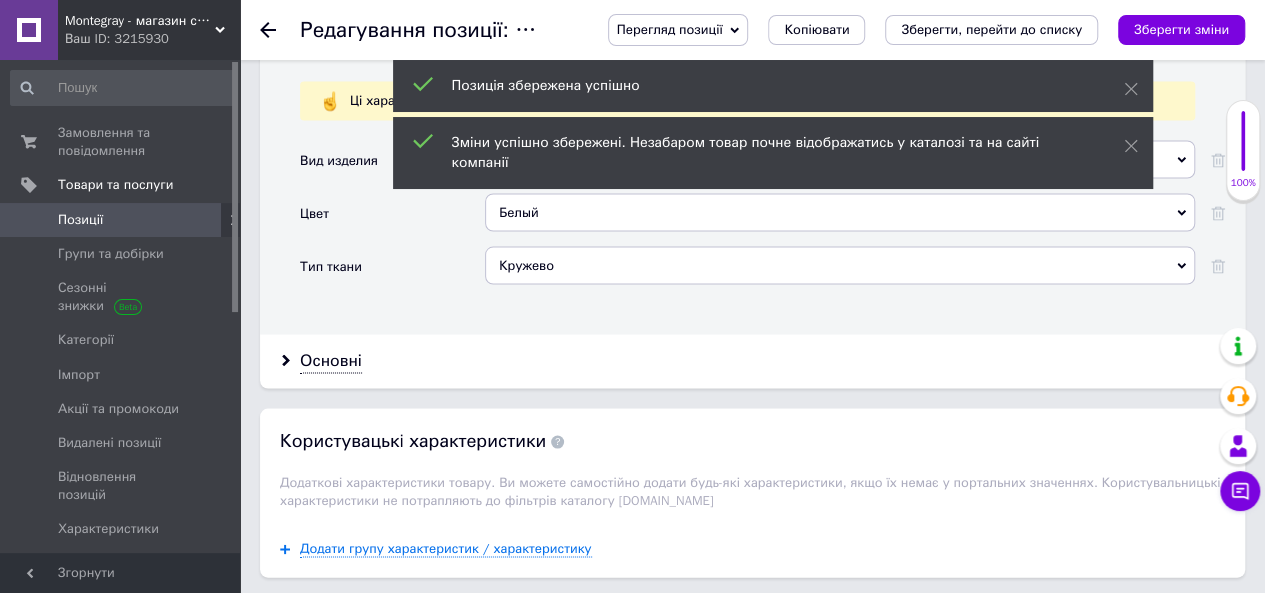 click on "Копіювати" at bounding box center [816, 30] 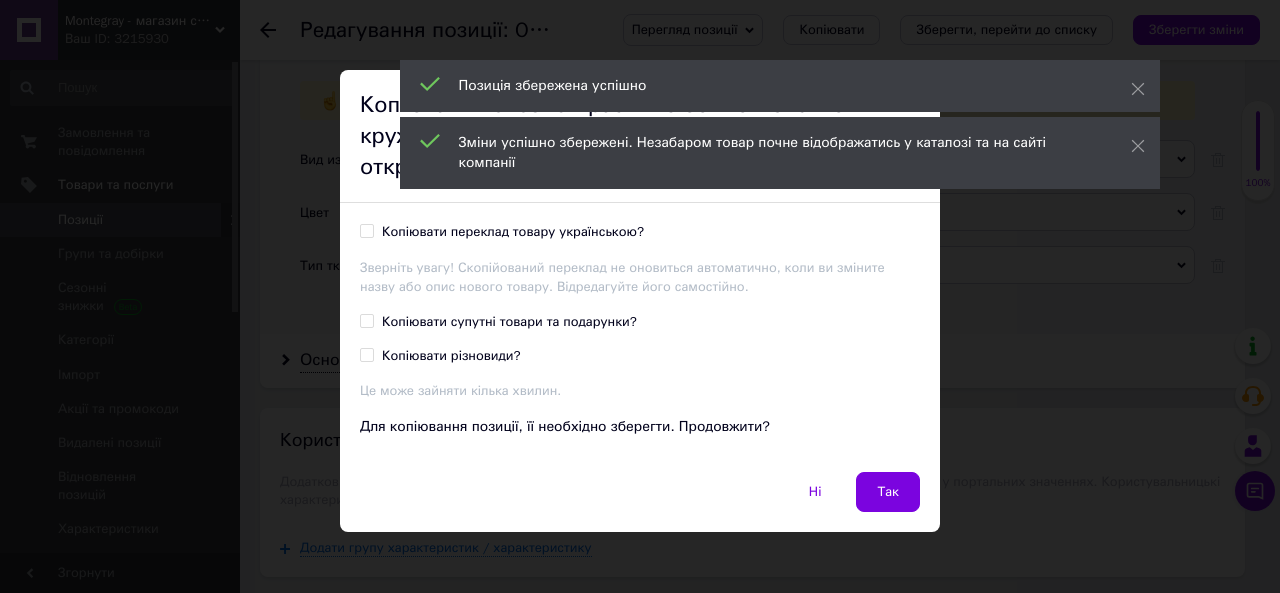 click on "Копіювати переклад товару українською?" at bounding box center [513, 232] 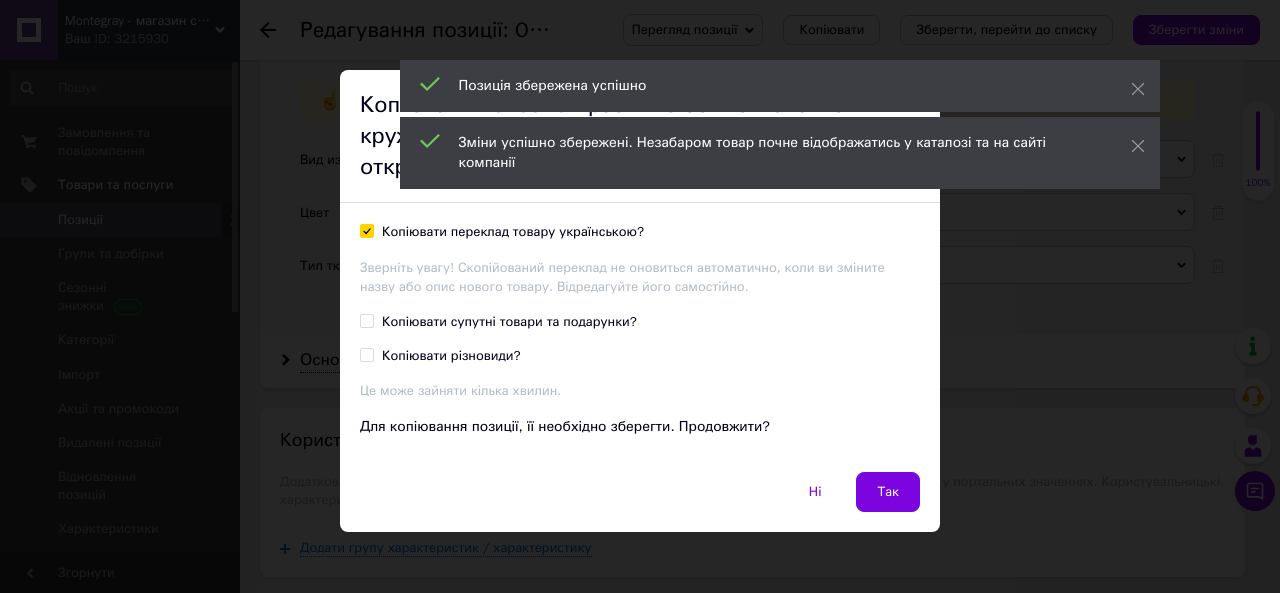 checkbox on "true" 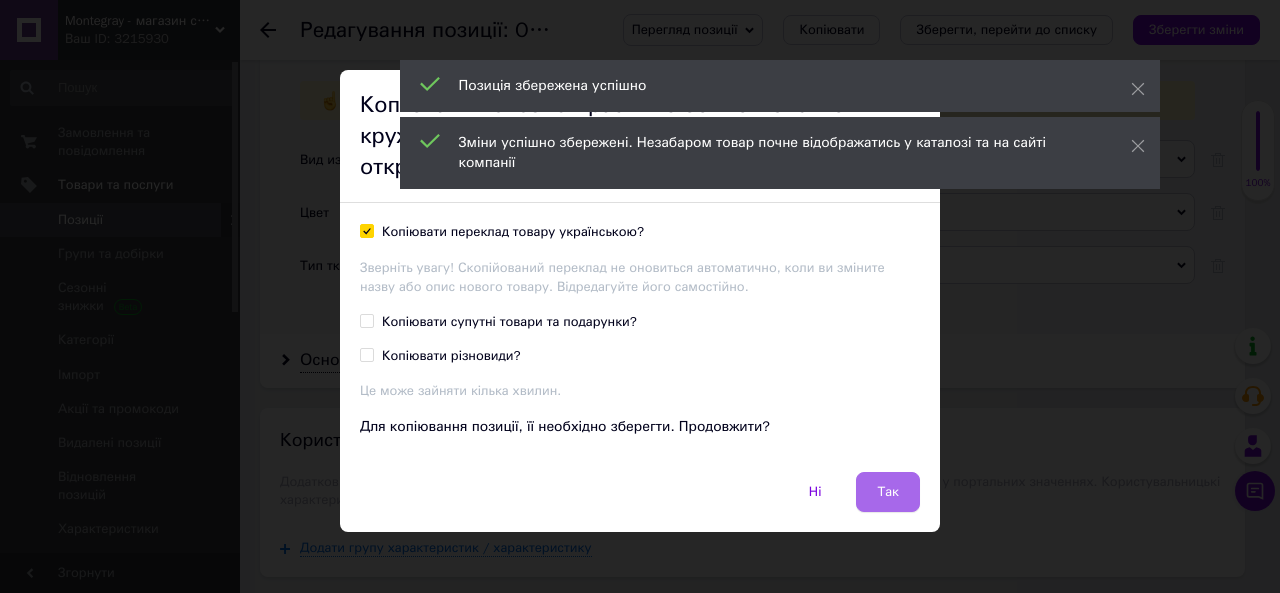 click on "Так" at bounding box center [888, 492] 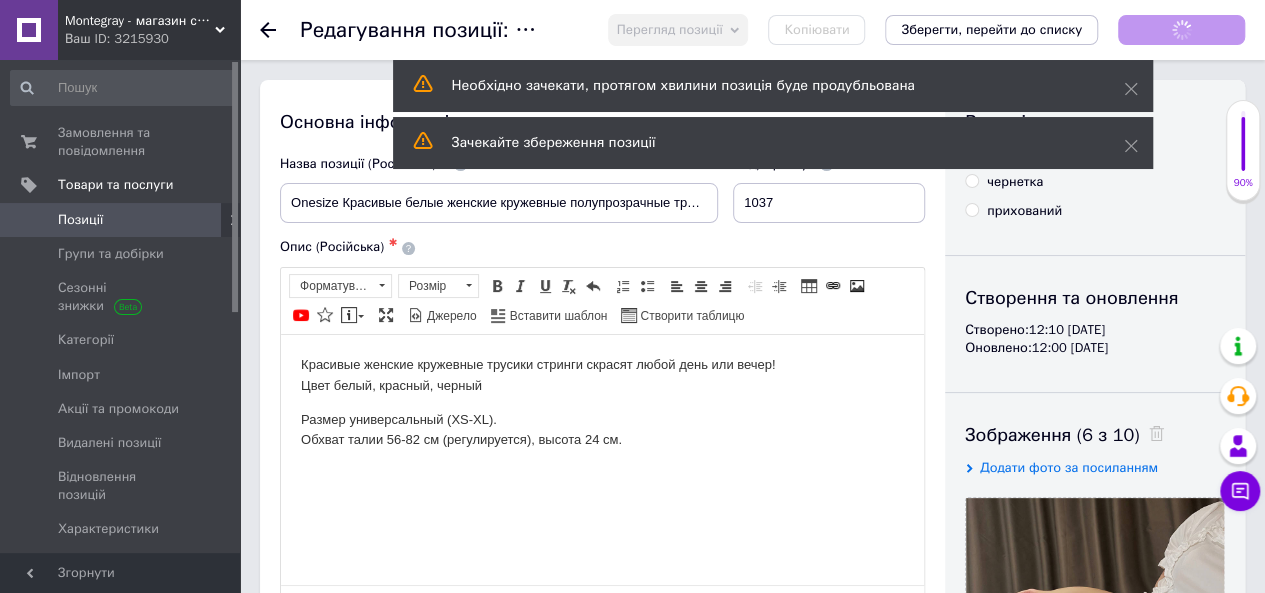 scroll, scrollTop: 0, scrollLeft: 0, axis: both 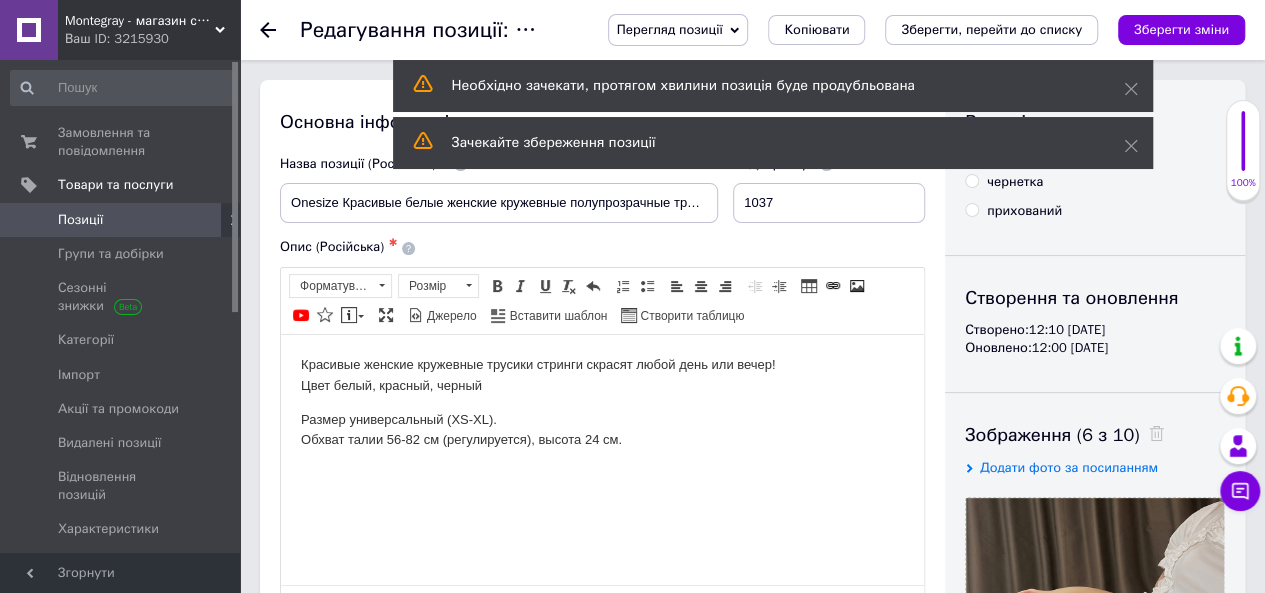 click at bounding box center [1151, 435] 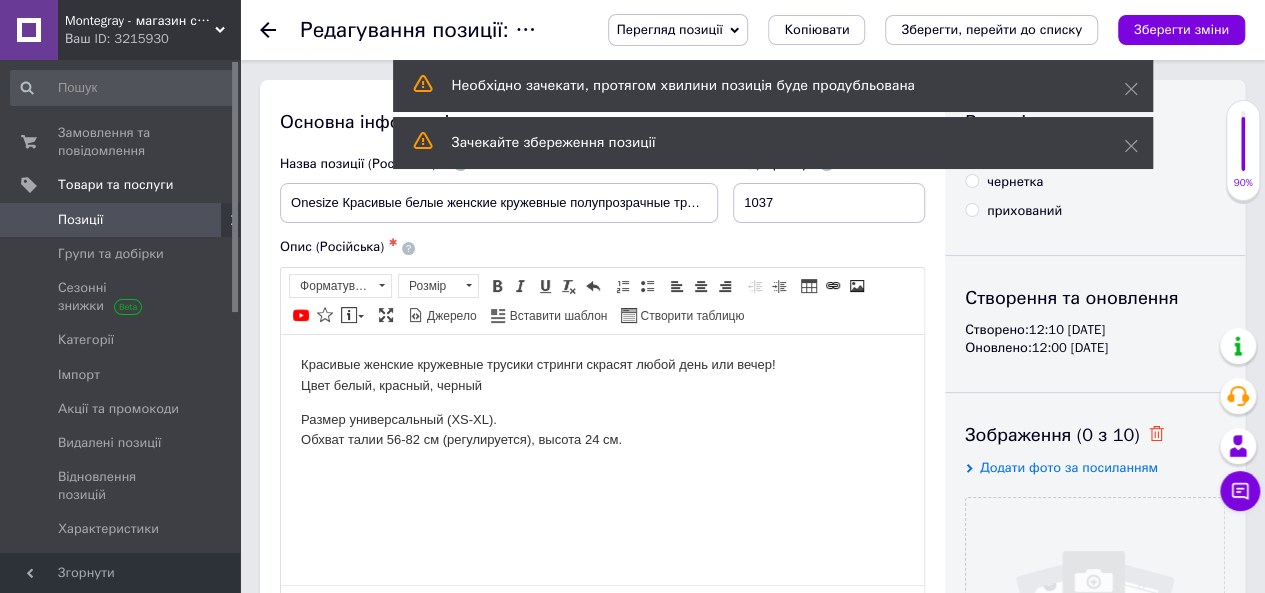 click 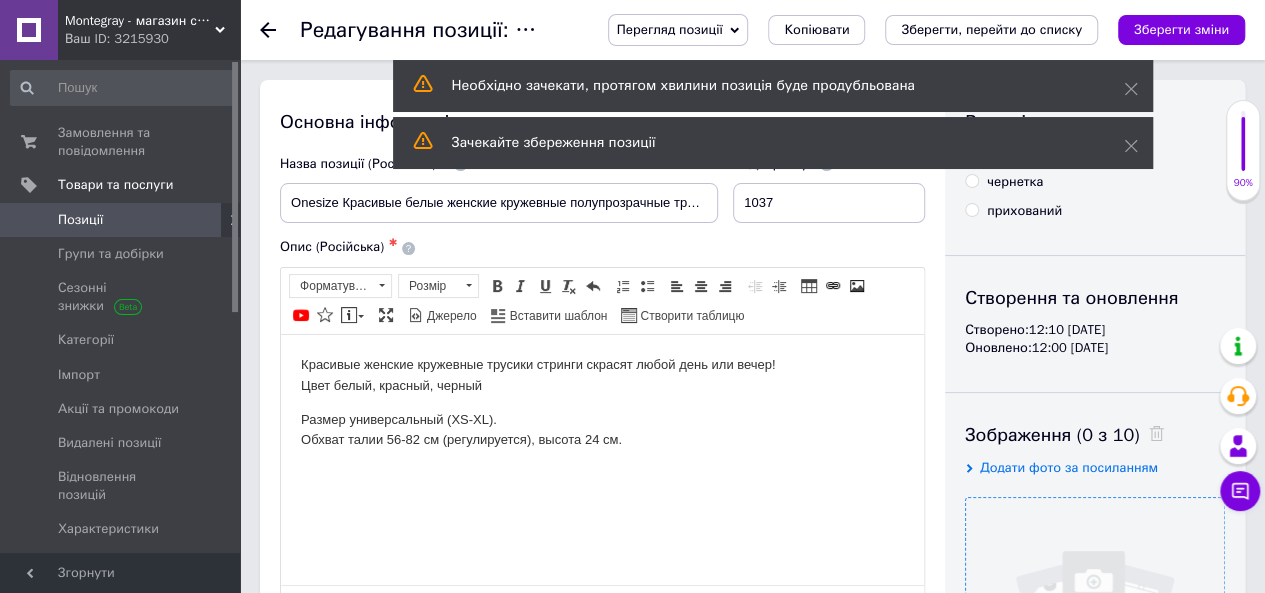 click at bounding box center [1095, 627] 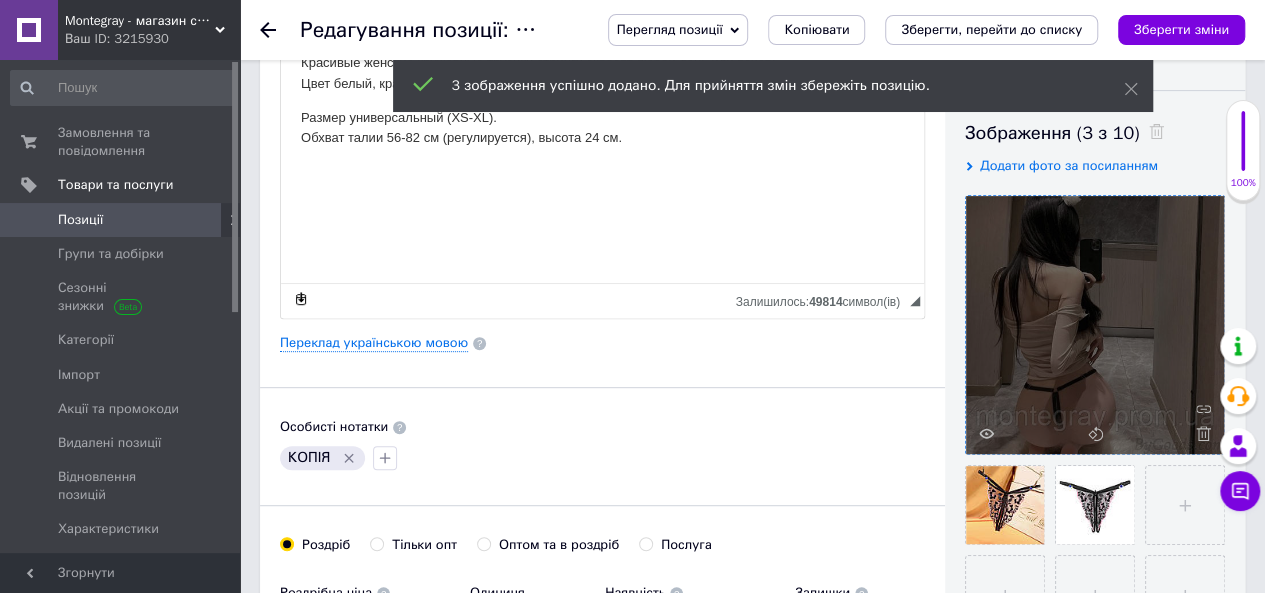 scroll, scrollTop: 400, scrollLeft: 0, axis: vertical 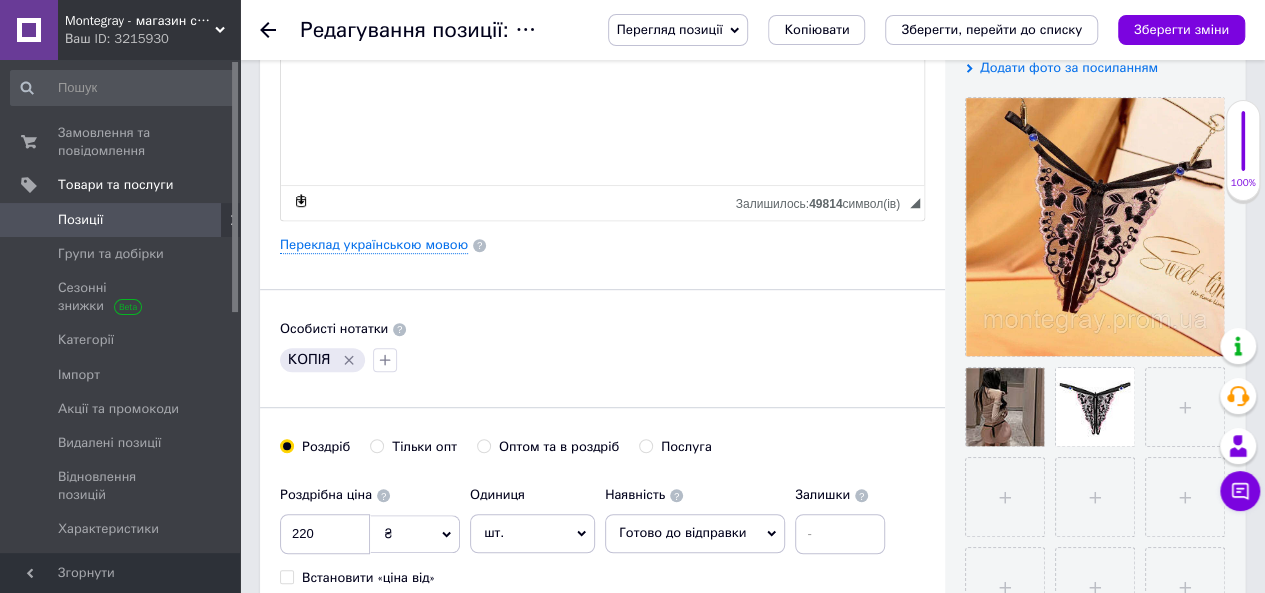 click 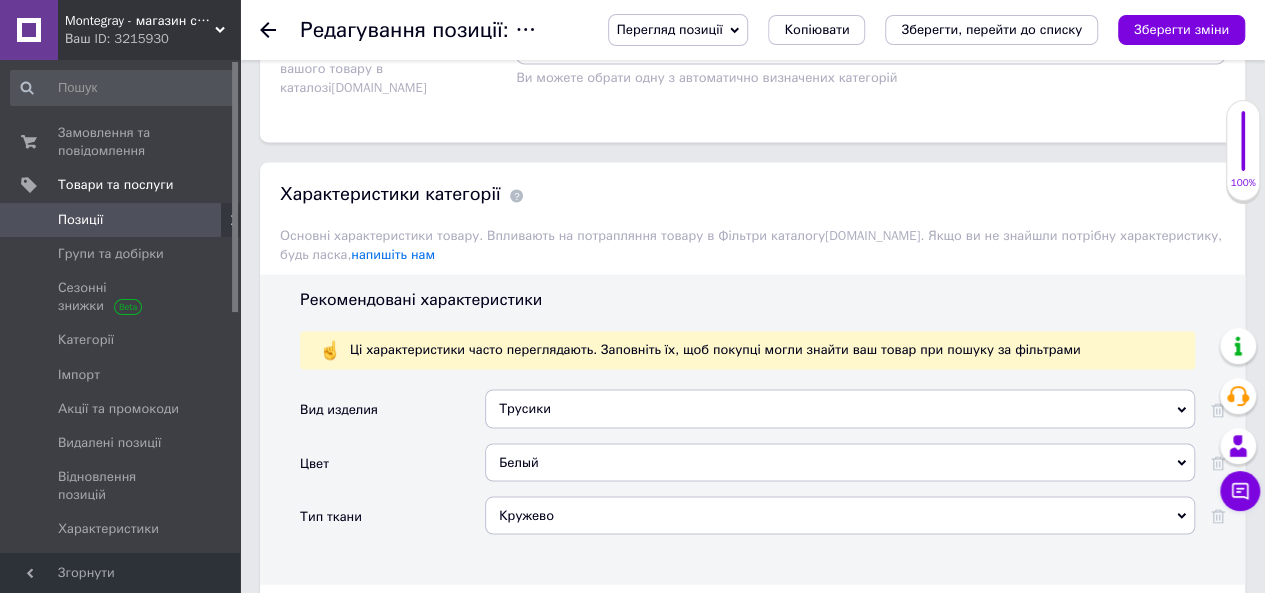 scroll, scrollTop: 1600, scrollLeft: 0, axis: vertical 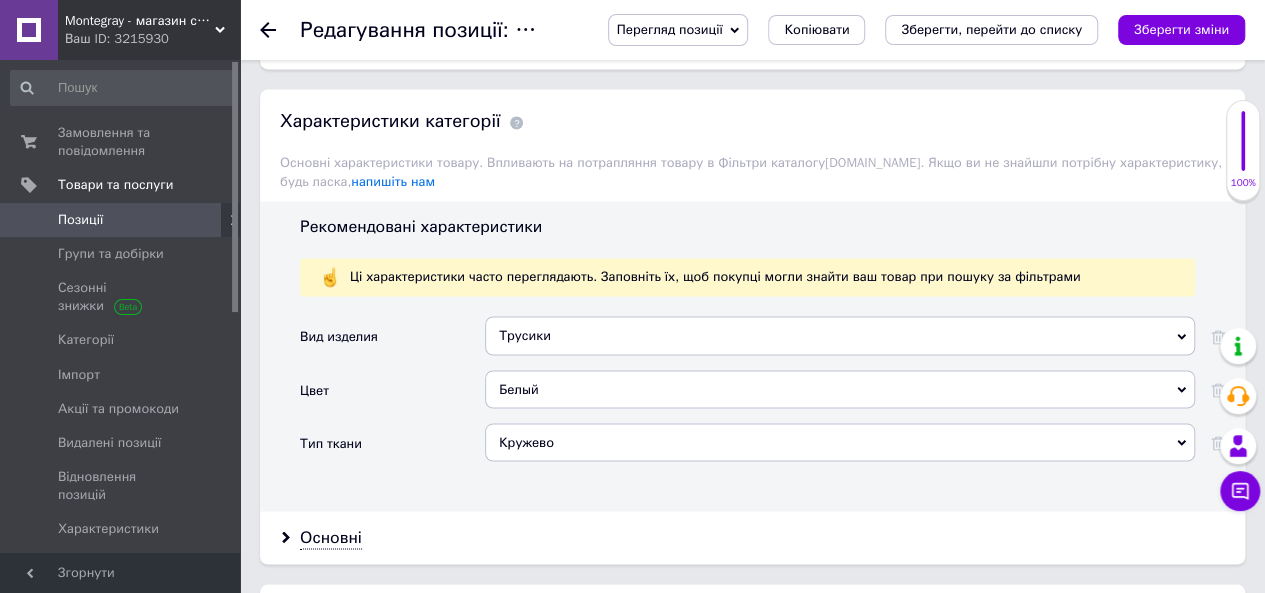click on "Белый" at bounding box center [840, 389] 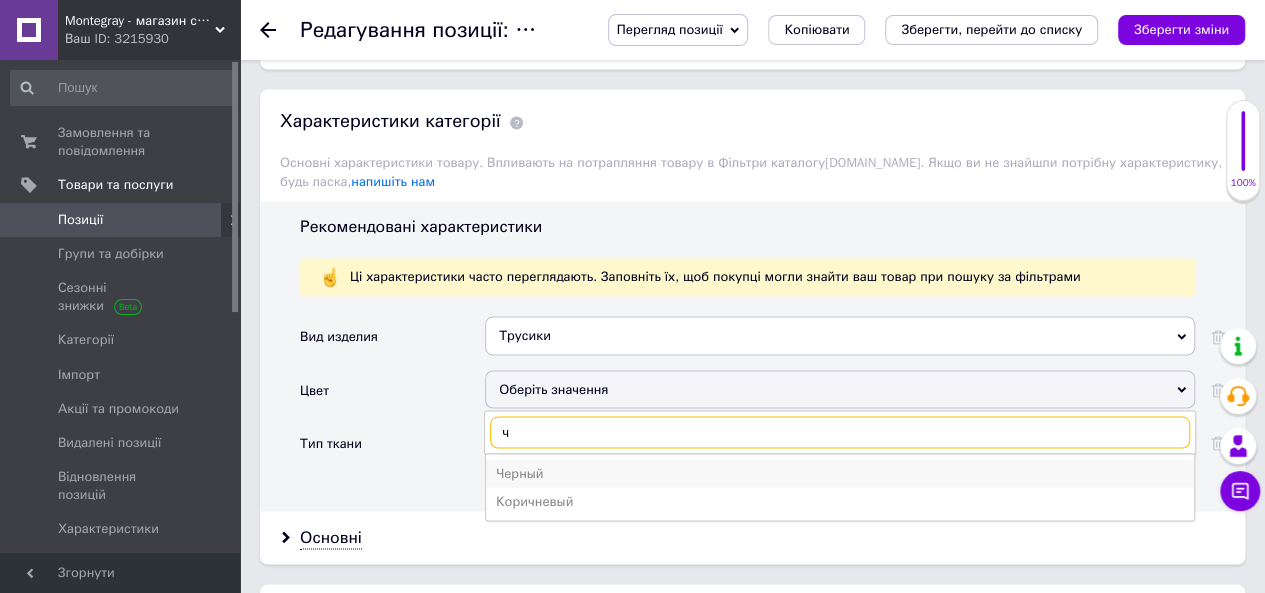 type on "ч" 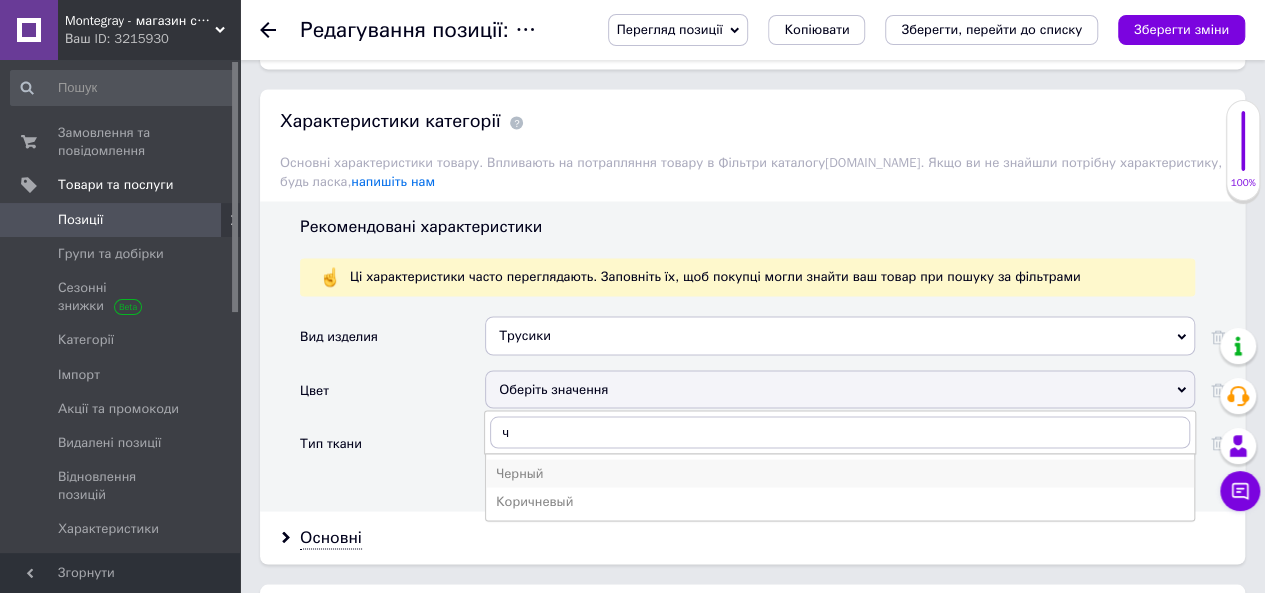 click on "Черный" at bounding box center [840, 473] 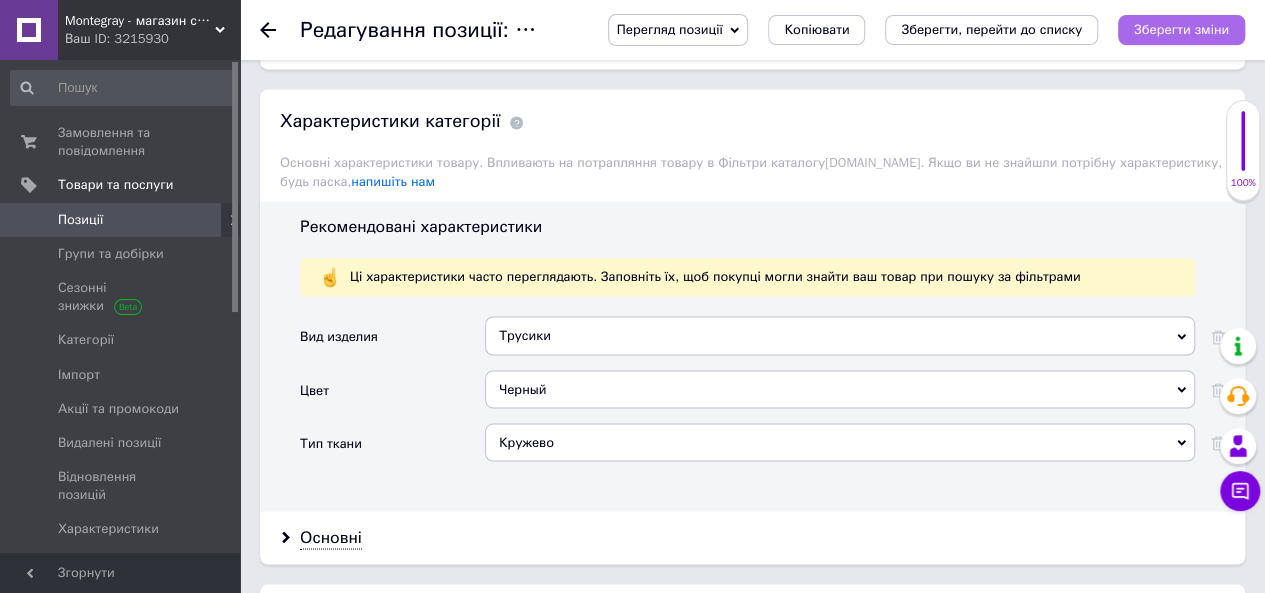drag, startPoint x: 1182, startPoint y: 13, endPoint x: 1175, endPoint y: 32, distance: 20.248457 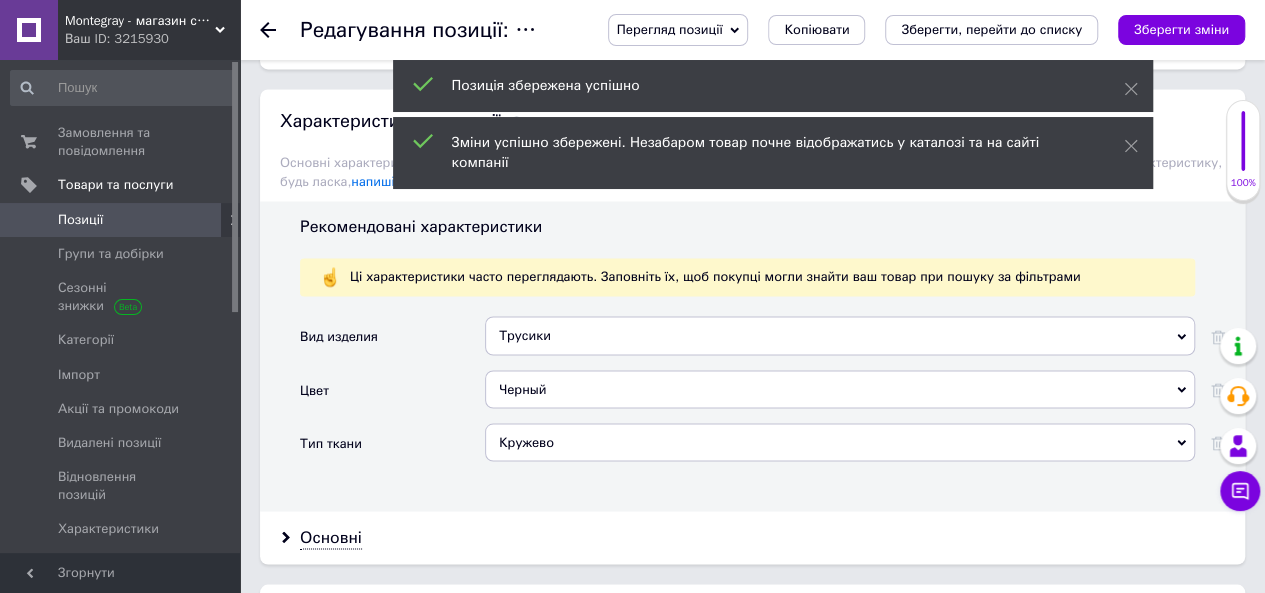 click on "Позиції" at bounding box center (123, 220) 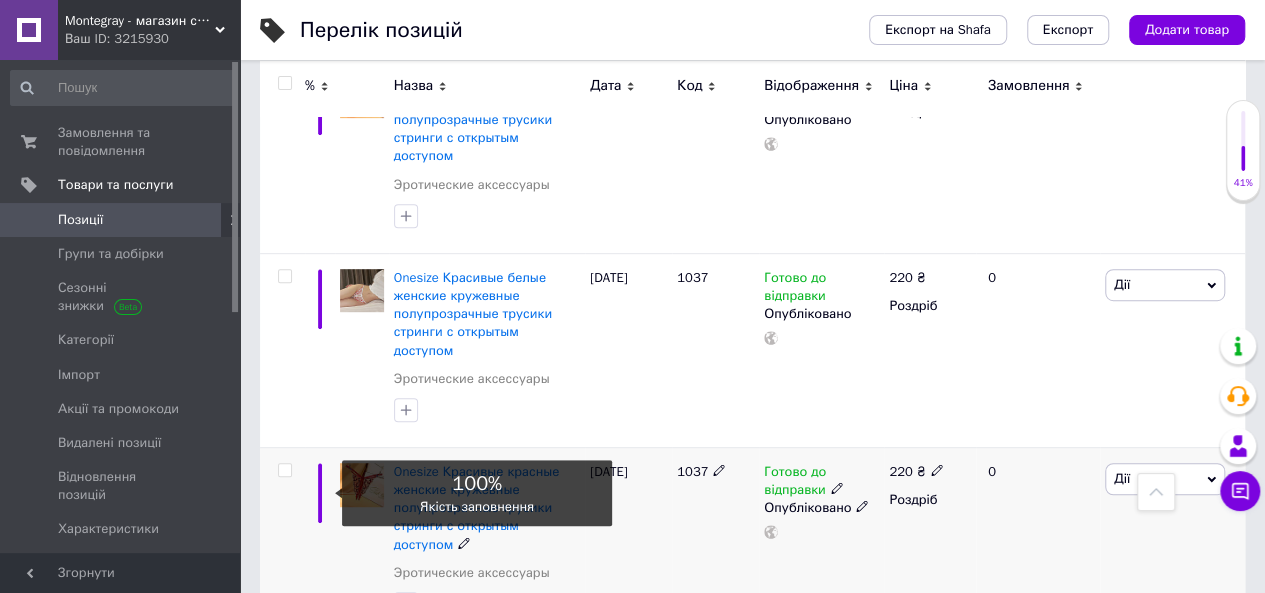 scroll, scrollTop: 400, scrollLeft: 0, axis: vertical 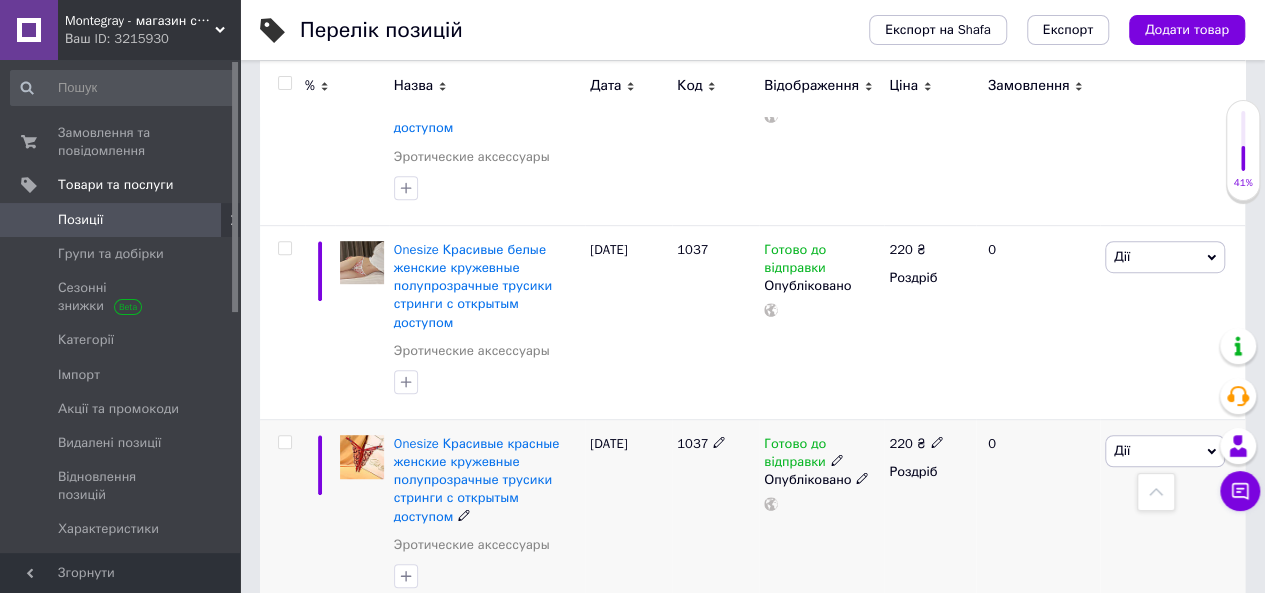 click at bounding box center (284, 442) 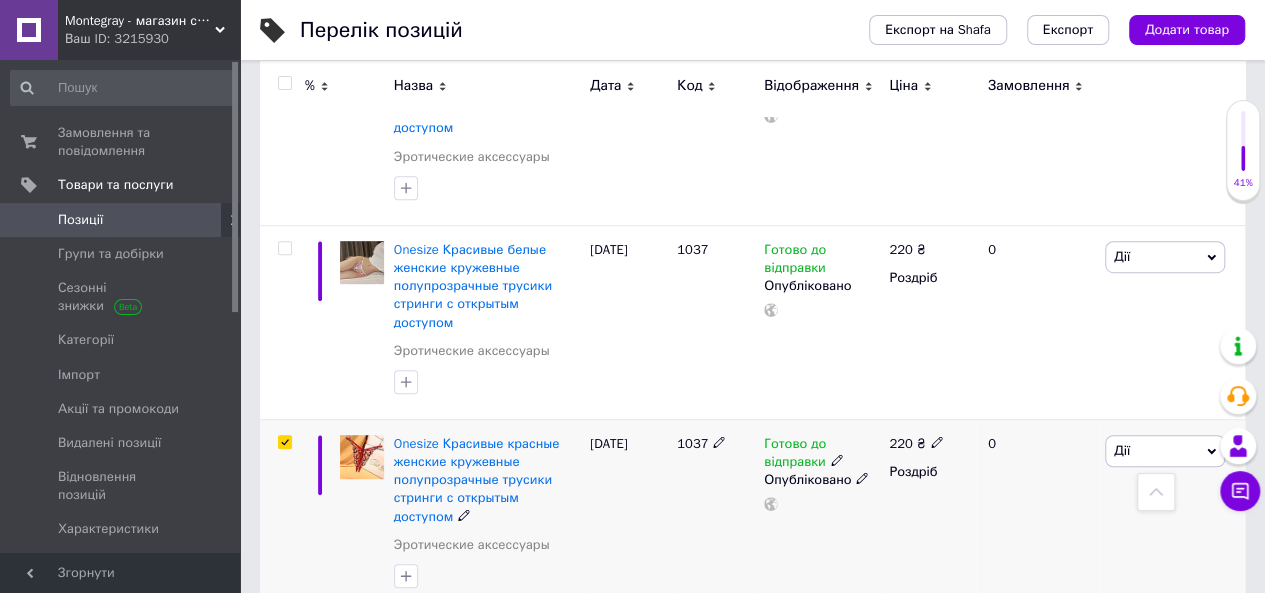 checkbox on "true" 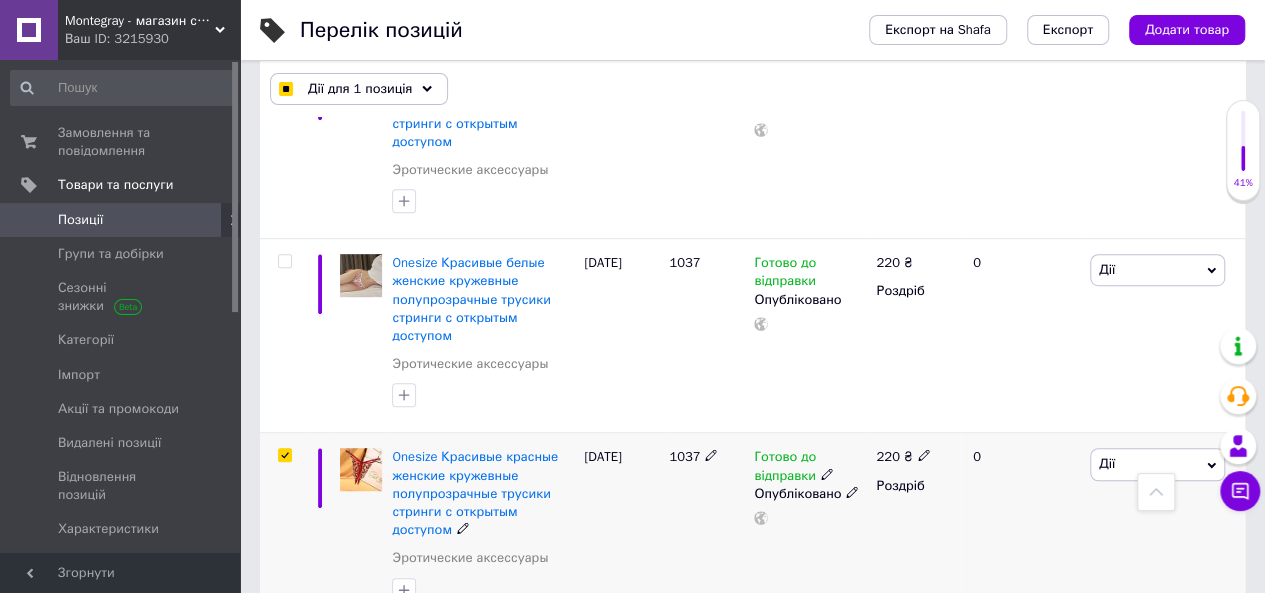 scroll, scrollTop: 300, scrollLeft: 0, axis: vertical 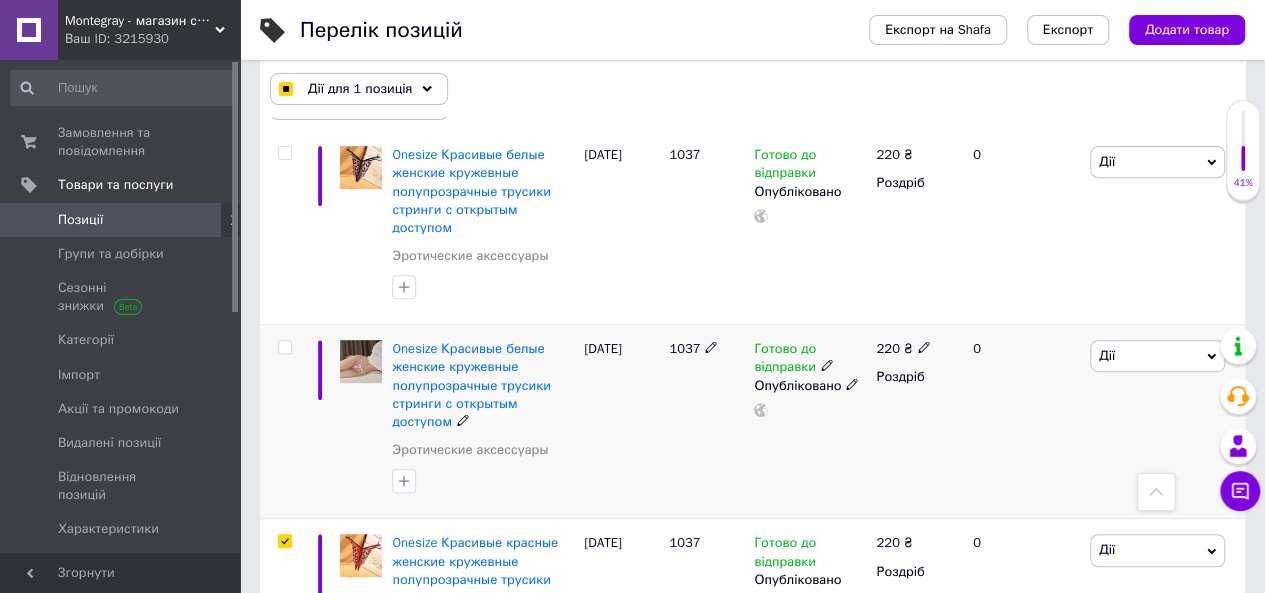 click at bounding box center (284, 347) 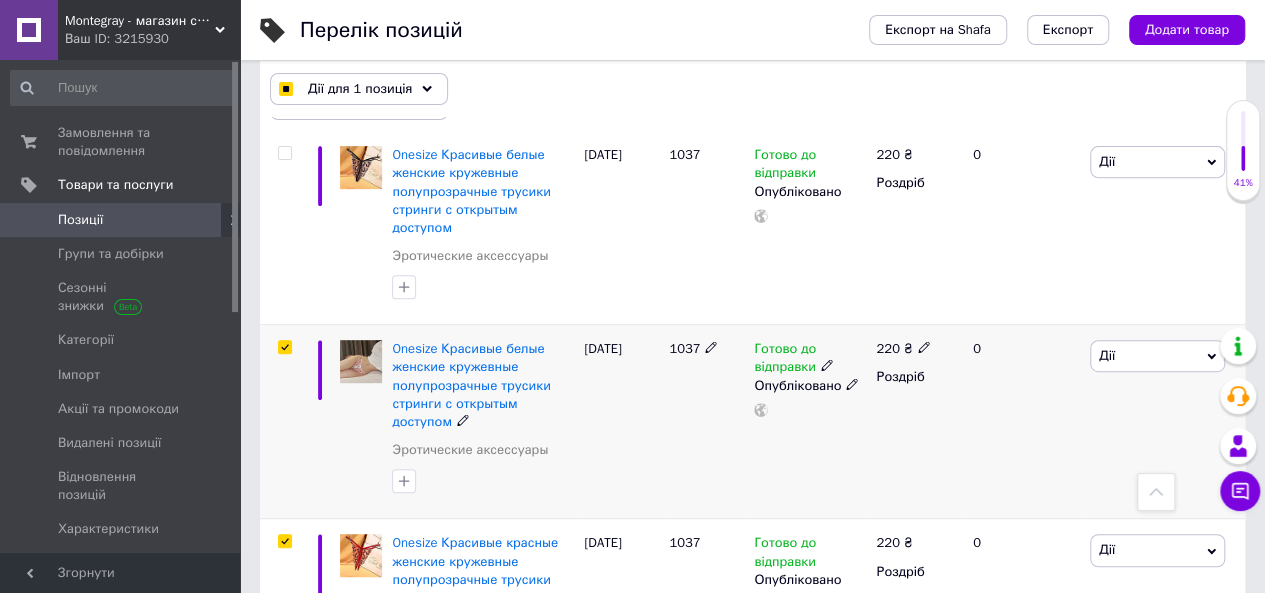 checkbox on "true" 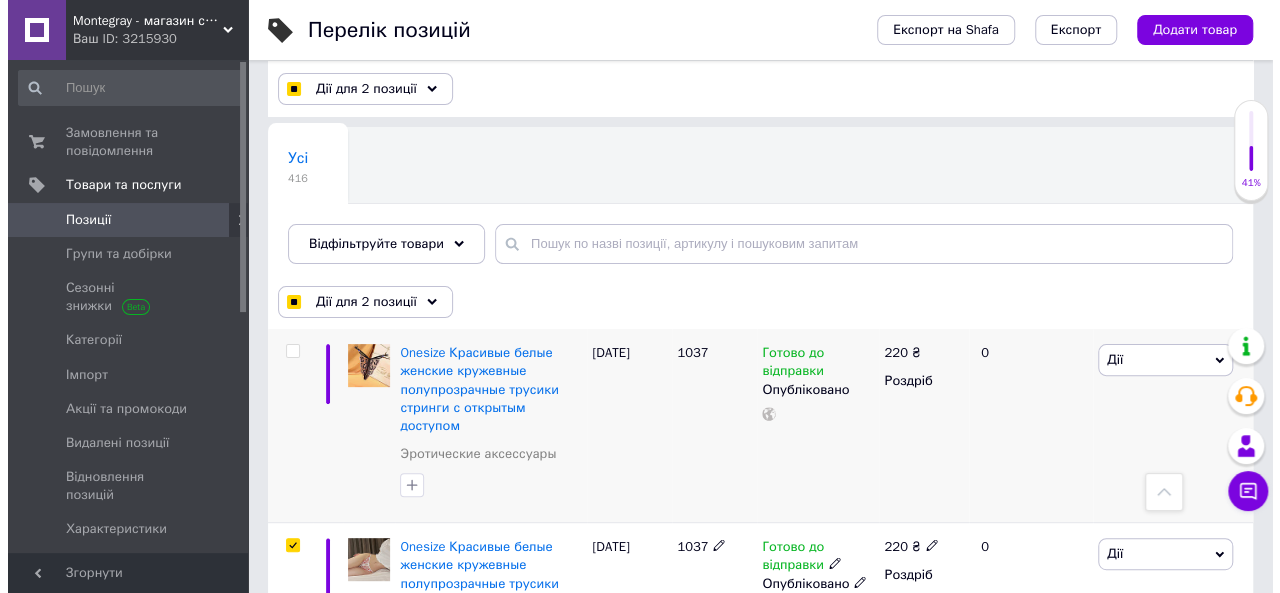 scroll, scrollTop: 100, scrollLeft: 0, axis: vertical 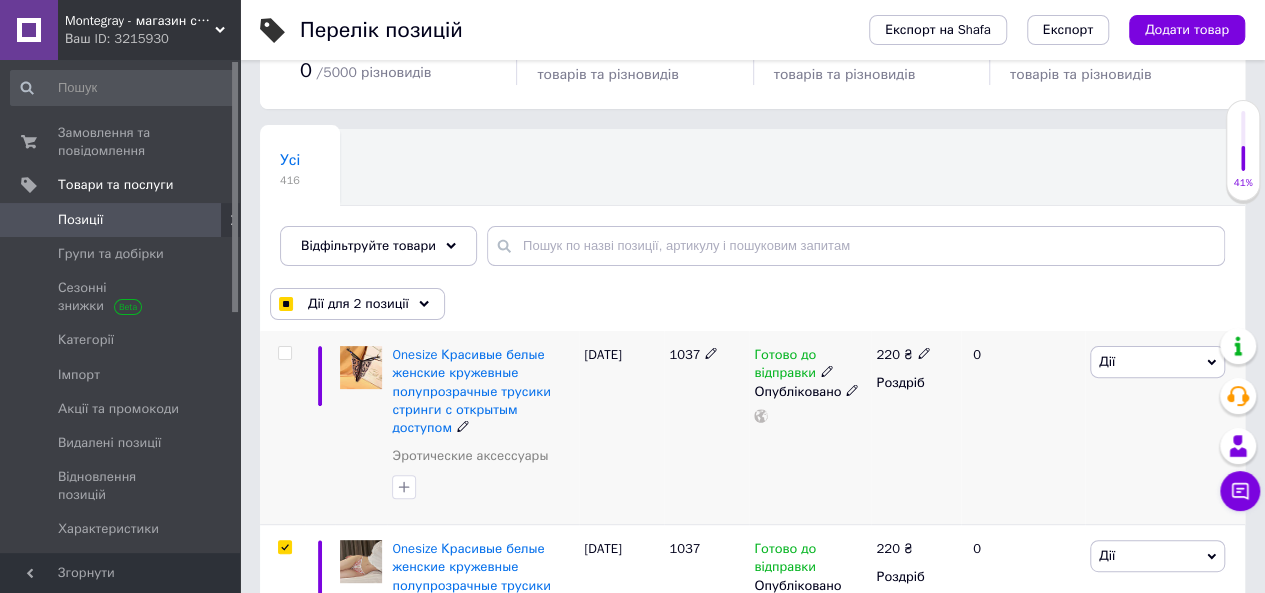 click at bounding box center [284, 353] 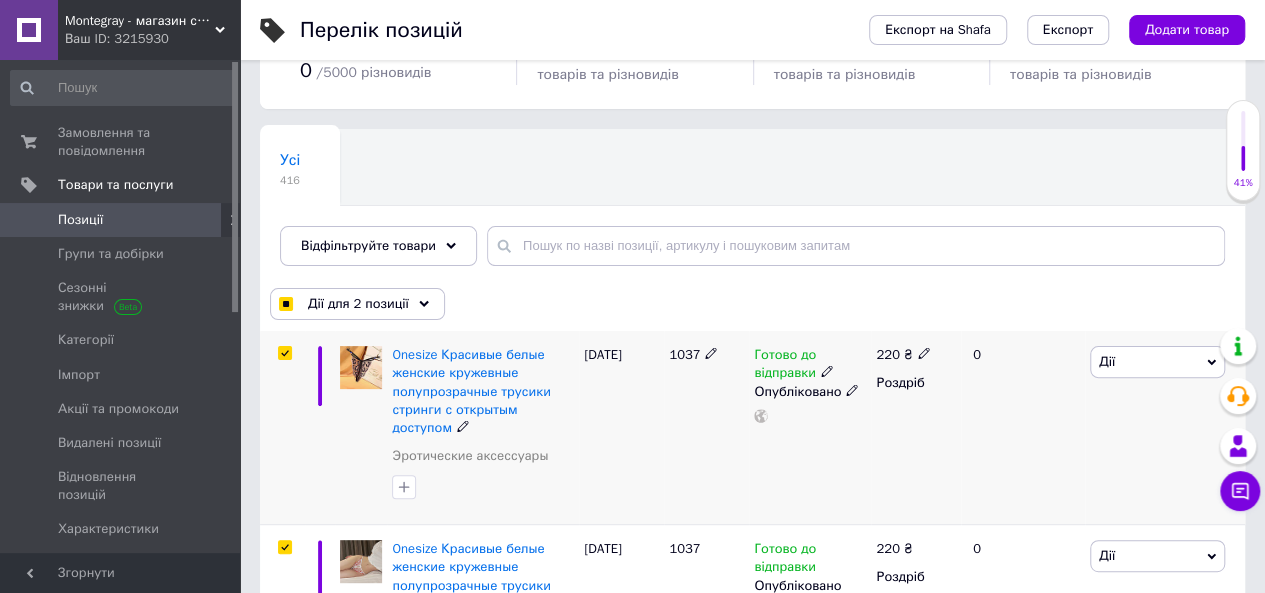 checkbox on "true" 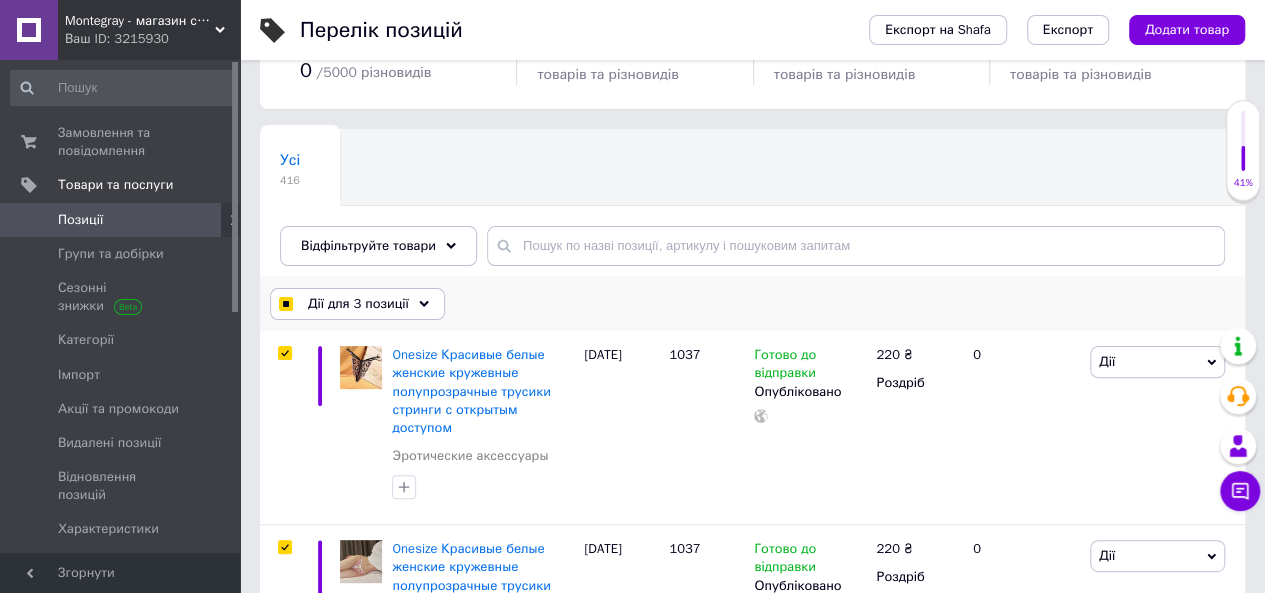 click on "Дії для 3 позиції" at bounding box center [357, 304] 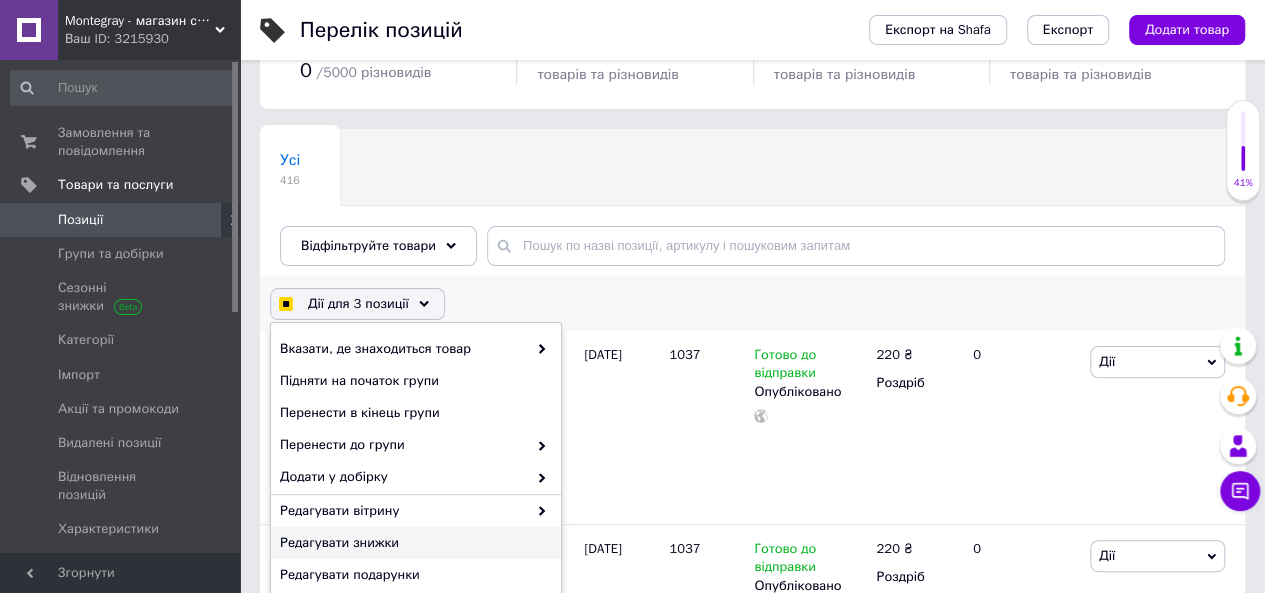 click on "Редагувати знижки" at bounding box center [416, 543] 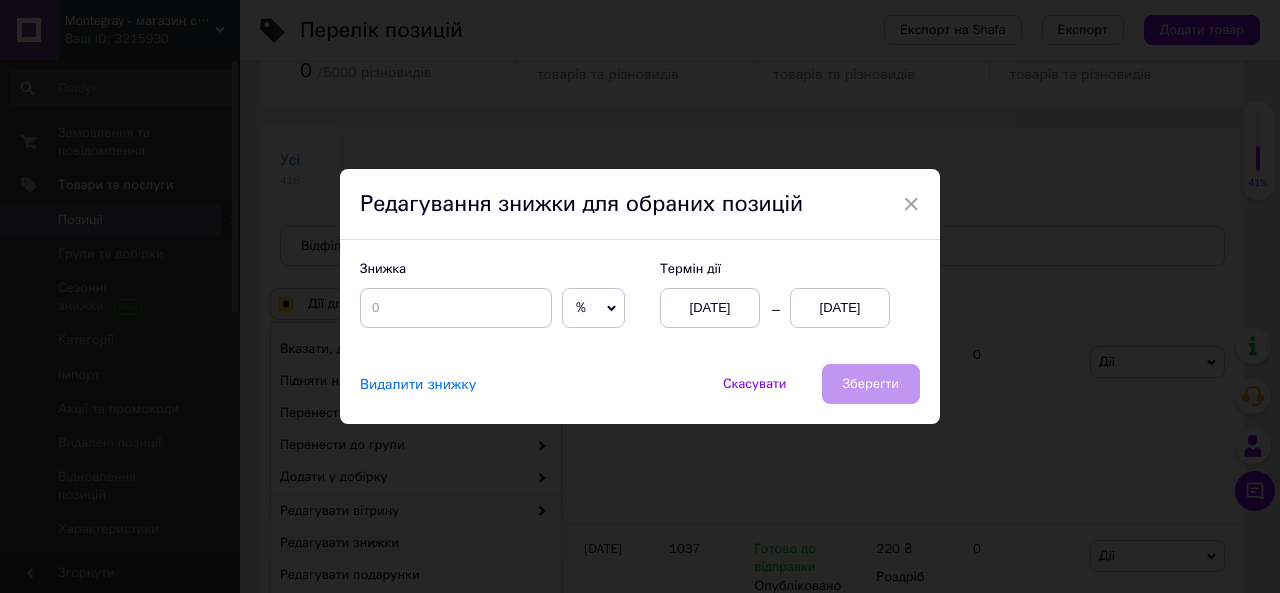 click on "13.07.2025" at bounding box center [840, 308] 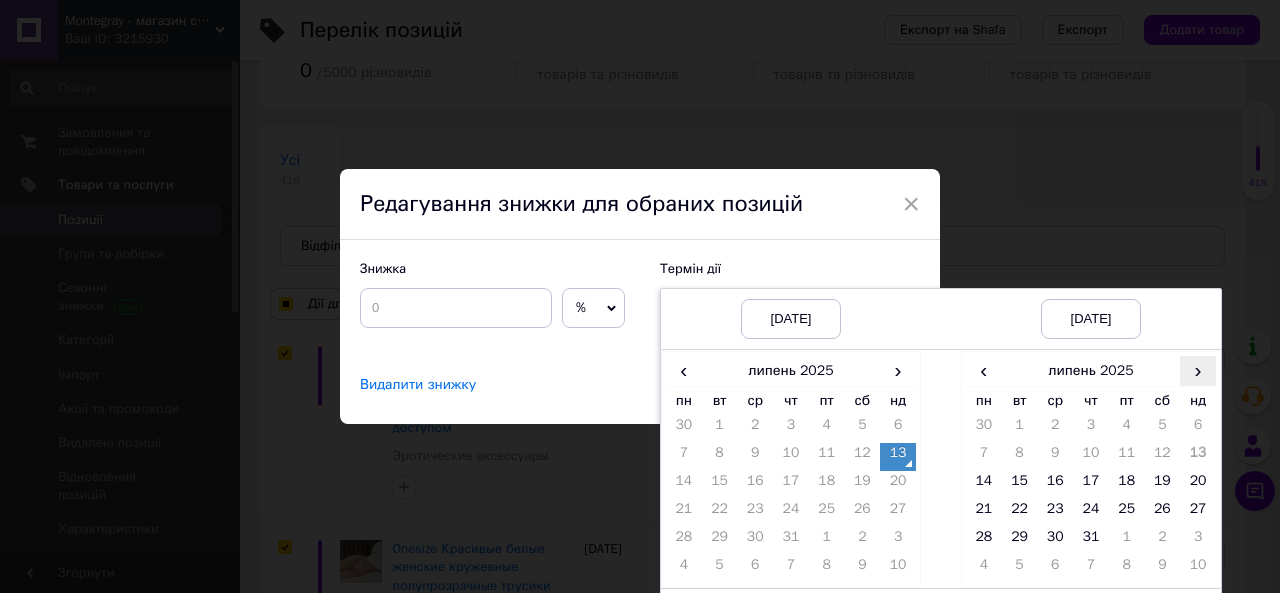 click on "›" at bounding box center (1198, 370) 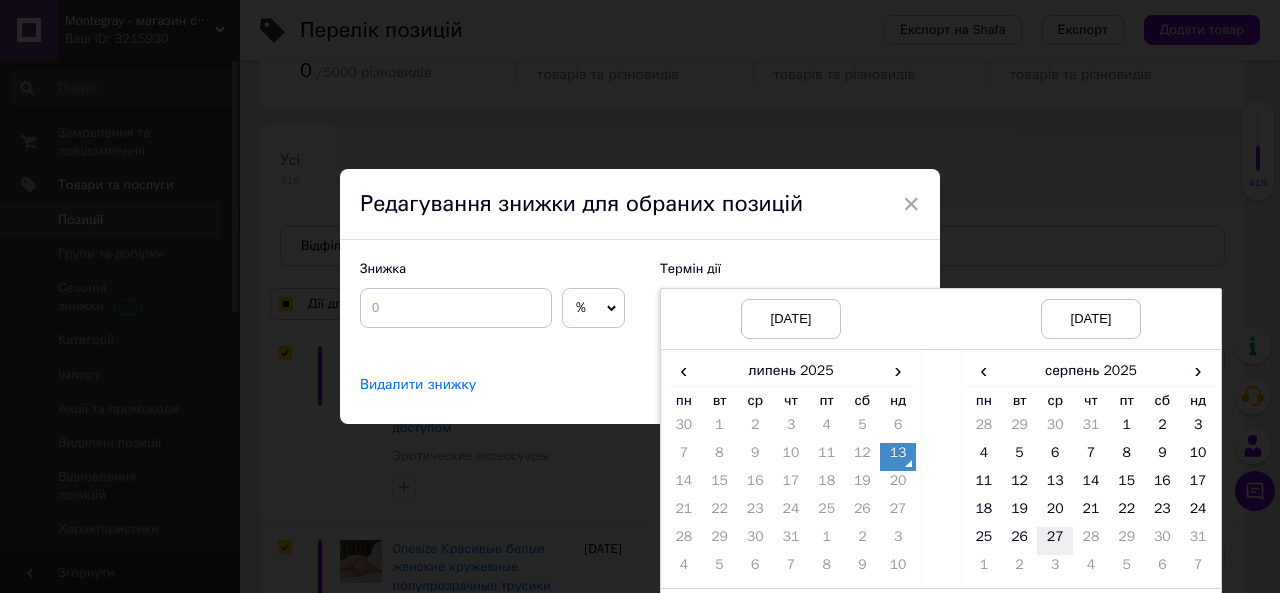 click on "27" at bounding box center [1055, 541] 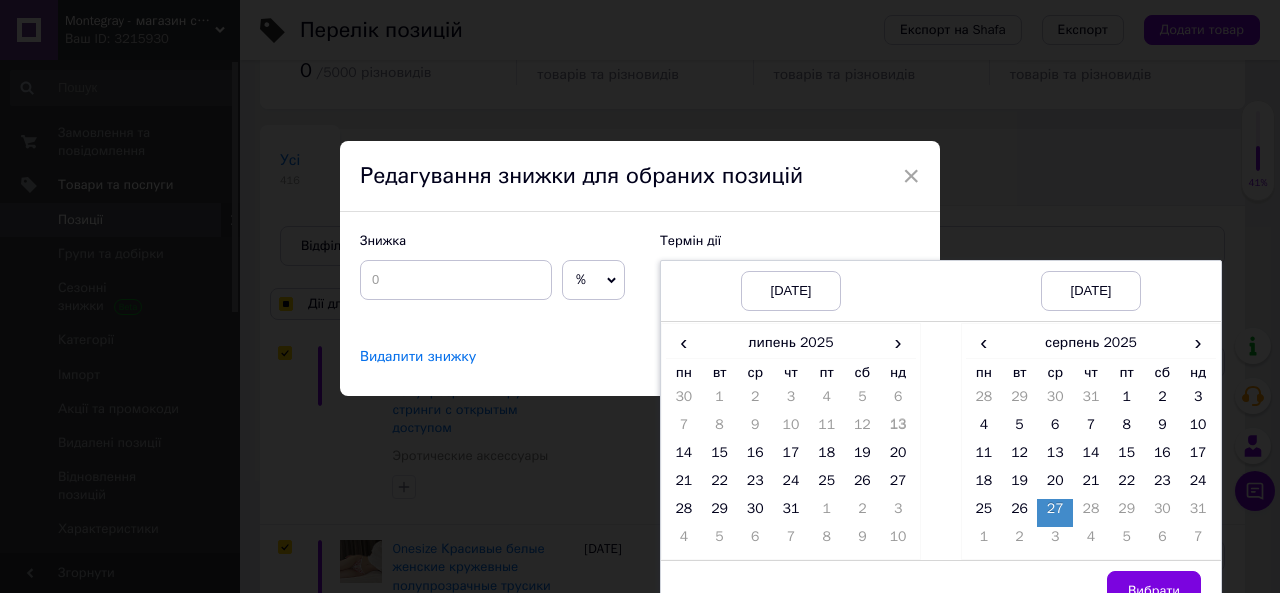 scroll, scrollTop: 53, scrollLeft: 0, axis: vertical 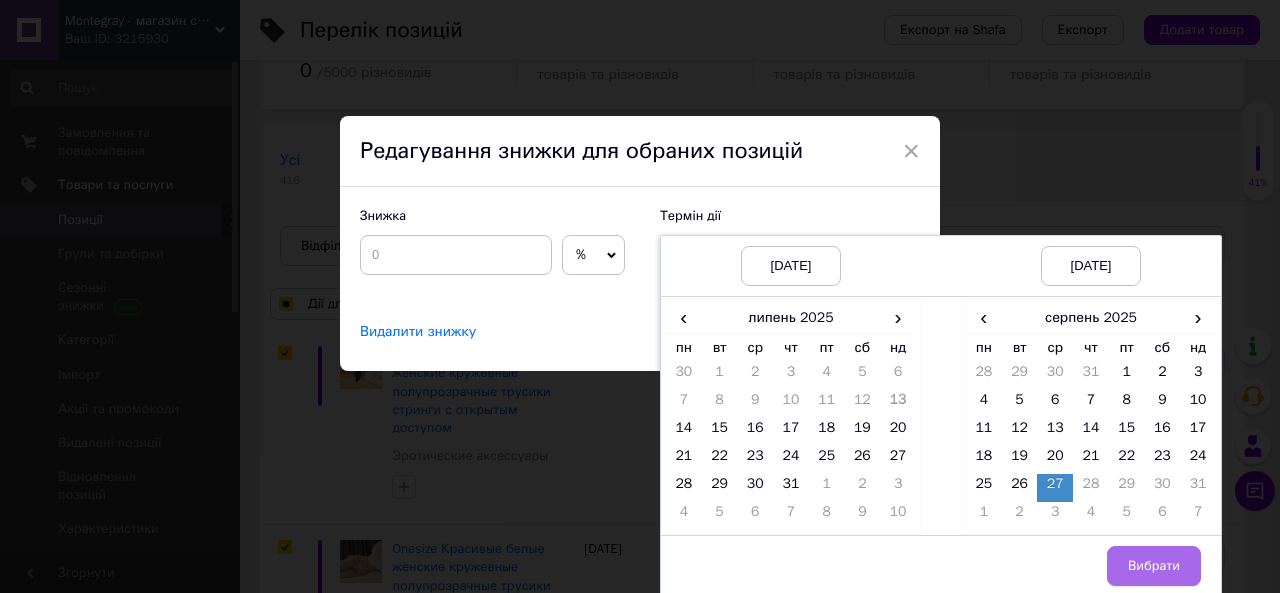 click on "Вибрати" at bounding box center (1154, 566) 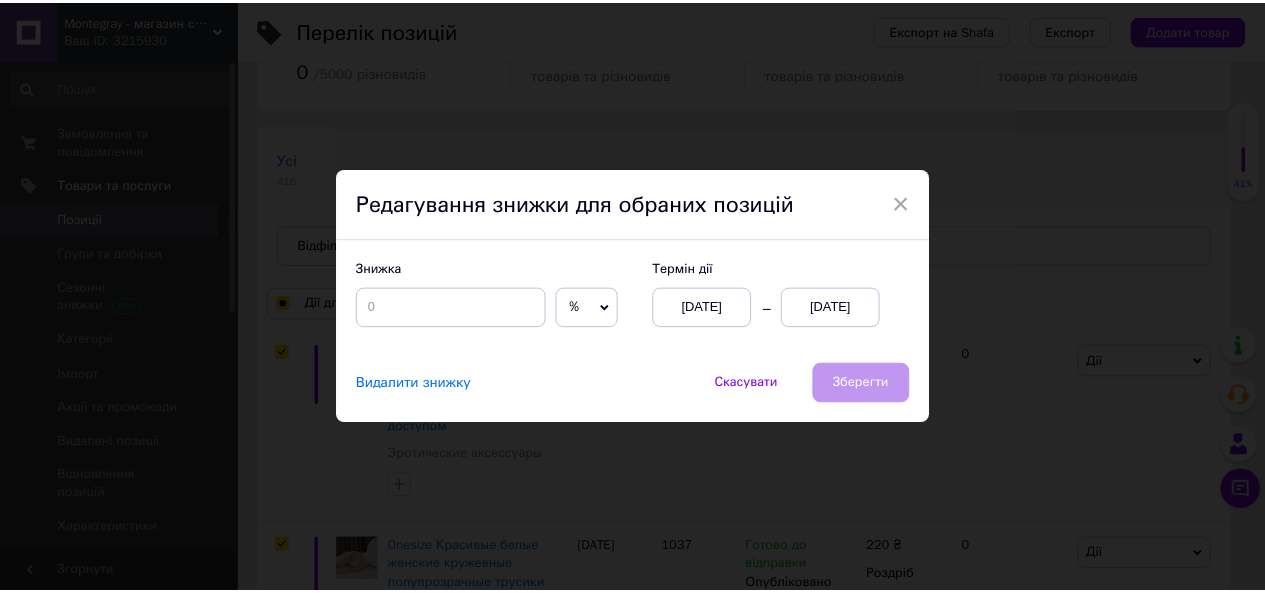 scroll, scrollTop: 0, scrollLeft: 0, axis: both 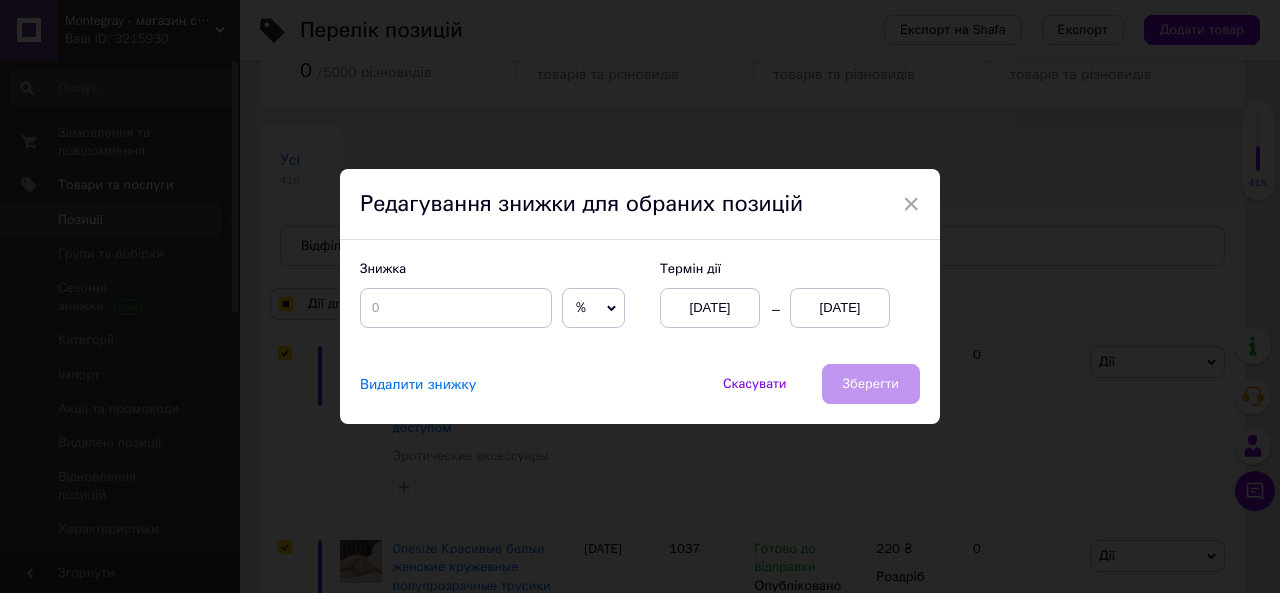 click on "13.07.2025" at bounding box center (710, 308) 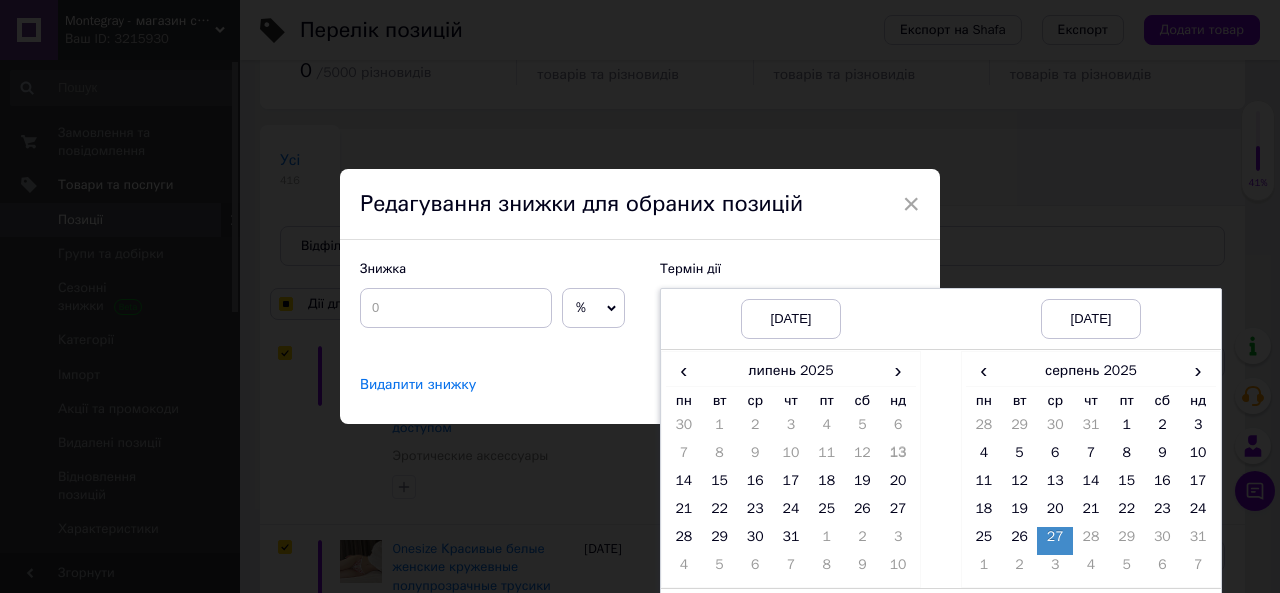 click on "13.07.2025" at bounding box center [791, 319] 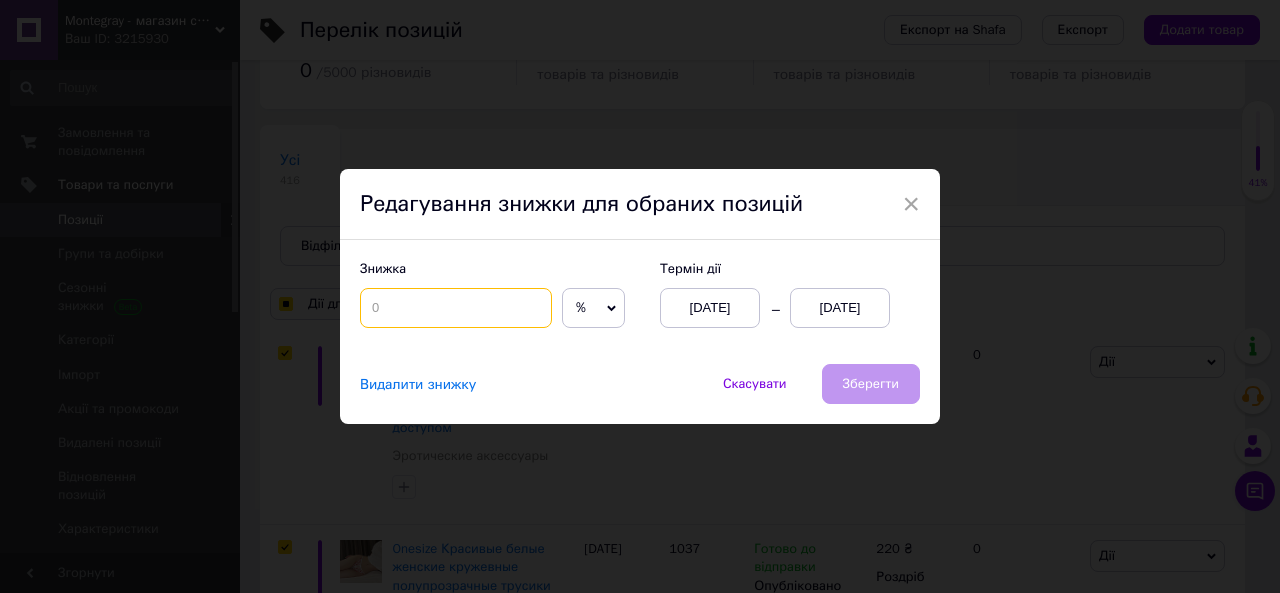 click at bounding box center [456, 308] 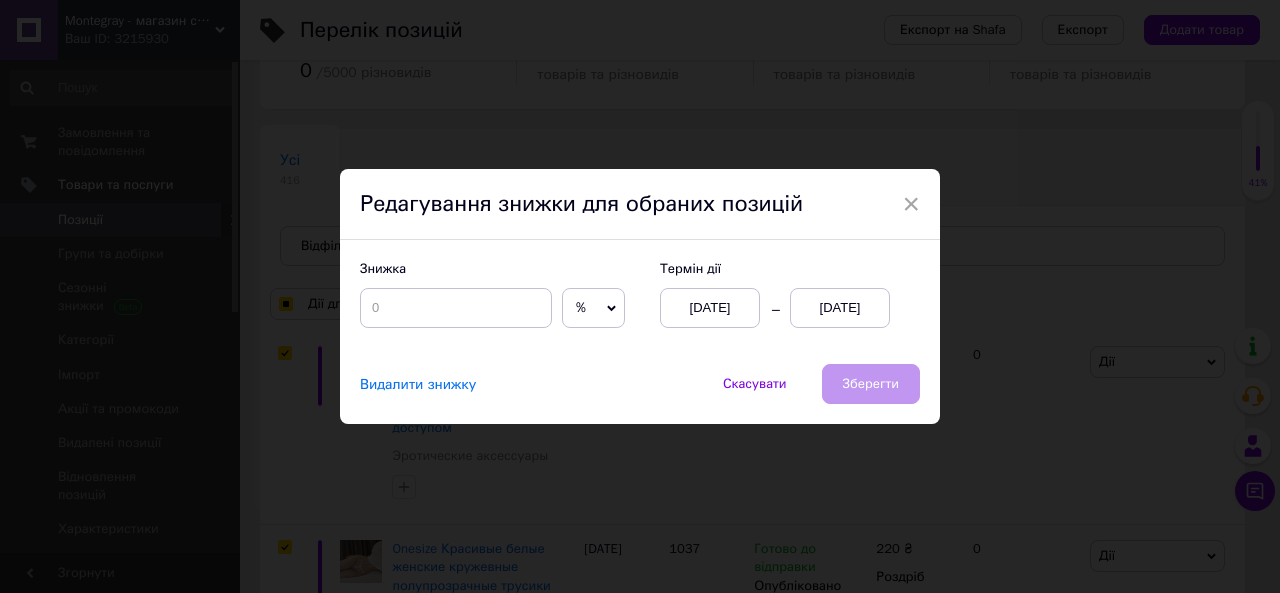 click on "%" at bounding box center (581, 307) 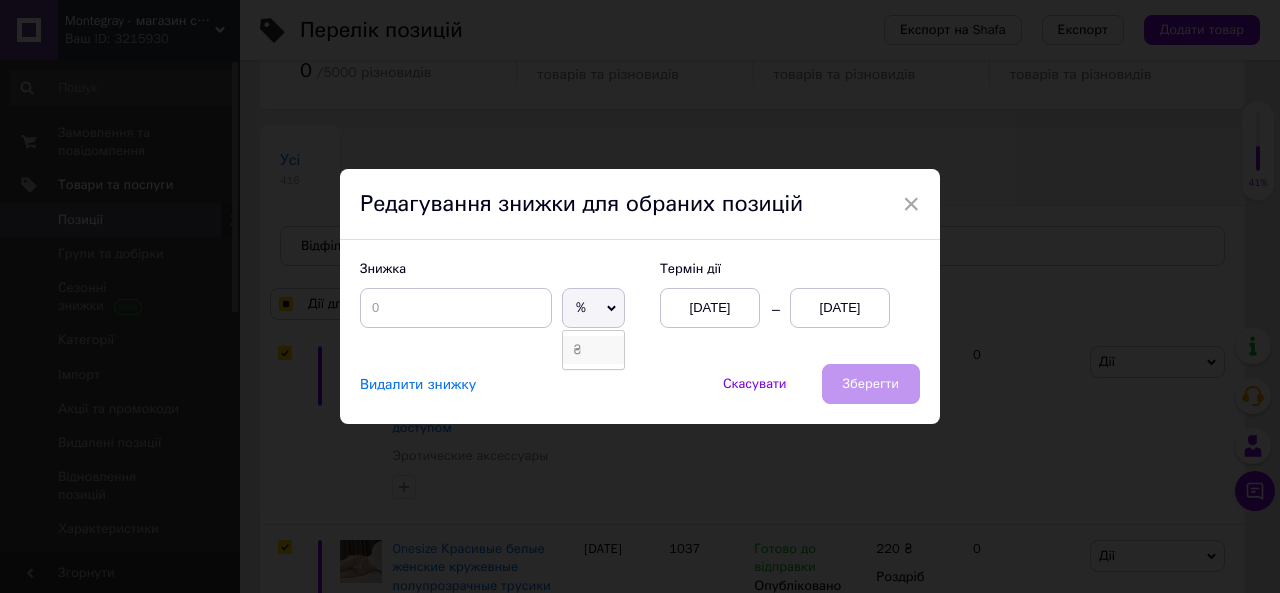 click on "₴" at bounding box center (593, 350) 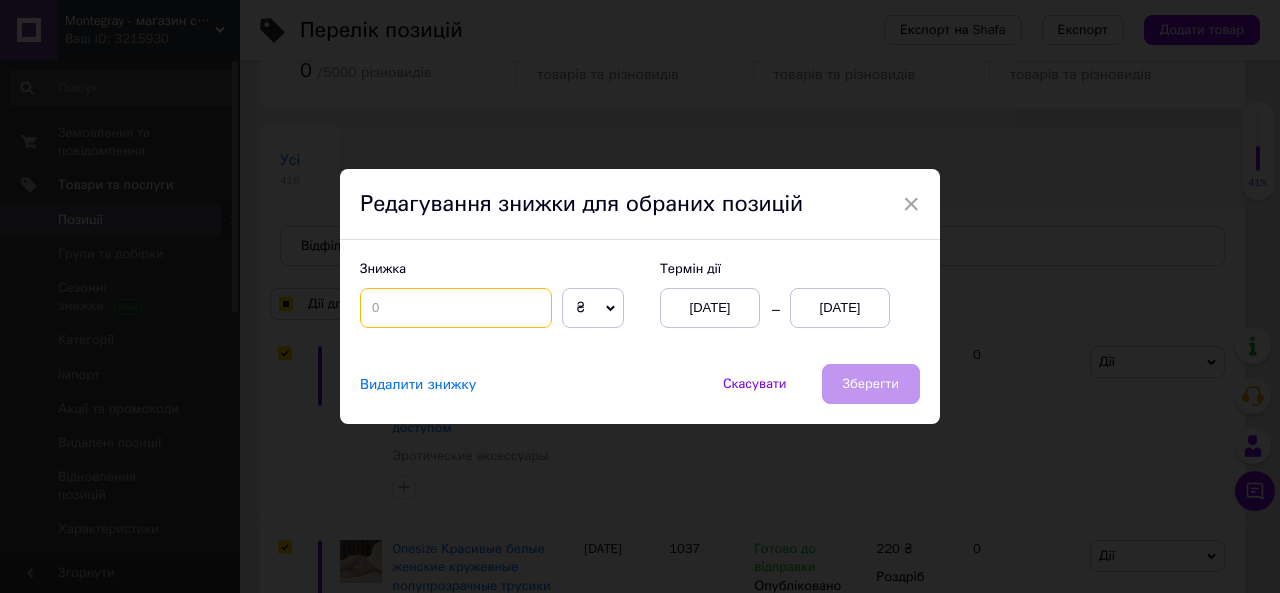 click at bounding box center [456, 308] 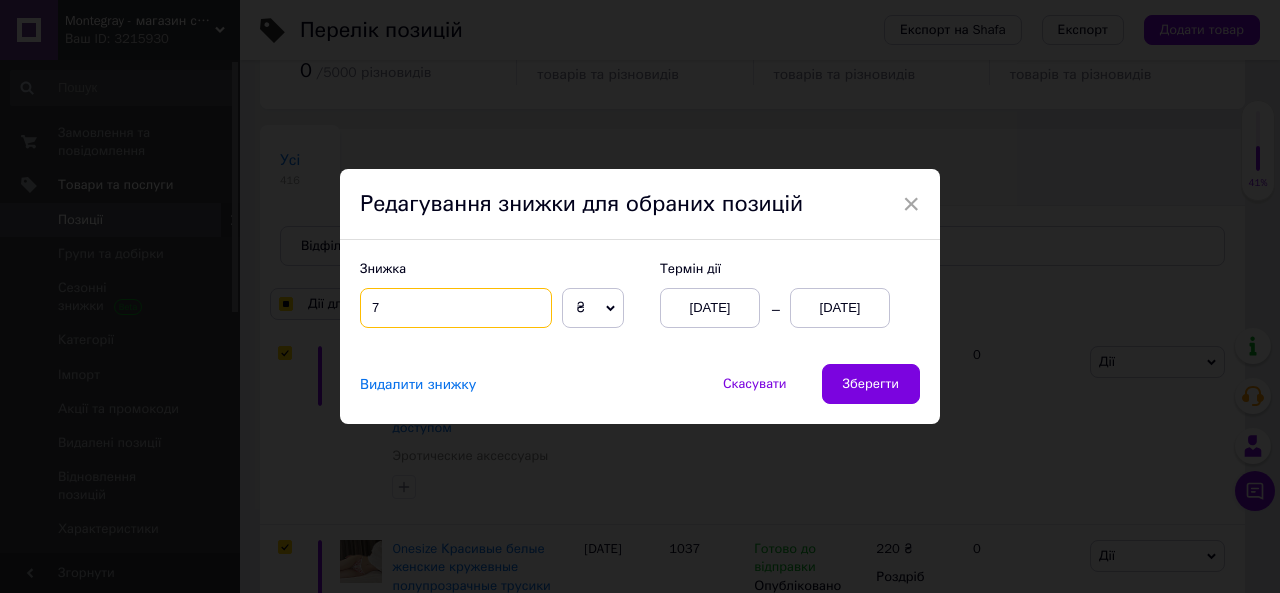 checkbox on "true" 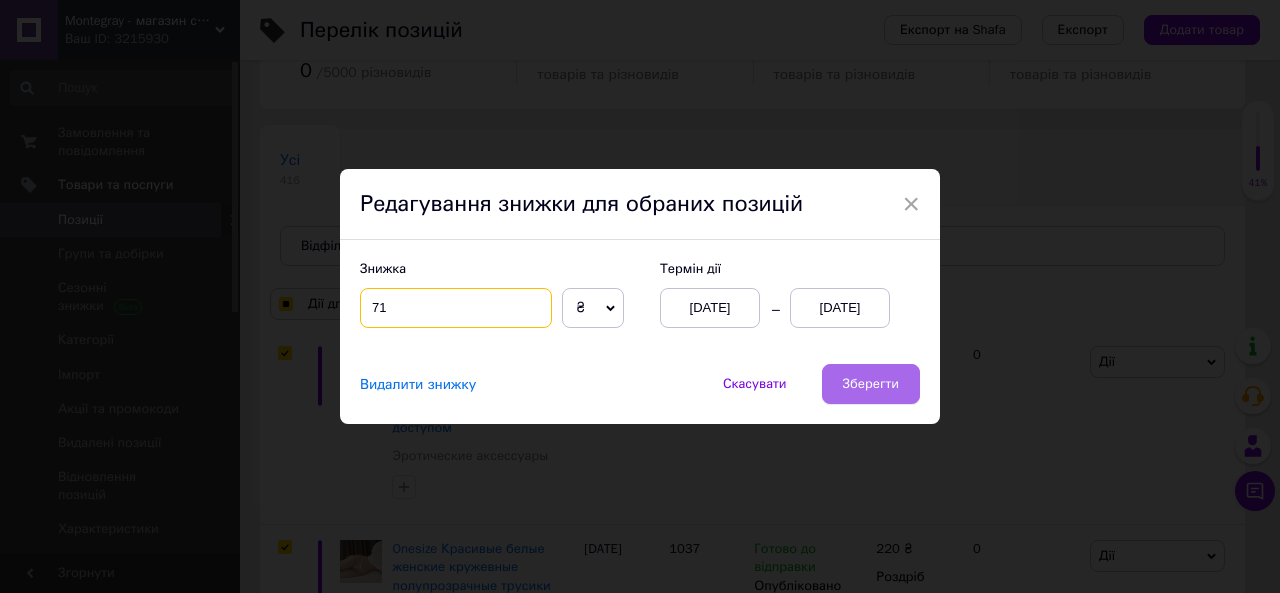 type on "71" 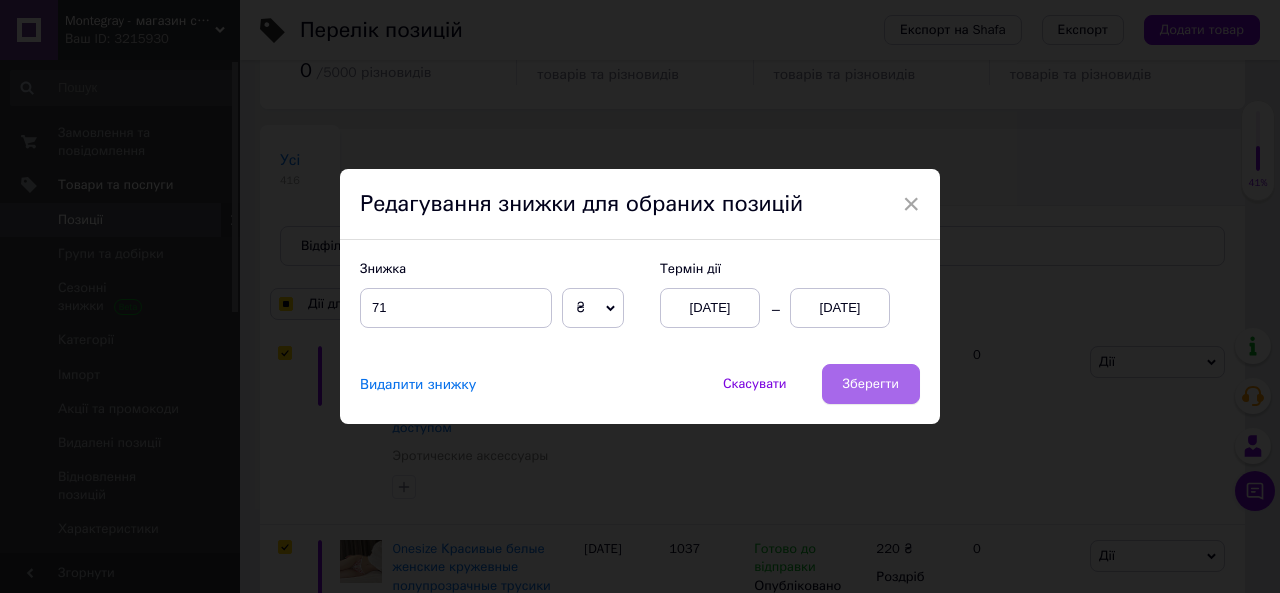 click on "Зберегти" at bounding box center (871, 384) 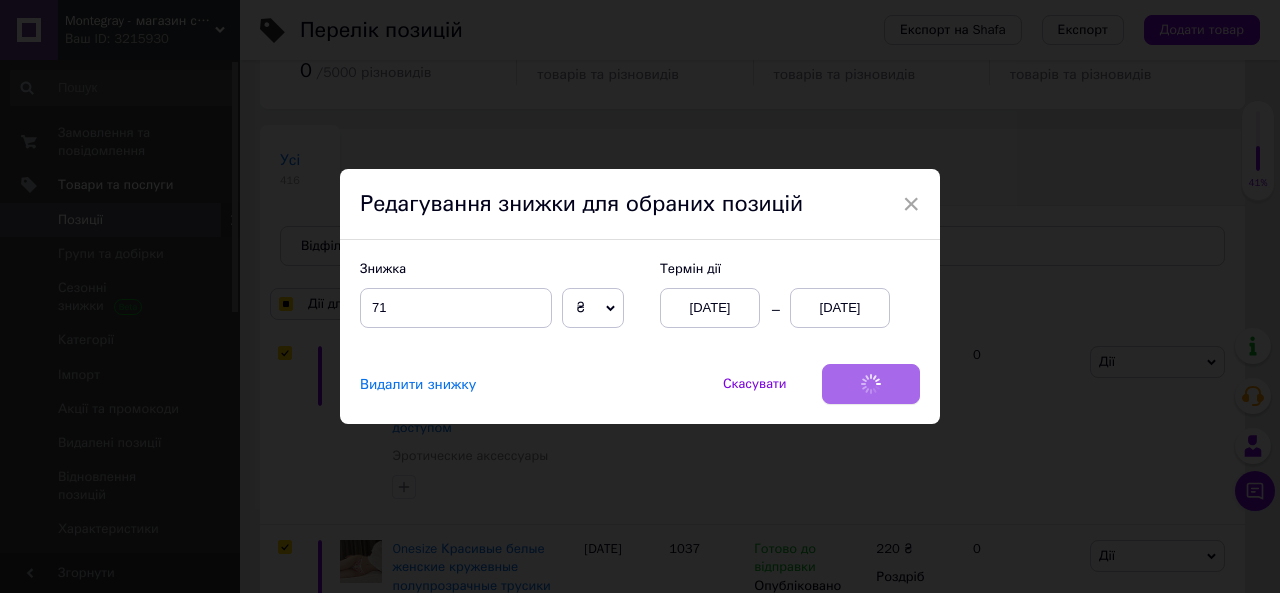 checkbox on "true" 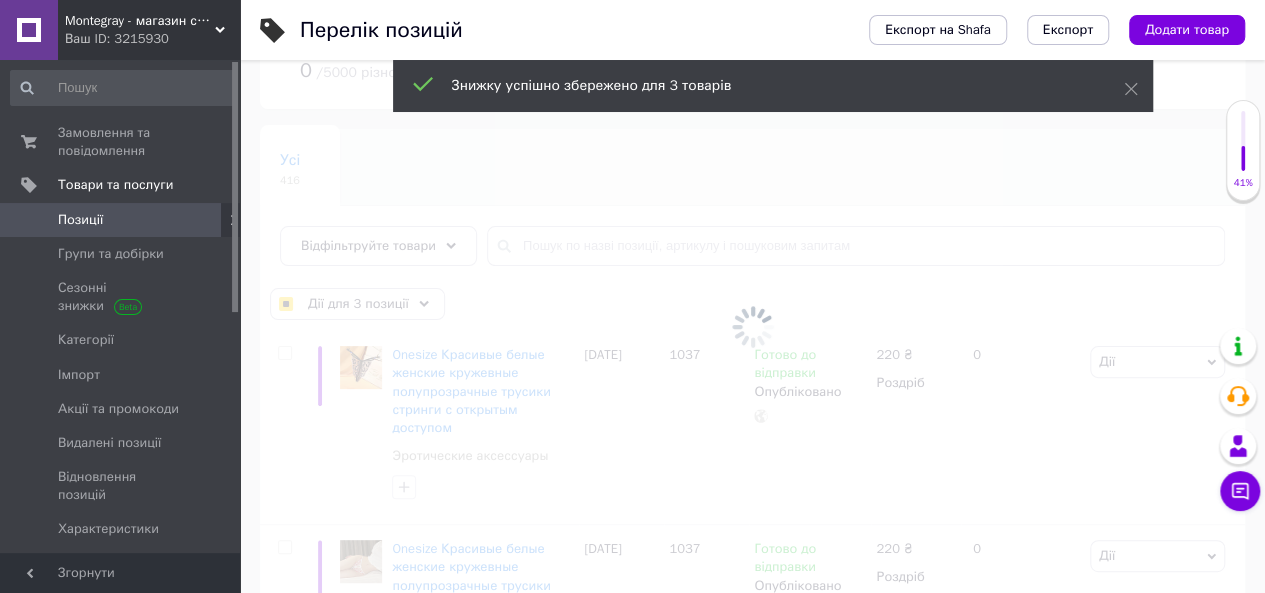 checkbox on "false" 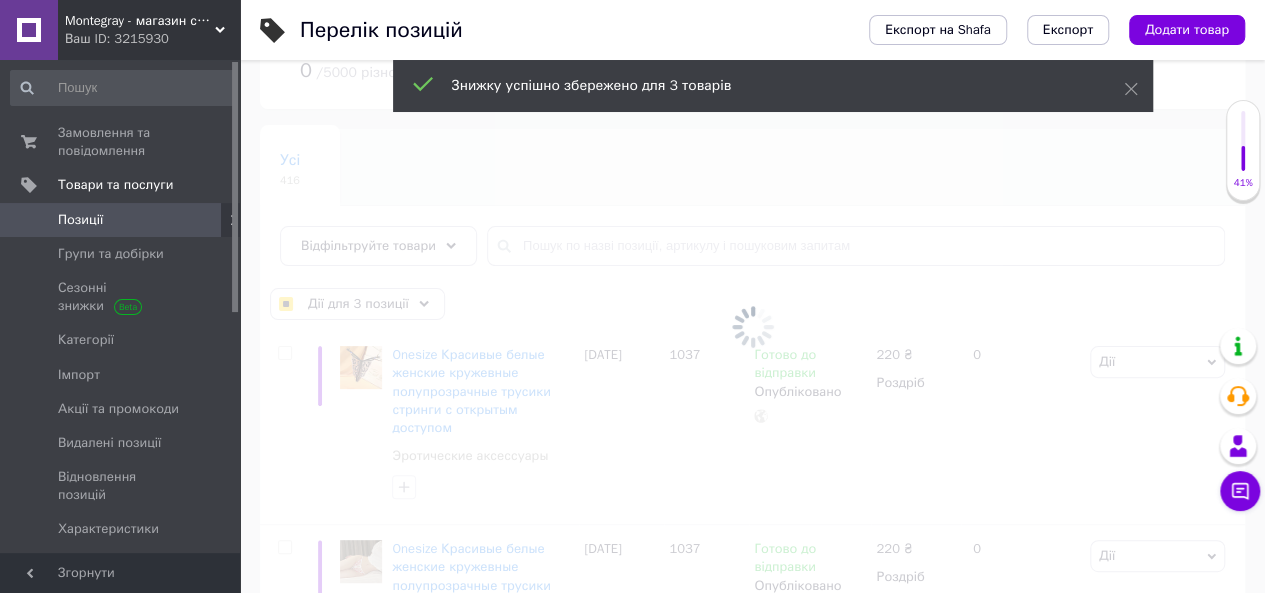 checkbox on "false" 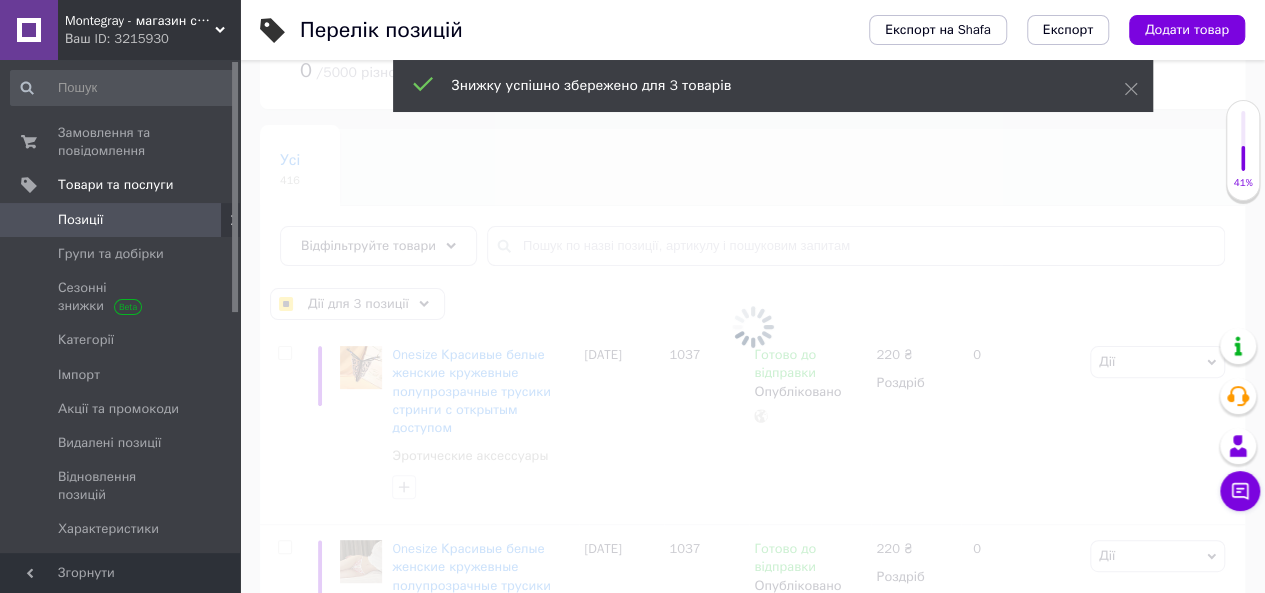 checkbox on "false" 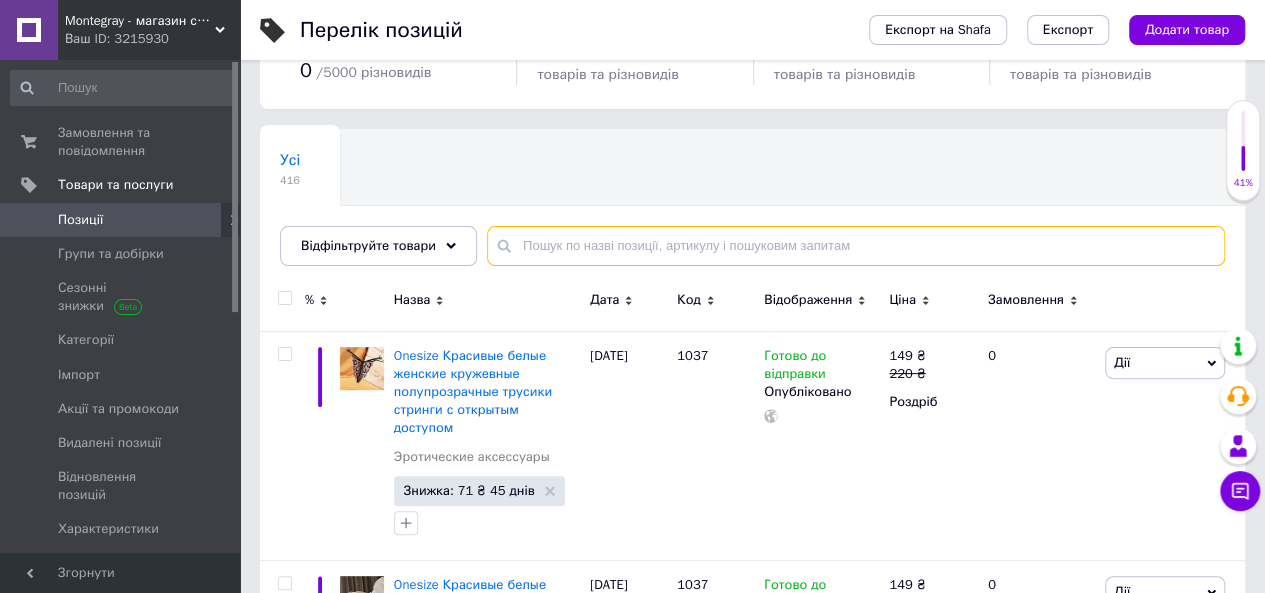click at bounding box center [856, 246] 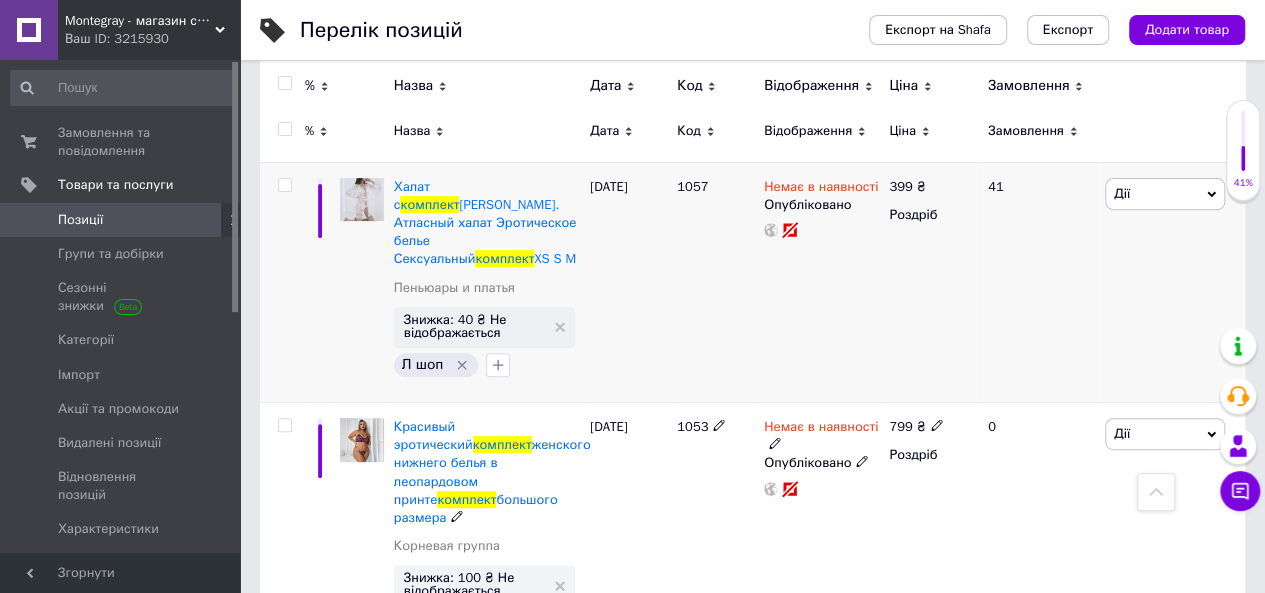 scroll, scrollTop: 200, scrollLeft: 0, axis: vertical 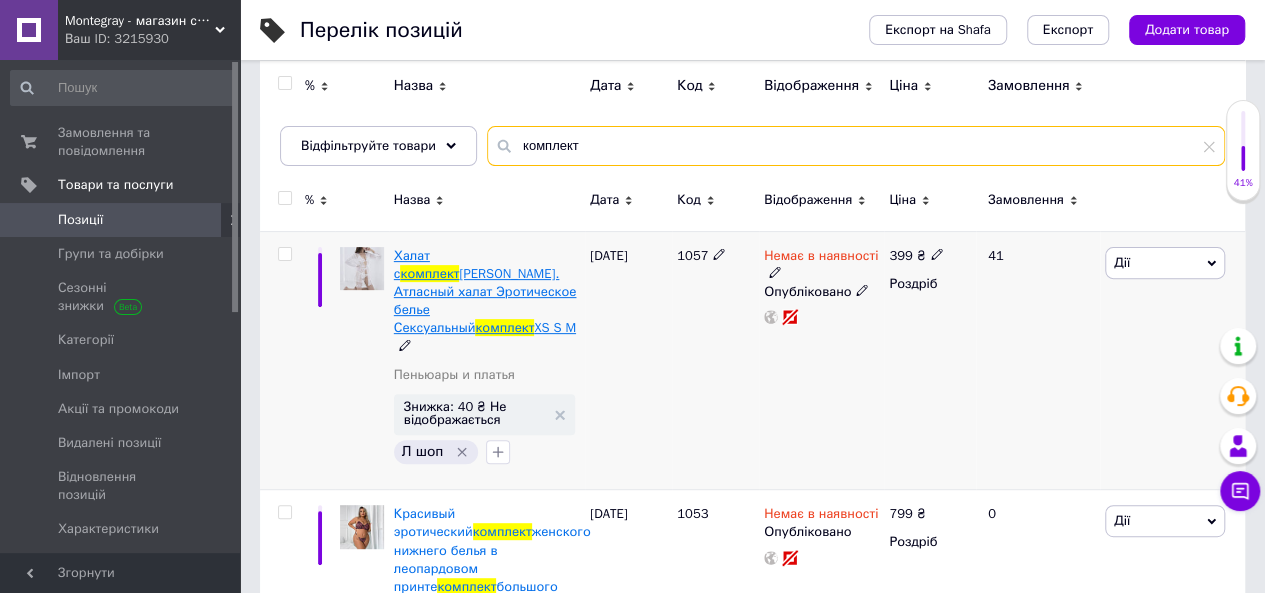 type on "комплект" 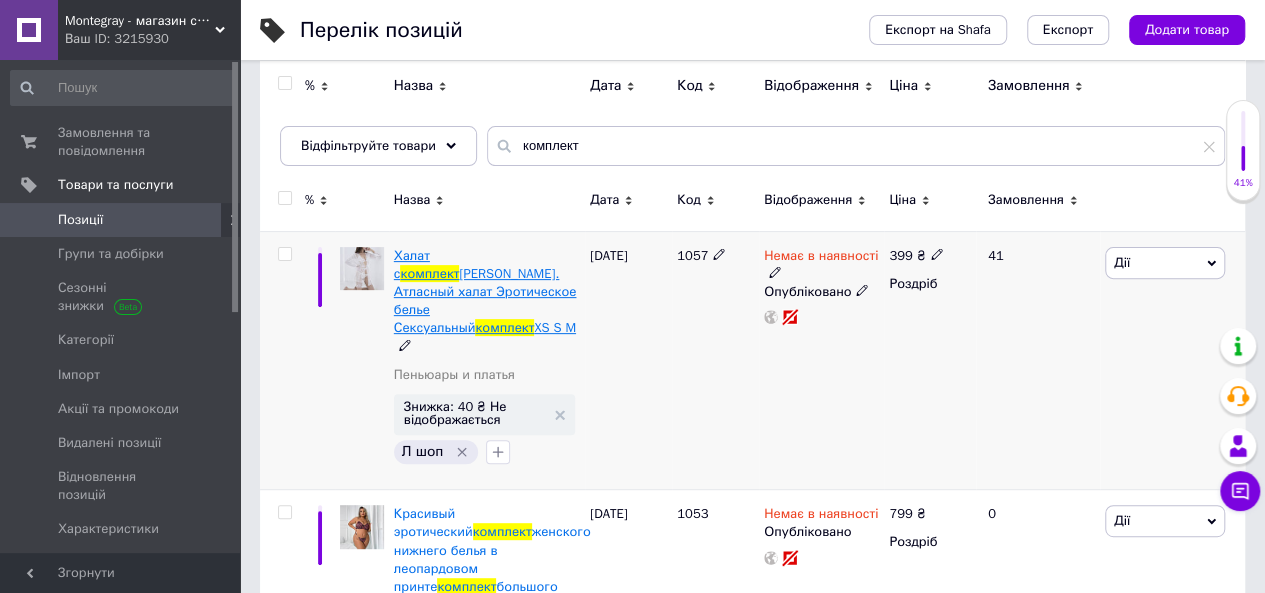 click on "ом белья. Атласный халат Эротическое белье Сексуальный" at bounding box center [485, 301] 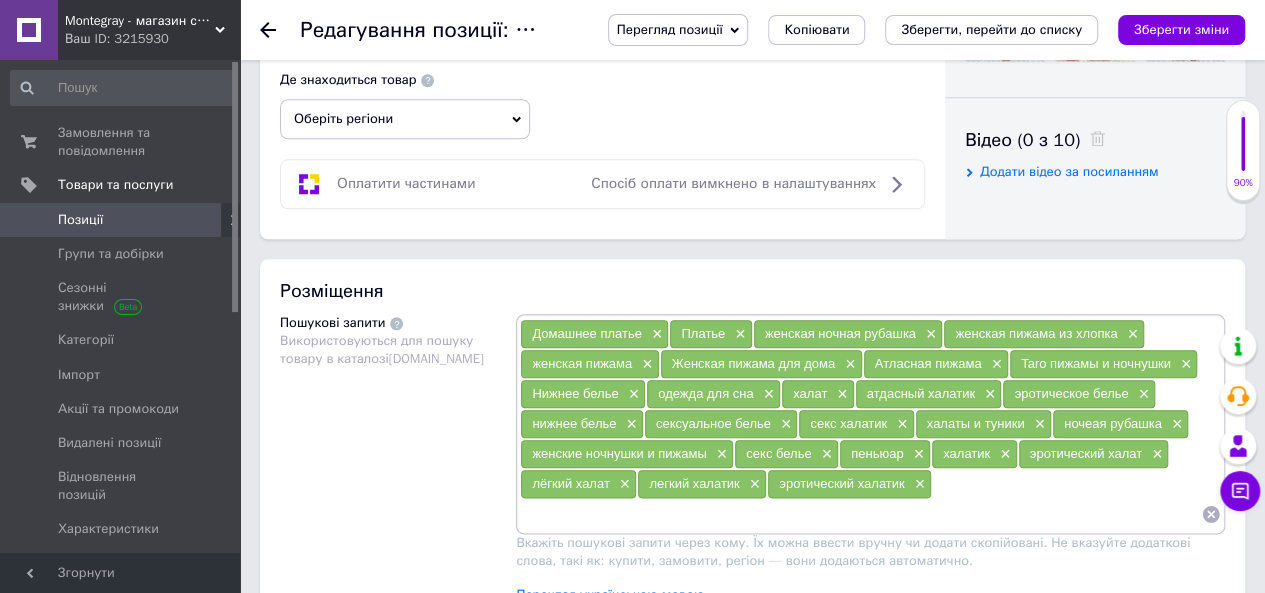 scroll, scrollTop: 900, scrollLeft: 0, axis: vertical 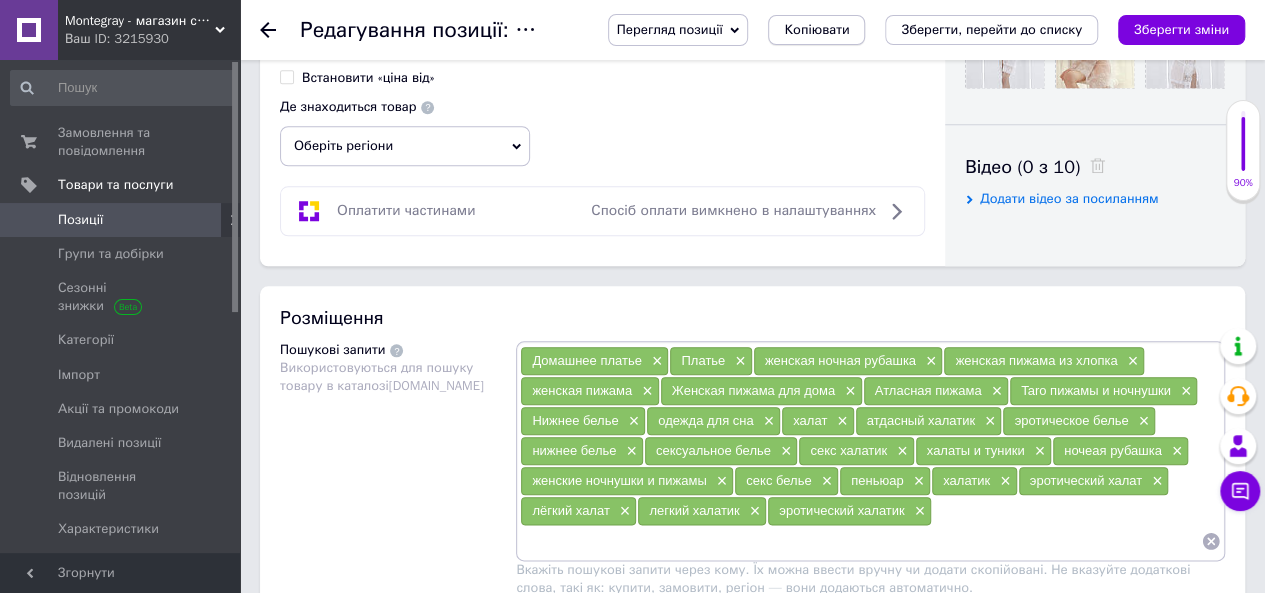 click on "Копіювати" at bounding box center (816, 30) 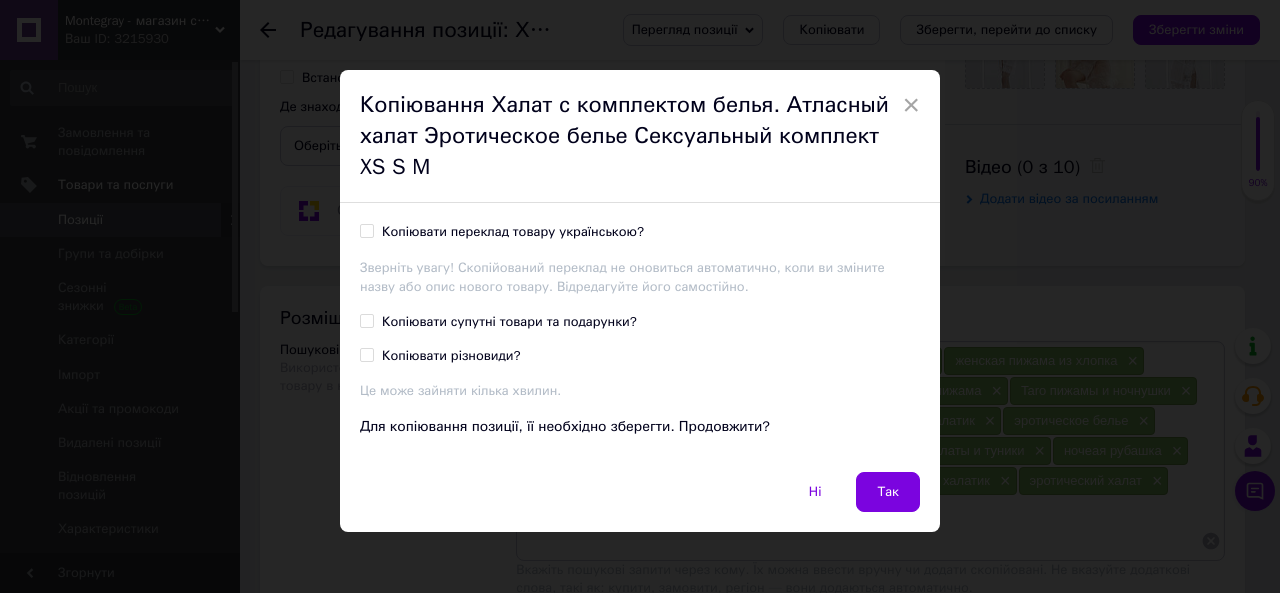 click on "Копіювати переклад товару українською?" at bounding box center [513, 232] 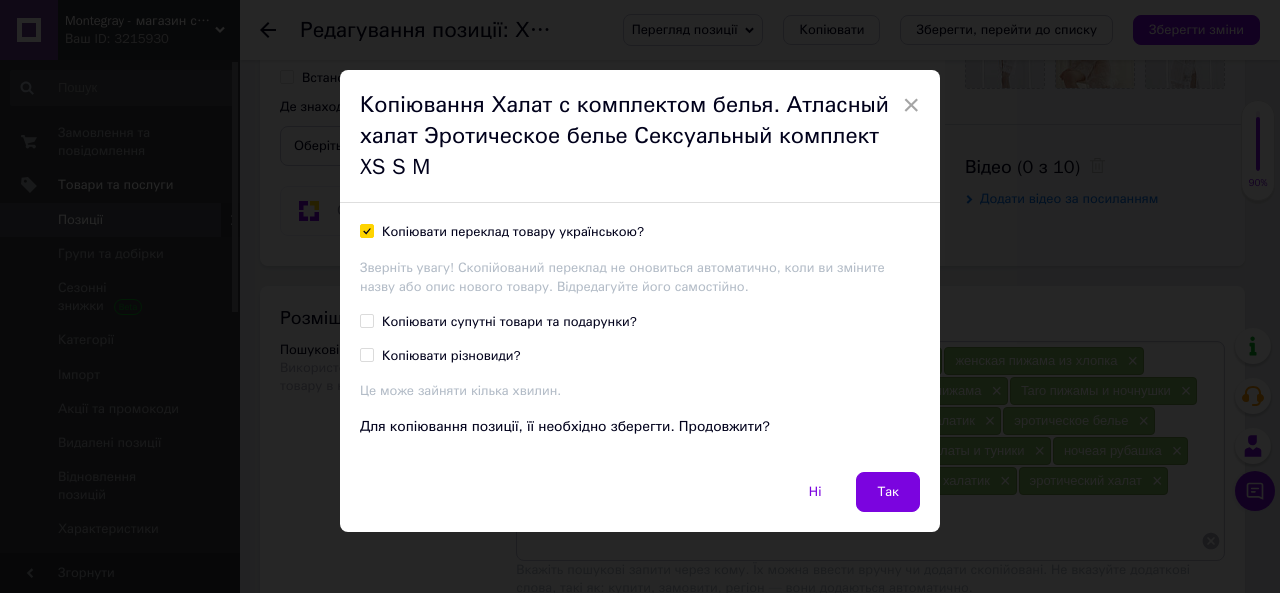 checkbox on "true" 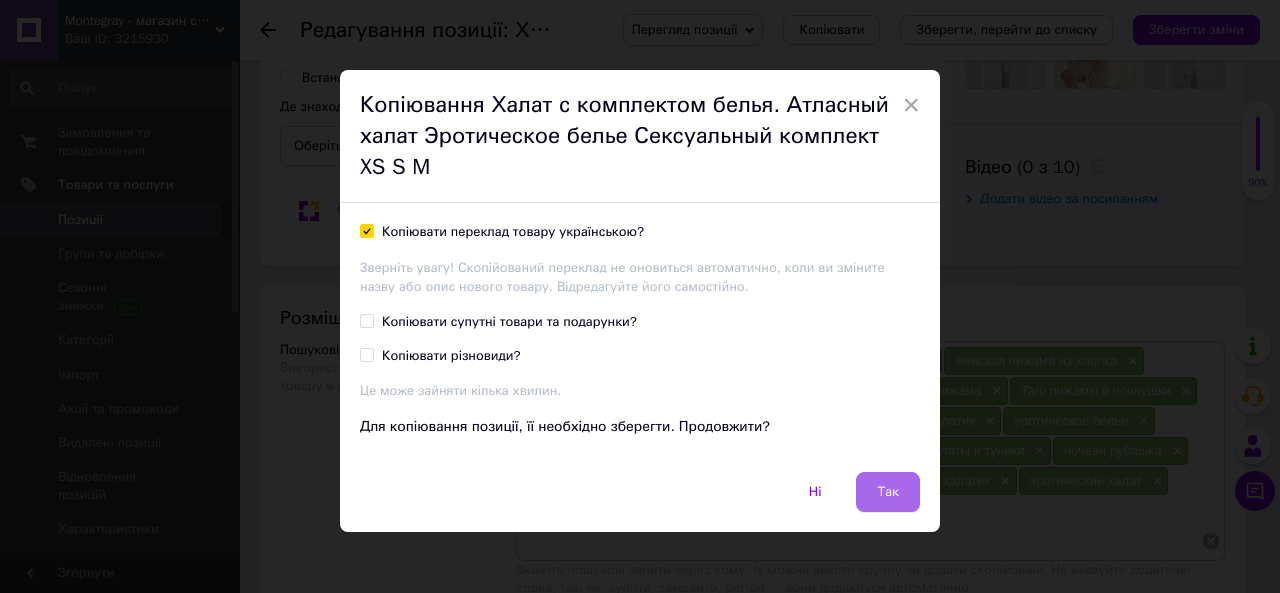 click on "Так" at bounding box center [888, 492] 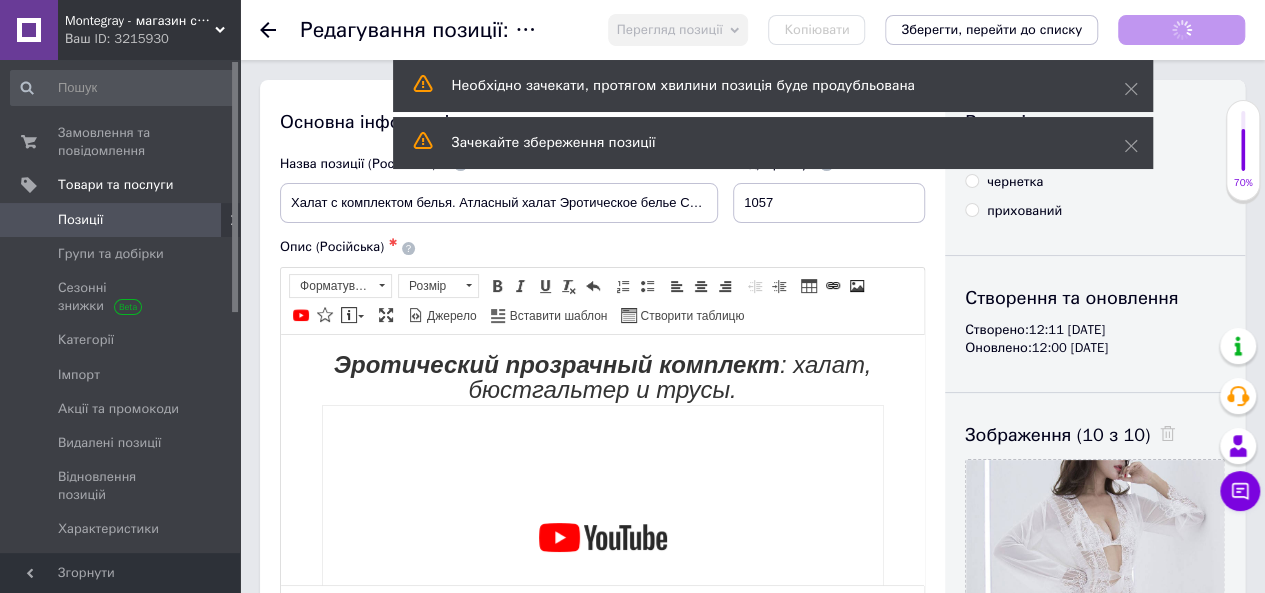 scroll, scrollTop: 0, scrollLeft: 0, axis: both 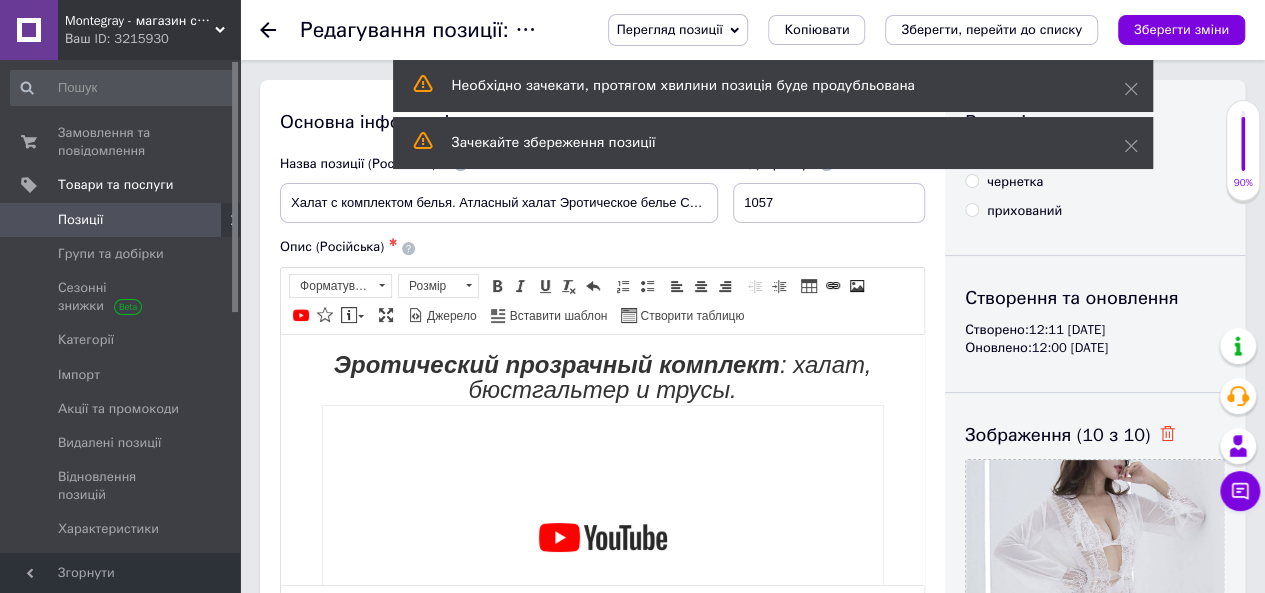 click 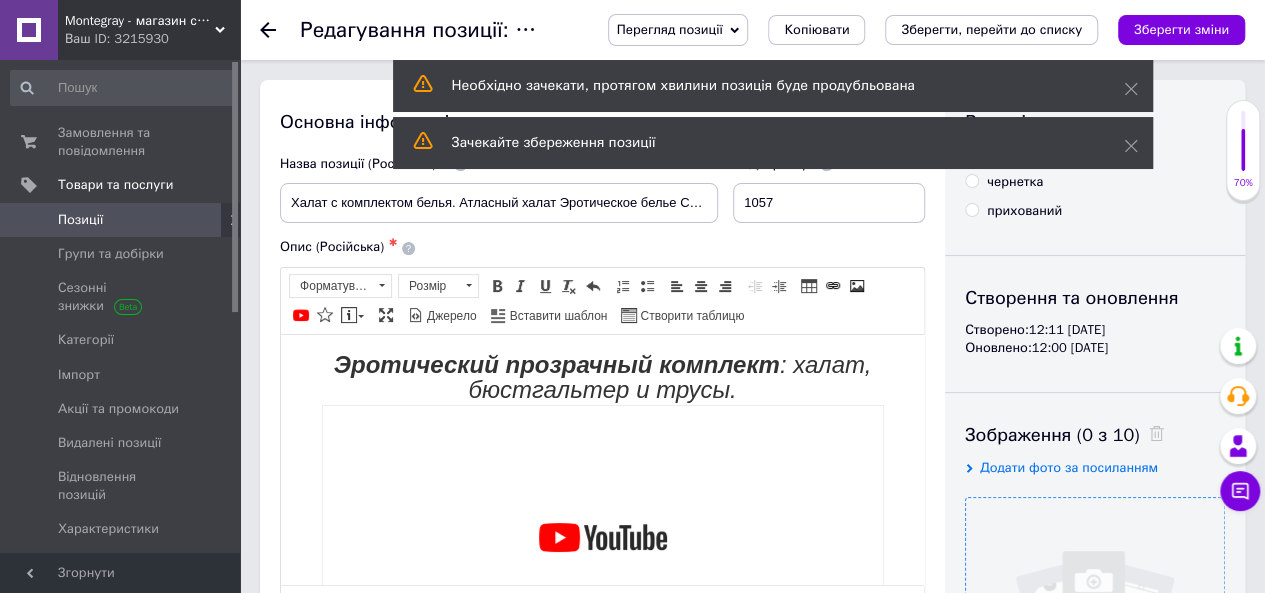 click at bounding box center [1095, 627] 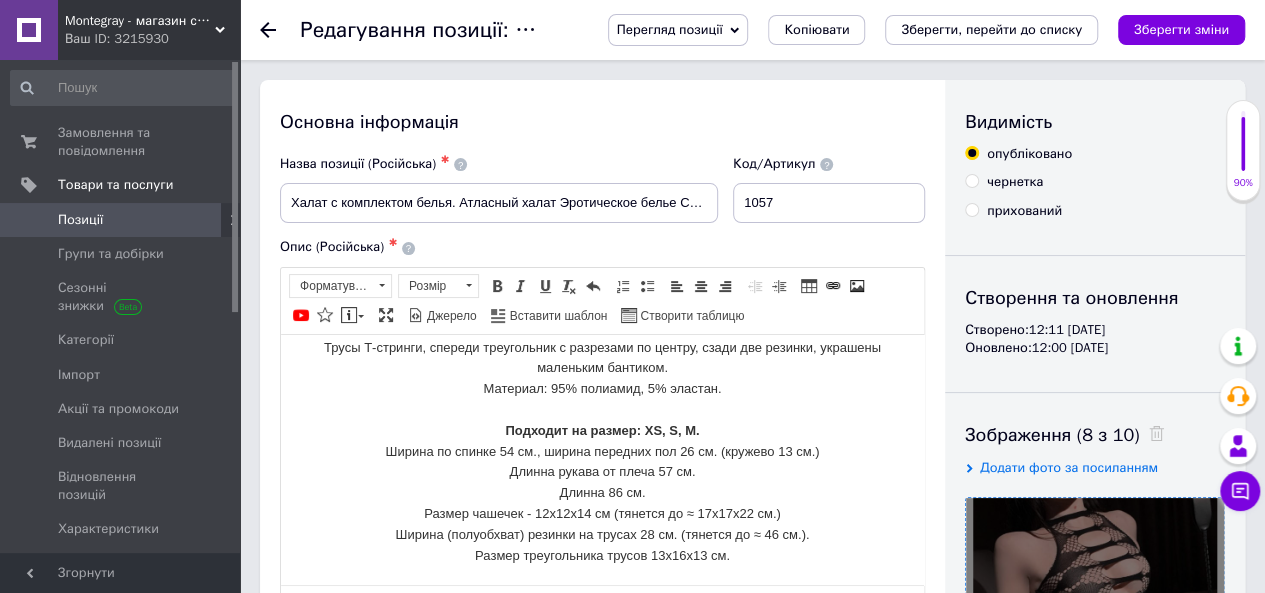 scroll, scrollTop: 600, scrollLeft: 0, axis: vertical 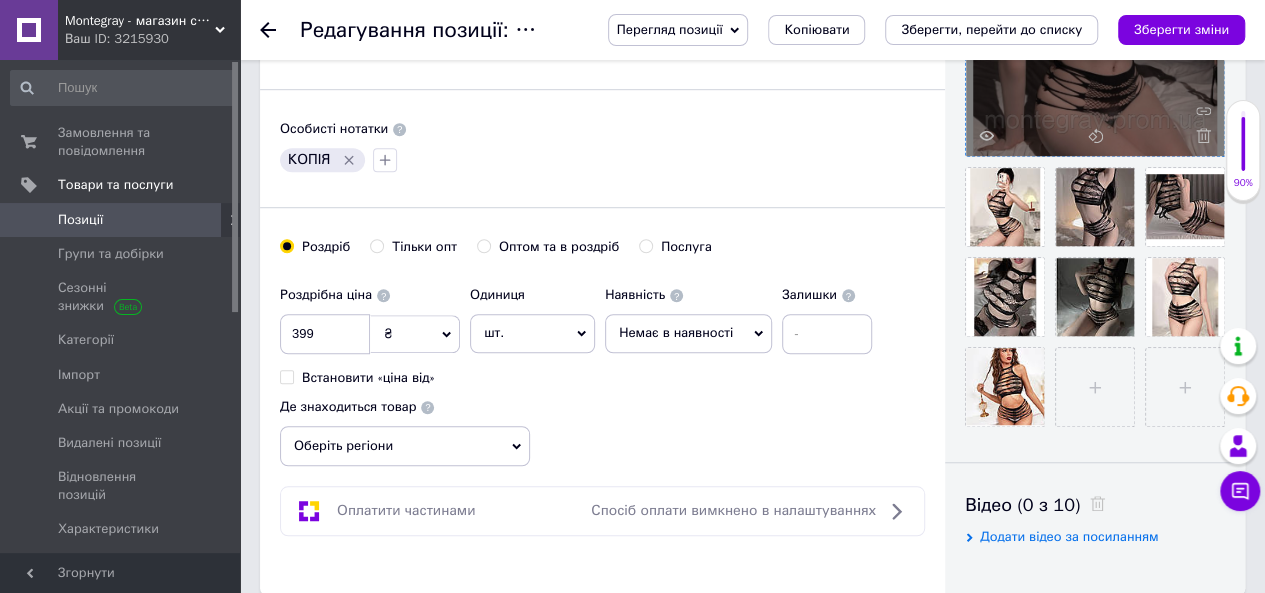click 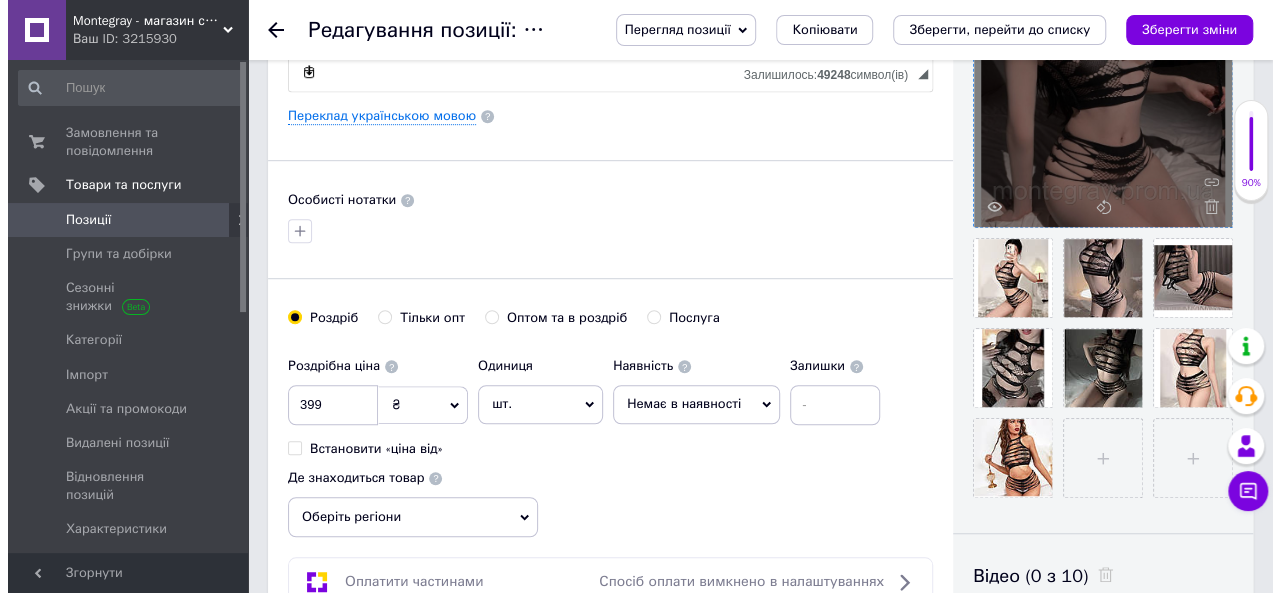 scroll, scrollTop: 500, scrollLeft: 0, axis: vertical 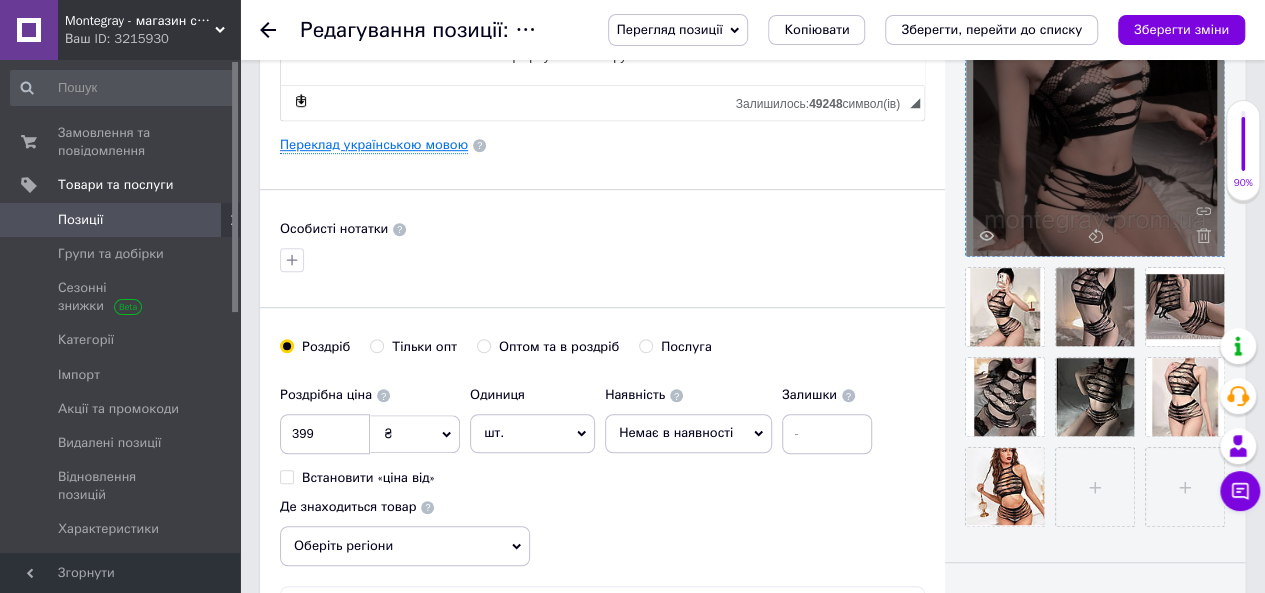 click on "Переклад українською мовою" at bounding box center (374, 145) 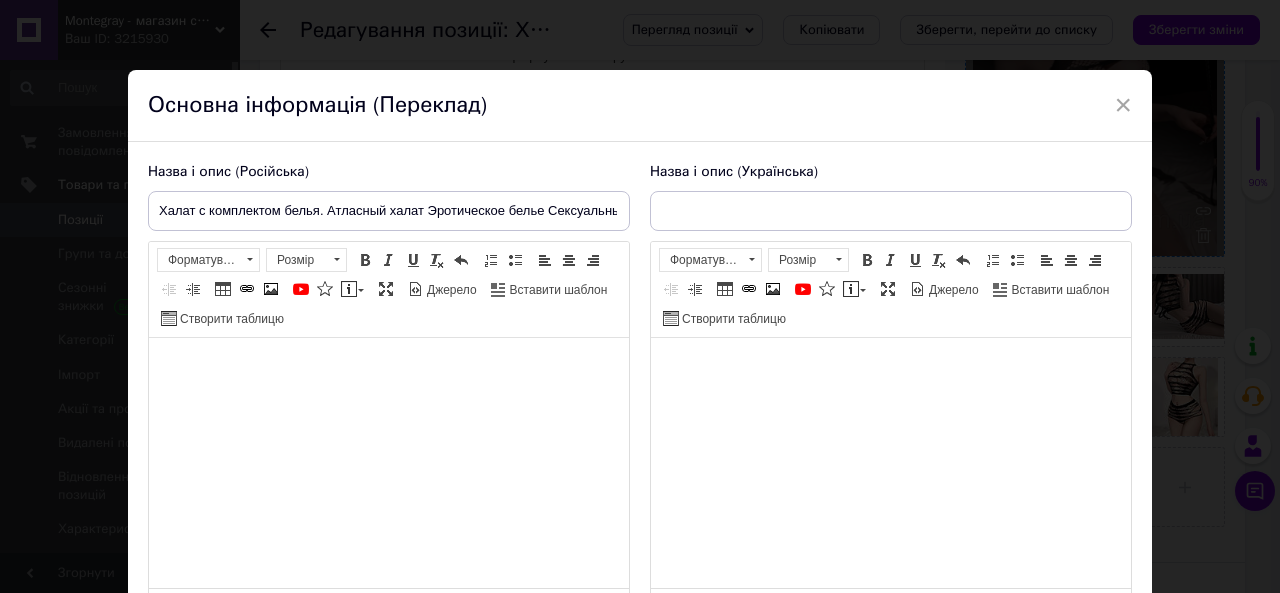 type on "Халат із комплектом білизни. Атласний халат Еротична білизна Сексуальний комплект XS S M" 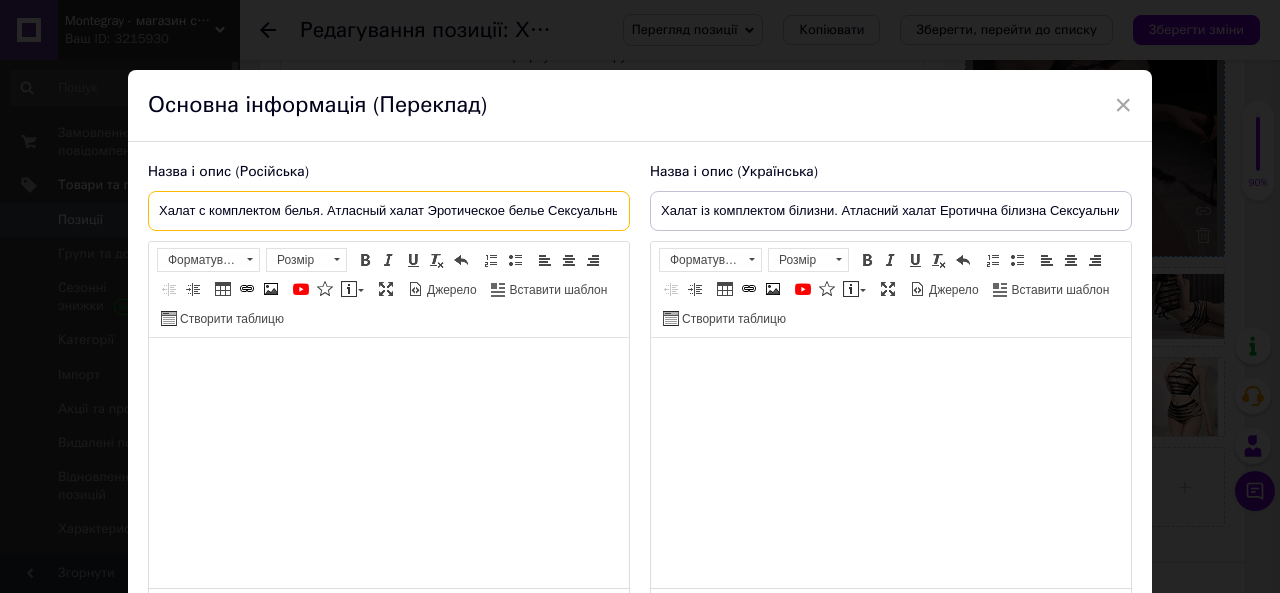 click on "Халат с комплектом белья. Атласный халат Эротическое белье Сексуальный комплект XS S M" at bounding box center [389, 211] 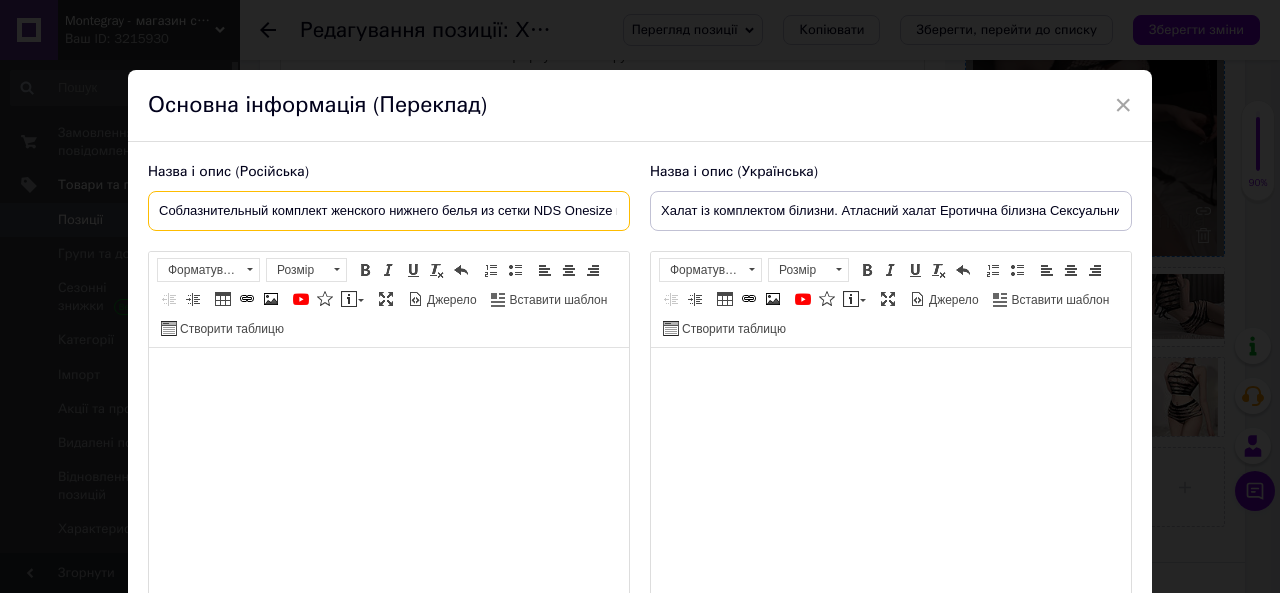 scroll, scrollTop: 0, scrollLeft: 51, axis: horizontal 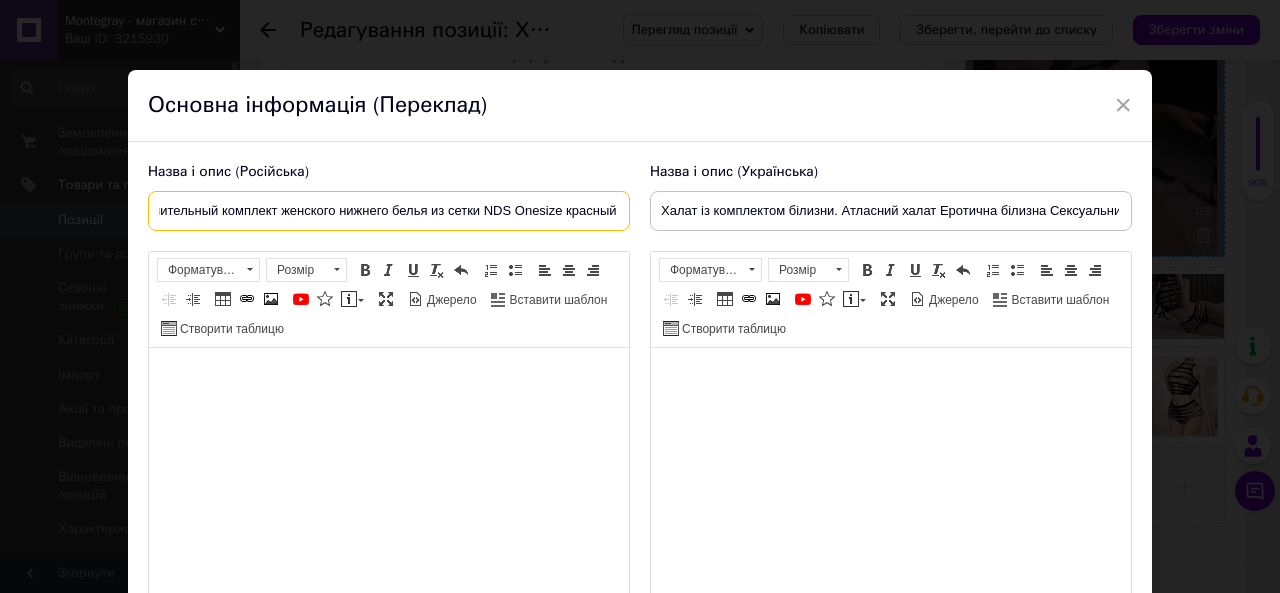 click on "Соблазнительный комплект женского нижнего белья из сетки NDS Onesize красный" at bounding box center [389, 211] 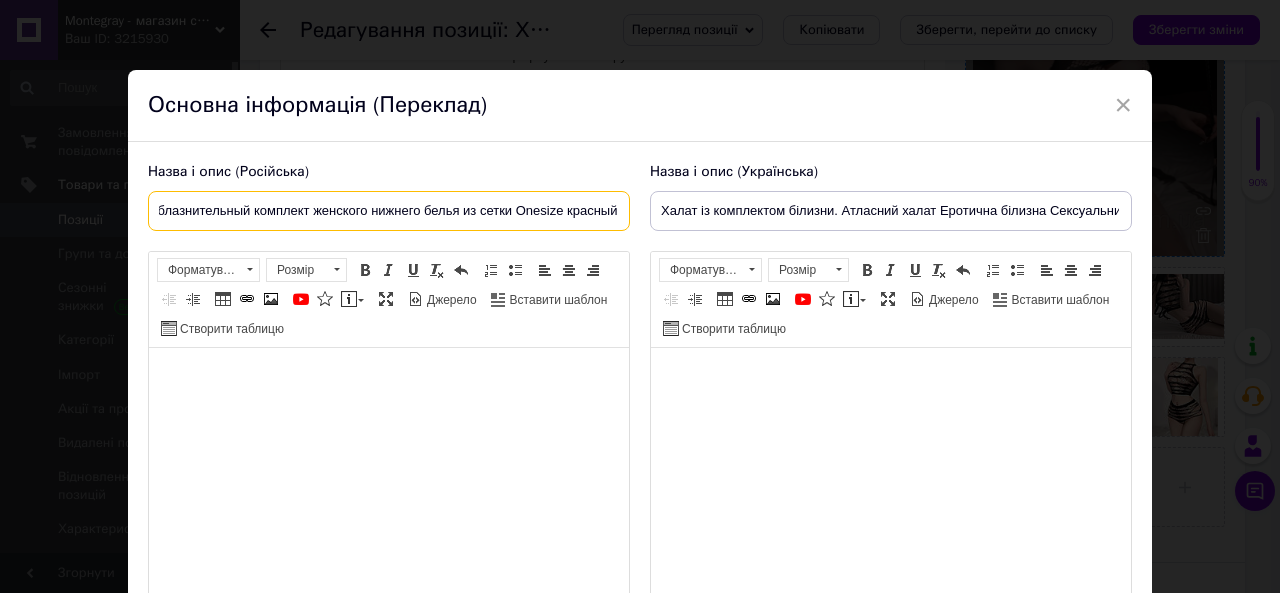 scroll, scrollTop: 0, scrollLeft: 20, axis: horizontal 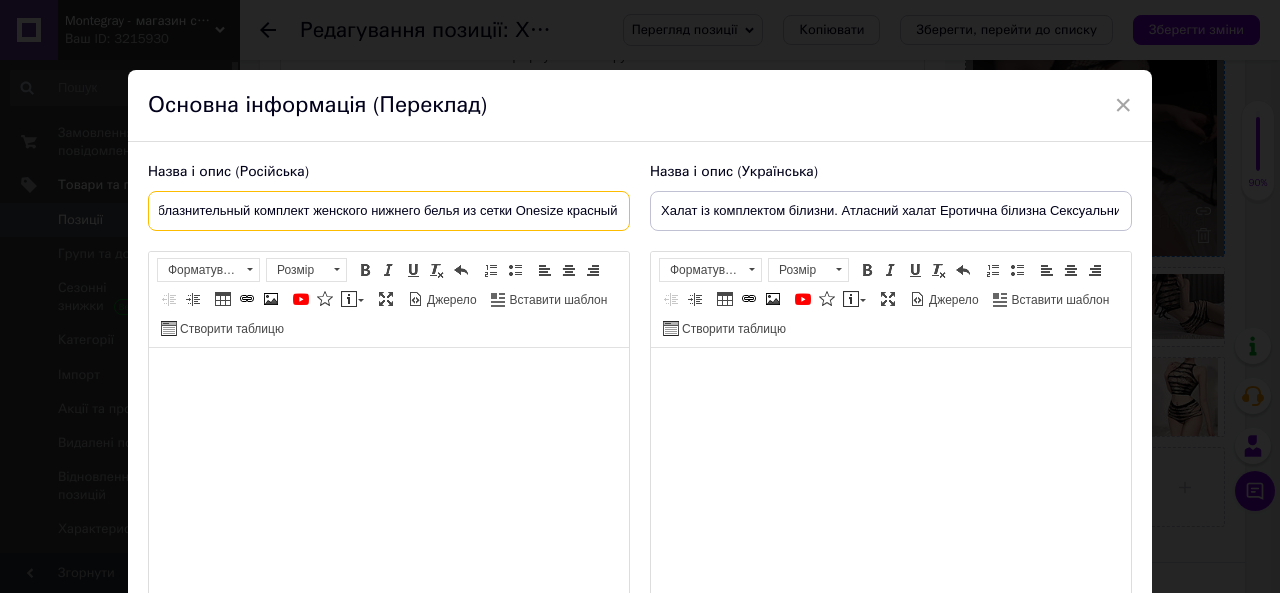 drag, startPoint x: 514, startPoint y: 205, endPoint x: 654, endPoint y: 208, distance: 140.03214 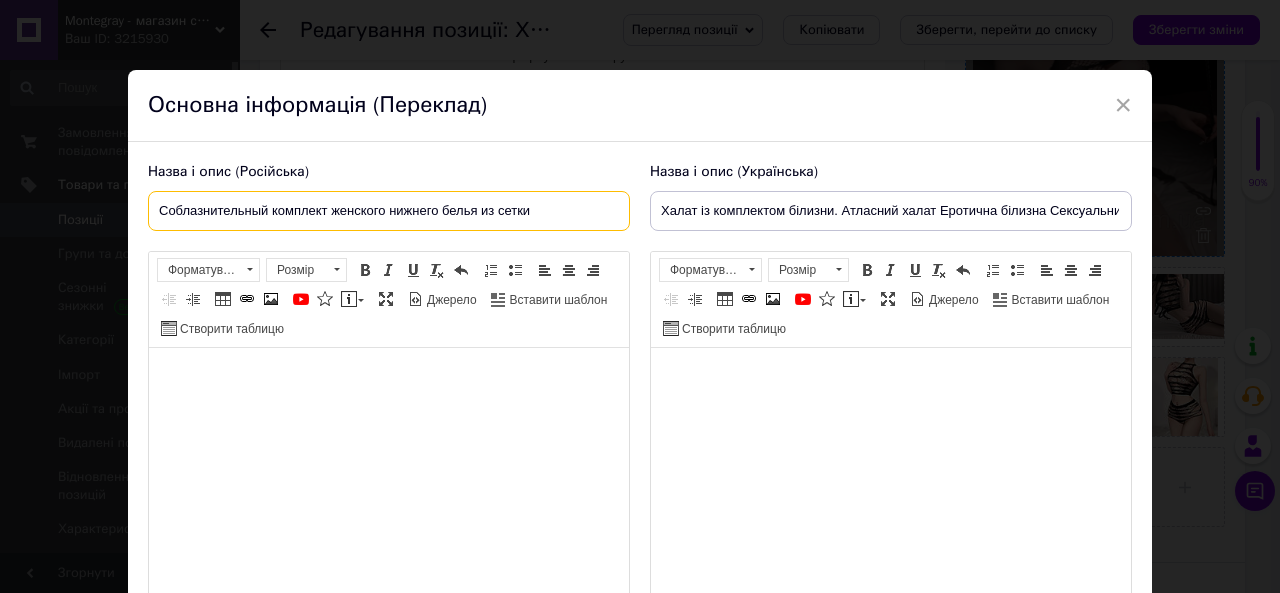 scroll, scrollTop: 0, scrollLeft: 0, axis: both 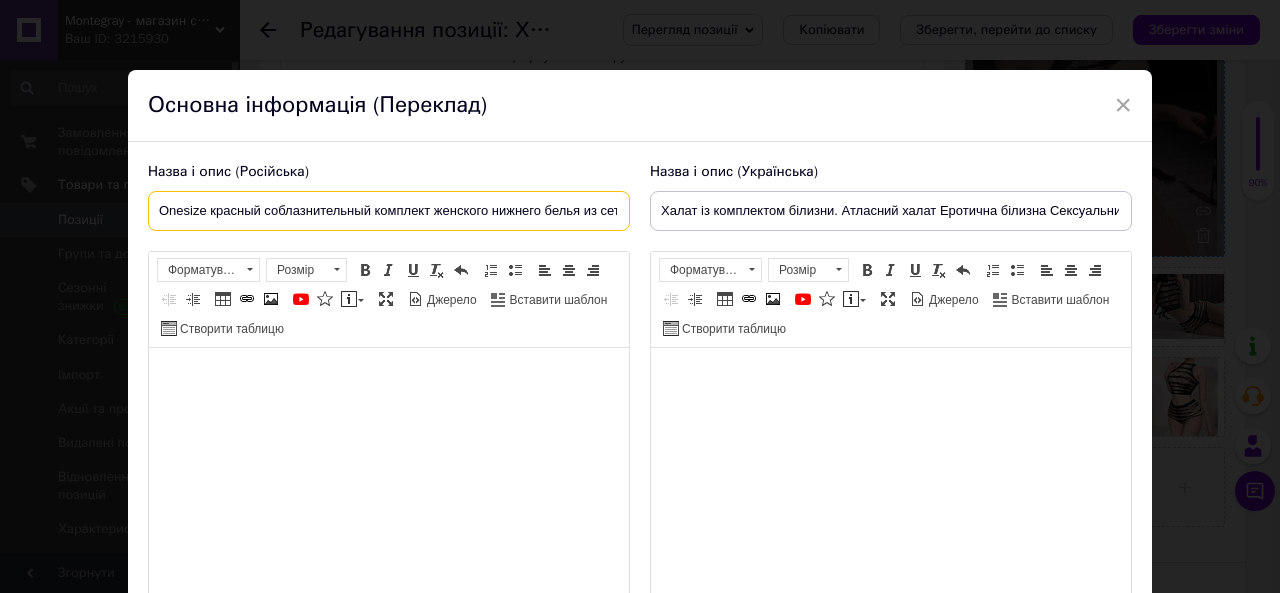 type on "Onesize красный соблазнительный комплект женского нижнего белья из сетки" 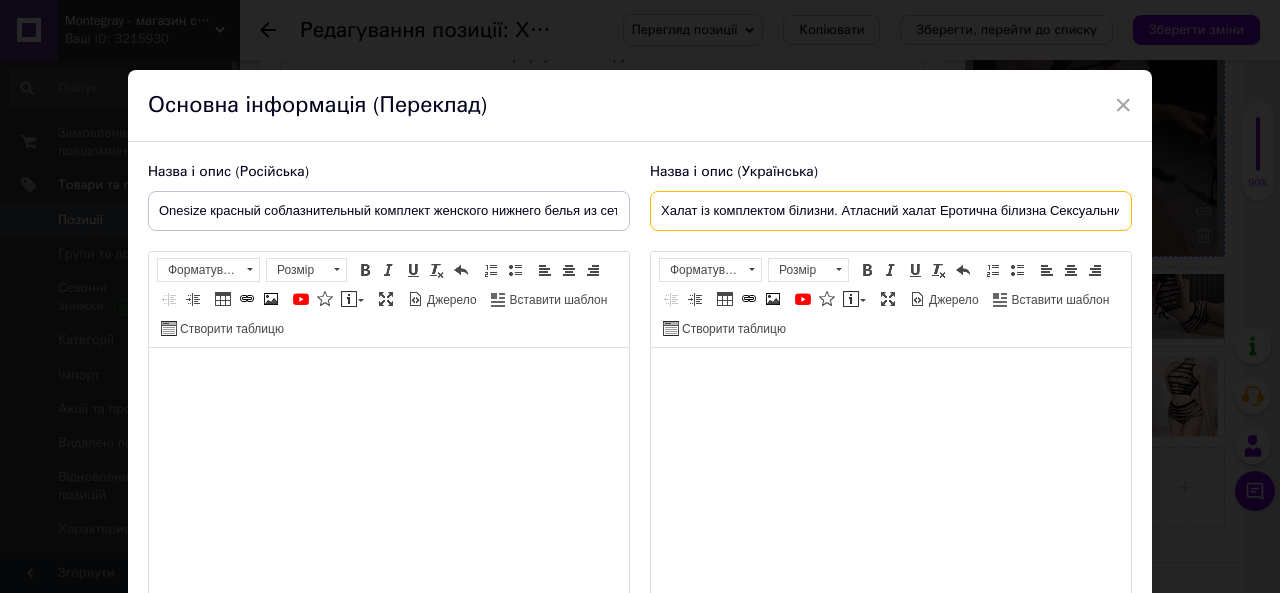 click on "Халат із комплектом білизни. Атласний халат Еротична білизна Сексуальний комплект XS S M" at bounding box center (891, 211) 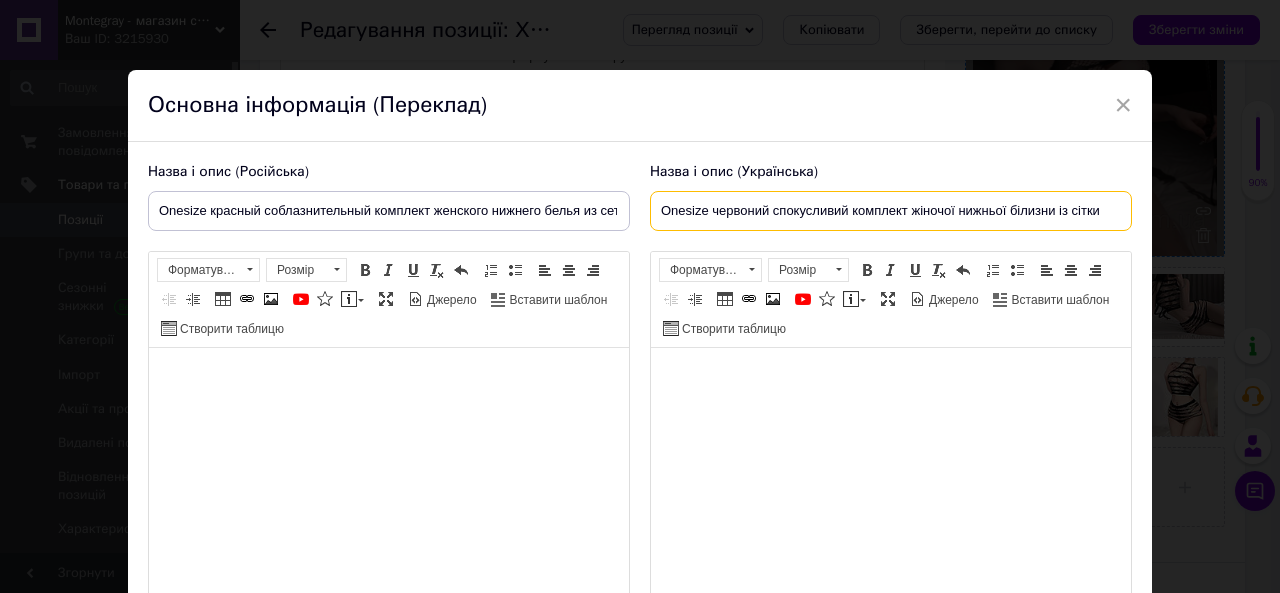 type on "Onesize червоний спокусливий комплект жіночої нижньої білизни із сітки" 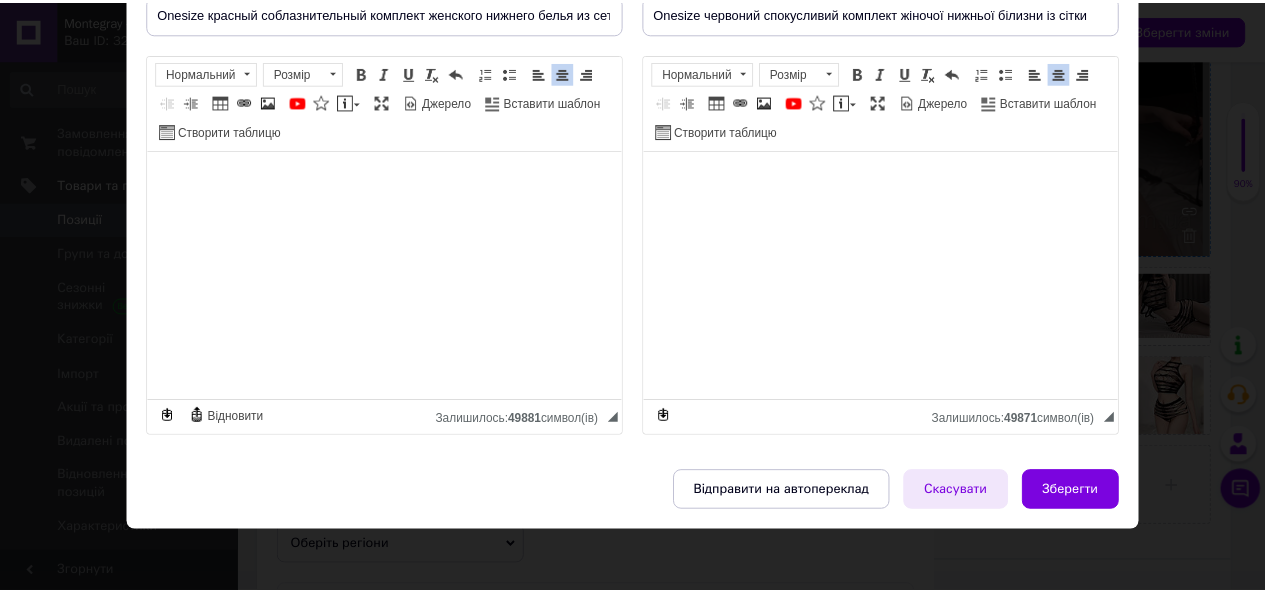 scroll, scrollTop: 201, scrollLeft: 0, axis: vertical 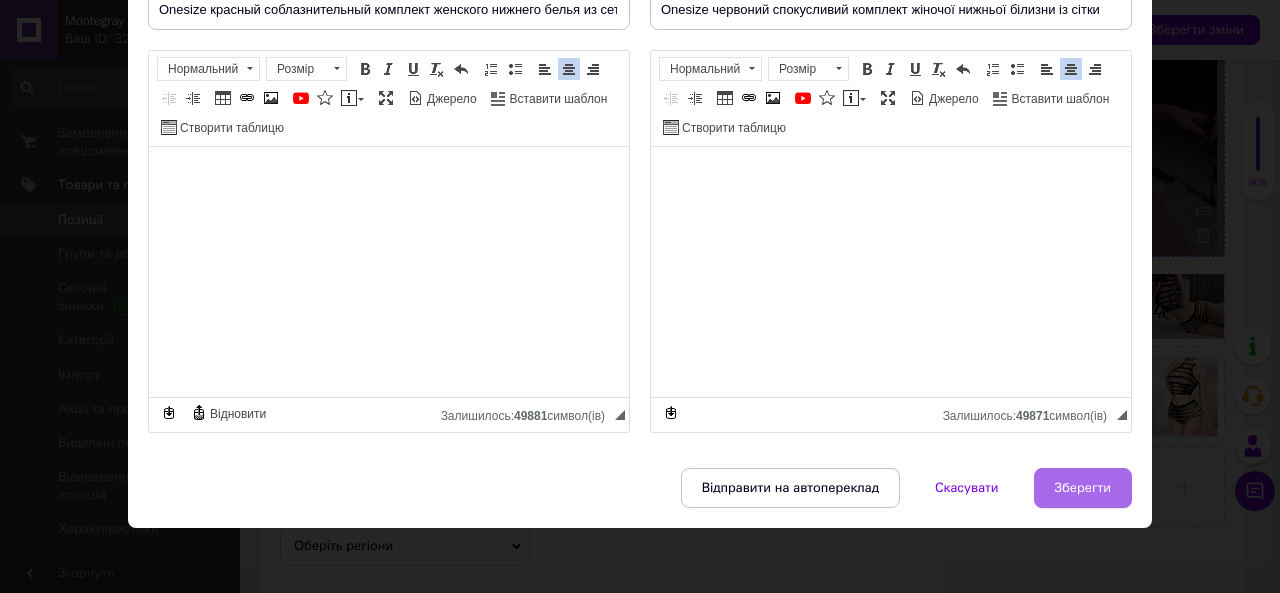 click on "Зберегти" at bounding box center (1083, 488) 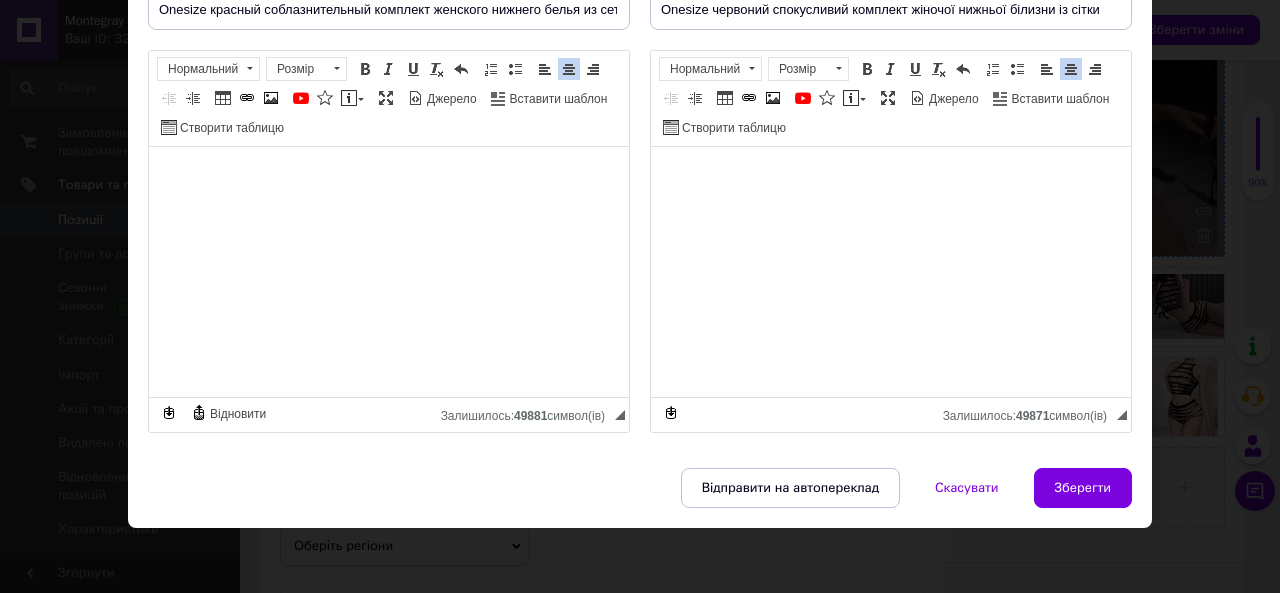 type on "Onesize красный соблазнительный комплект женского нижнего белья из сетки" 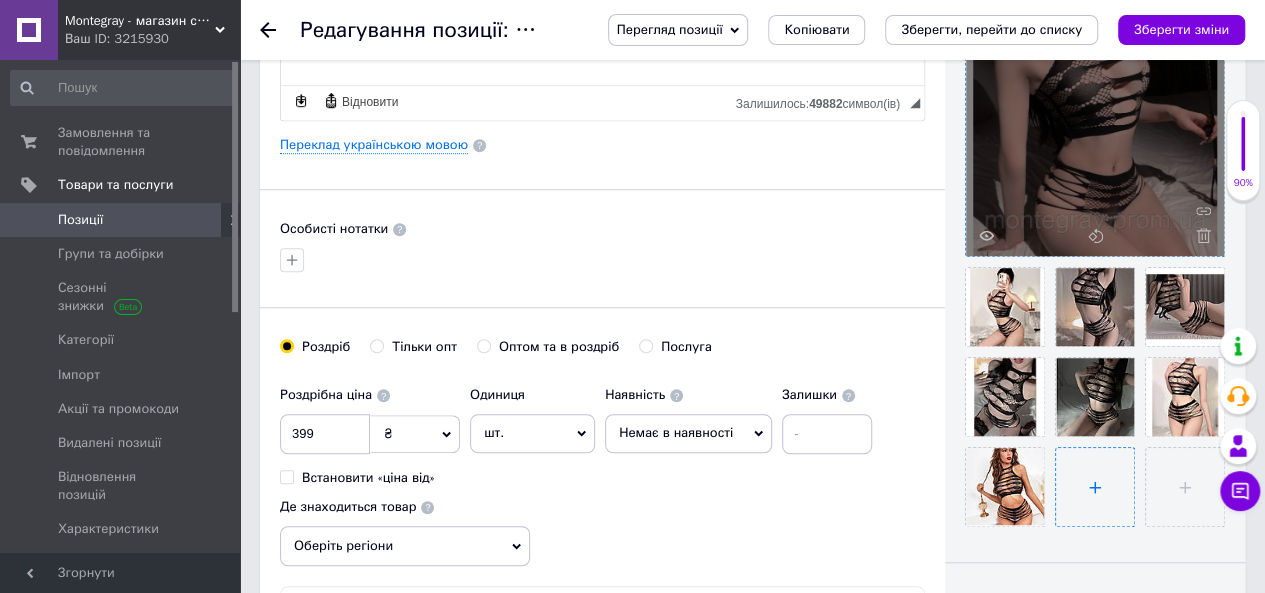 scroll, scrollTop: 0, scrollLeft: 0, axis: both 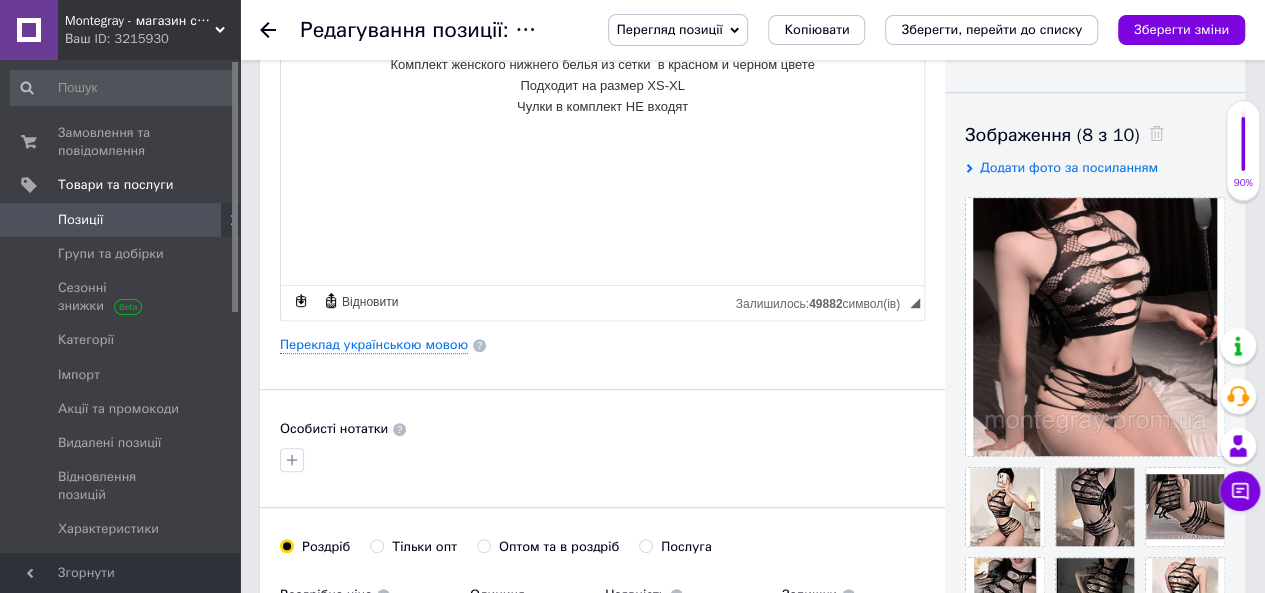 click on "Зображення (8 з 10) Додати фото за посиланням" at bounding box center [1095, 424] 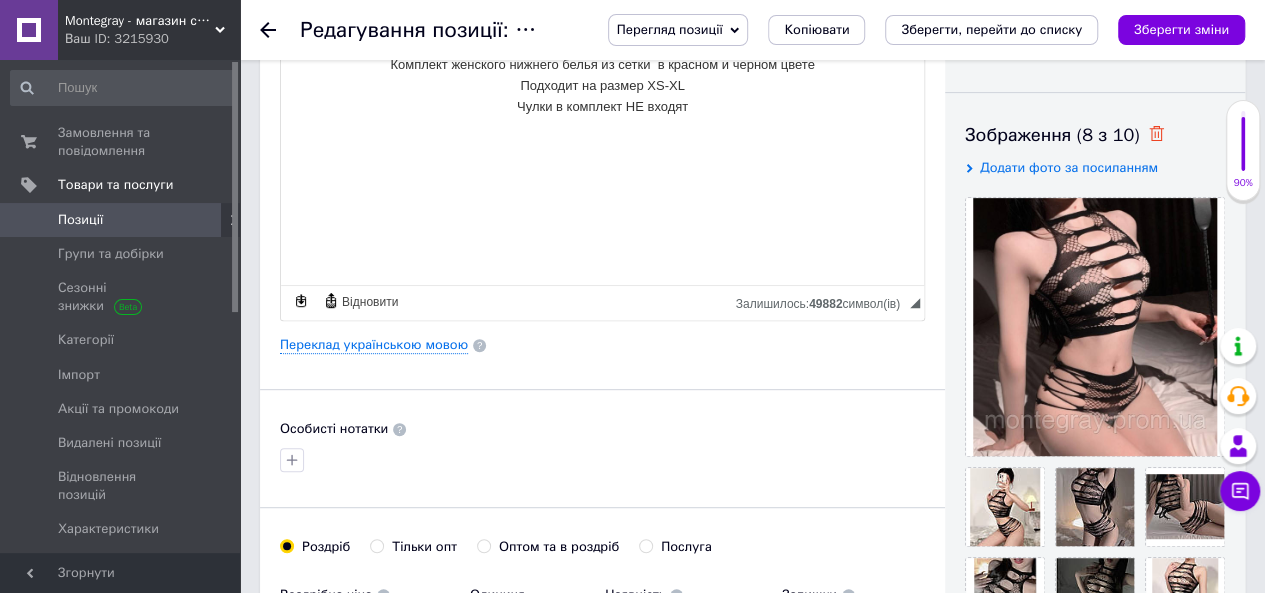 click 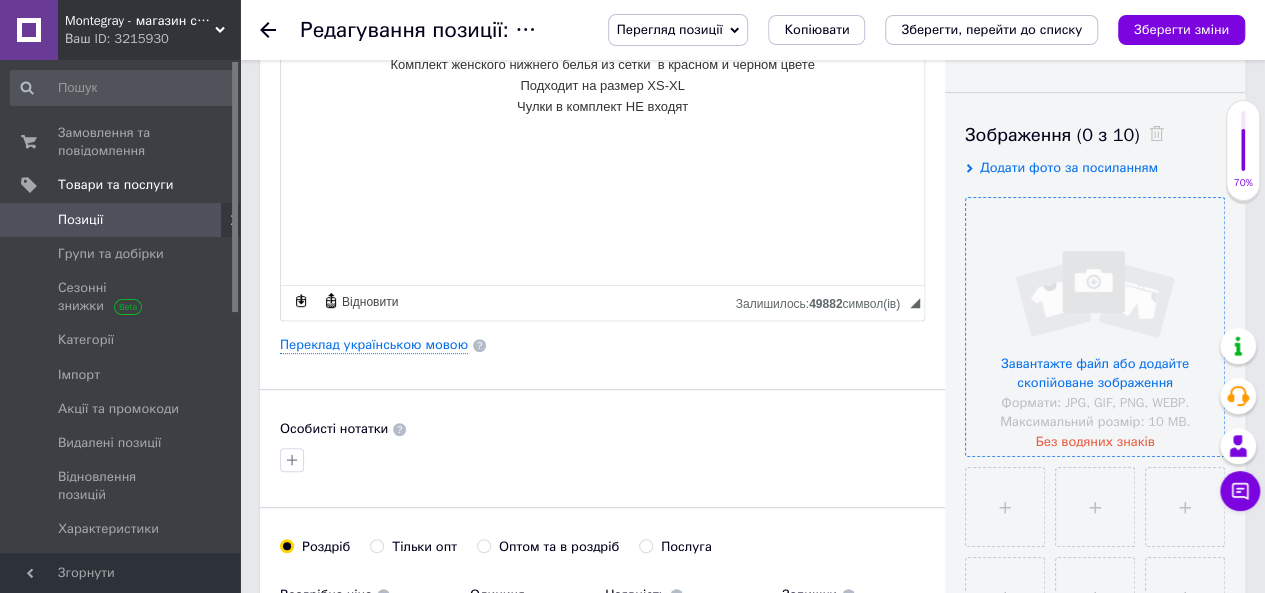 click at bounding box center [1095, 327] 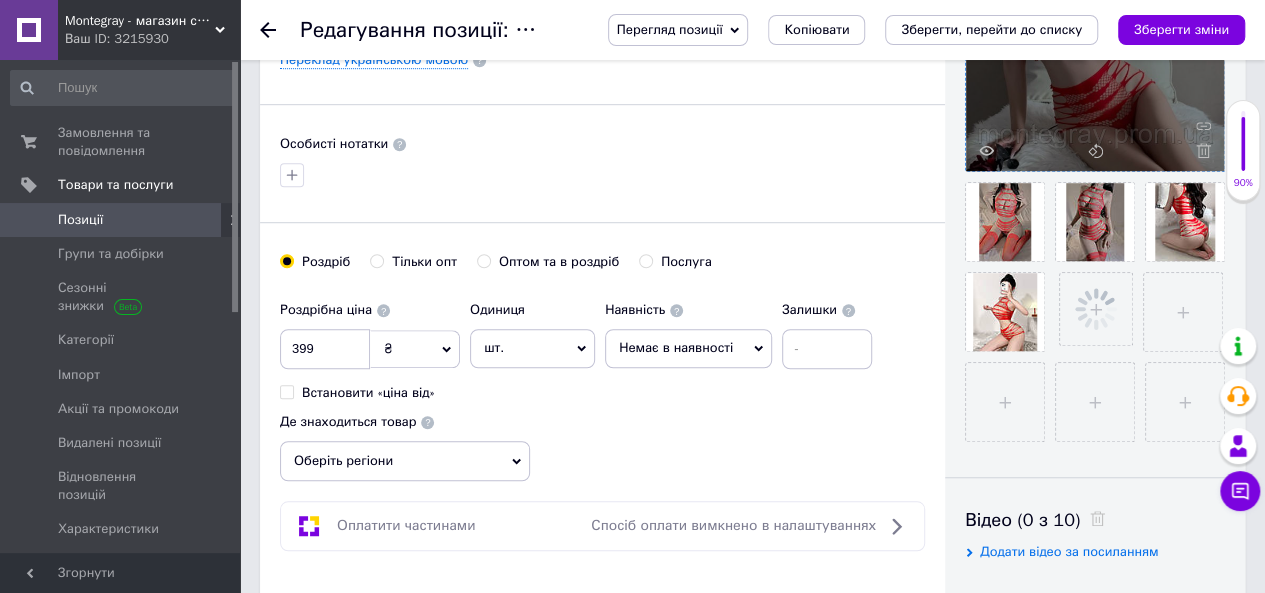 scroll, scrollTop: 600, scrollLeft: 0, axis: vertical 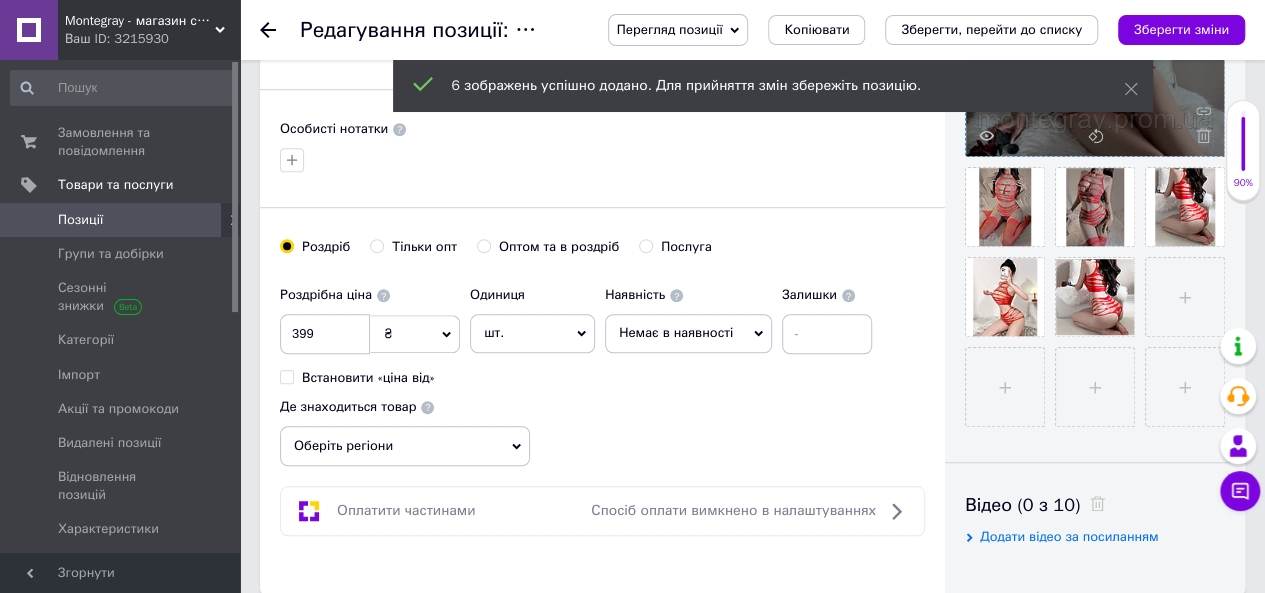 click on "Немає в наявності" at bounding box center [676, 332] 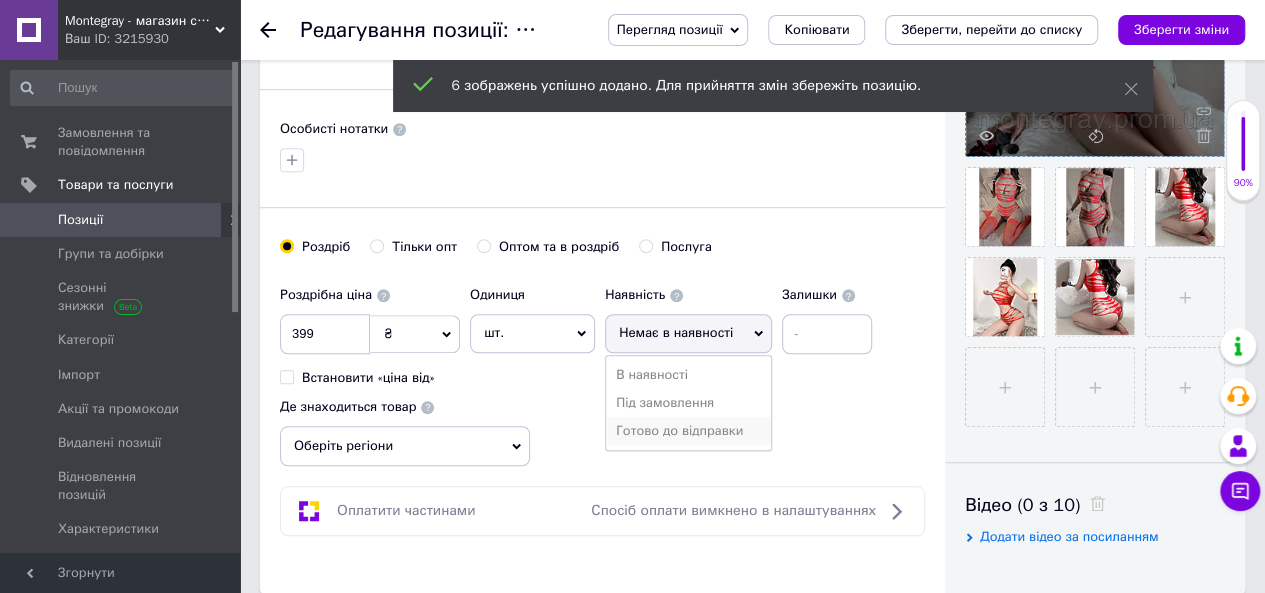 click on "Готово до відправки" at bounding box center (688, 431) 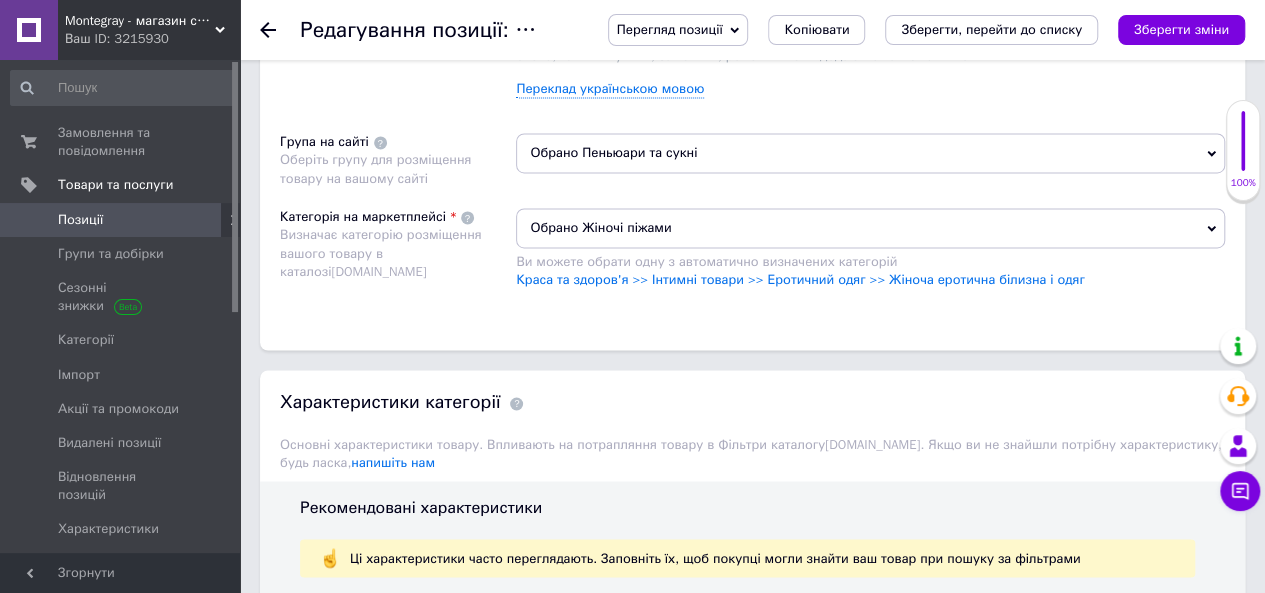 scroll, scrollTop: 1400, scrollLeft: 0, axis: vertical 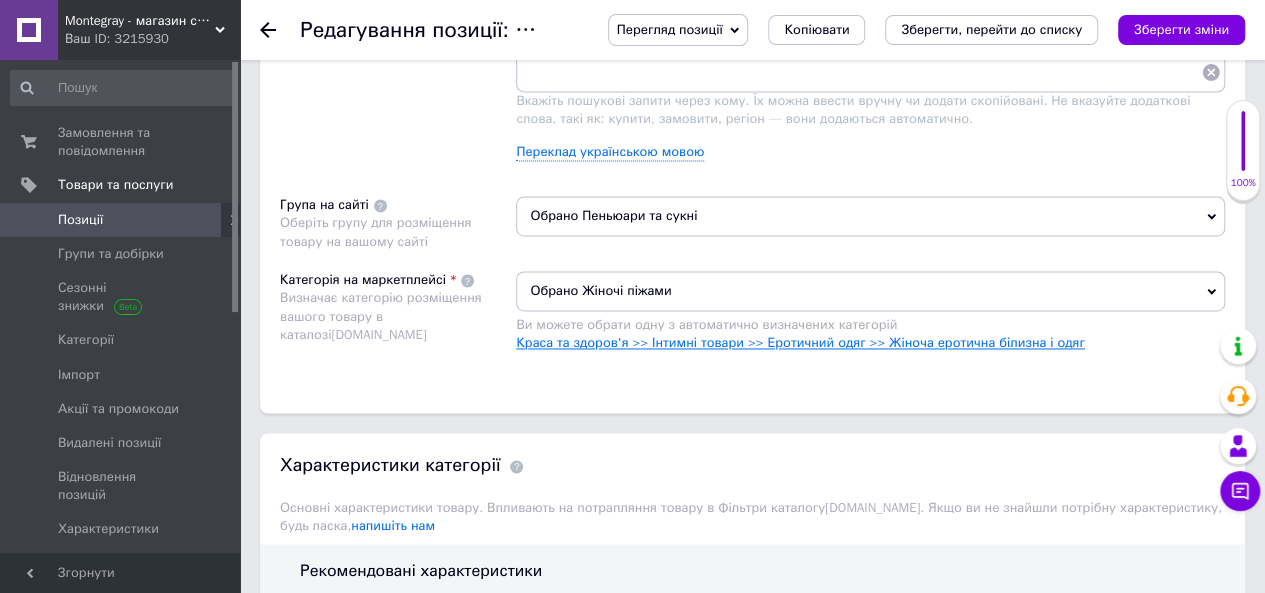 click on "Краса та здоров'я >> Інтимні товари >> Еротичний одяг >> Жіноча еротична білизна і одяг" at bounding box center (800, 342) 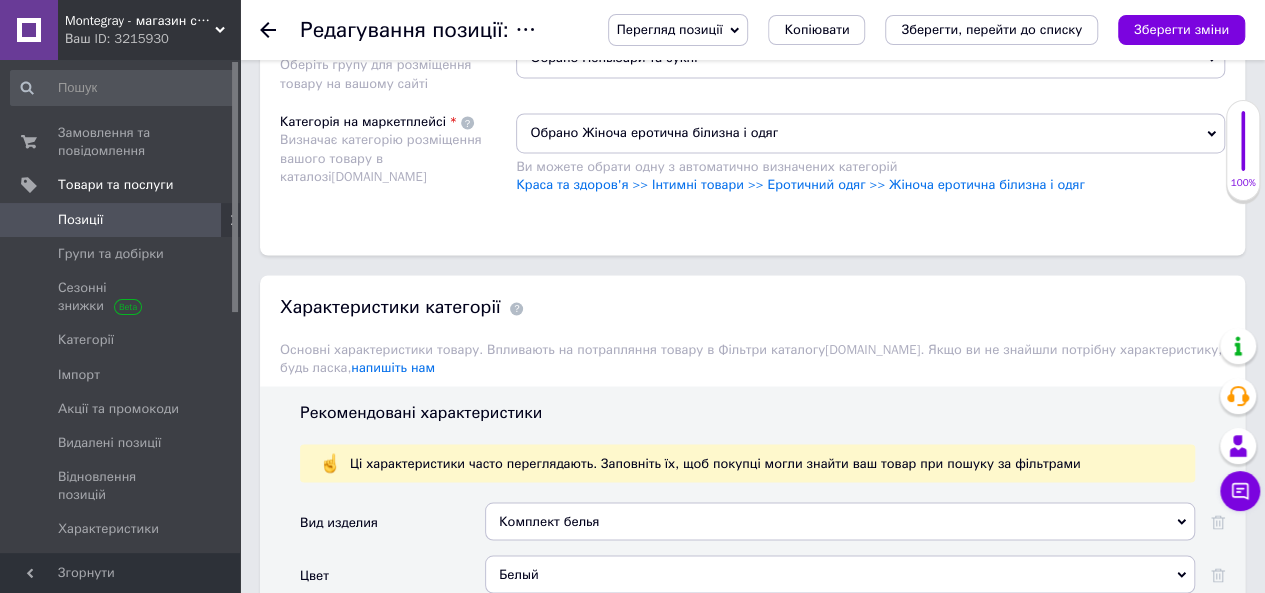 scroll, scrollTop: 1800, scrollLeft: 0, axis: vertical 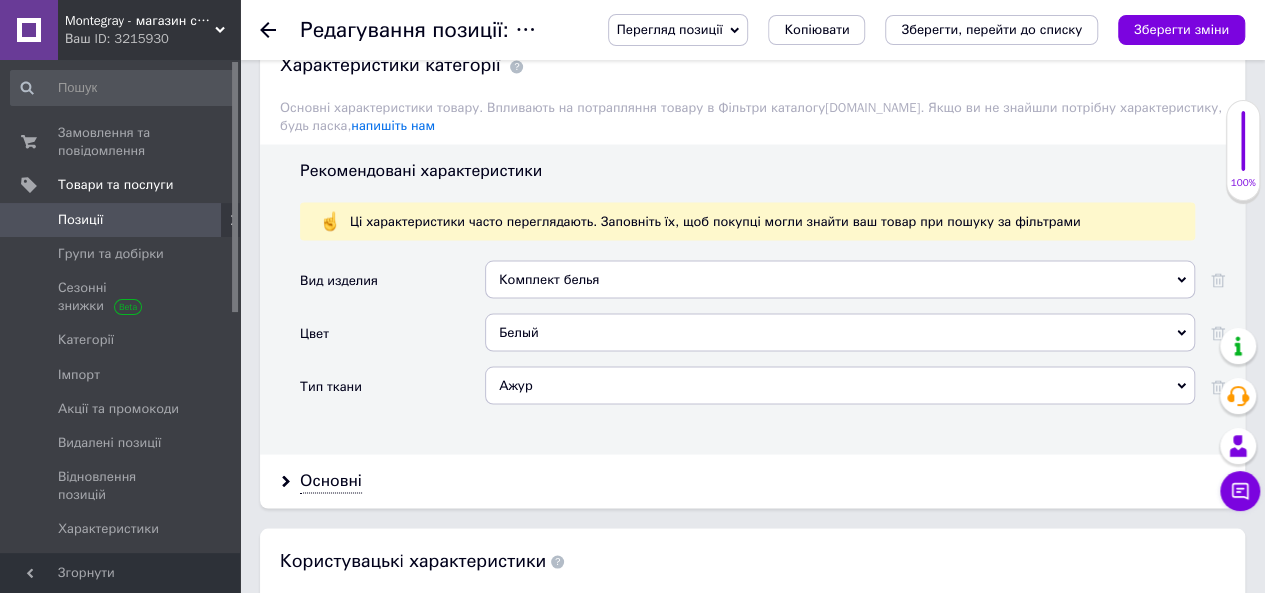 click on "Белый" at bounding box center [840, 332] 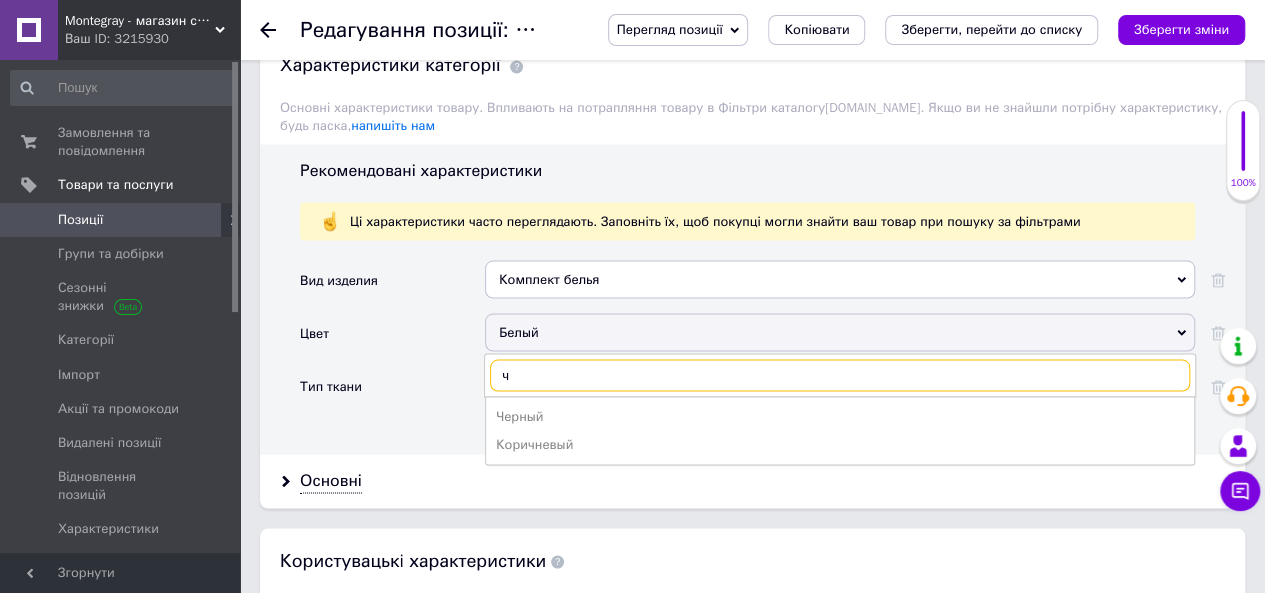 drag, startPoint x: 522, startPoint y: 377, endPoint x: 460, endPoint y: 367, distance: 62.801273 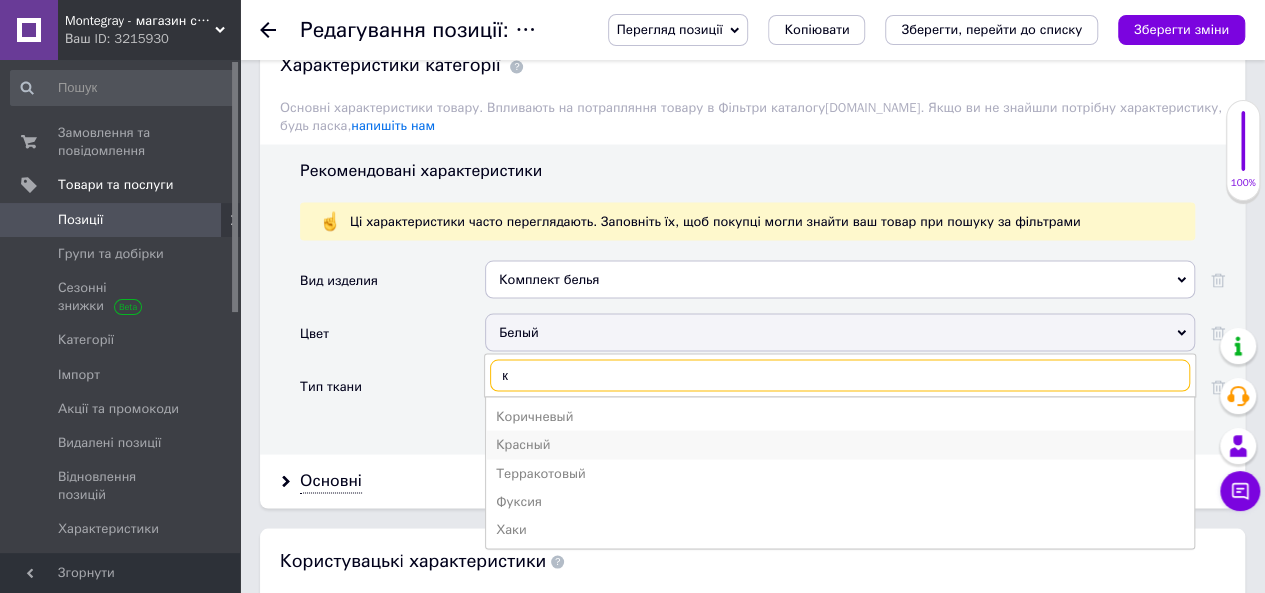 type on "к" 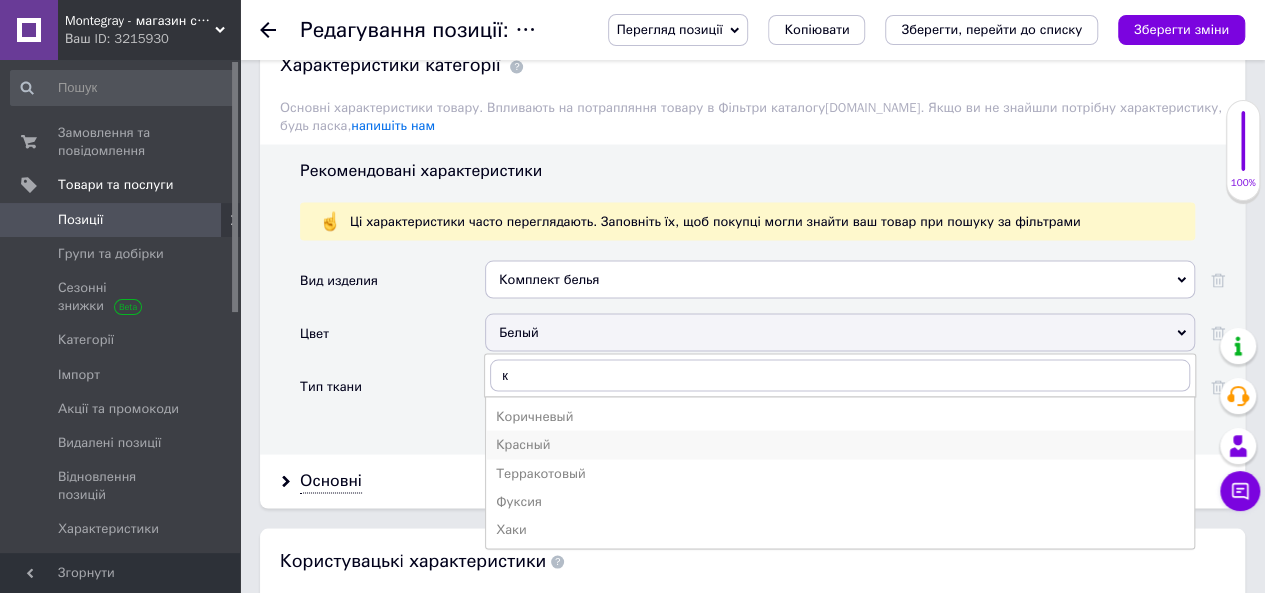 click on "Красный" at bounding box center (840, 444) 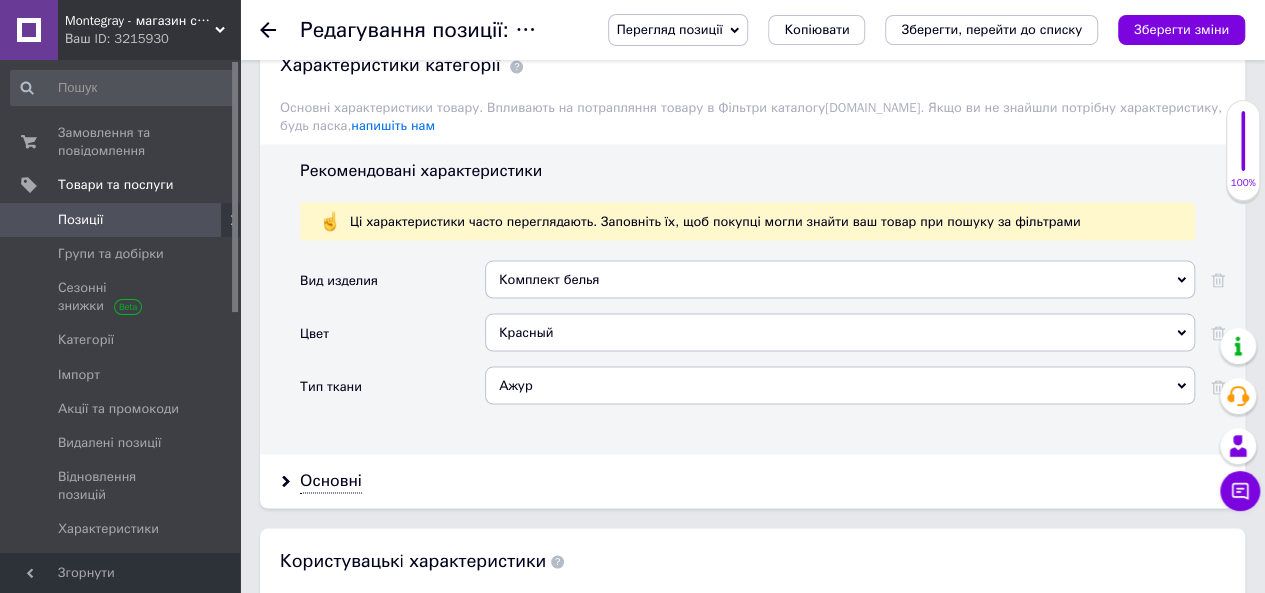 click on "Ажур" at bounding box center (840, 385) 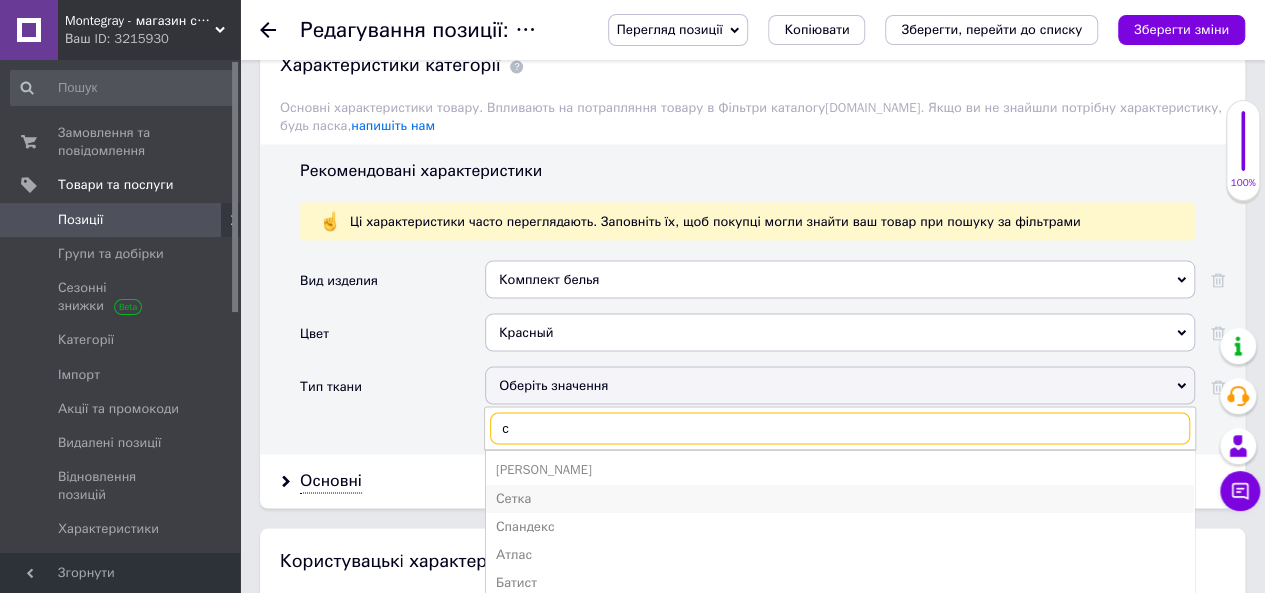 type on "с" 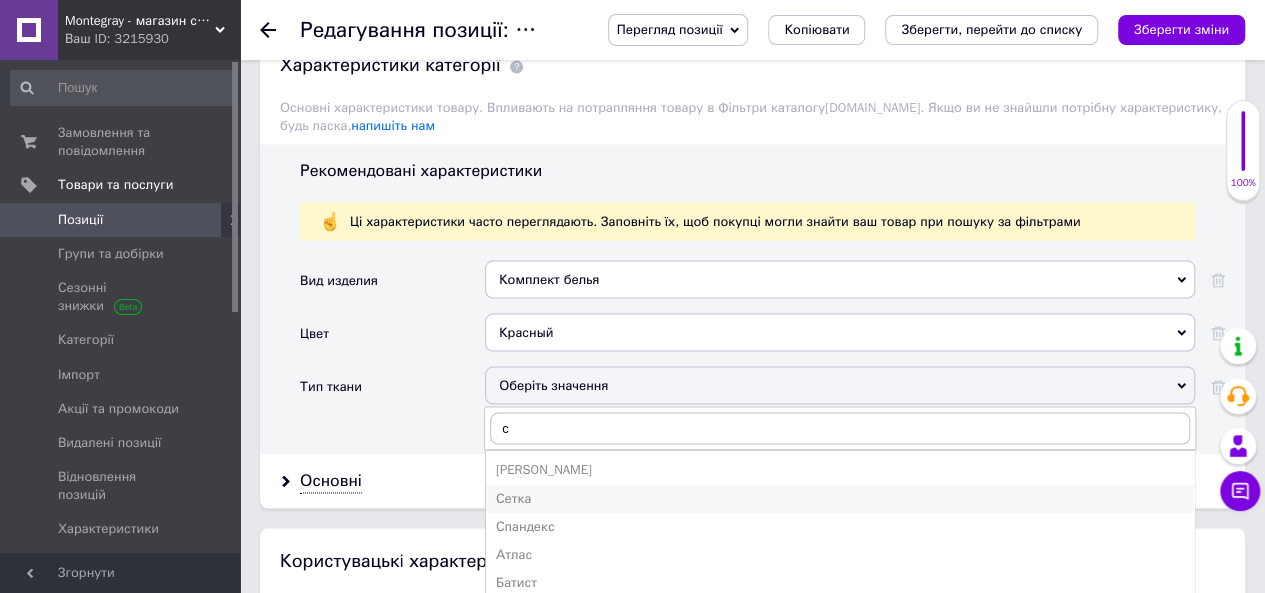click on "Сетка" at bounding box center [840, 498] 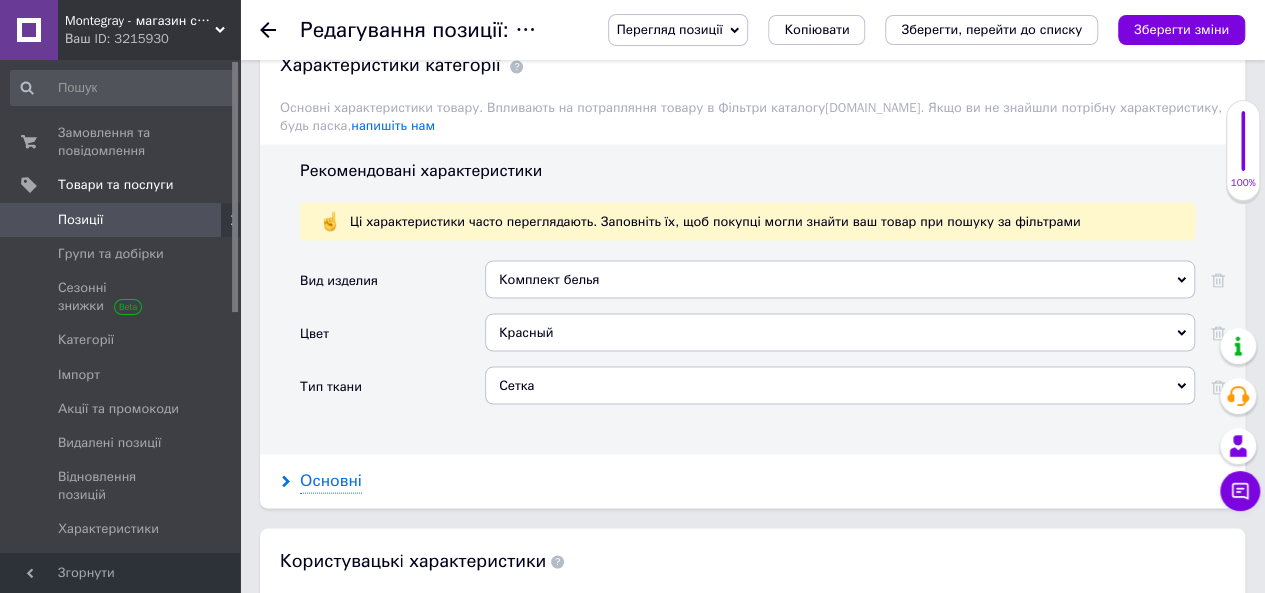 drag, startPoint x: 310, startPoint y: 485, endPoint x: 315, endPoint y: 473, distance: 13 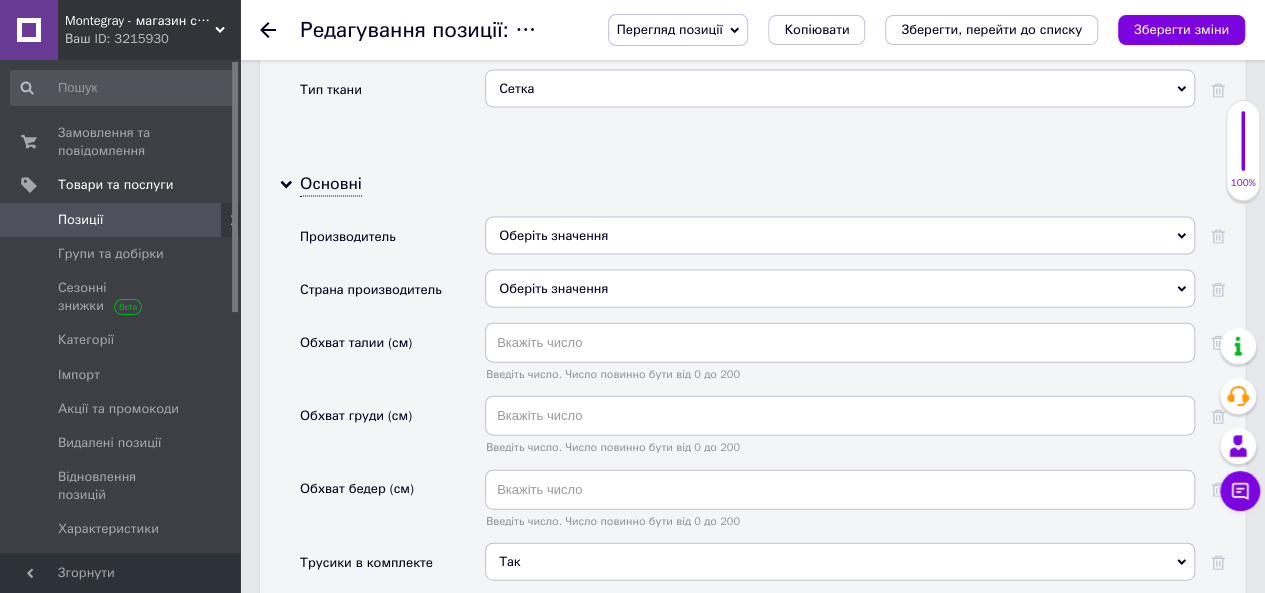scroll, scrollTop: 2100, scrollLeft: 0, axis: vertical 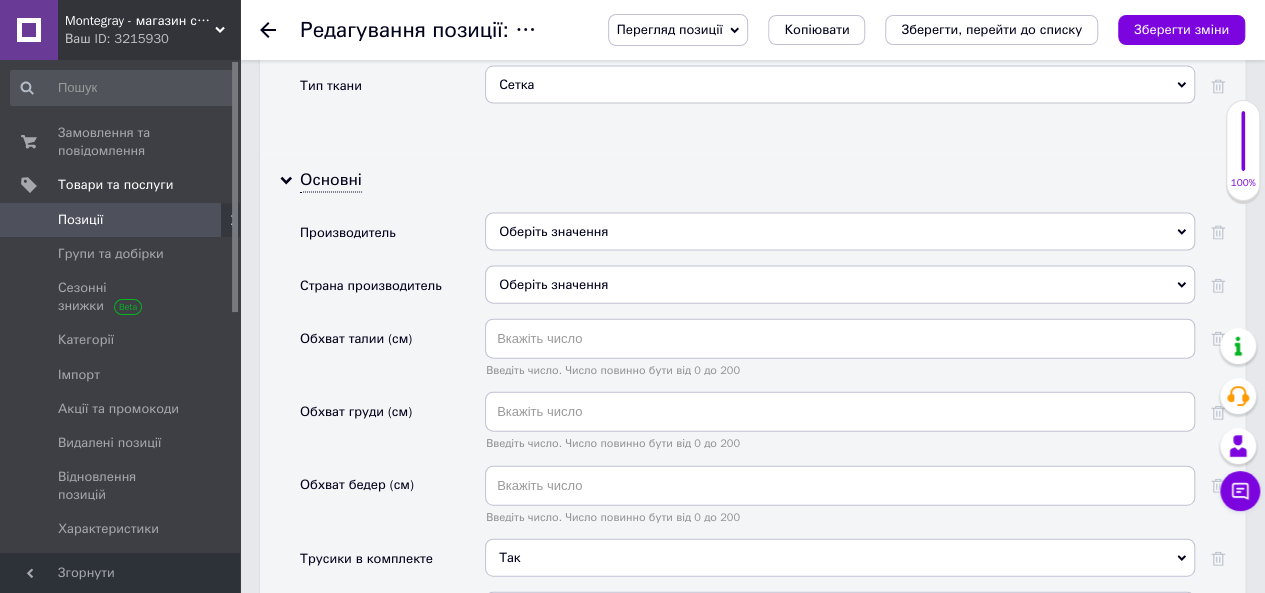 click on "Оберіть значення" at bounding box center (840, 285) 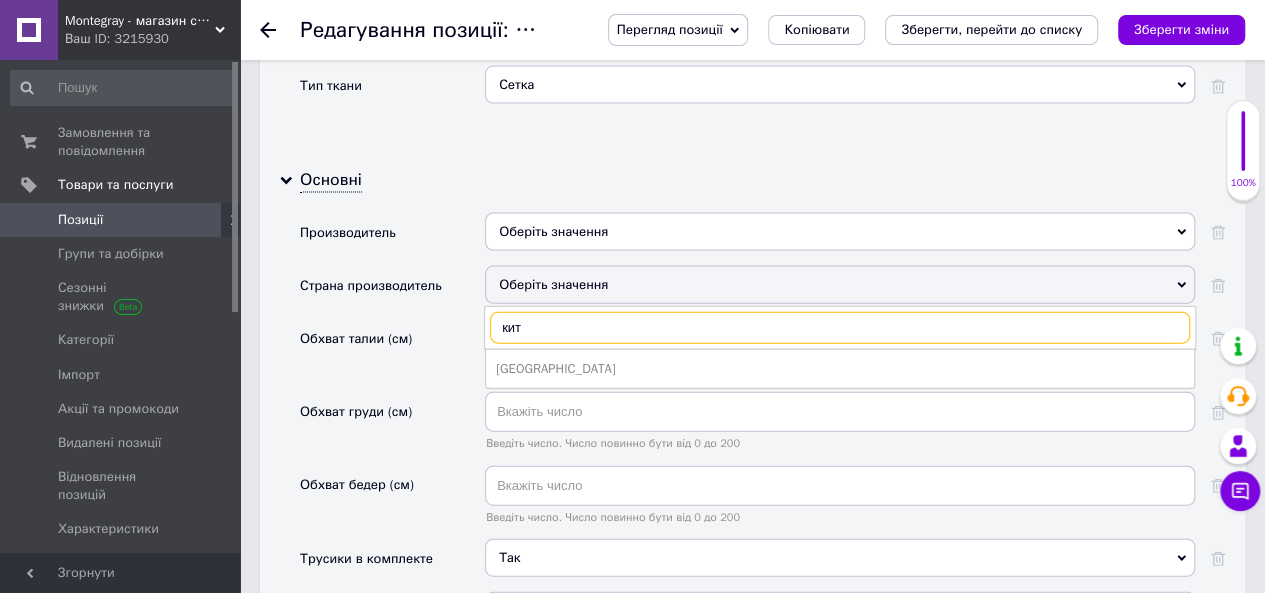 type on "кит" 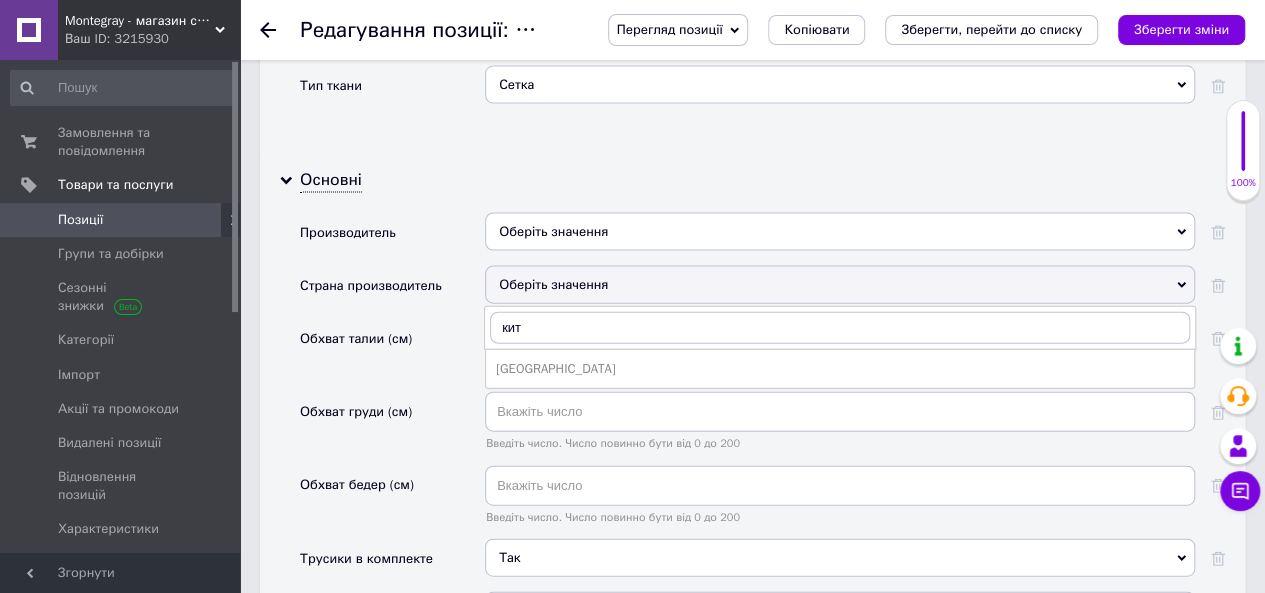 click on "Китай" at bounding box center (840, 369) 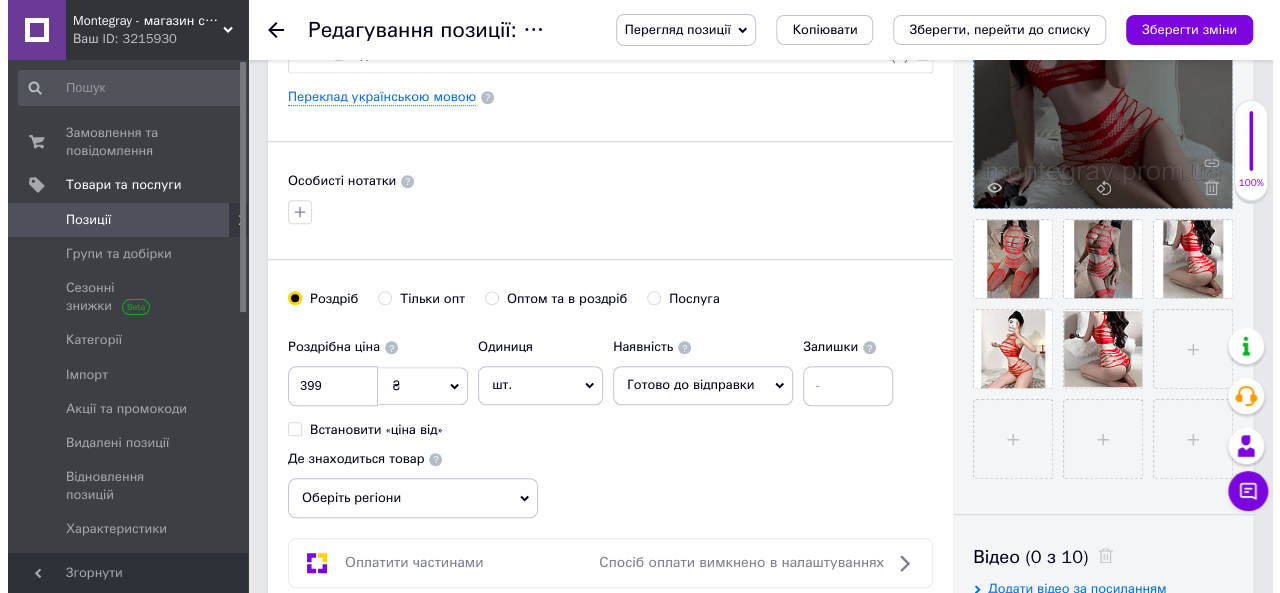 scroll, scrollTop: 400, scrollLeft: 0, axis: vertical 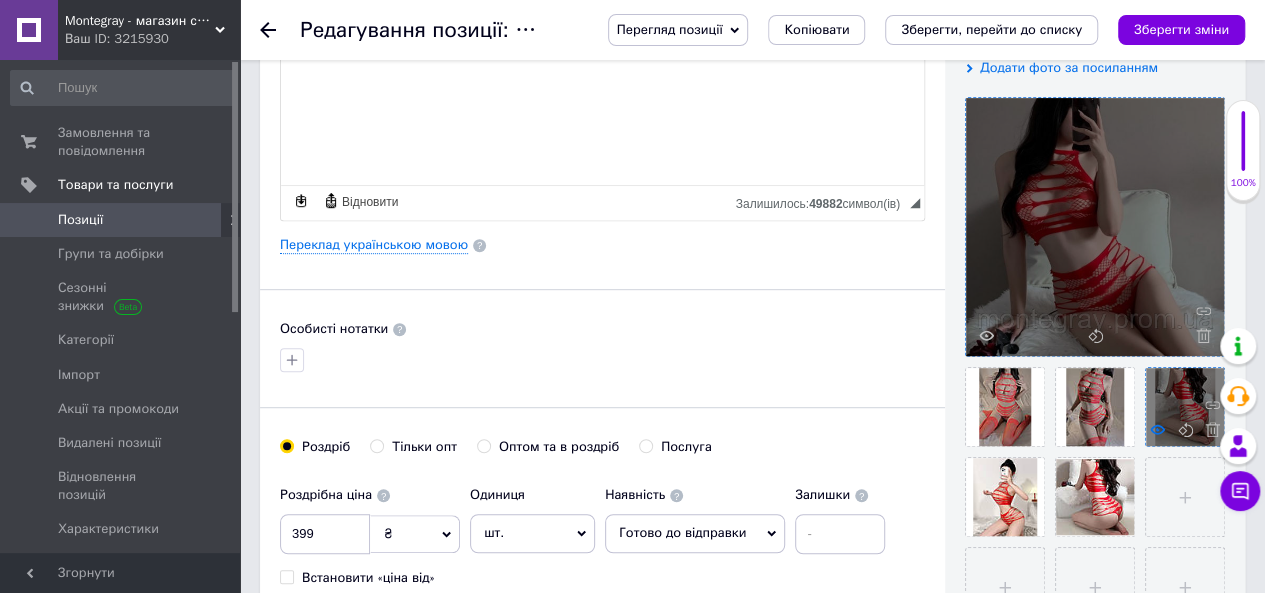 click 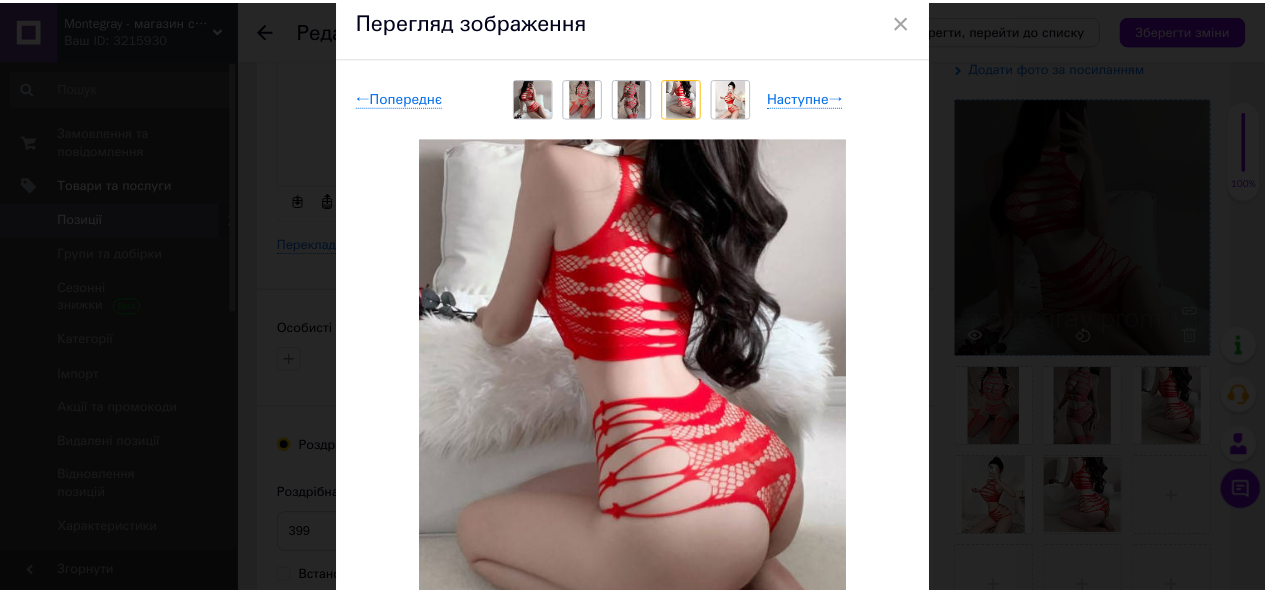 scroll, scrollTop: 200, scrollLeft: 0, axis: vertical 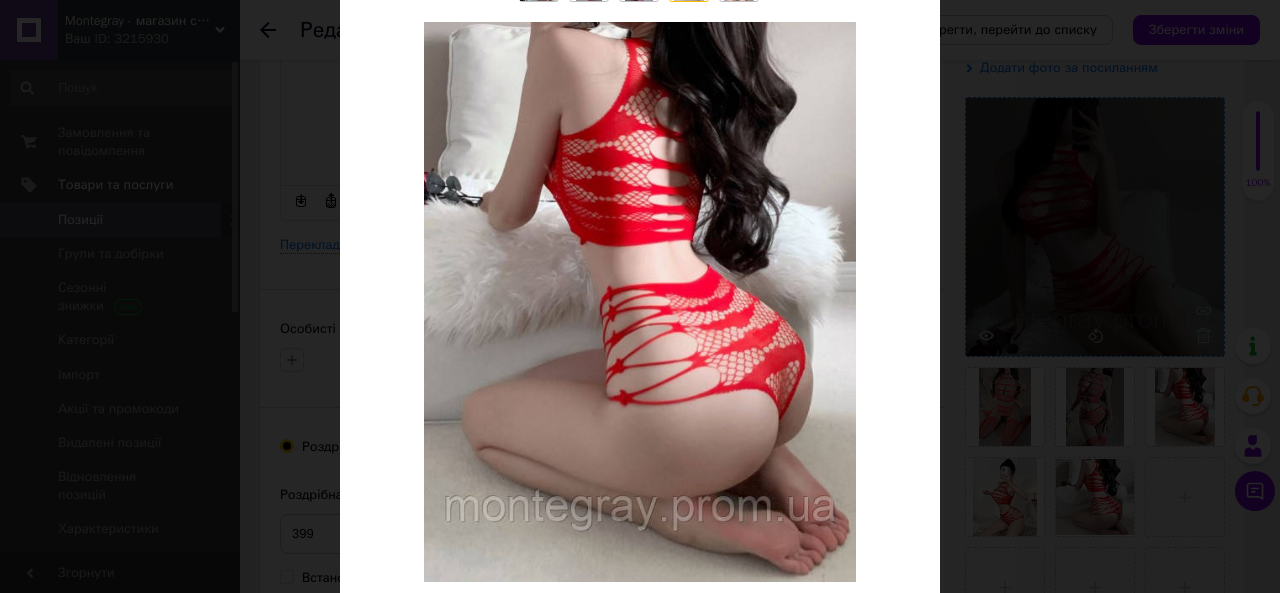 click on "× Перегляд зображення ← Попереднє Наступне → Видалити зображення Видалити всі зображення" at bounding box center (640, 296) 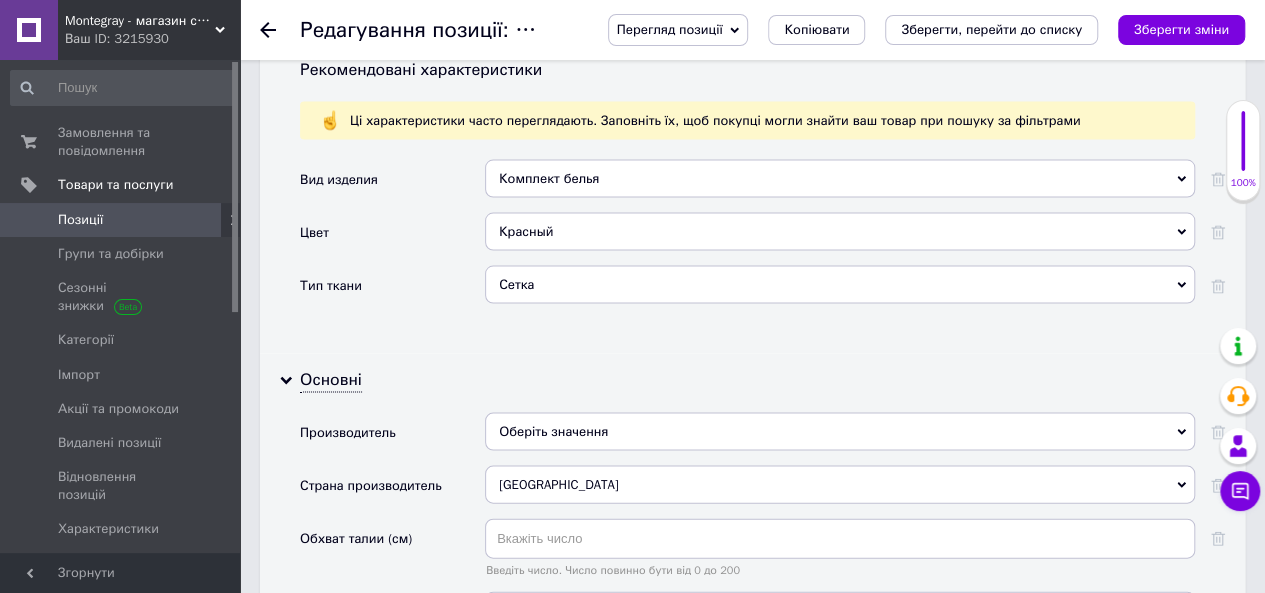 scroll, scrollTop: 2300, scrollLeft: 0, axis: vertical 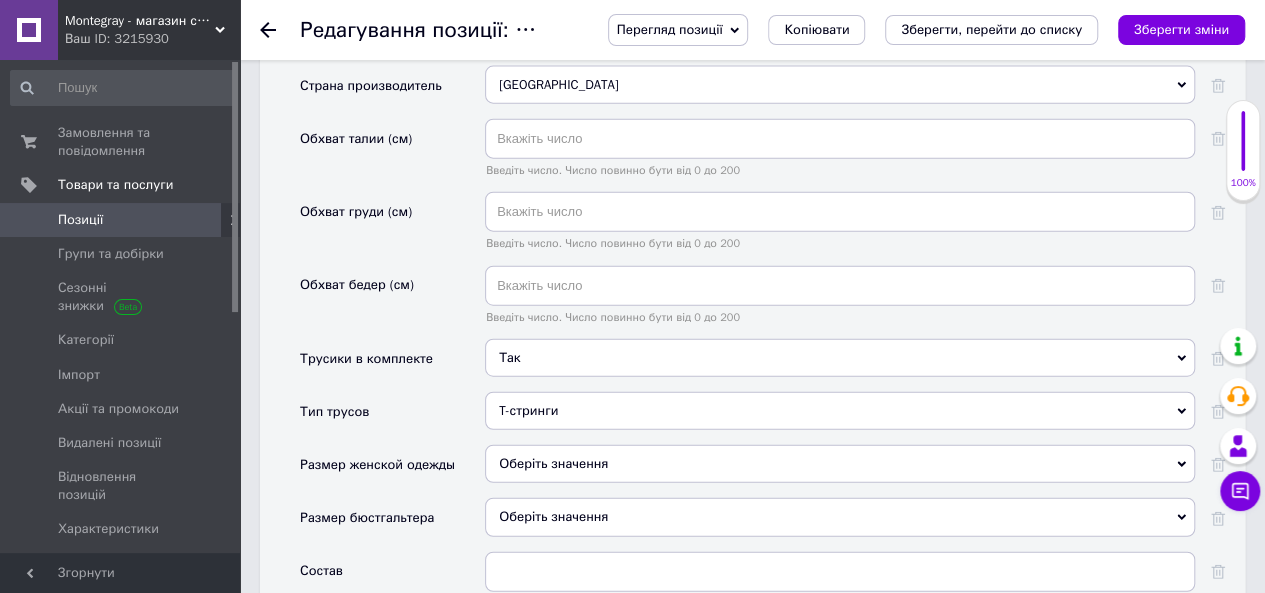 click on "T-стринги" at bounding box center (840, 411) 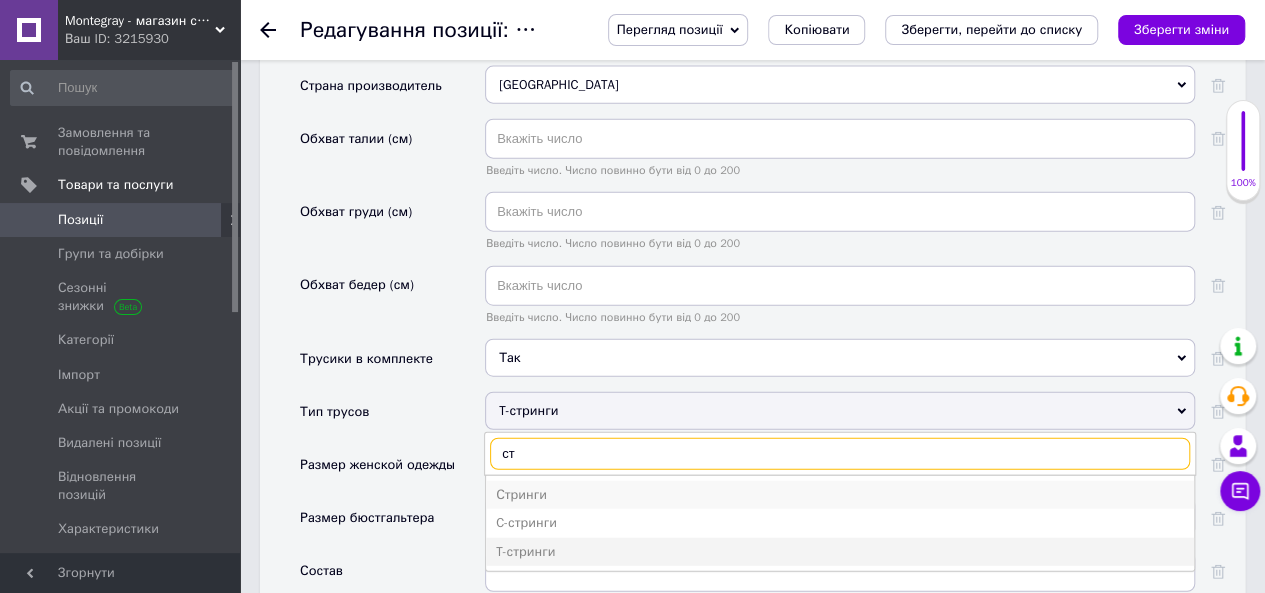 type on "ст" 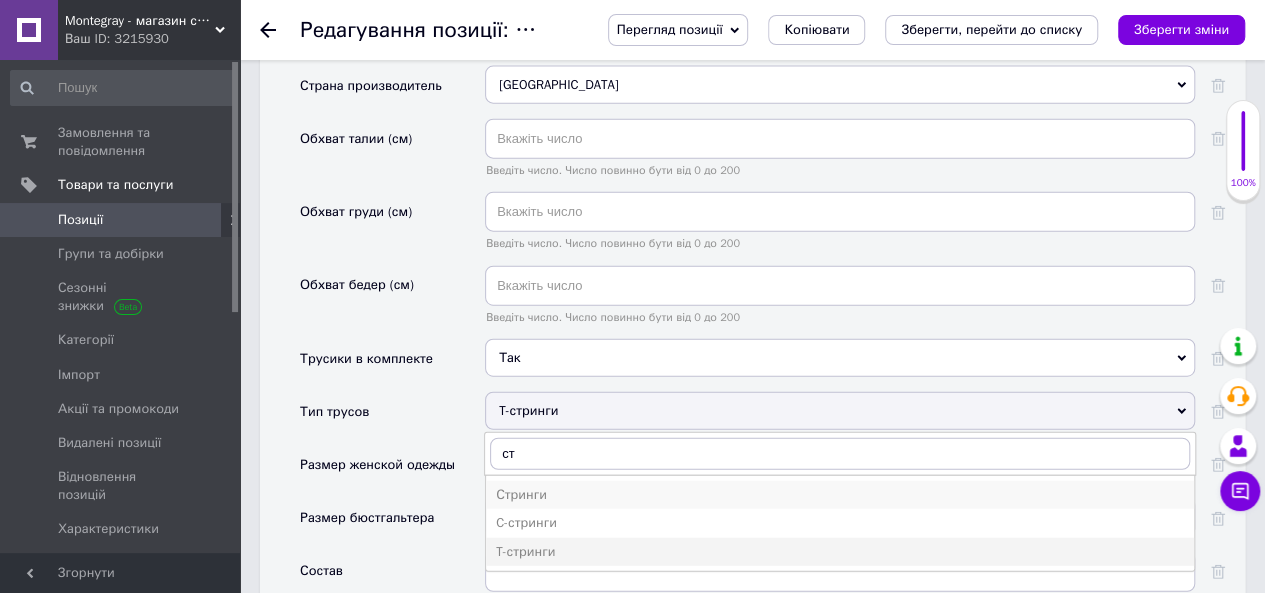 click on "Стринги" at bounding box center [840, 495] 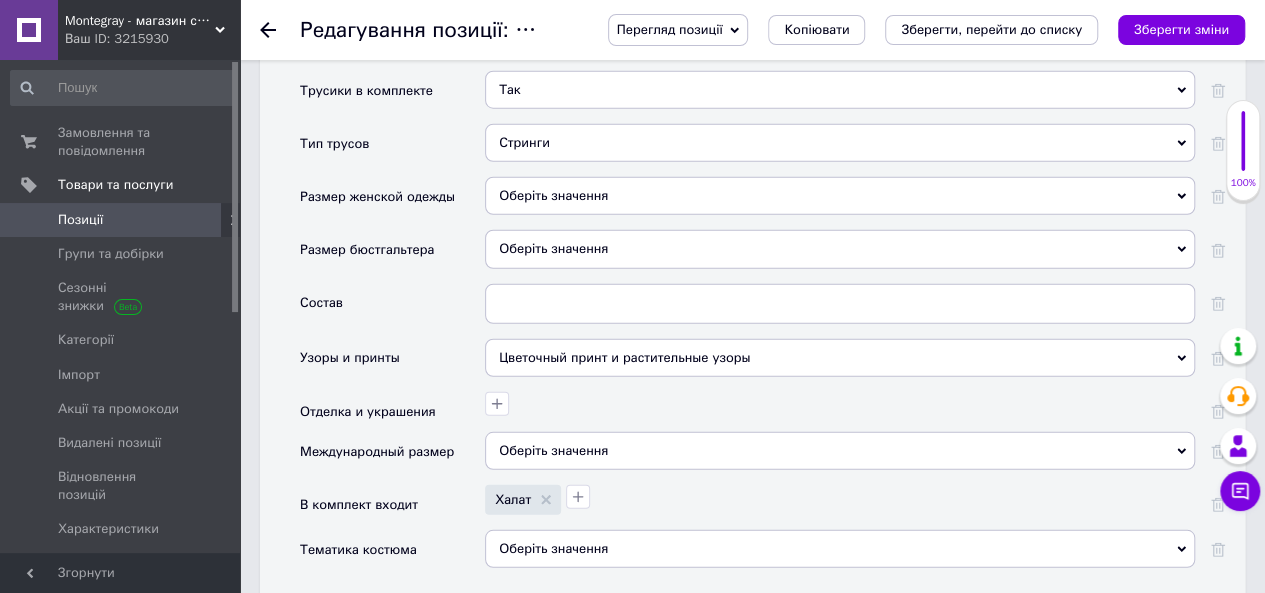 scroll, scrollTop: 2600, scrollLeft: 0, axis: vertical 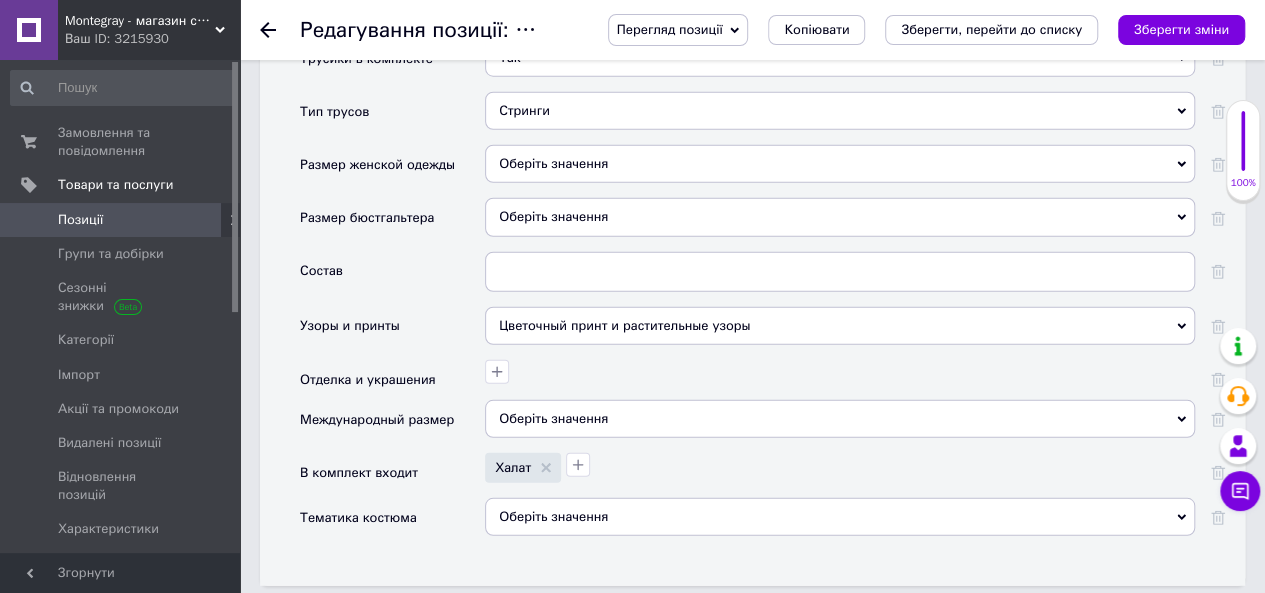 click on "Цветочный принт и растительные узоры" at bounding box center [840, 326] 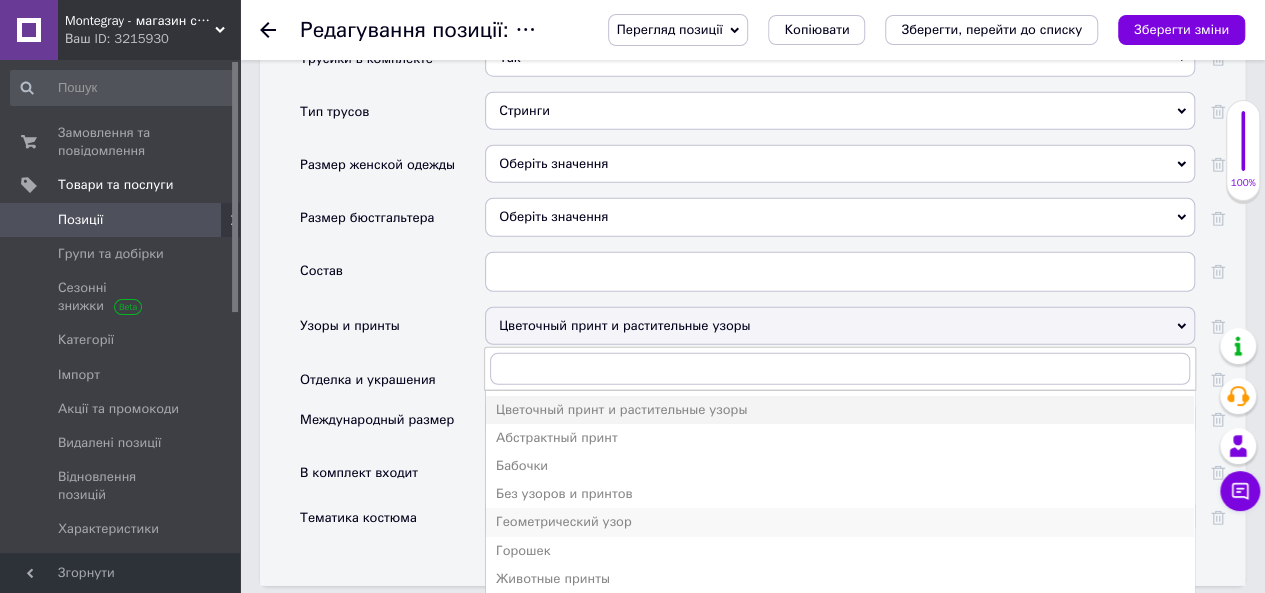 click on "Геометрический узор" at bounding box center (840, 522) 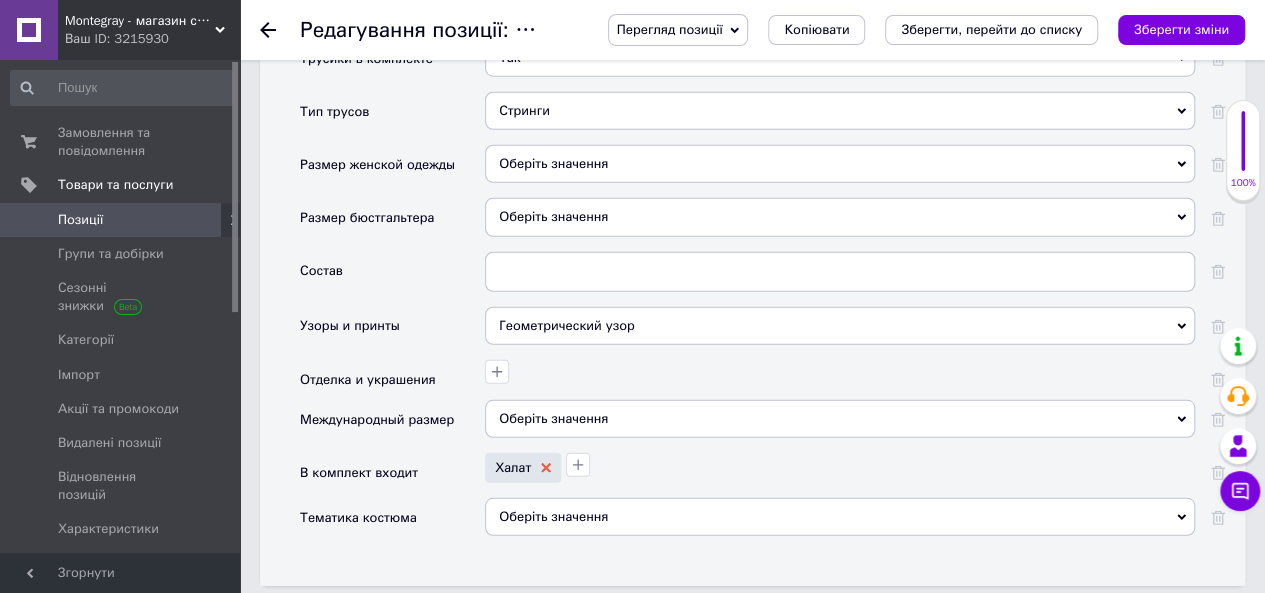click 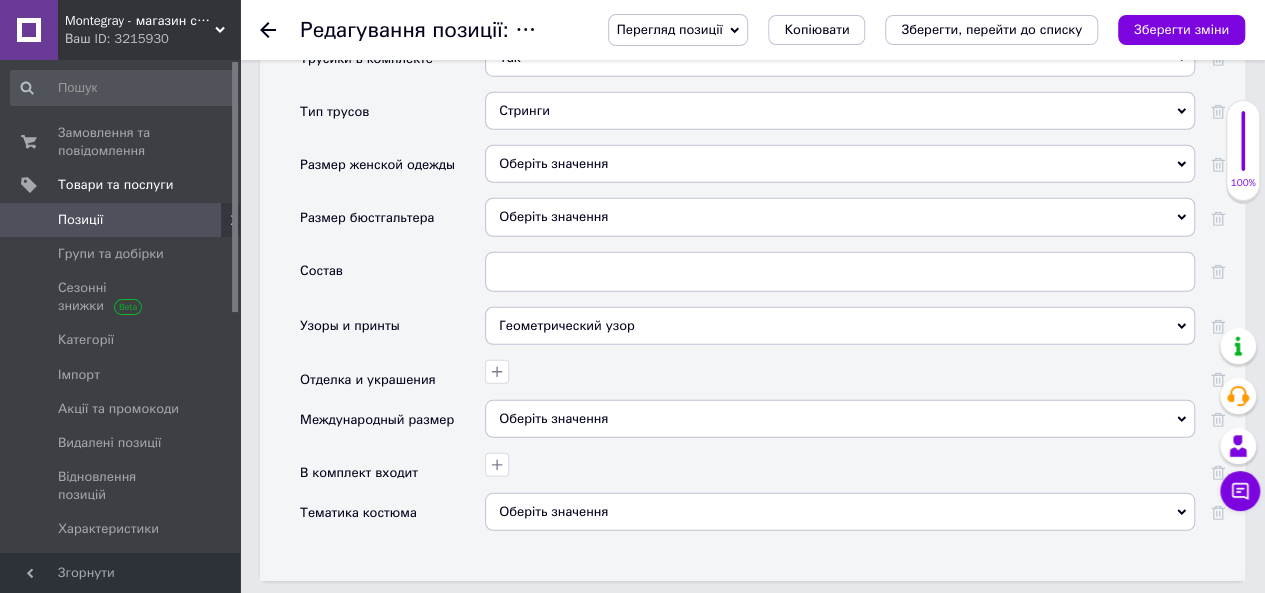 click on "Оберіть значення" at bounding box center (840, 419) 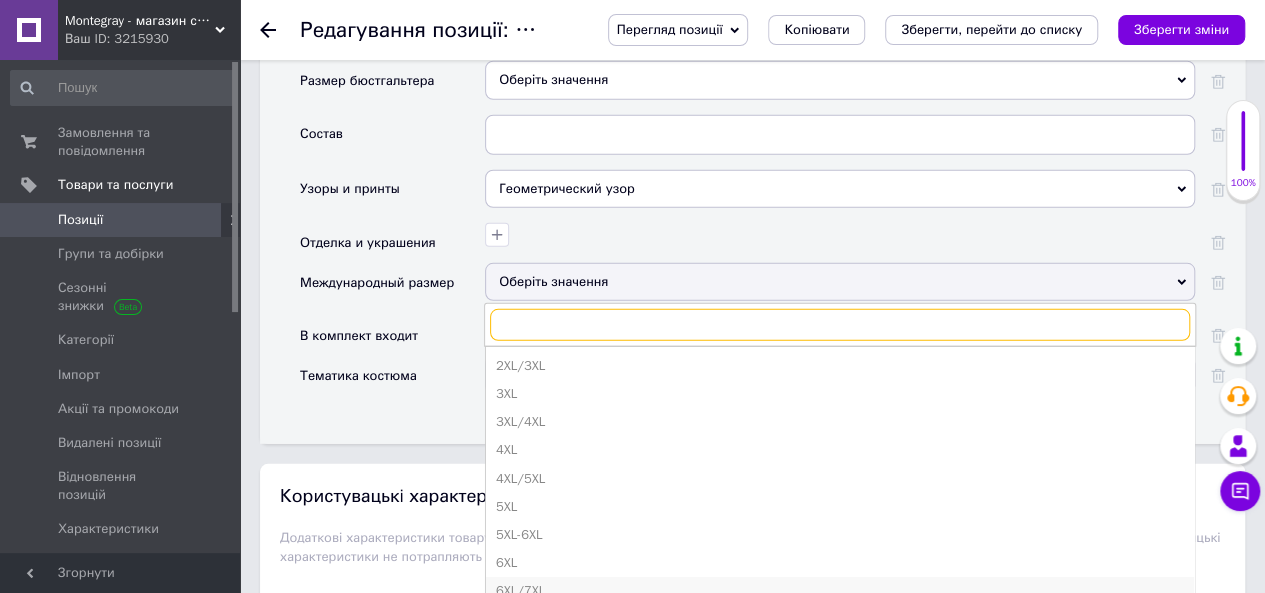 scroll, scrollTop: 2900, scrollLeft: 0, axis: vertical 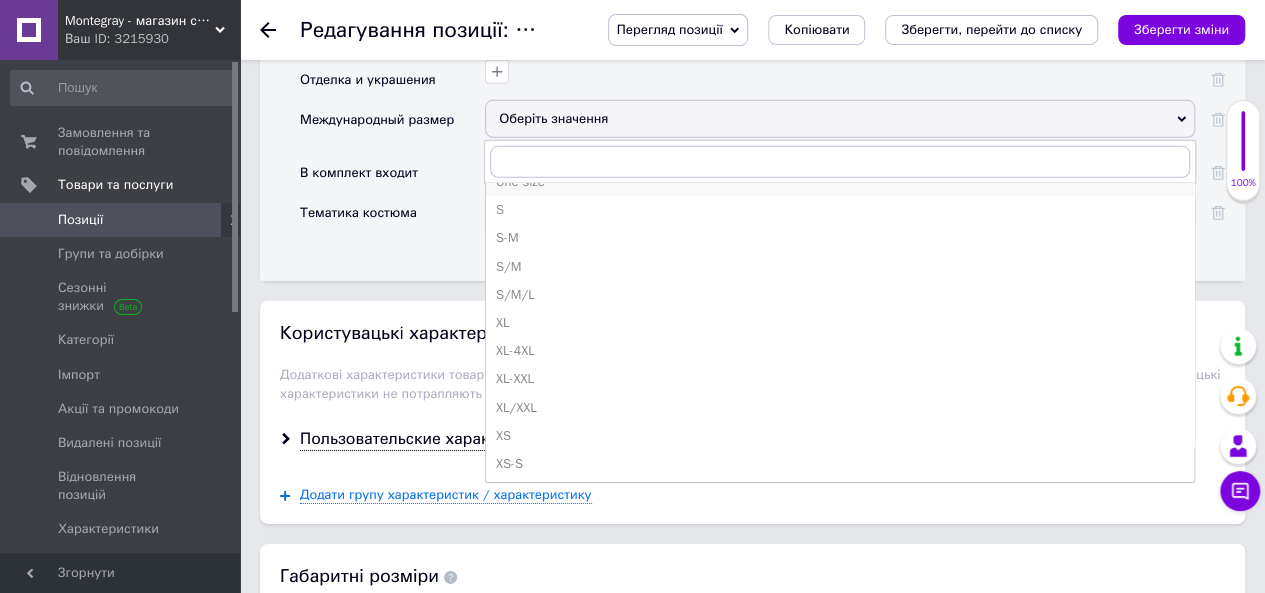 click on "One size" at bounding box center (840, 182) 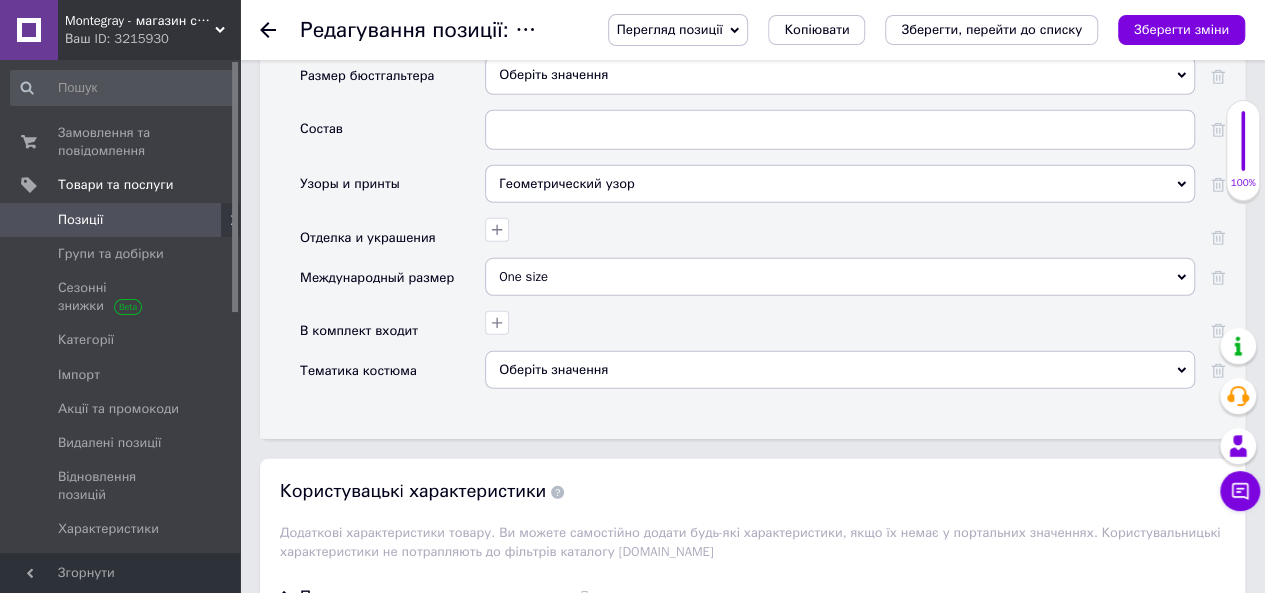 scroll, scrollTop: 2700, scrollLeft: 0, axis: vertical 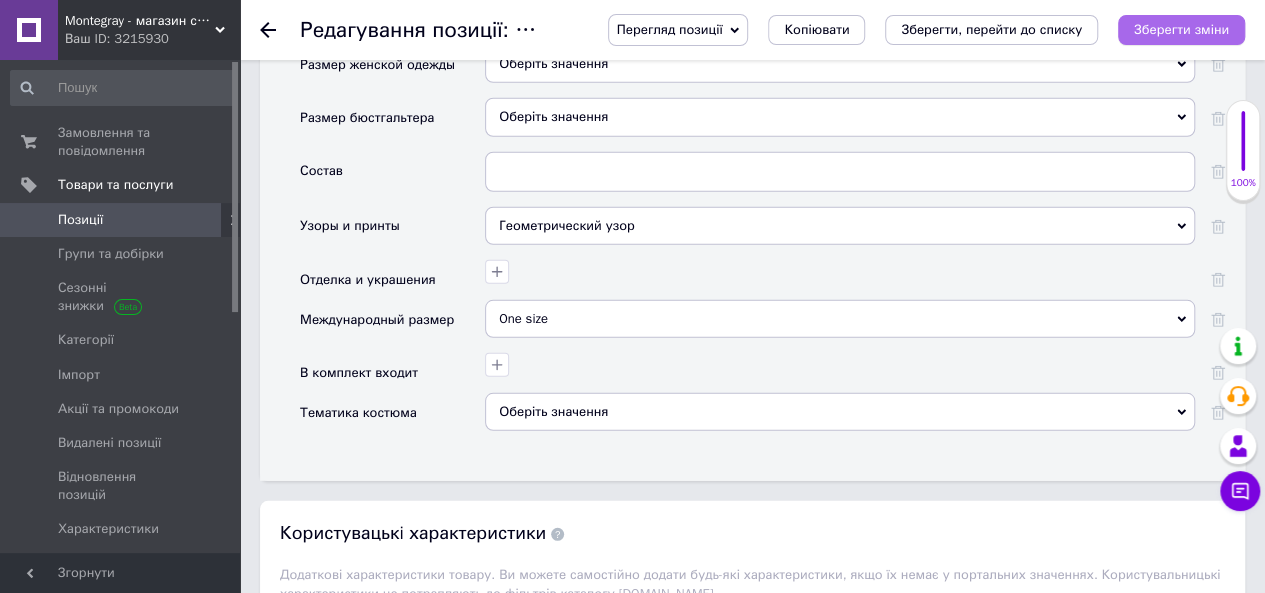click on "Зберегти зміни" at bounding box center (1181, 30) 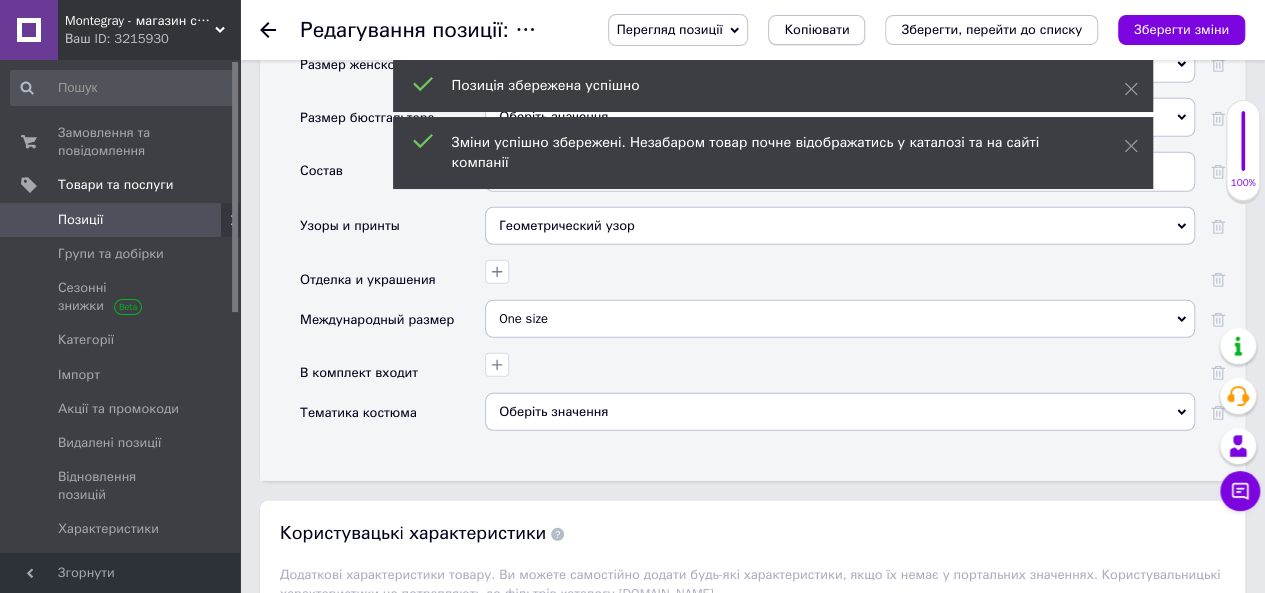 click on "Копіювати" at bounding box center (816, 30) 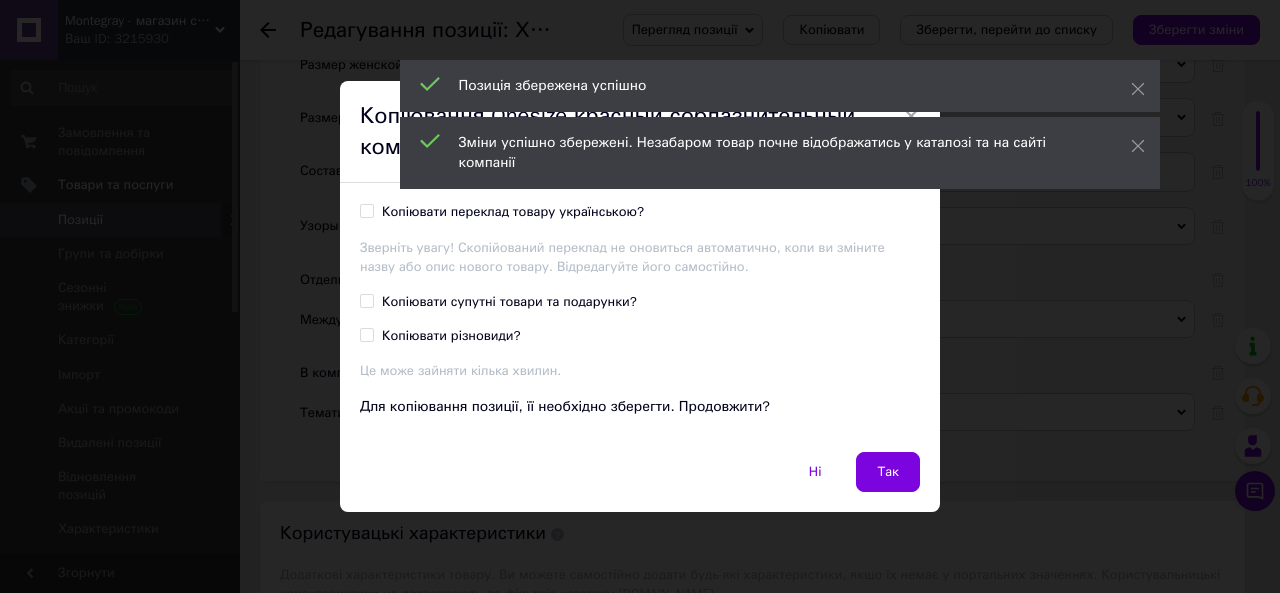 click on "Копіювати переклад товару українською?" at bounding box center (513, 212) 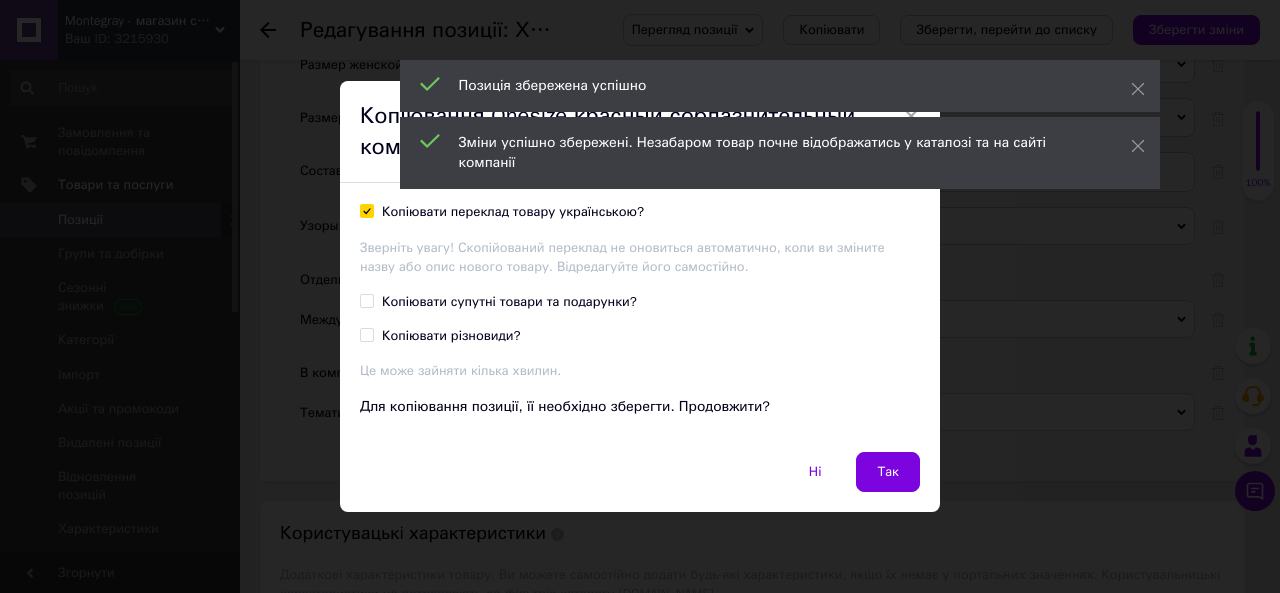 checkbox on "true" 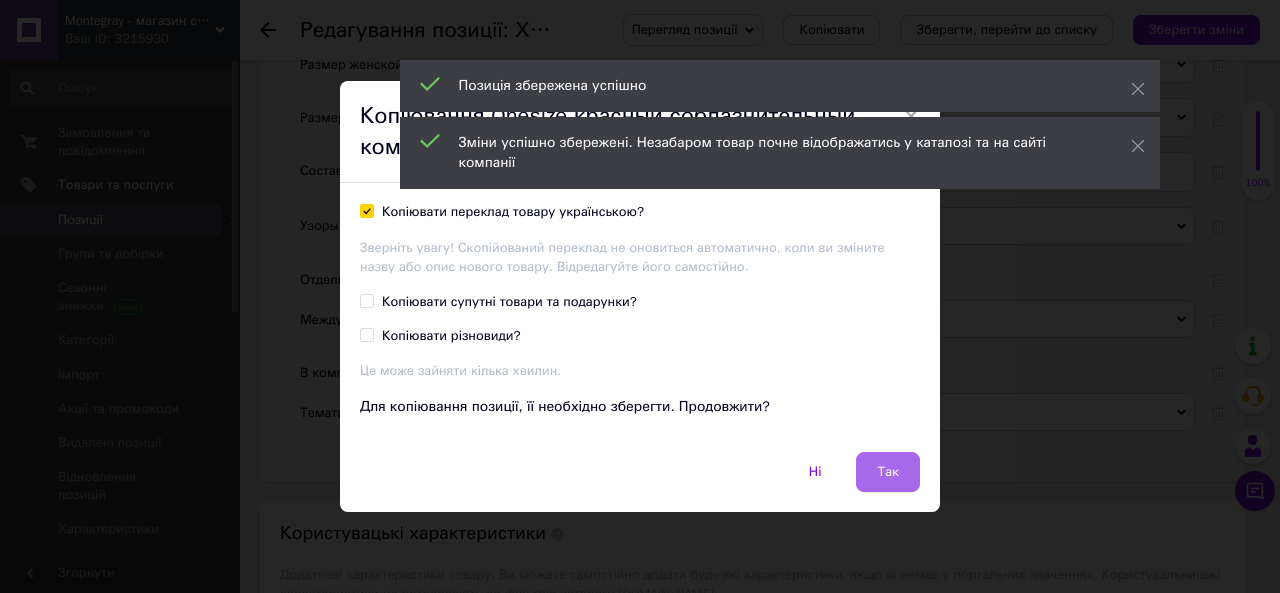 click on "Так" at bounding box center (888, 472) 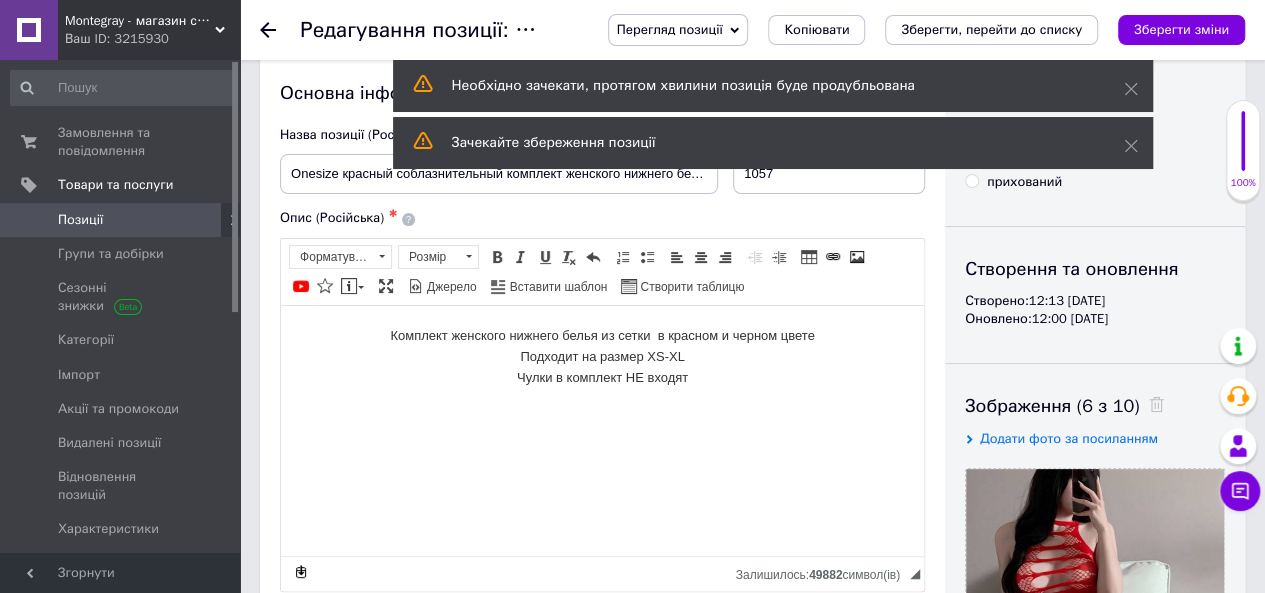 scroll, scrollTop: 0, scrollLeft: 0, axis: both 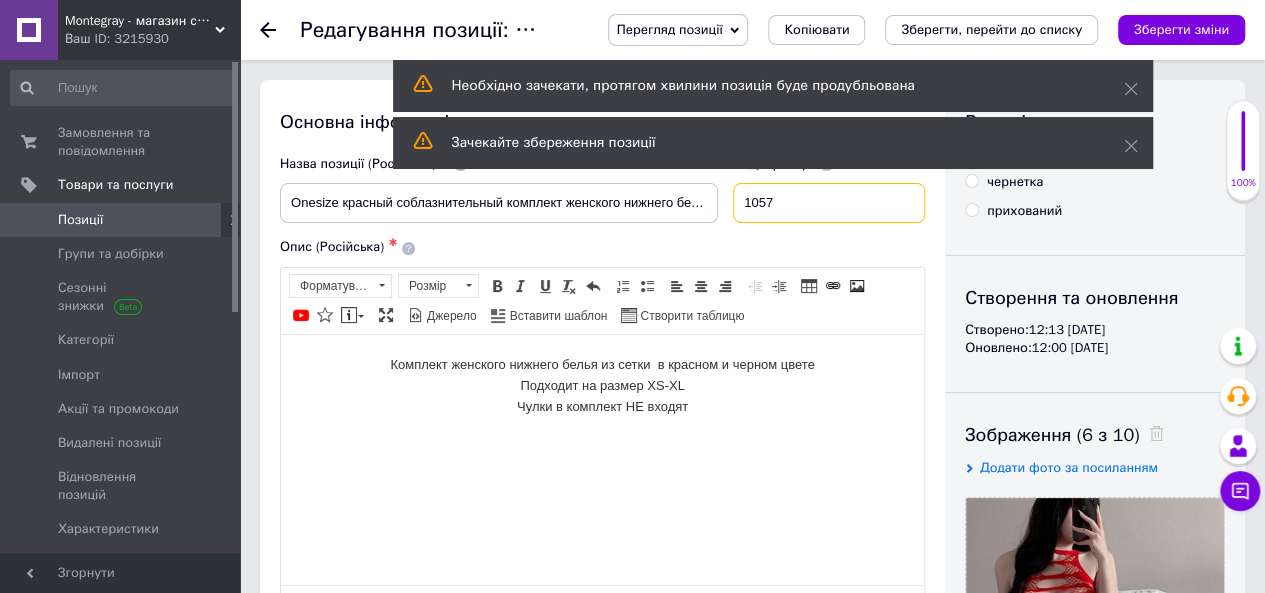 drag, startPoint x: 844, startPoint y: 216, endPoint x: 668, endPoint y: 217, distance: 176.00284 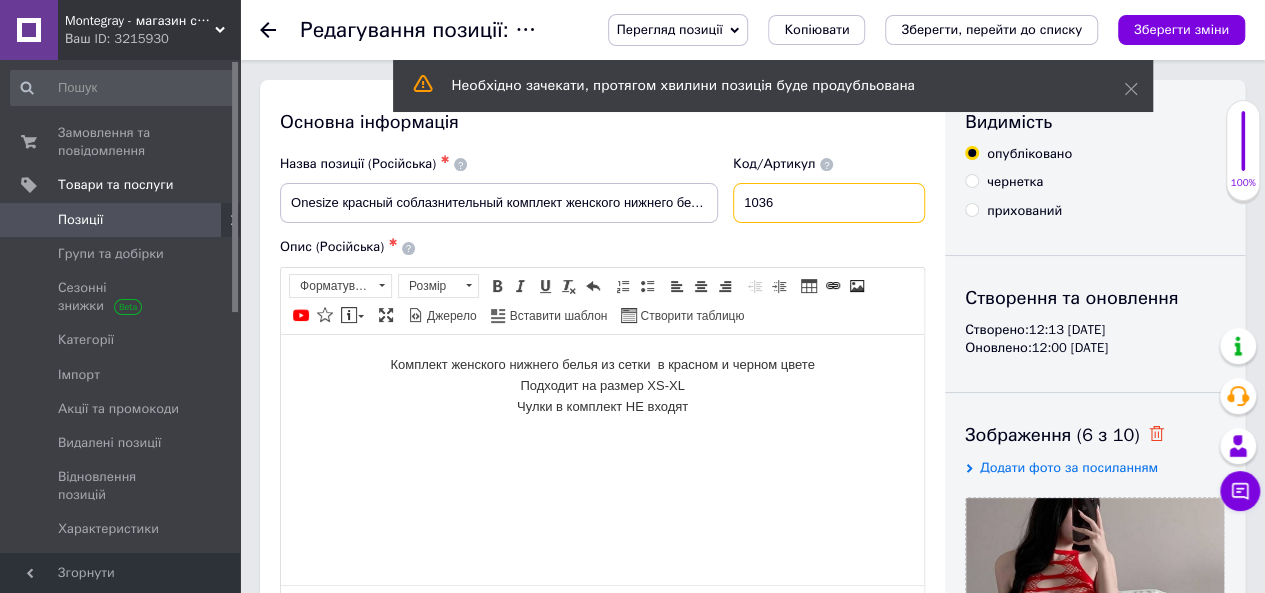 type on "1036" 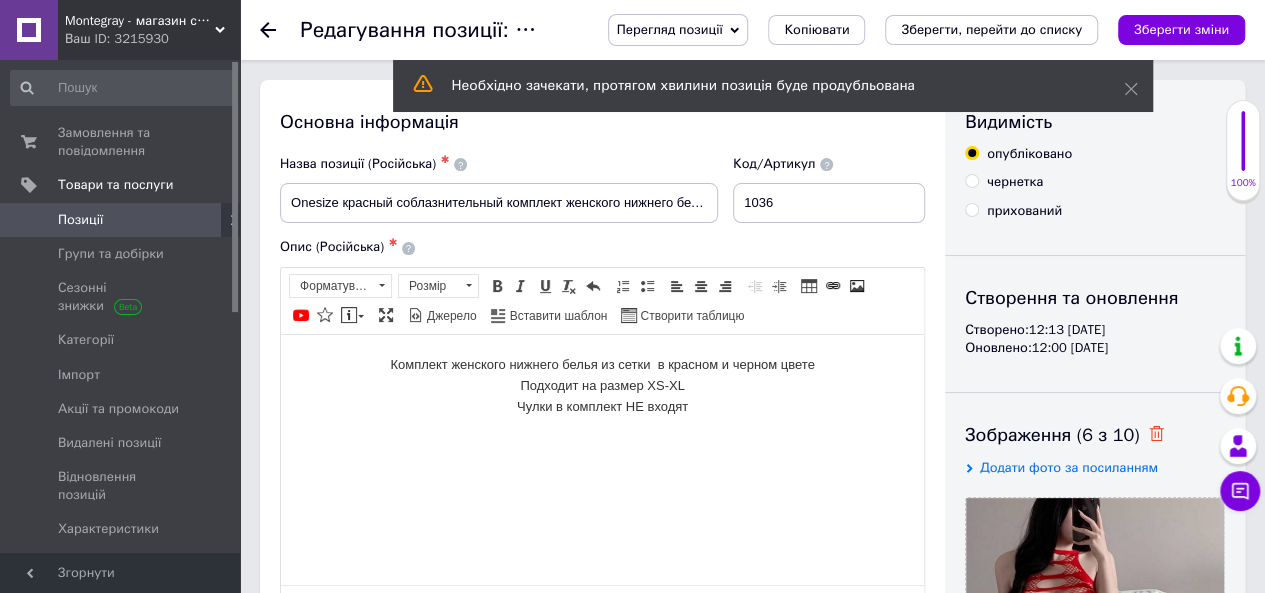 click 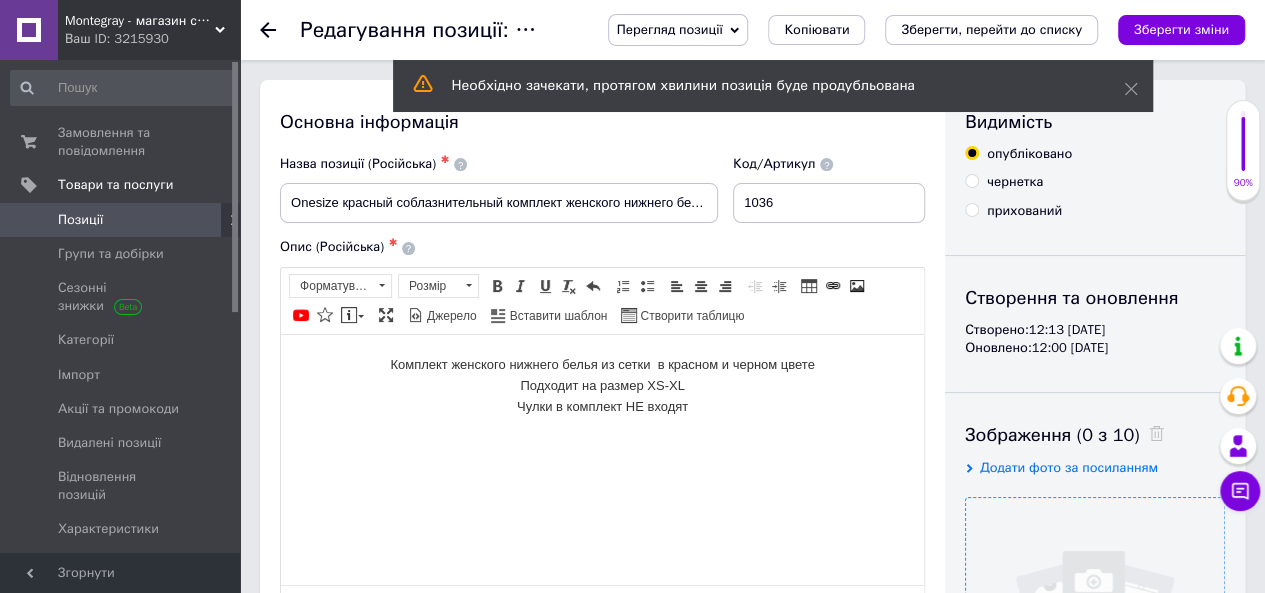 click at bounding box center [1095, 627] 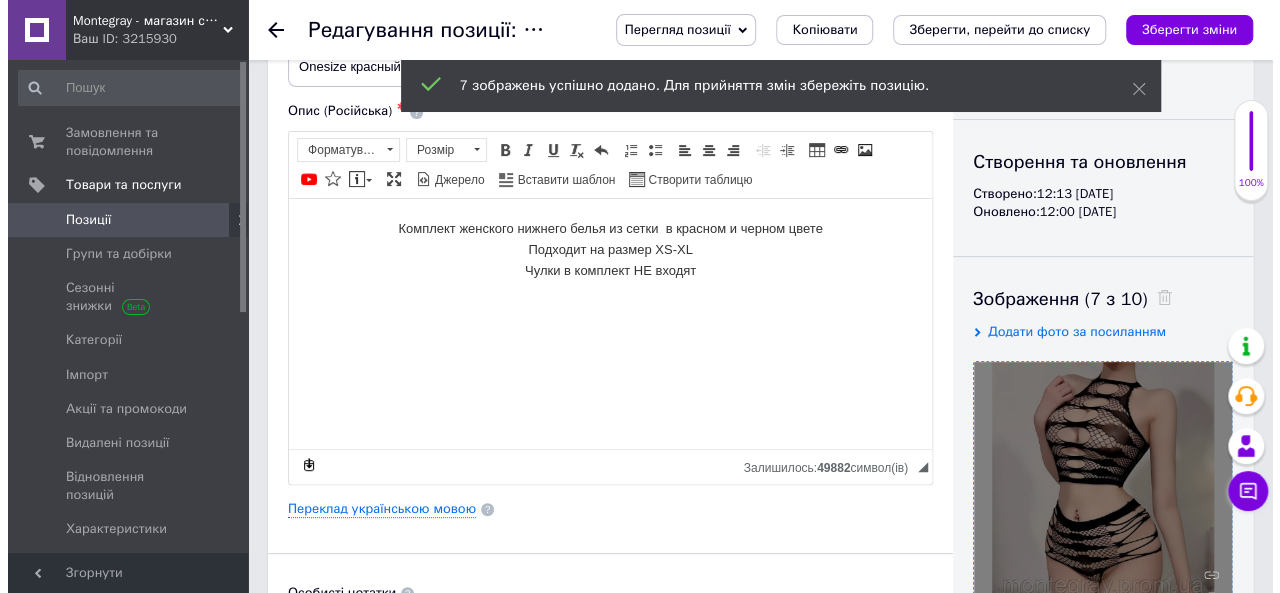 scroll, scrollTop: 300, scrollLeft: 0, axis: vertical 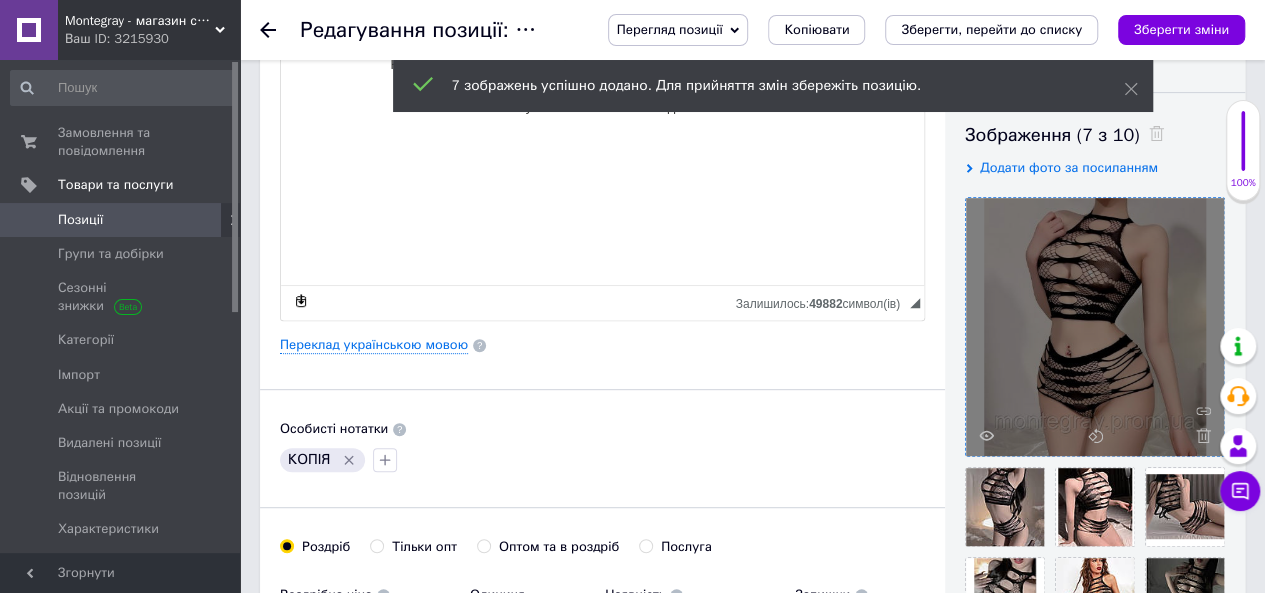 click 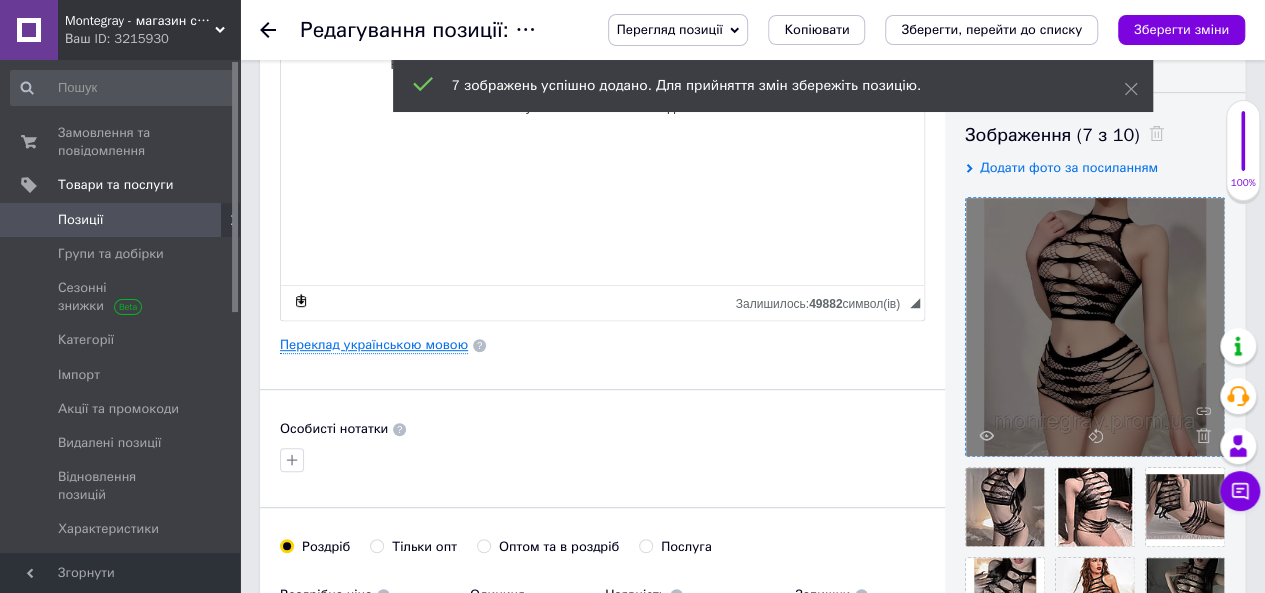 click on "Переклад українською мовою" at bounding box center [374, 345] 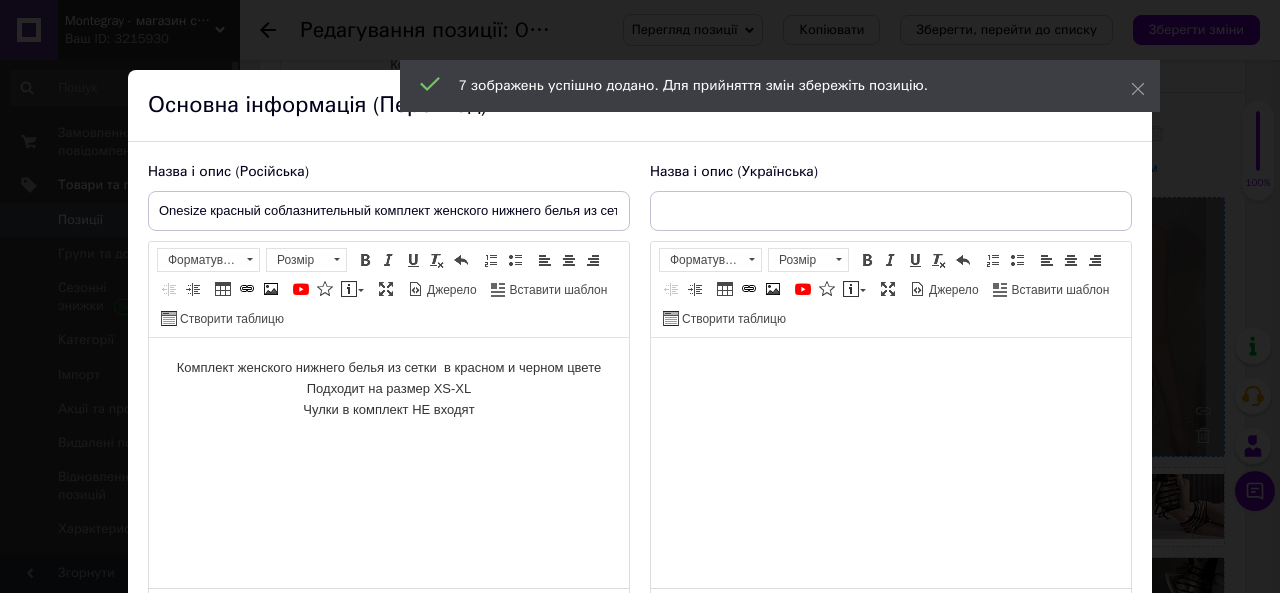 scroll, scrollTop: 0, scrollLeft: 0, axis: both 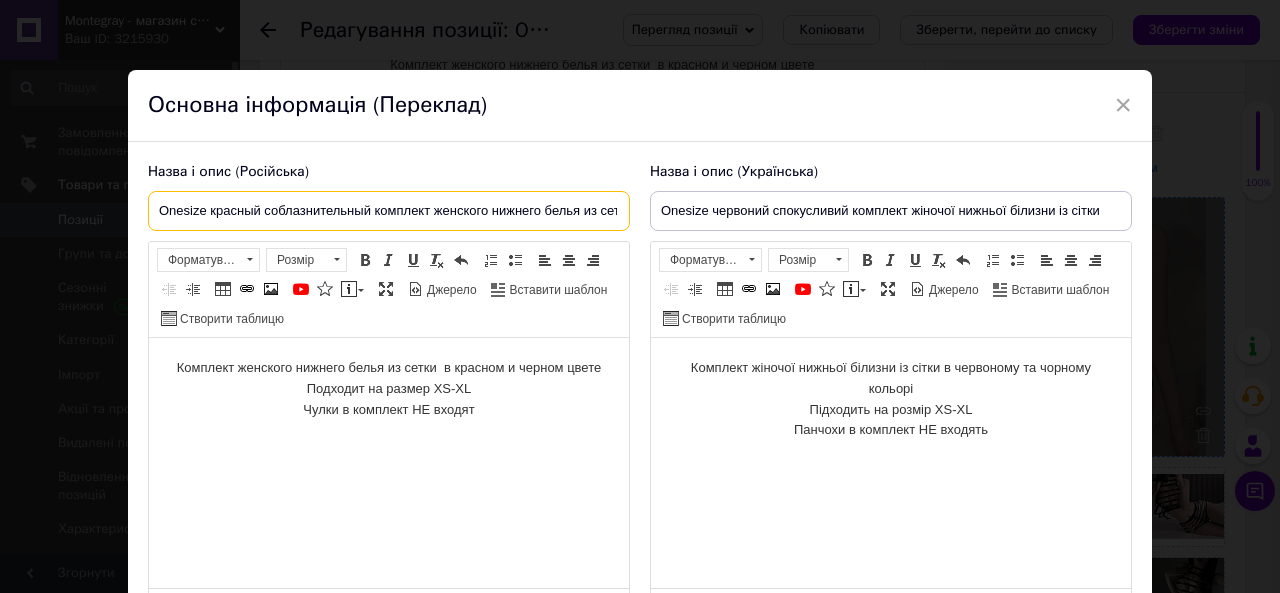 drag, startPoint x: 238, startPoint y: 212, endPoint x: 209, endPoint y: 214, distance: 29.068884 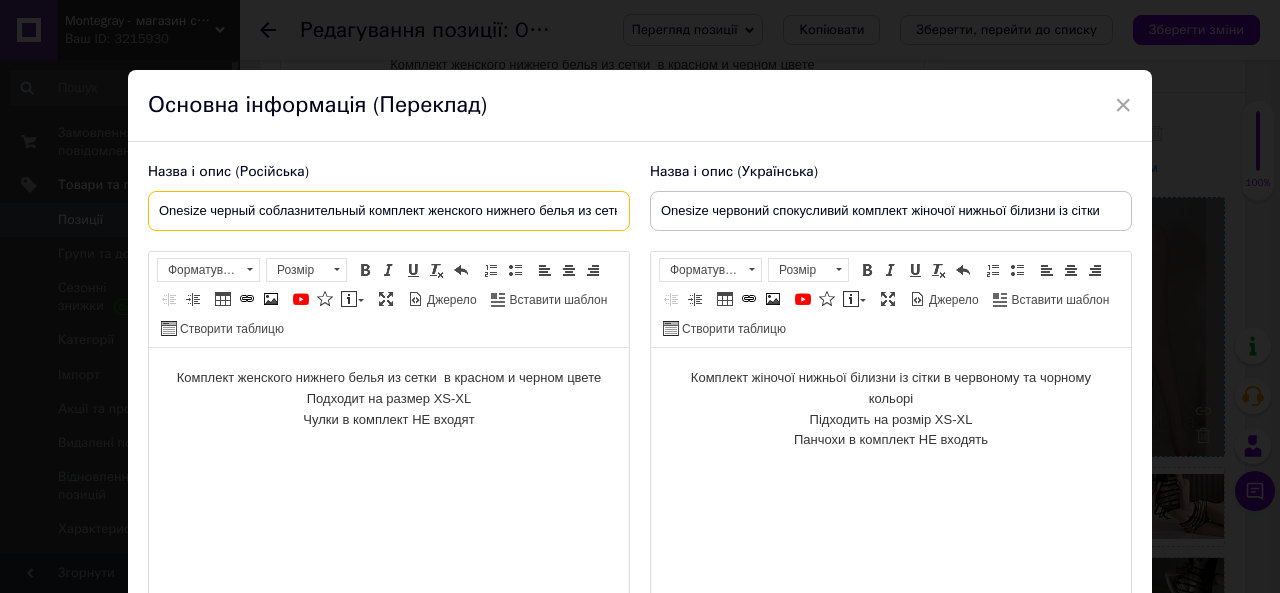 type on "Onesize черный соблазнительный комплект женского нижнего белья из сетки" 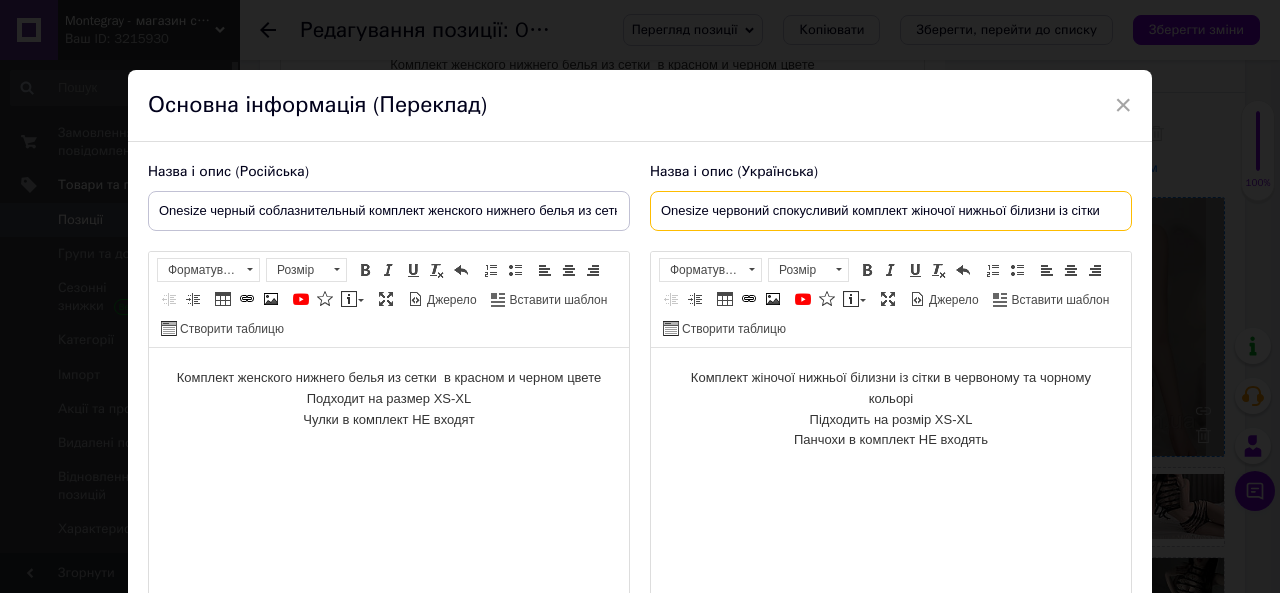 drag, startPoint x: 742, startPoint y: 213, endPoint x: 707, endPoint y: 209, distance: 35.22783 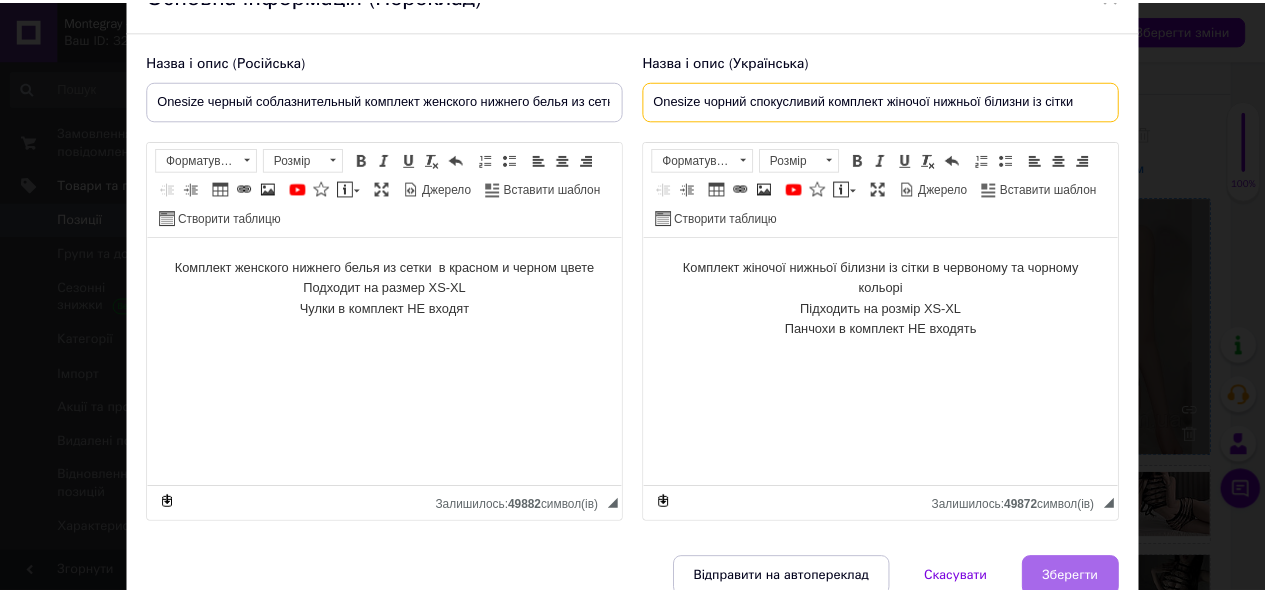 scroll, scrollTop: 201, scrollLeft: 0, axis: vertical 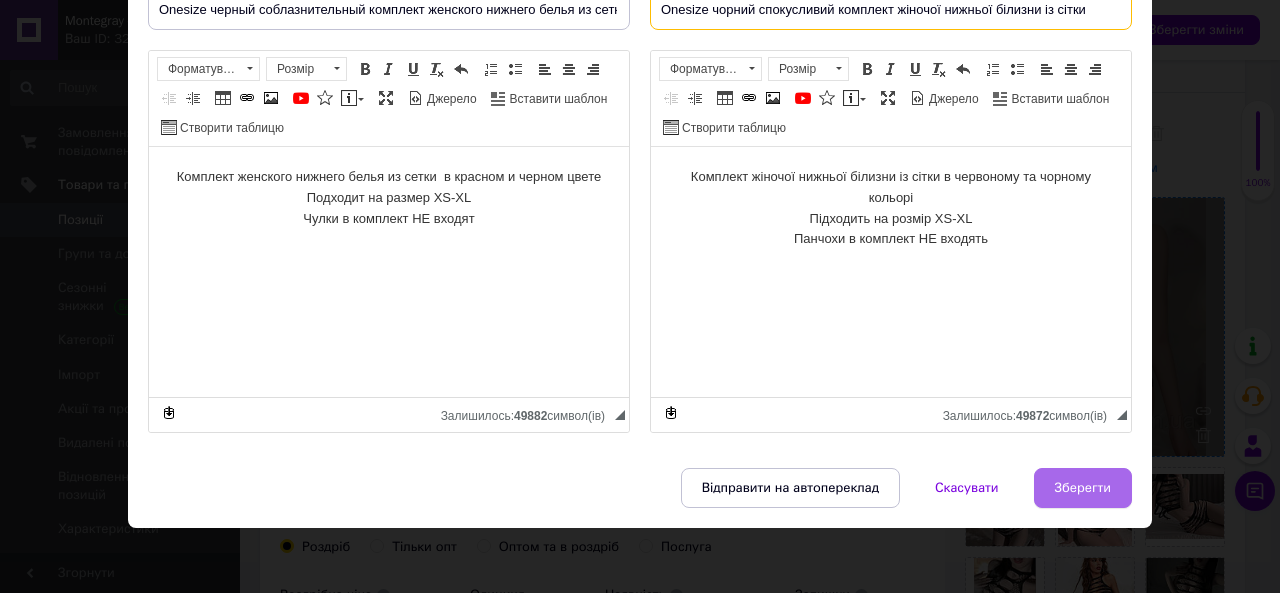 type on "Onesize чорний спокусливий комплект жіночої нижньої білизни із сітки" 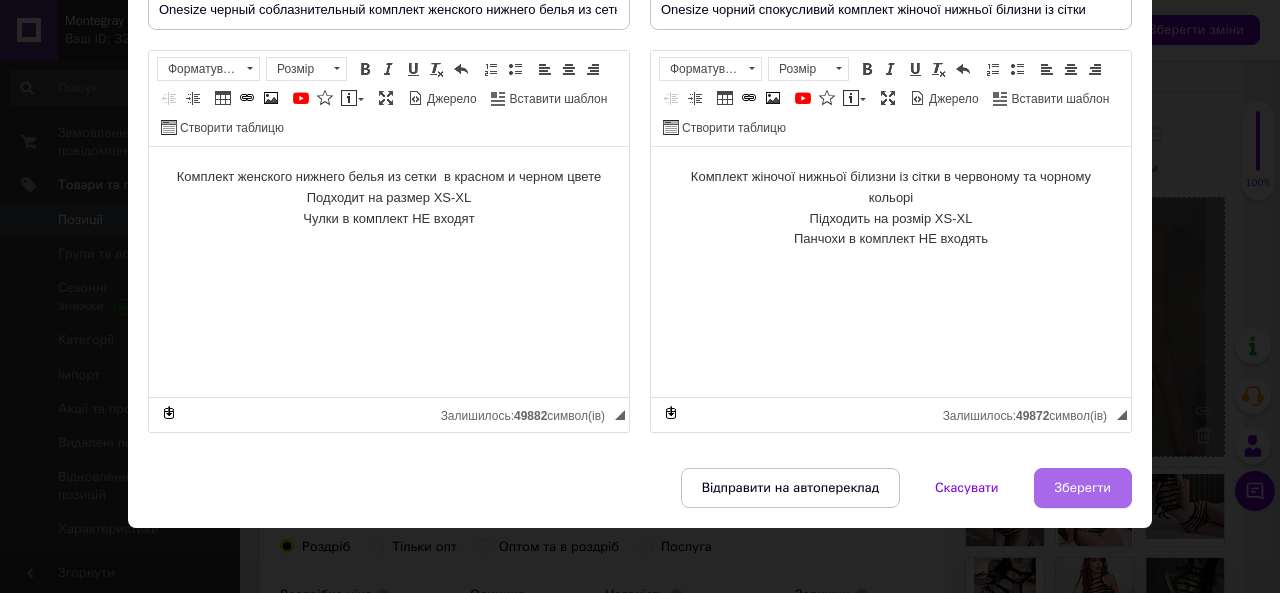 click on "Зберегти" at bounding box center (1083, 488) 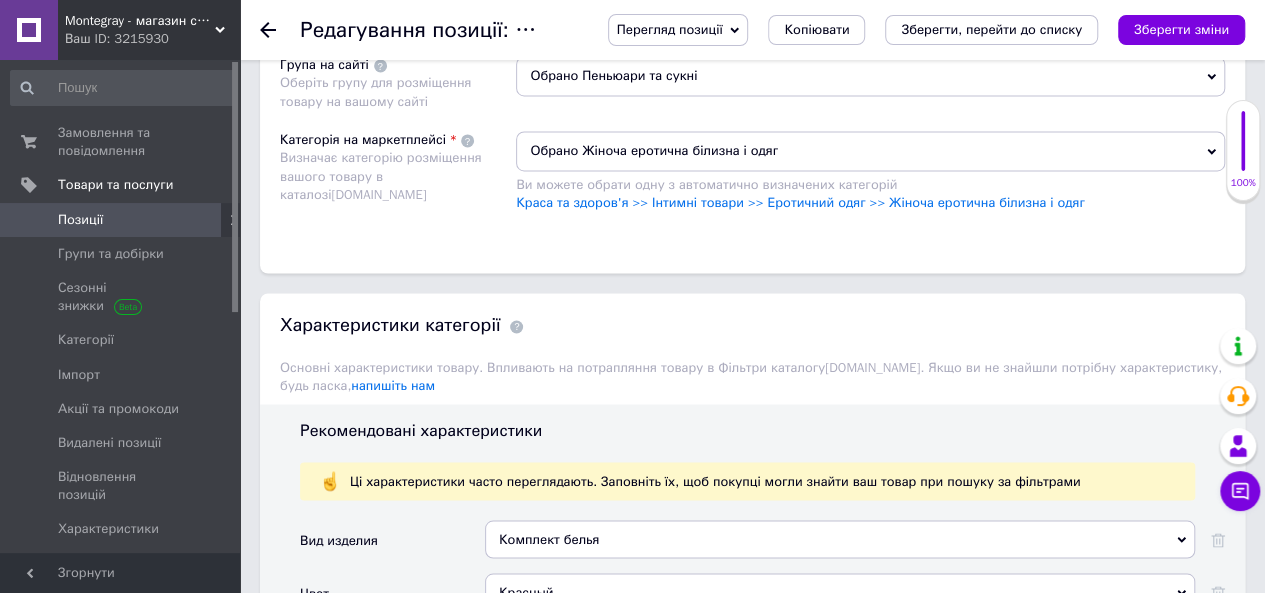 scroll, scrollTop: 1700, scrollLeft: 0, axis: vertical 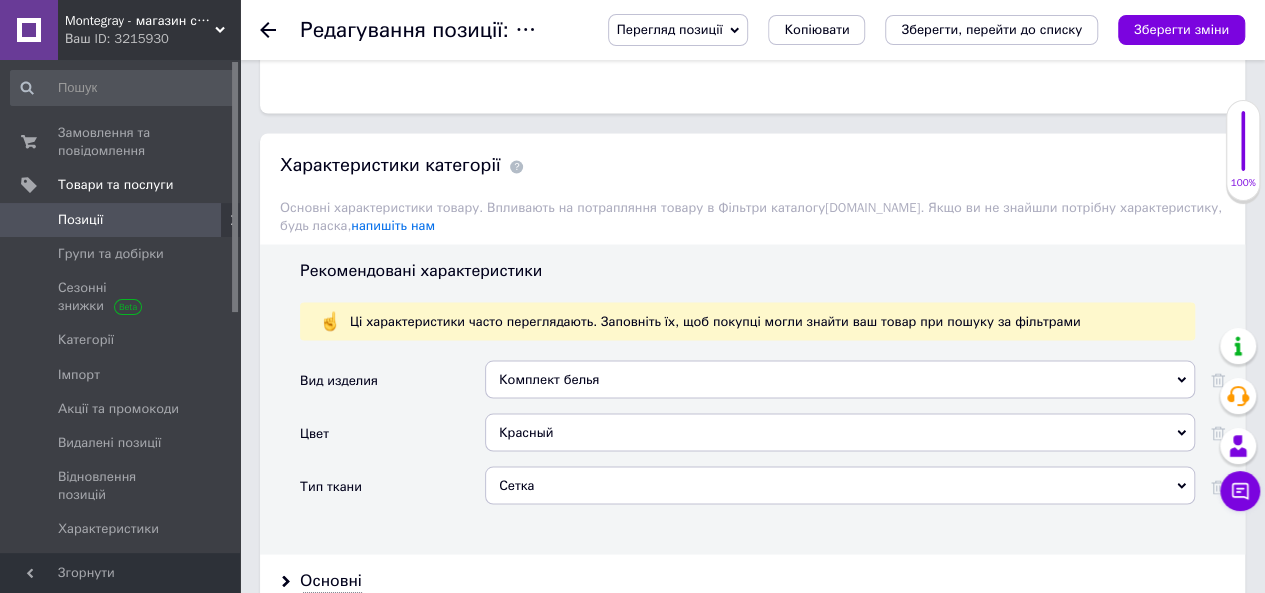 click on "Красный" at bounding box center (840, 432) 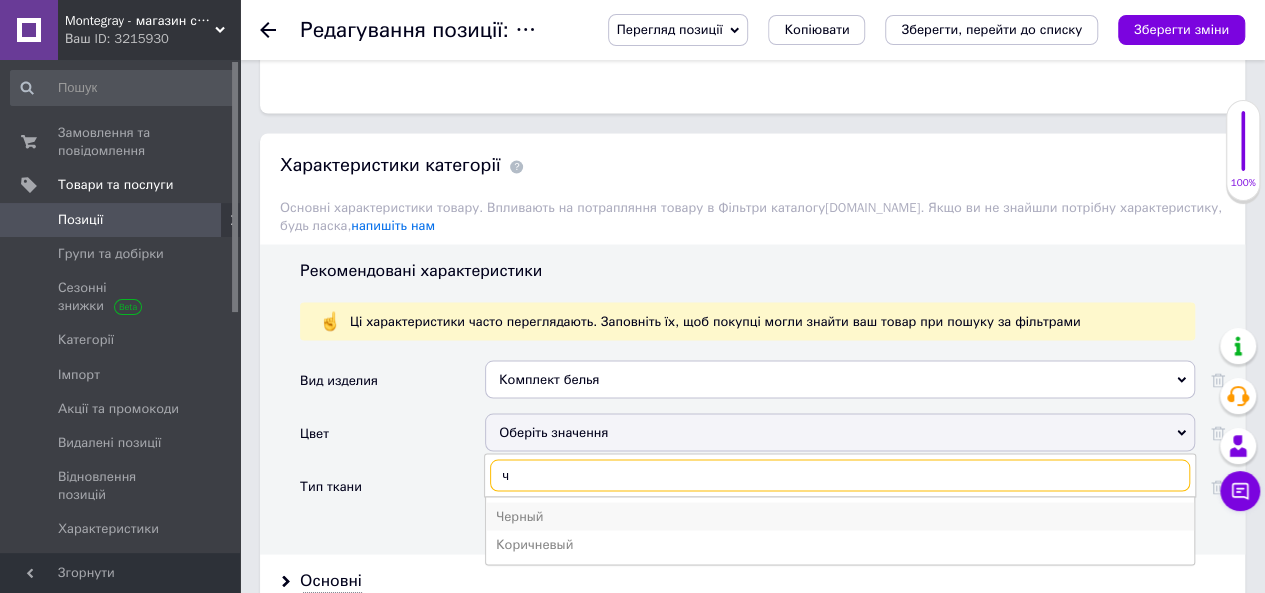 type on "ч" 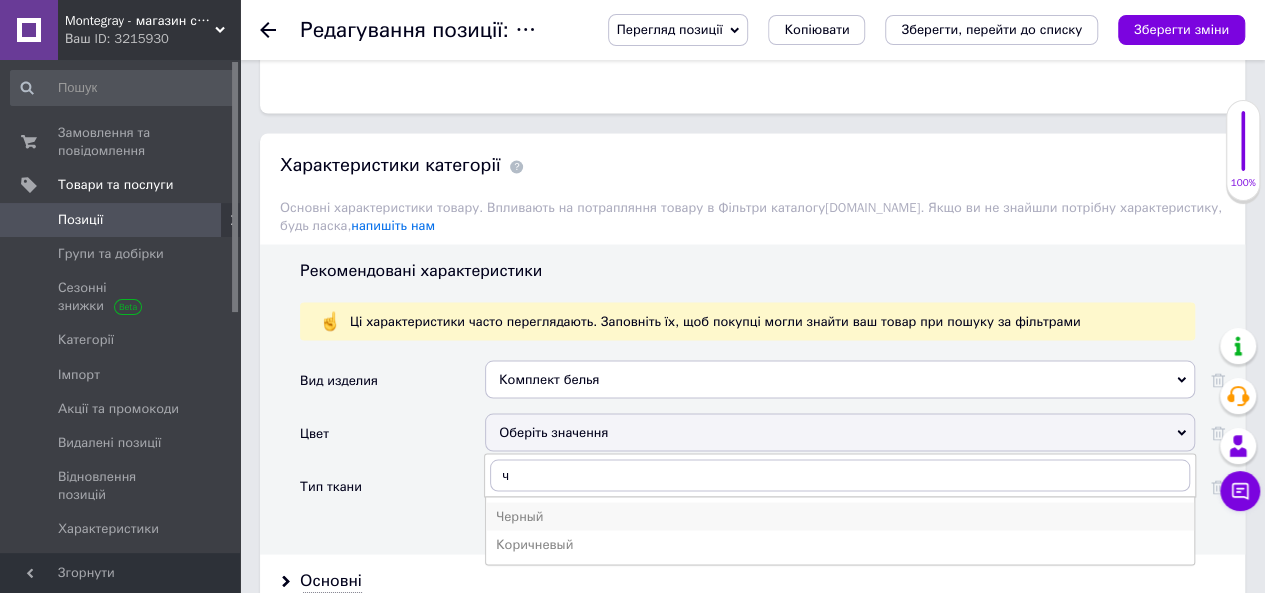 click on "Черный" at bounding box center [840, 516] 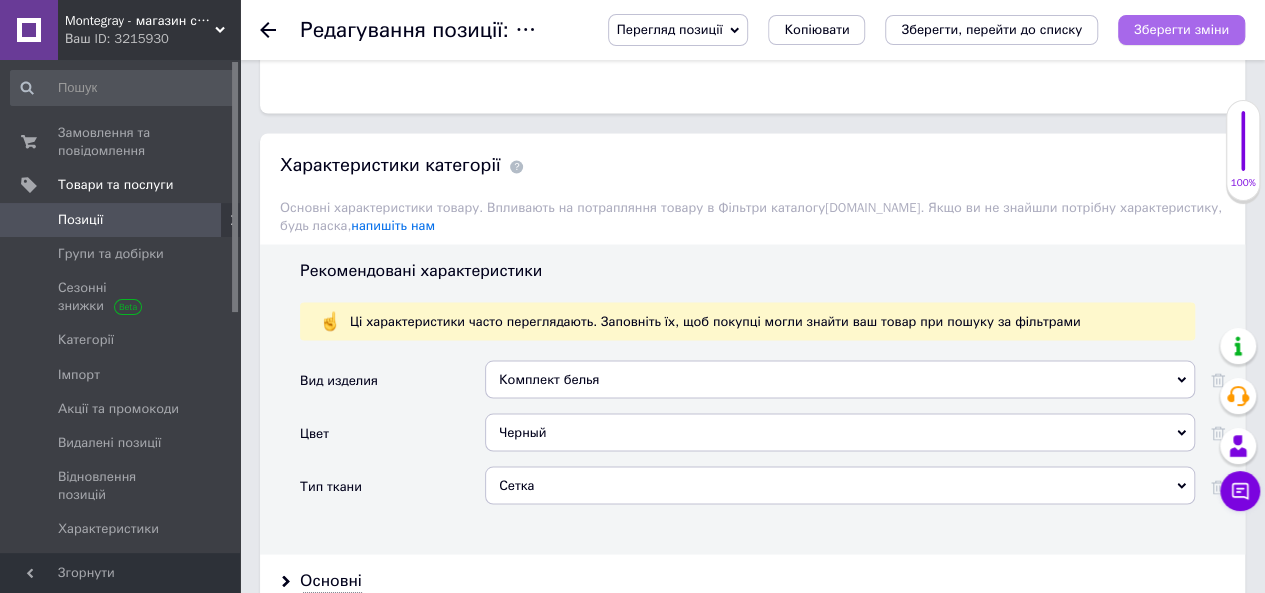 click on "Зберегти зміни" at bounding box center [1181, 29] 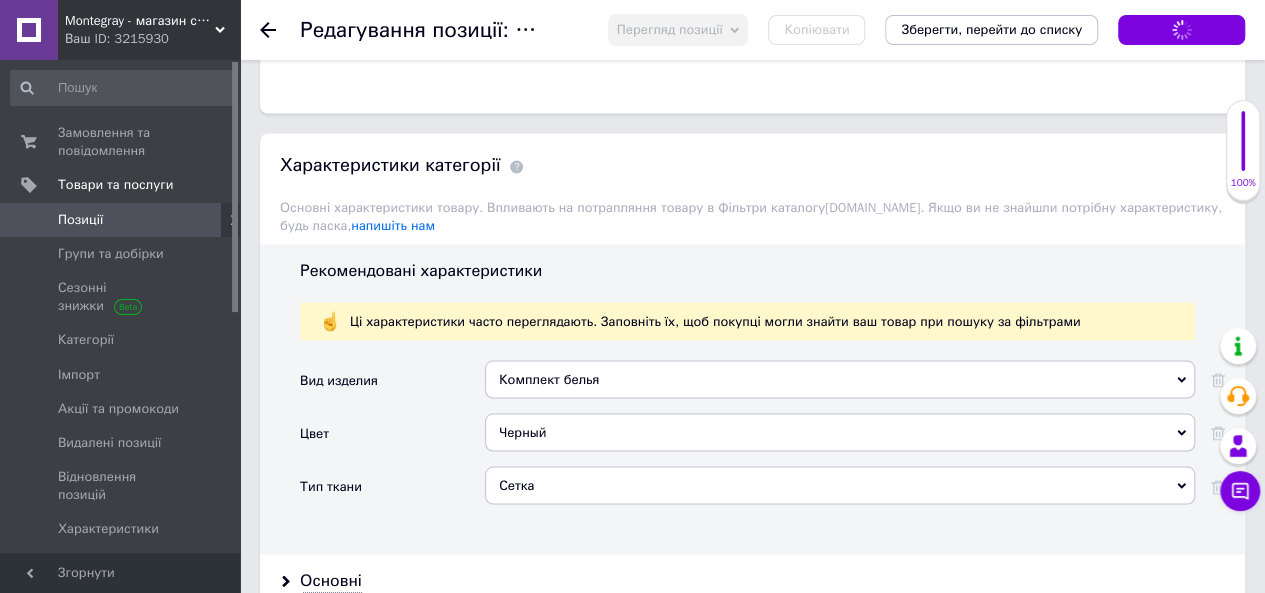 click on "Позиції" at bounding box center [121, 220] 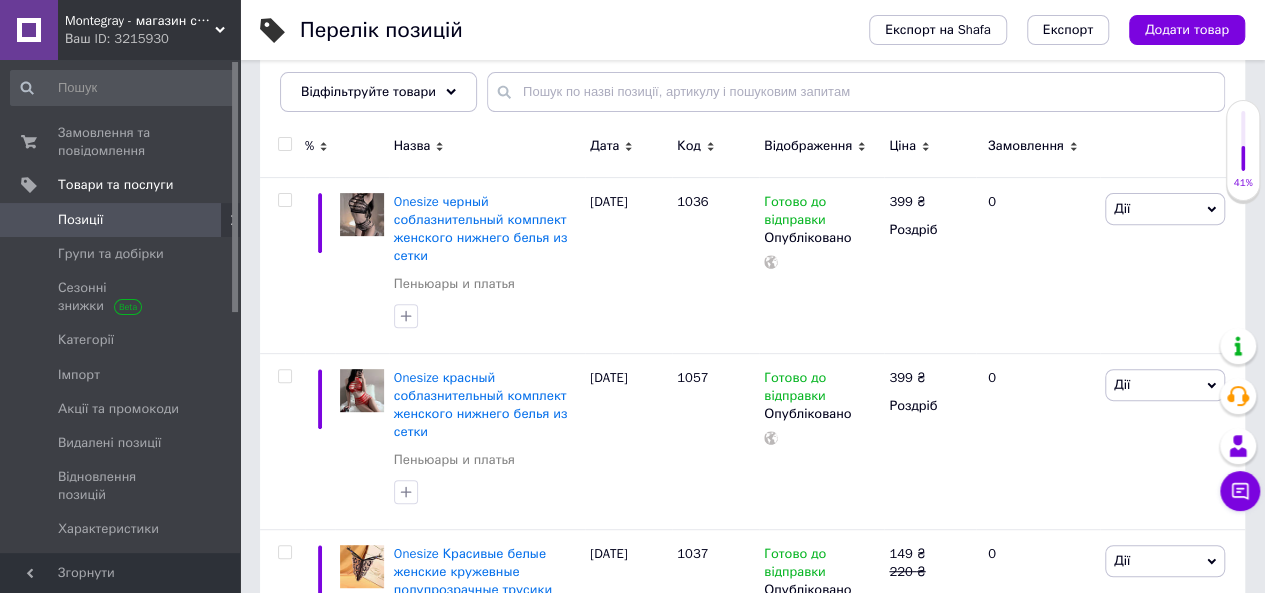 scroll, scrollTop: 300, scrollLeft: 0, axis: vertical 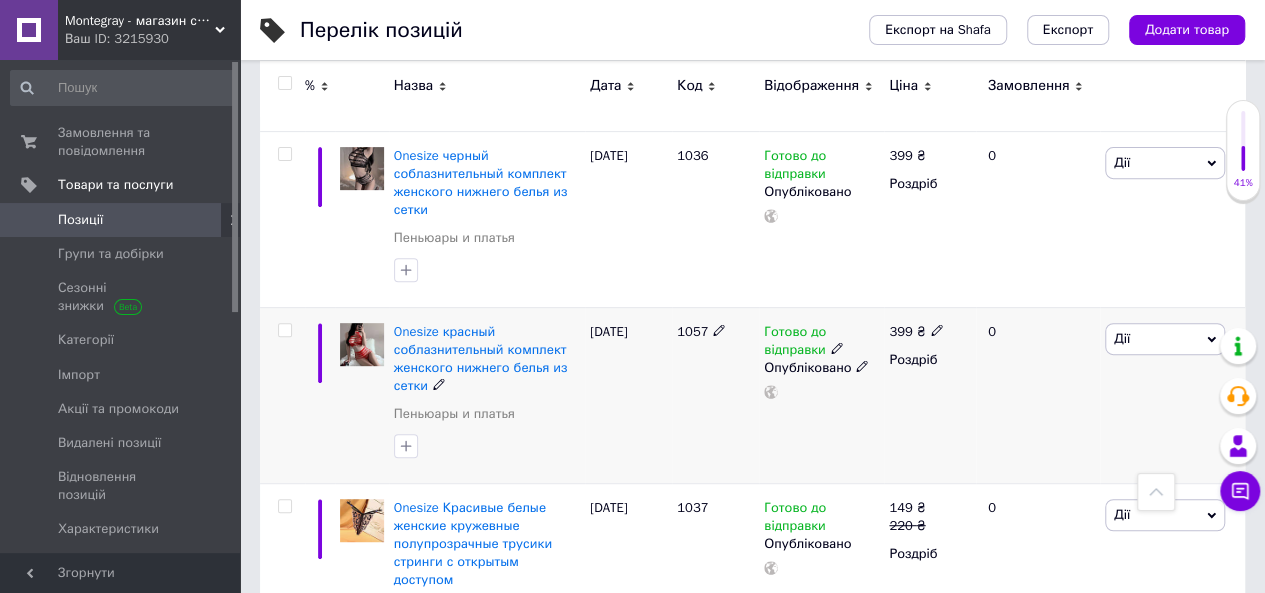 click 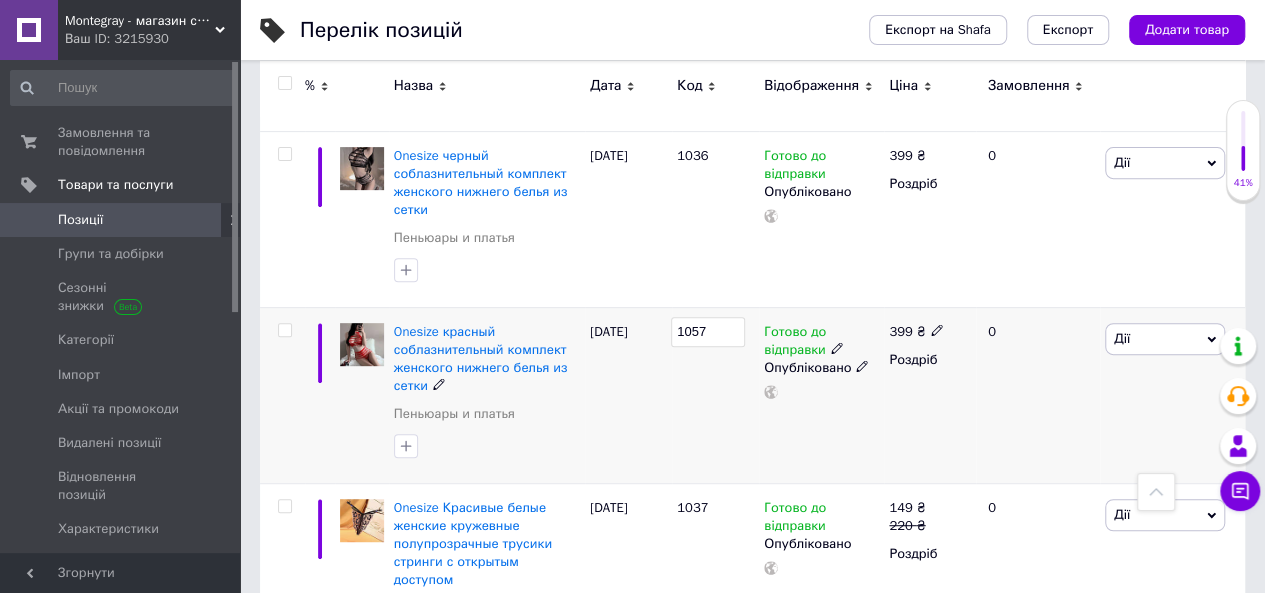 click on "1057" at bounding box center [708, 332] 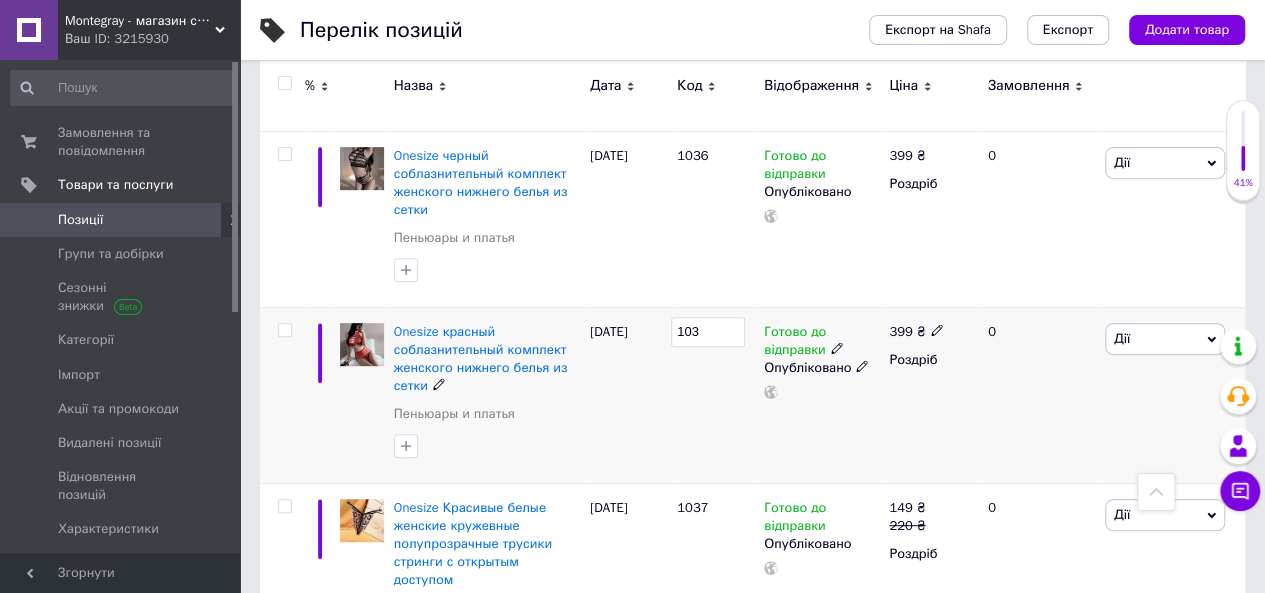 type on "1036" 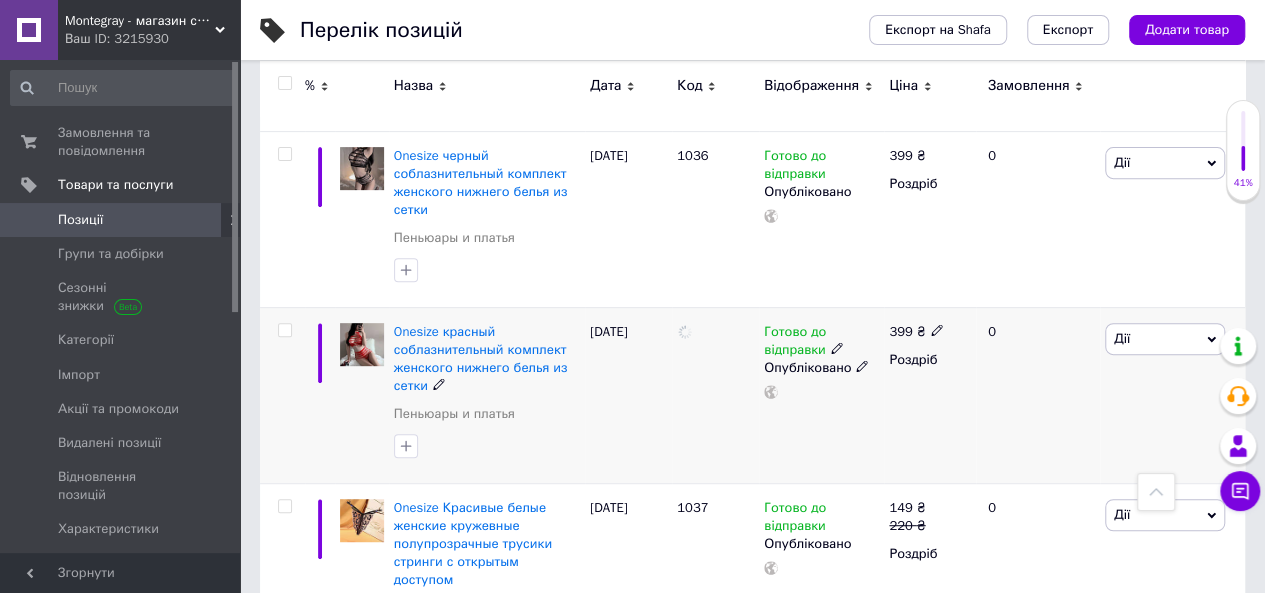 click at bounding box center [715, 395] 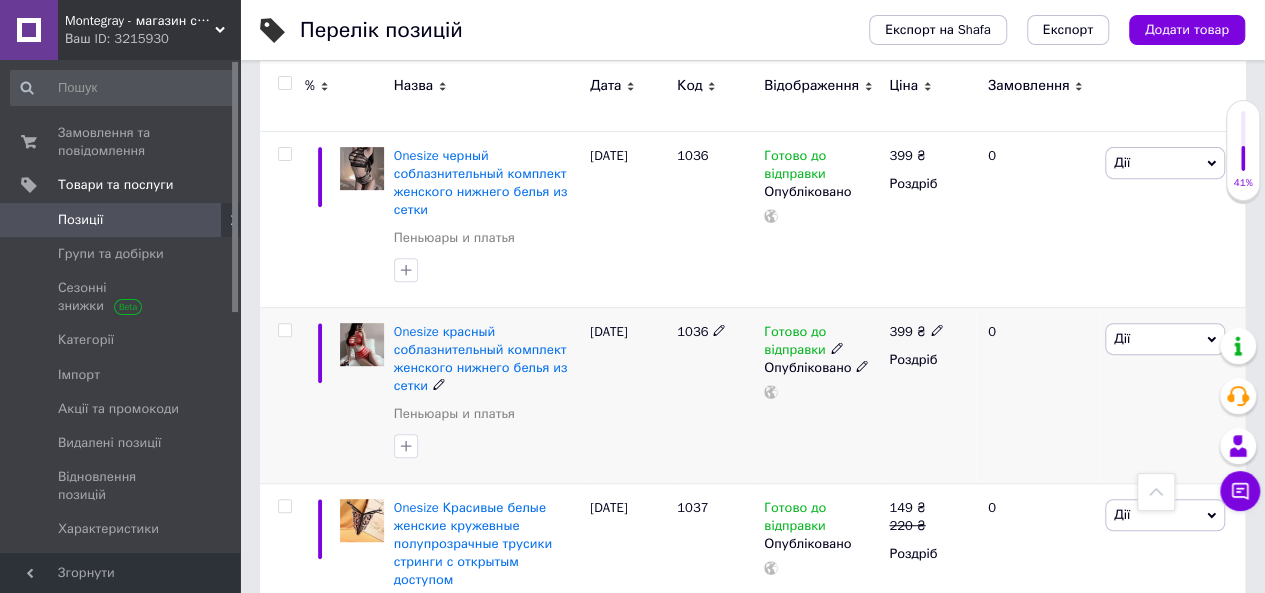 click 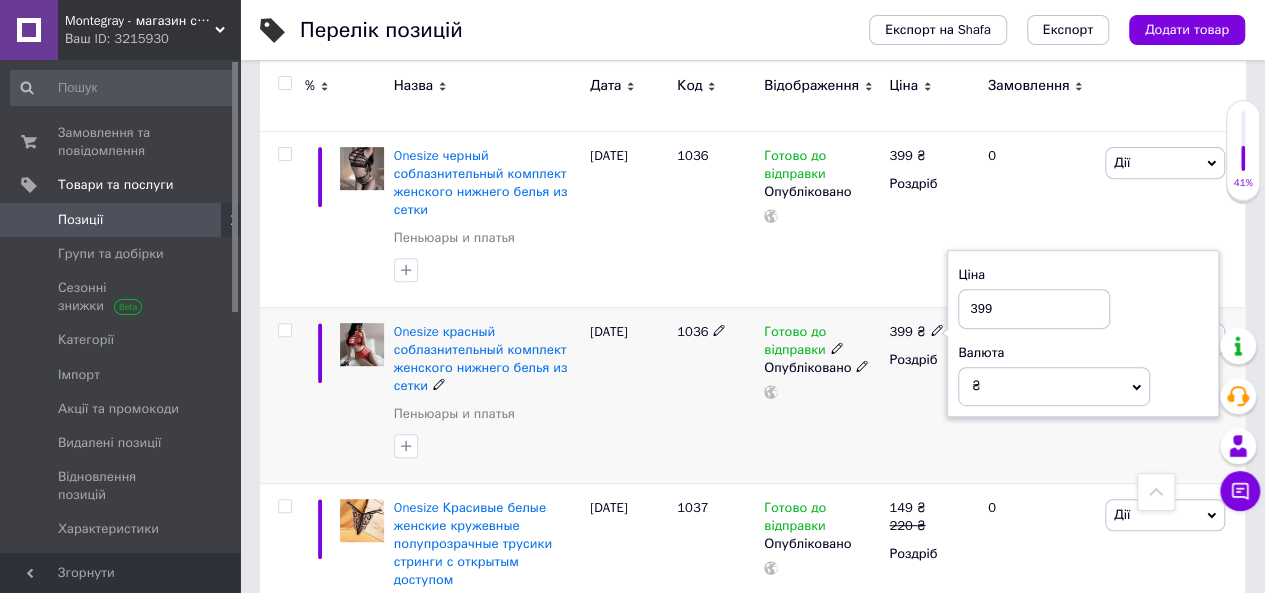 click on "399" at bounding box center (1034, 309) 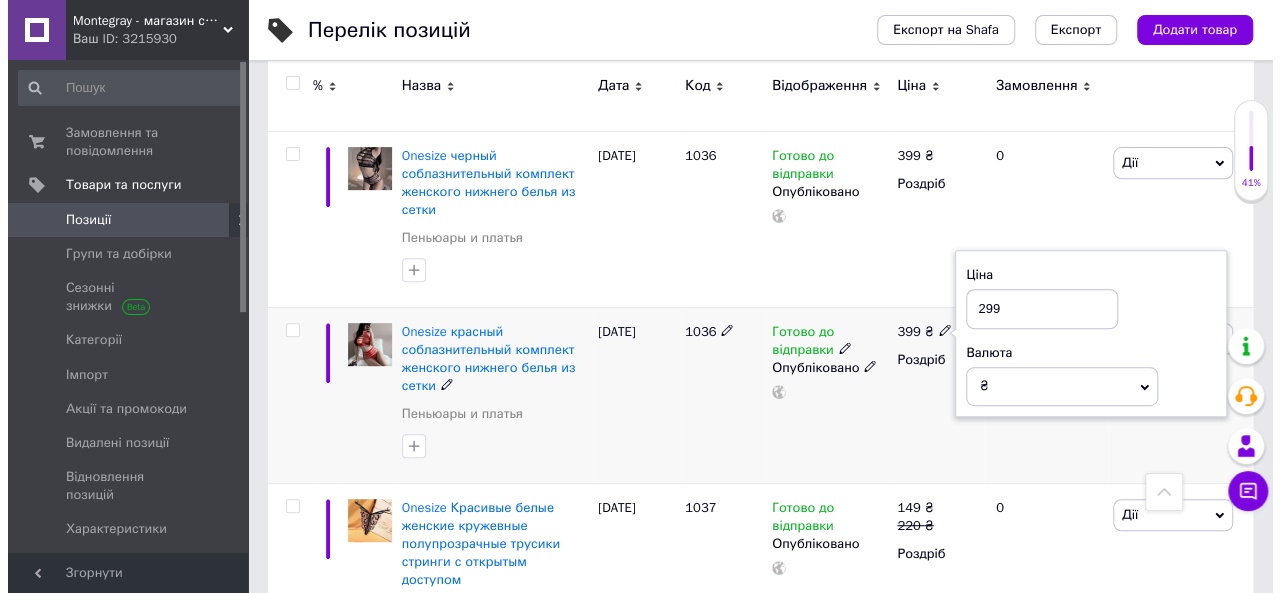 scroll, scrollTop: 200, scrollLeft: 0, axis: vertical 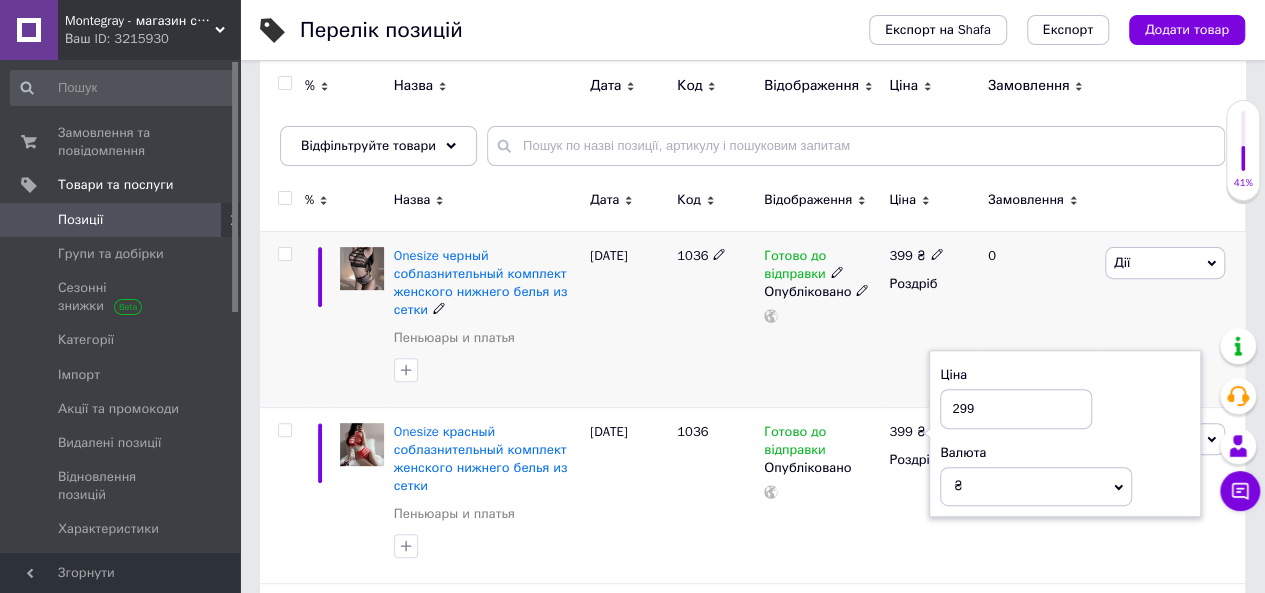 type on "299" 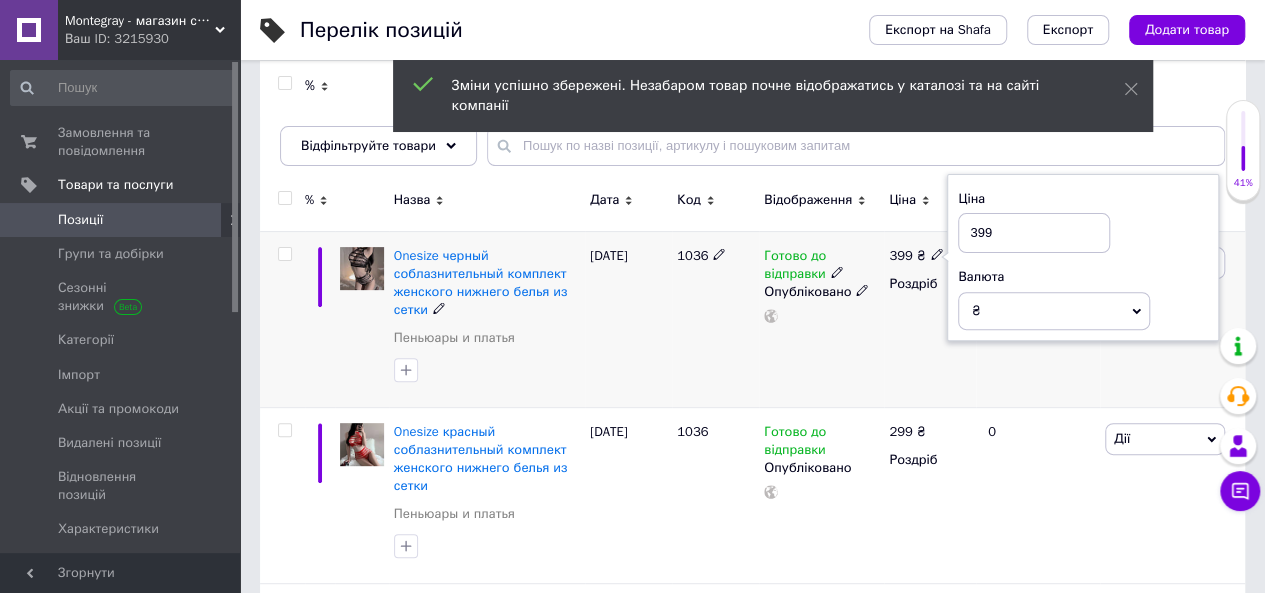 click on "399" at bounding box center (1034, 233) 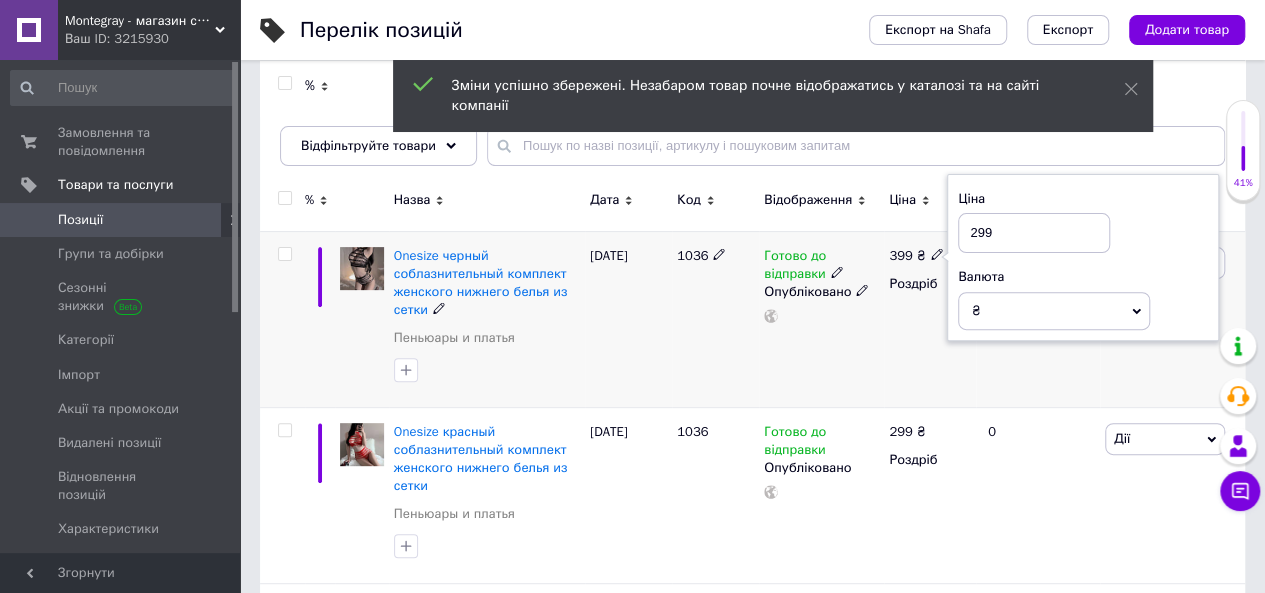 type on "299" 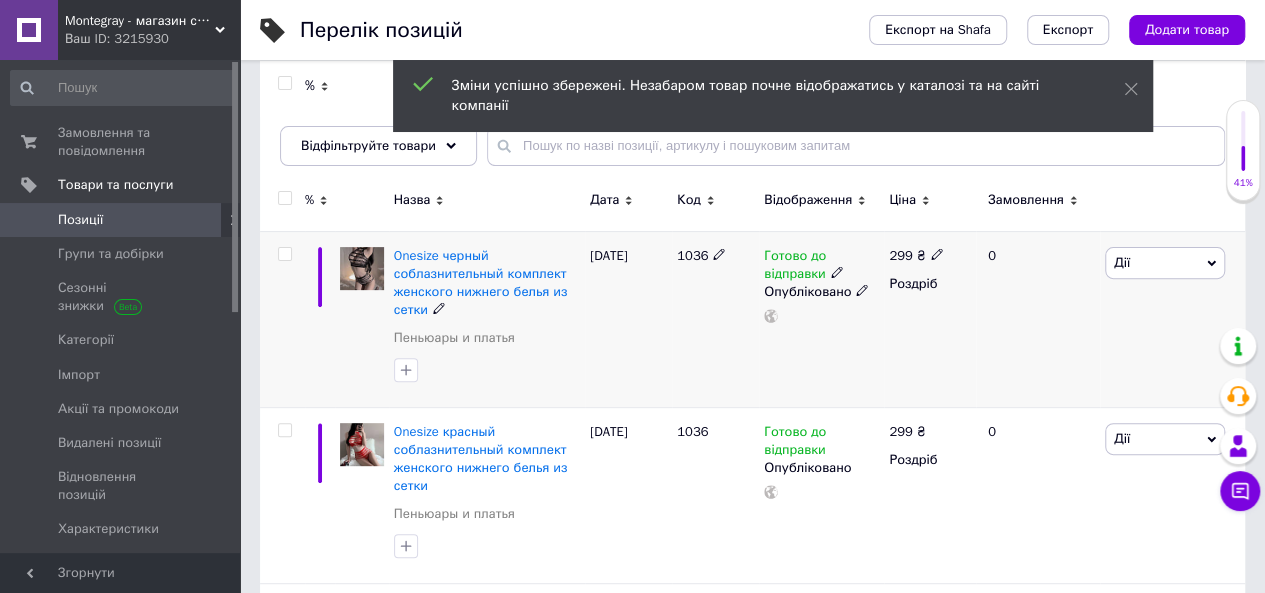 click at bounding box center (284, 254) 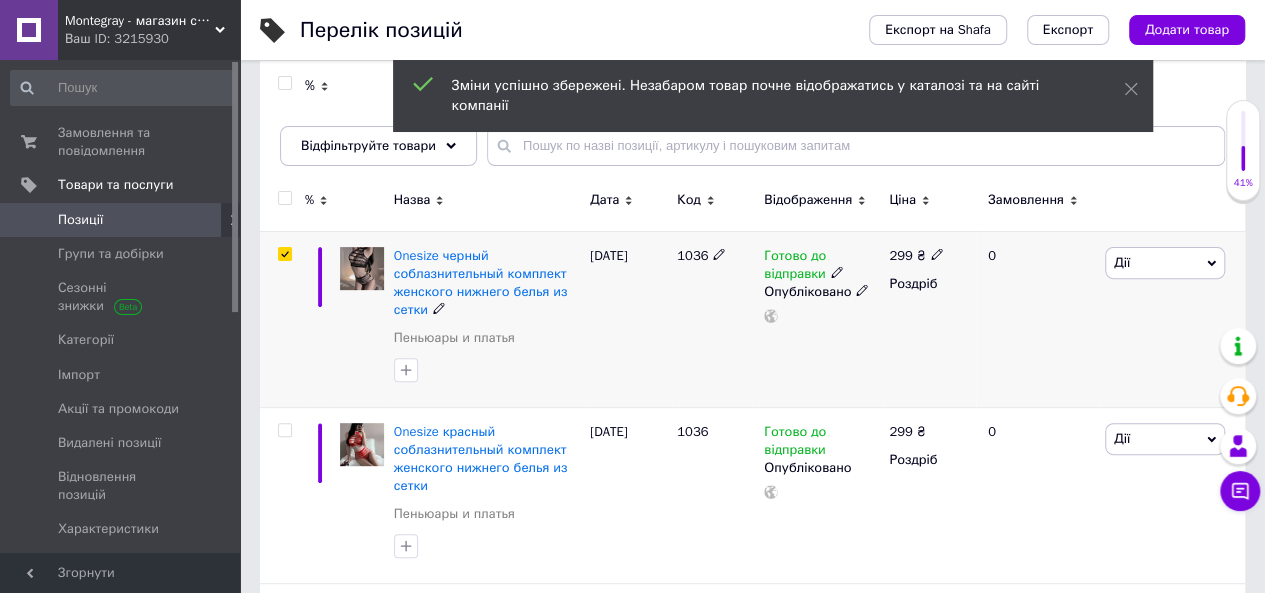 checkbox on "true" 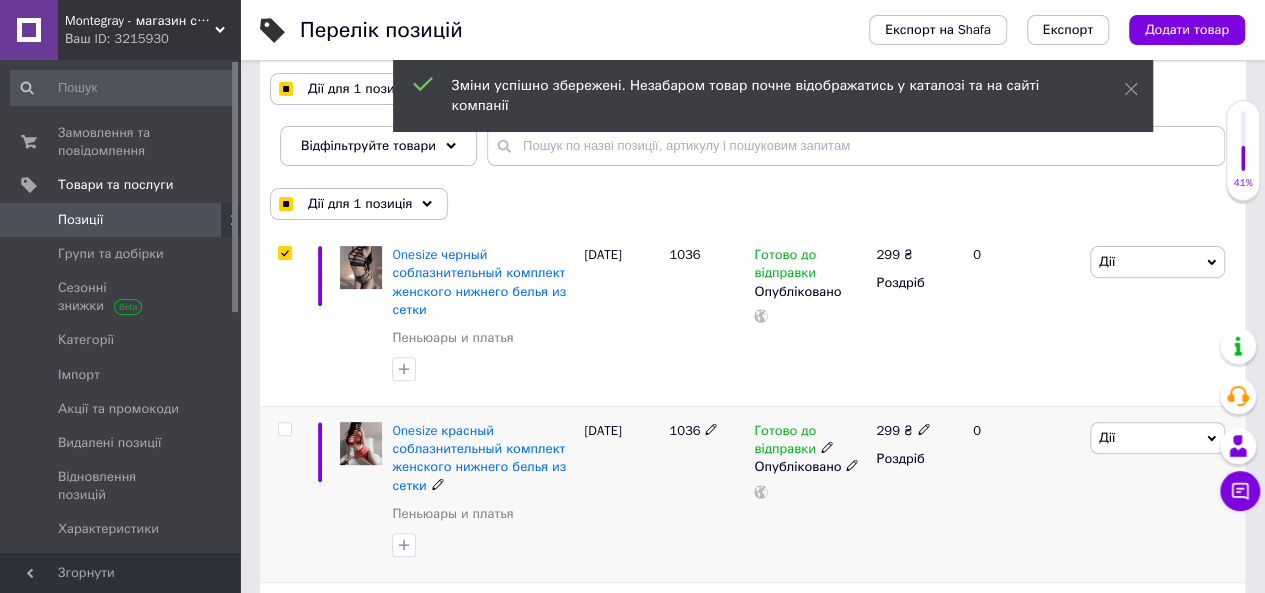 click at bounding box center (284, 429) 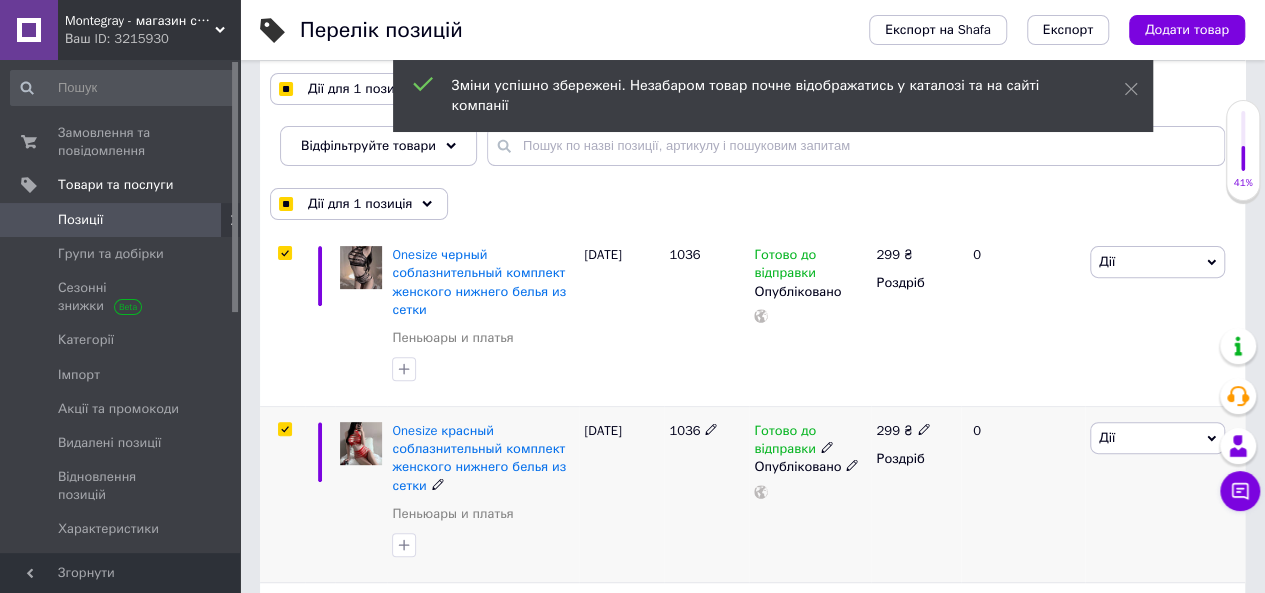 checkbox on "true" 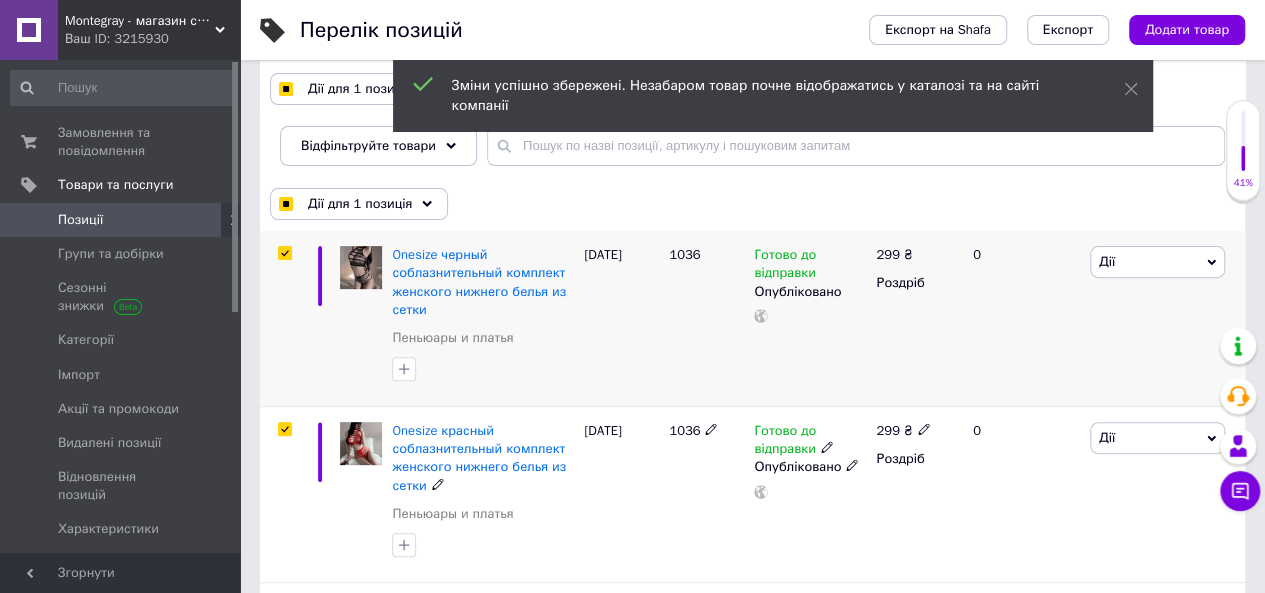 checkbox on "true" 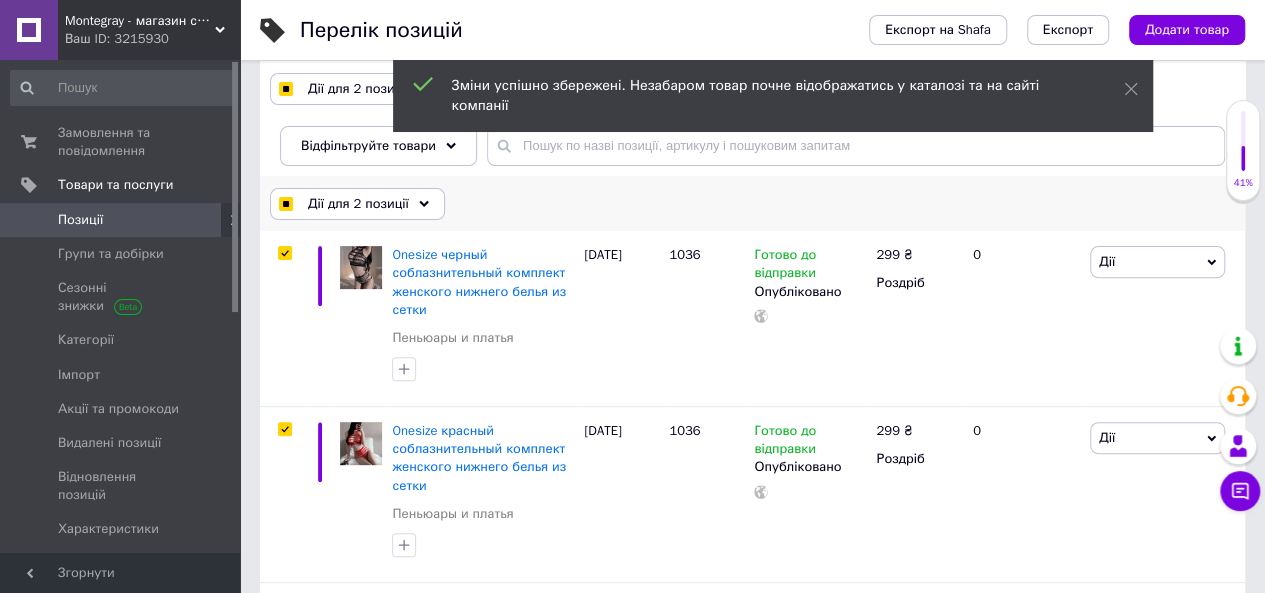 click on "Дії для 2 позиції" at bounding box center (358, 204) 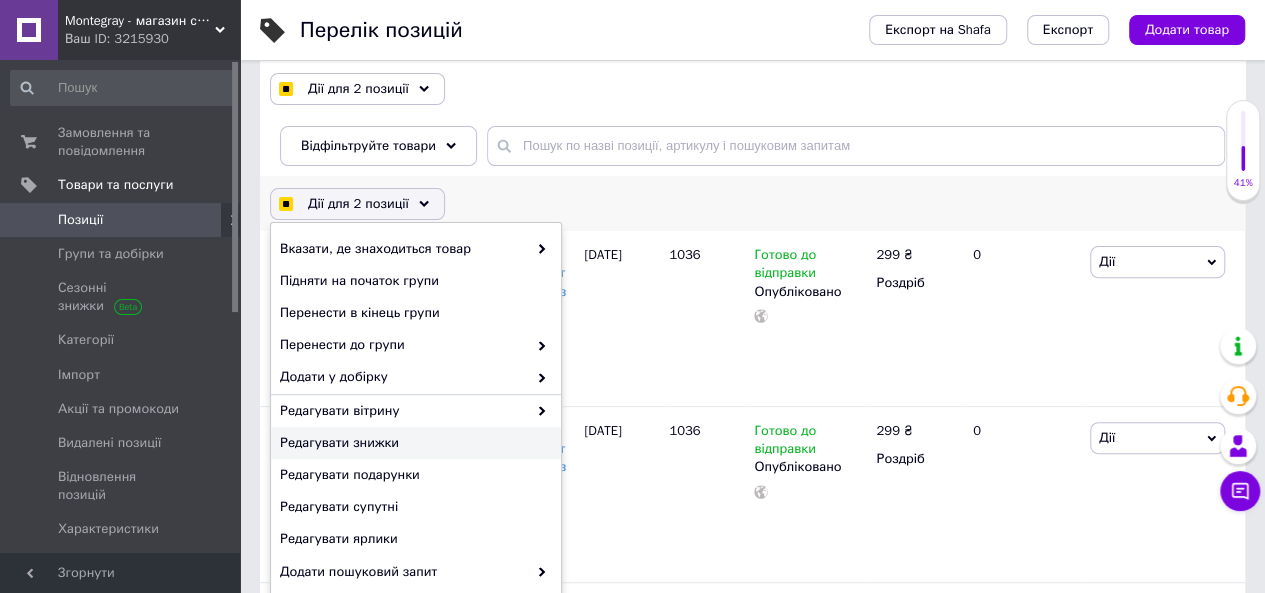 click on "Редагувати знижки" at bounding box center [413, 443] 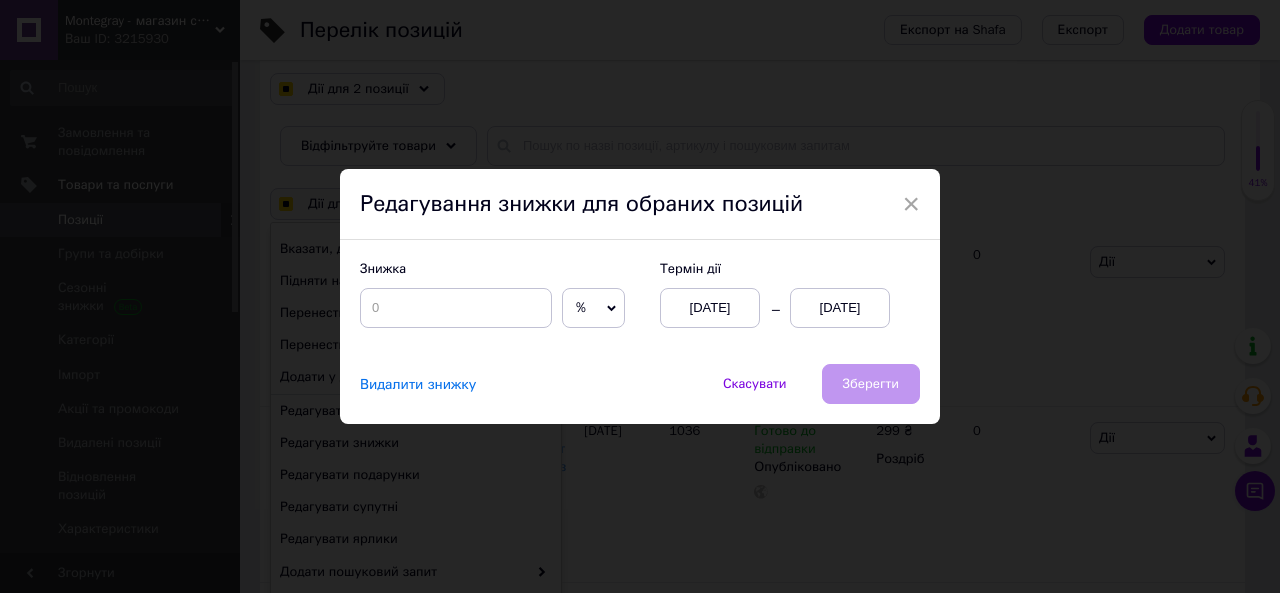 click on "%" at bounding box center (581, 307) 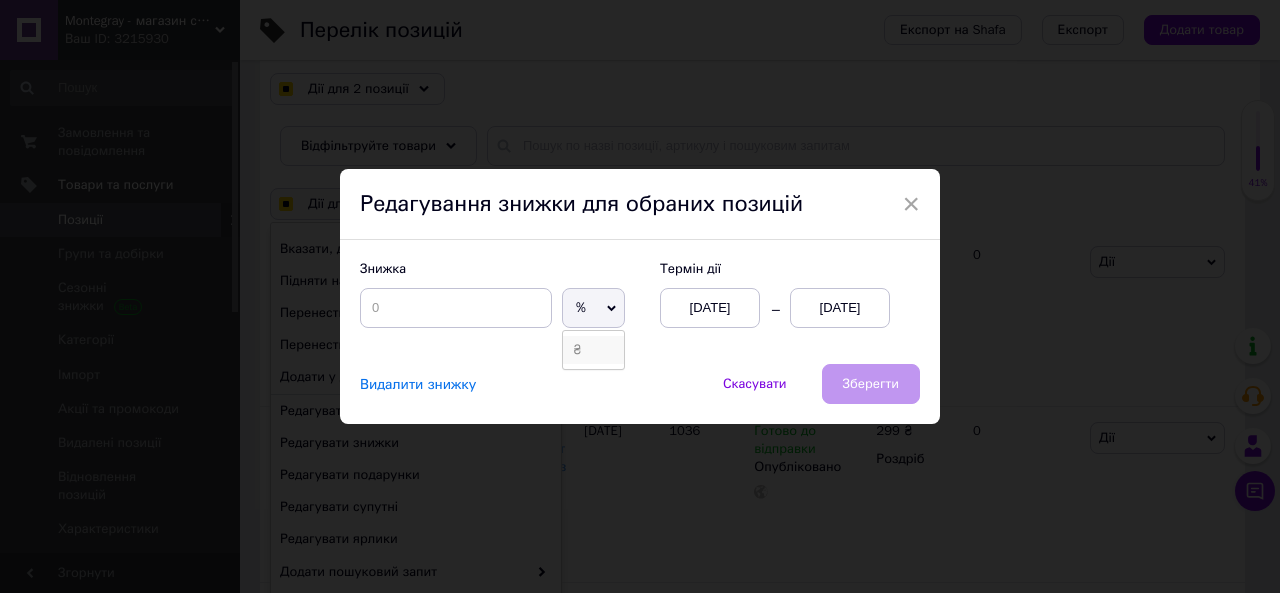 click on "₴" at bounding box center [593, 350] 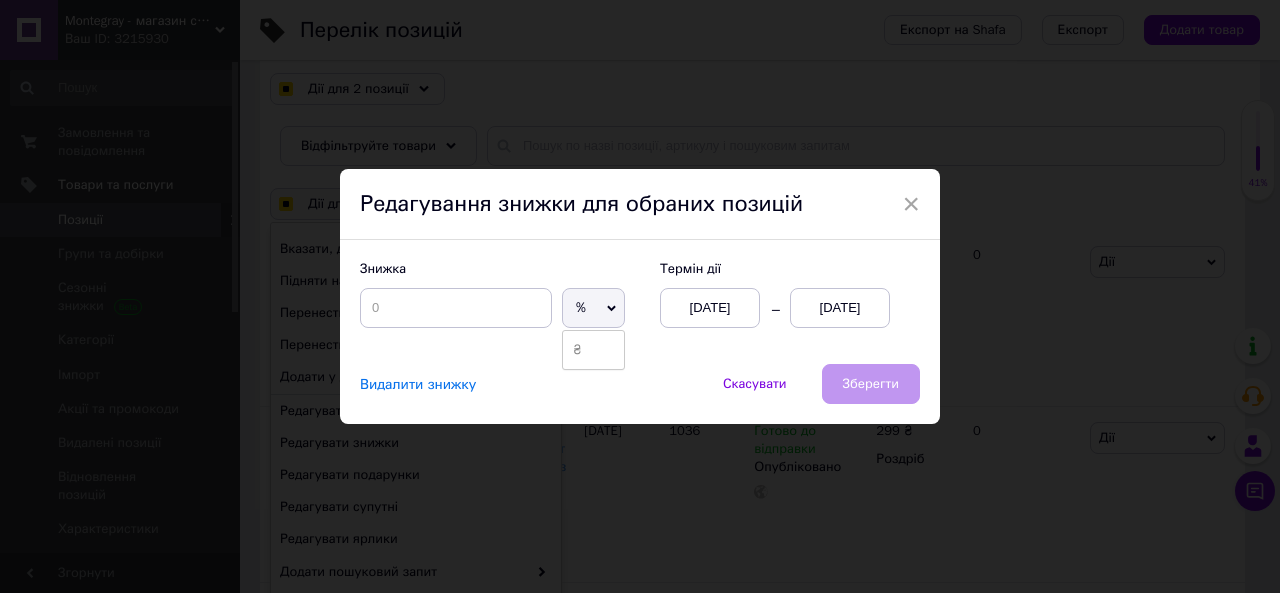 checkbox on "true" 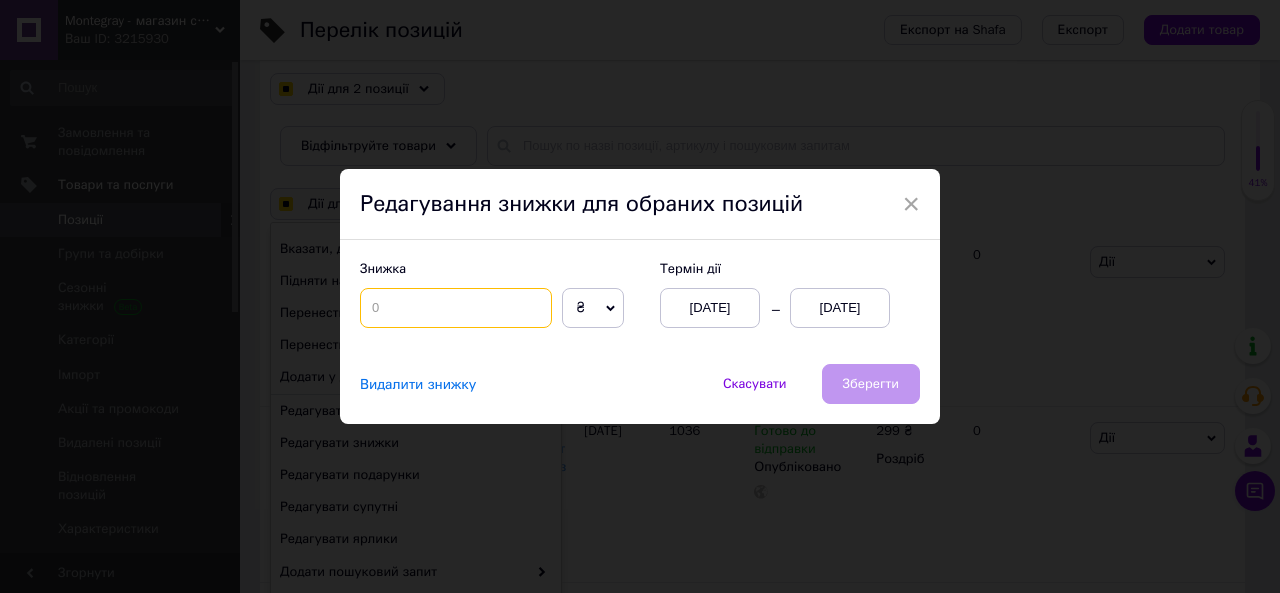 click at bounding box center [456, 308] 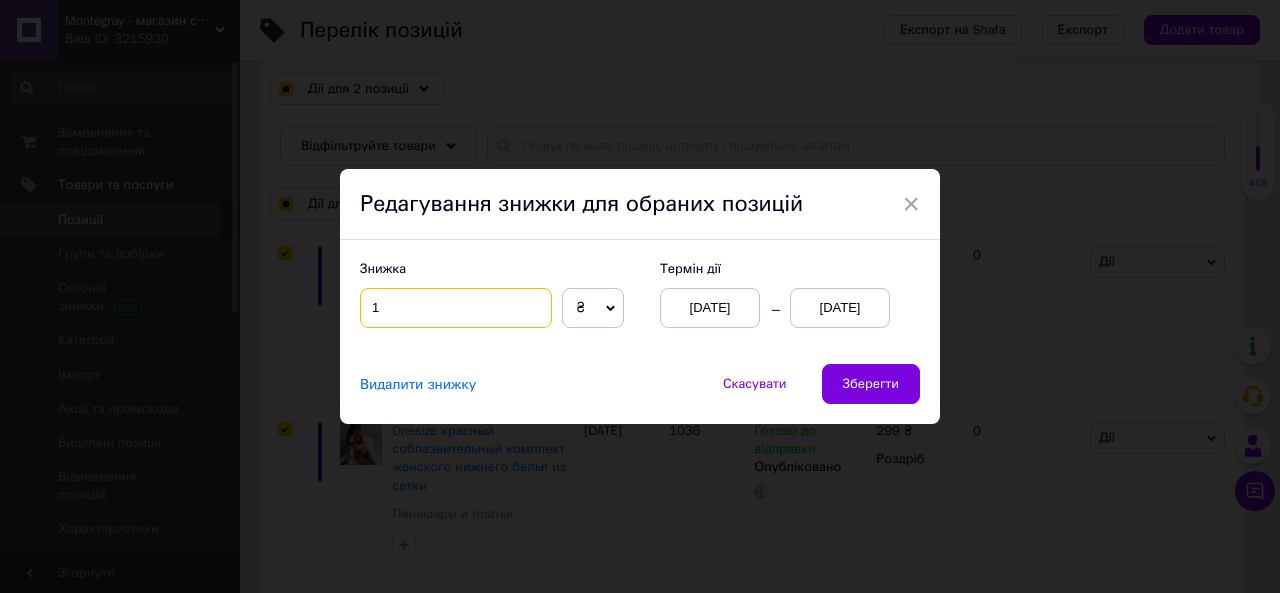 checkbox on "true" 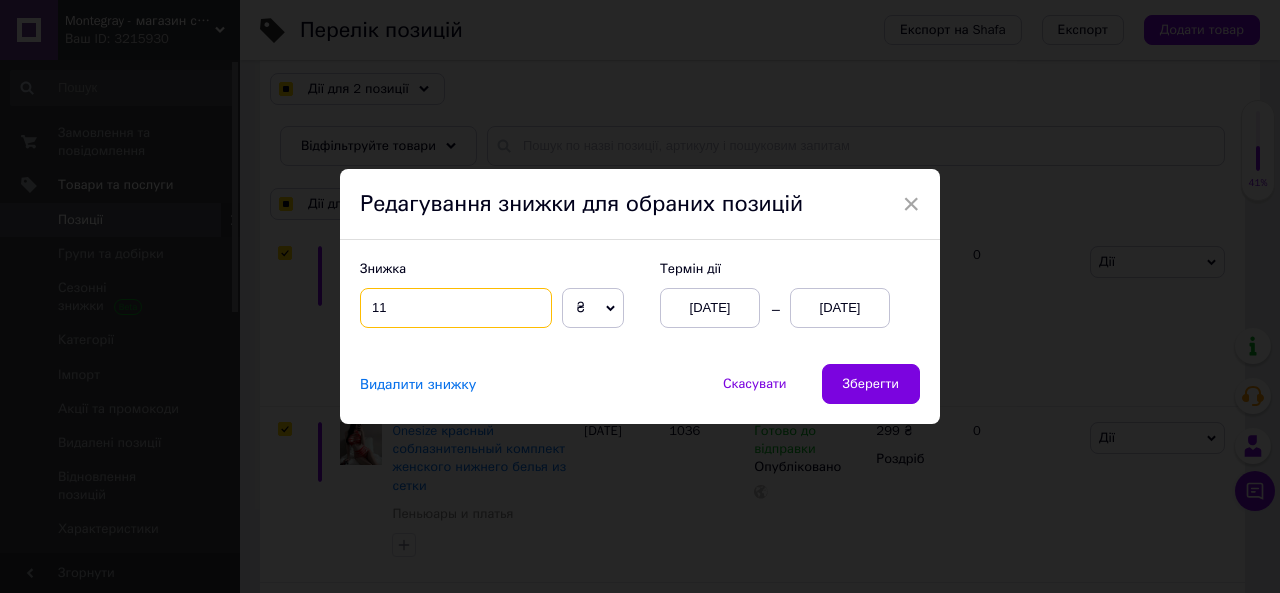 checkbox on "true" 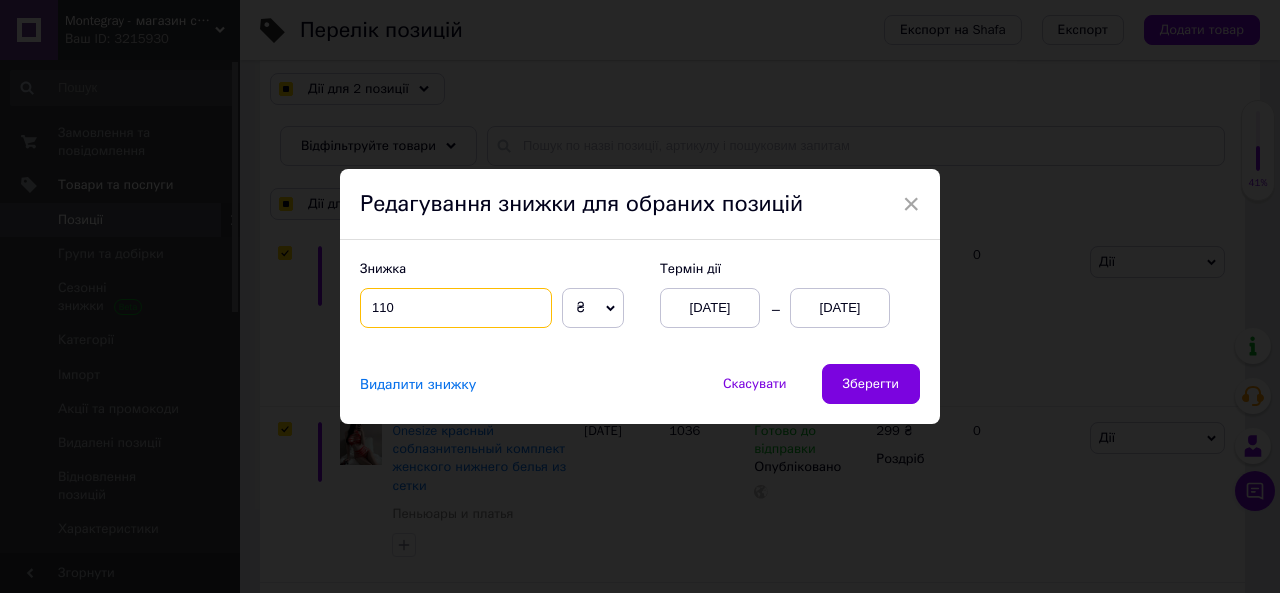 type on "110" 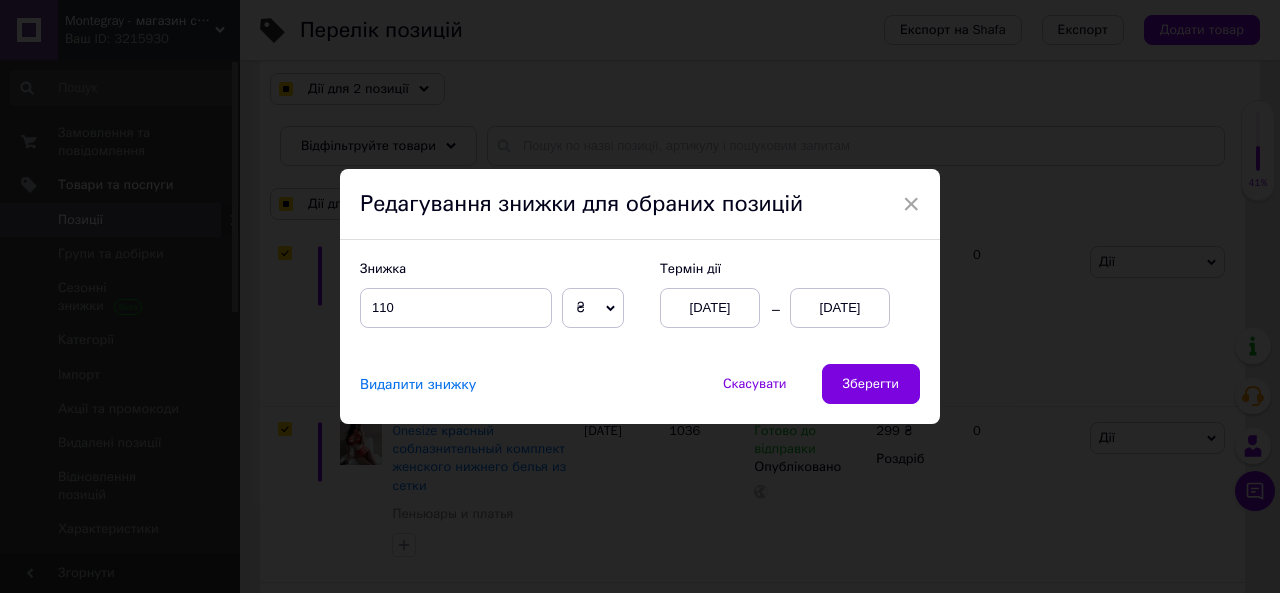 click on "13.07.2025" at bounding box center [840, 308] 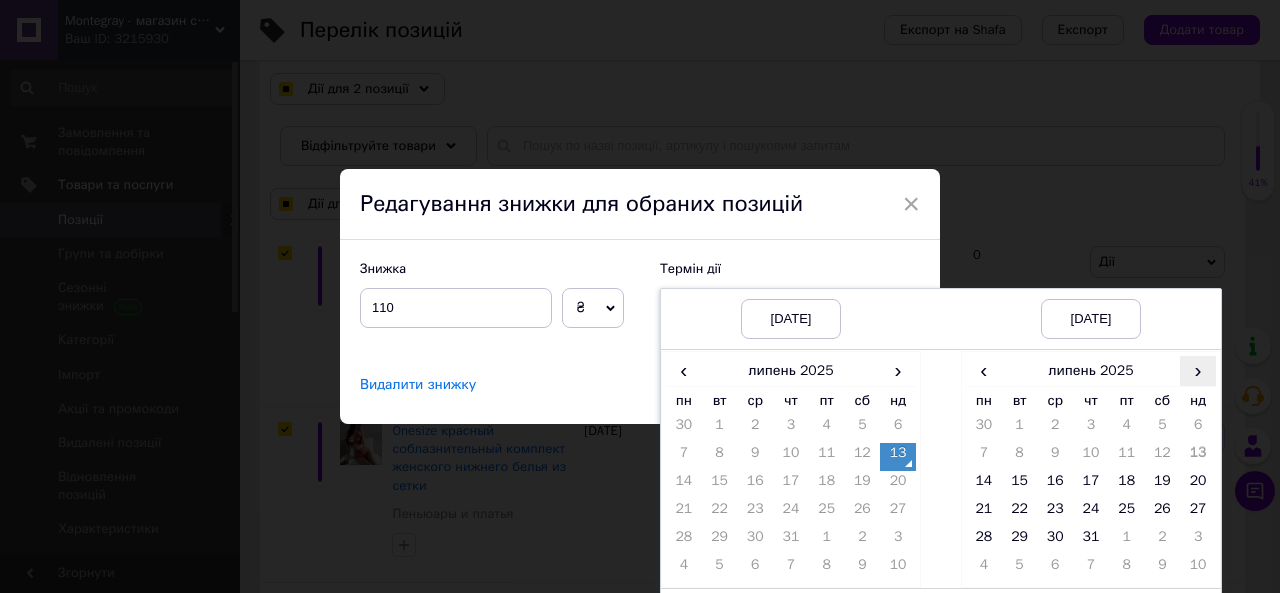 click on "›" at bounding box center [1198, 370] 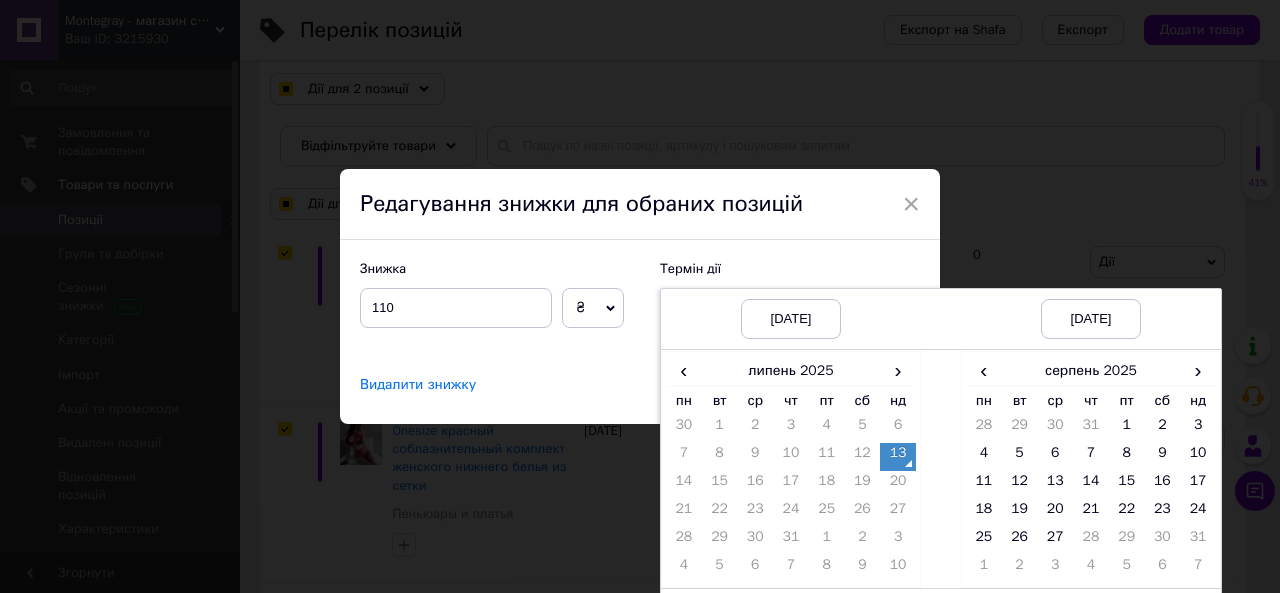 click on "27" at bounding box center [1055, 541] 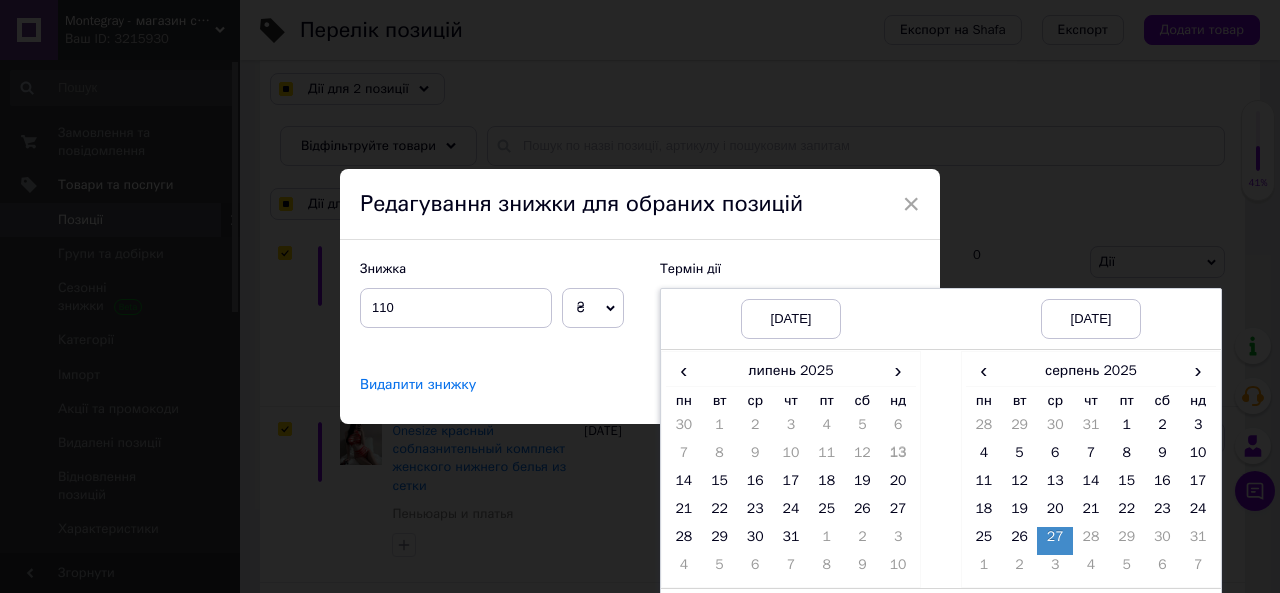 scroll, scrollTop: 53, scrollLeft: 0, axis: vertical 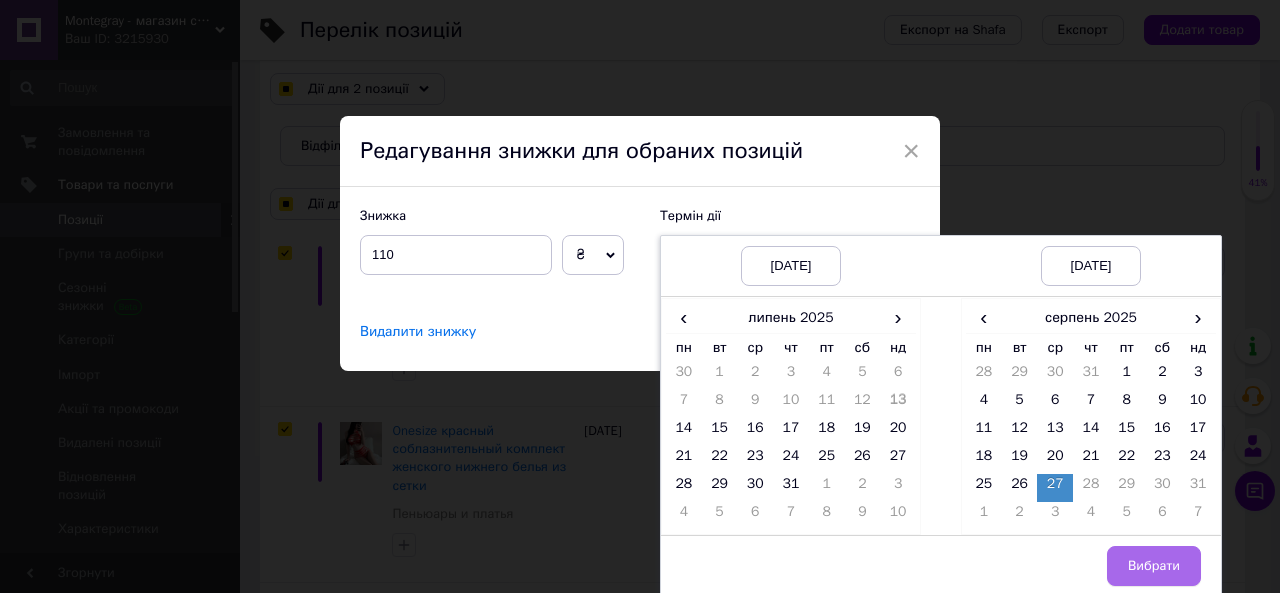 click on "Вибрати" at bounding box center [1154, 566] 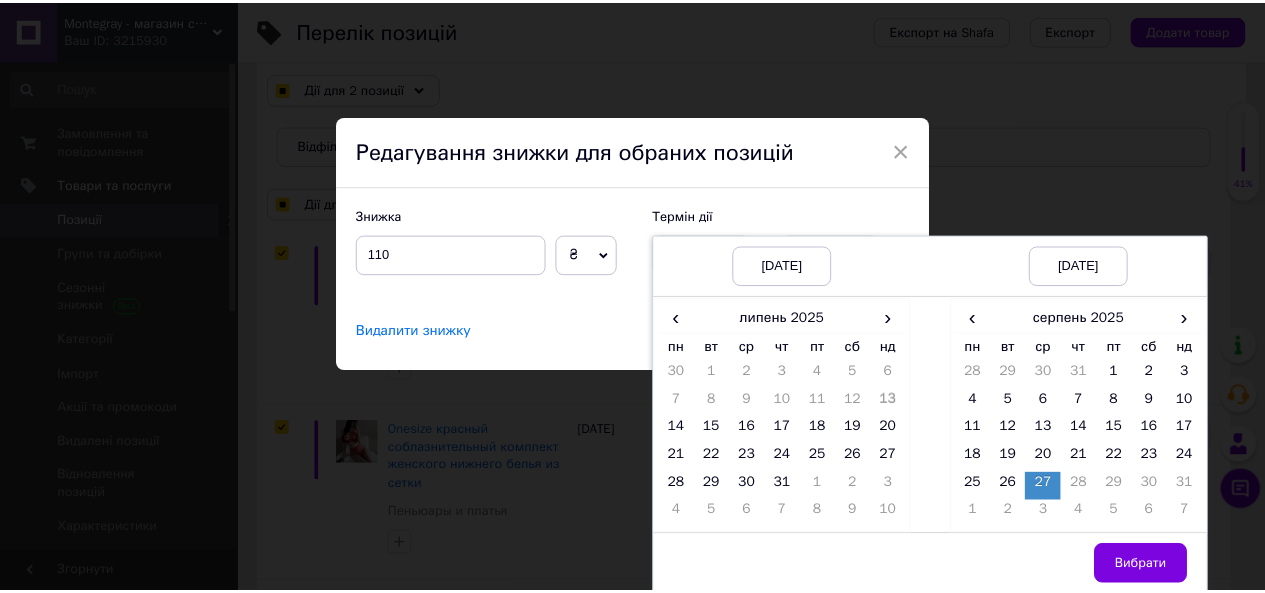 scroll, scrollTop: 0, scrollLeft: 0, axis: both 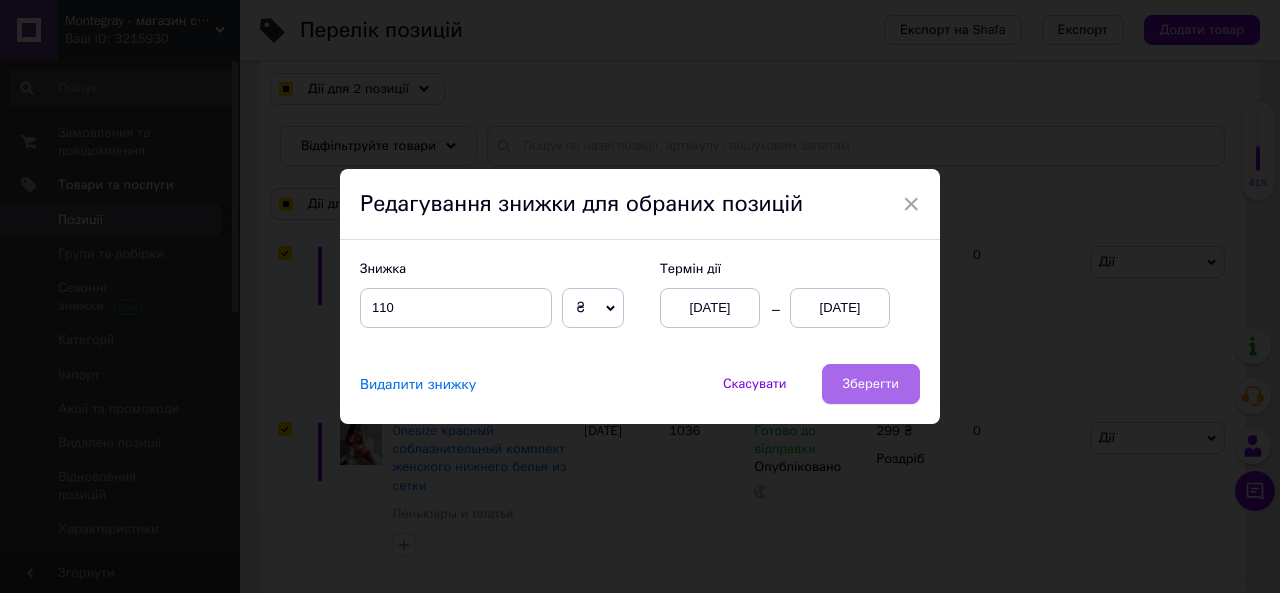 click on "Зберегти" at bounding box center [871, 384] 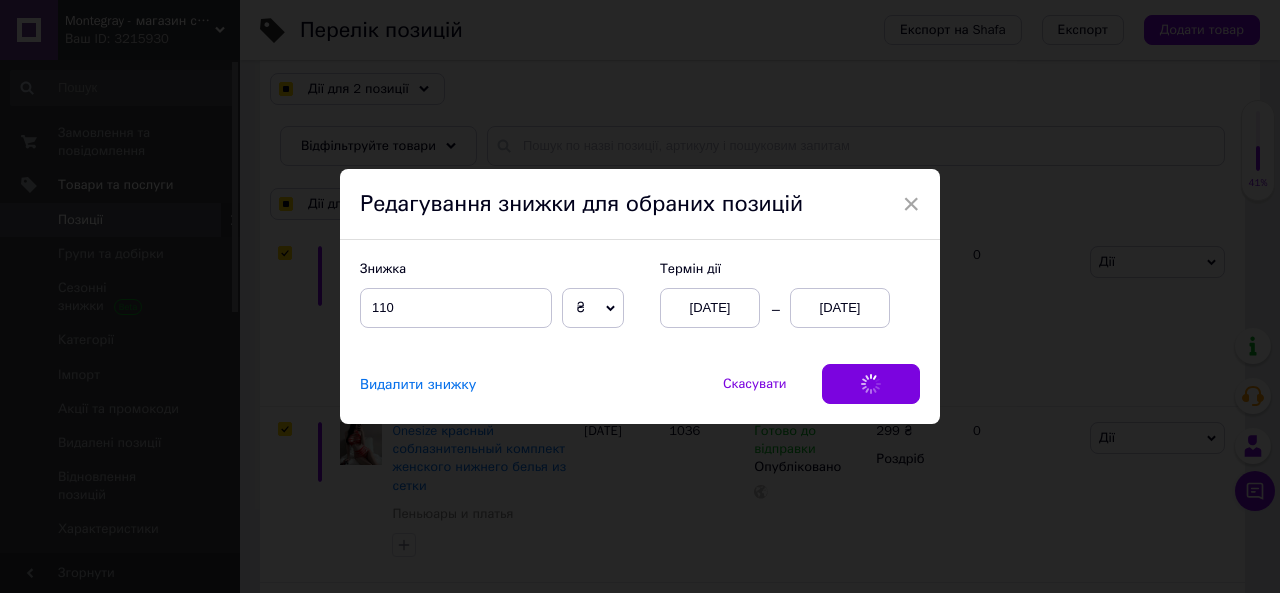 checkbox on "true" 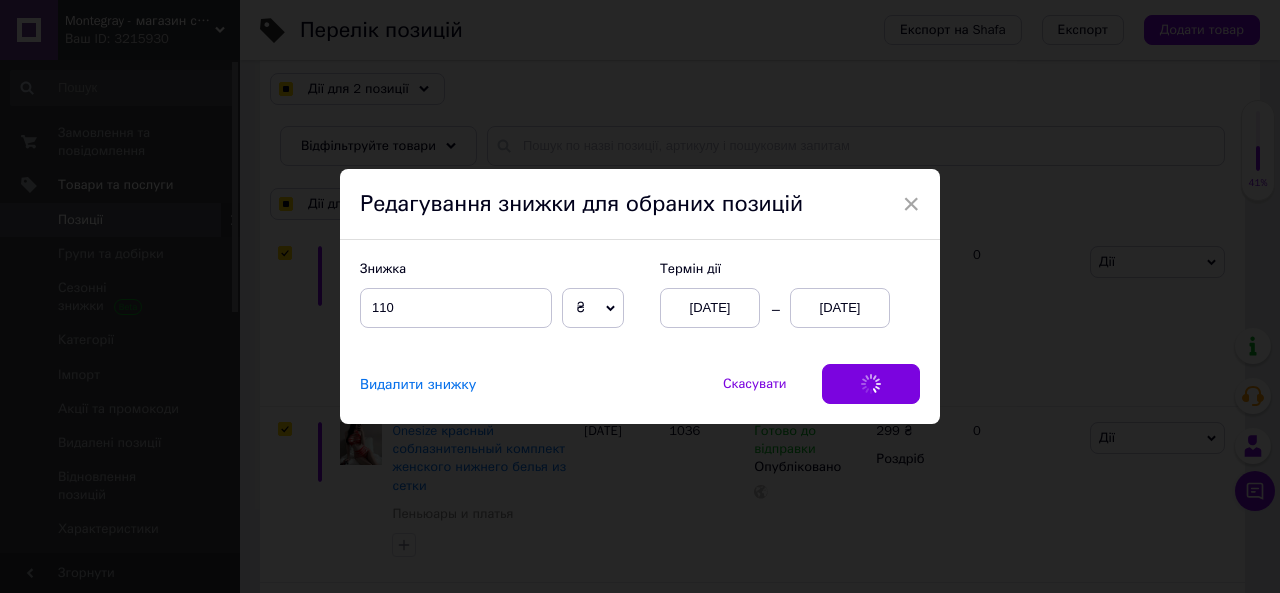 checkbox on "true" 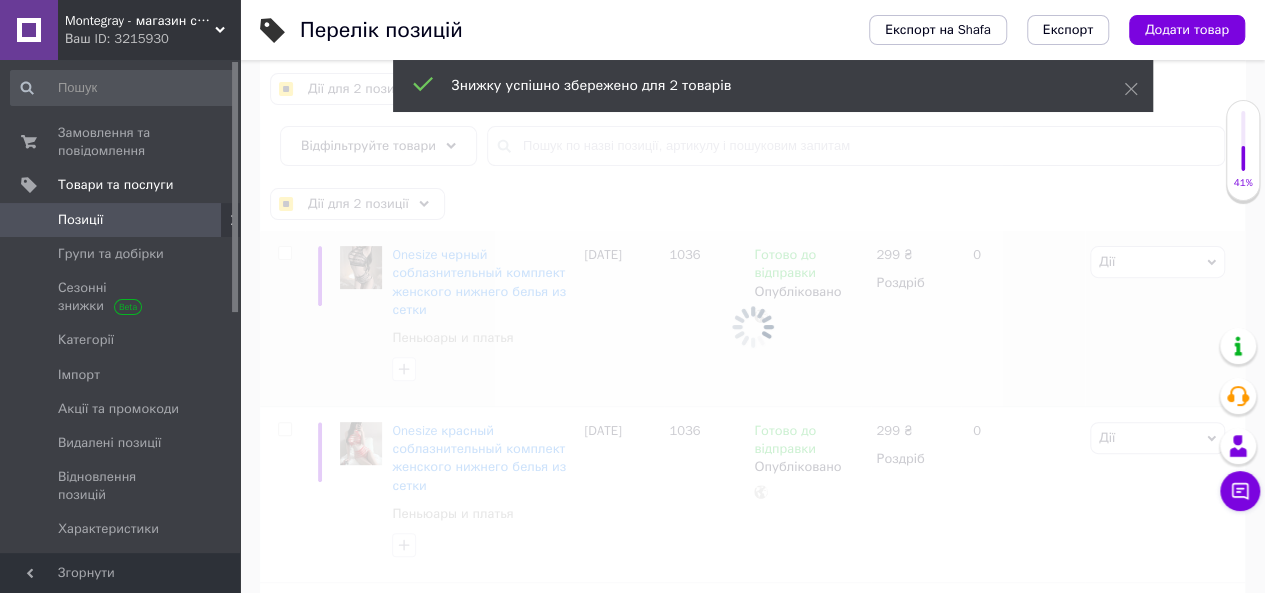 checkbox on "false" 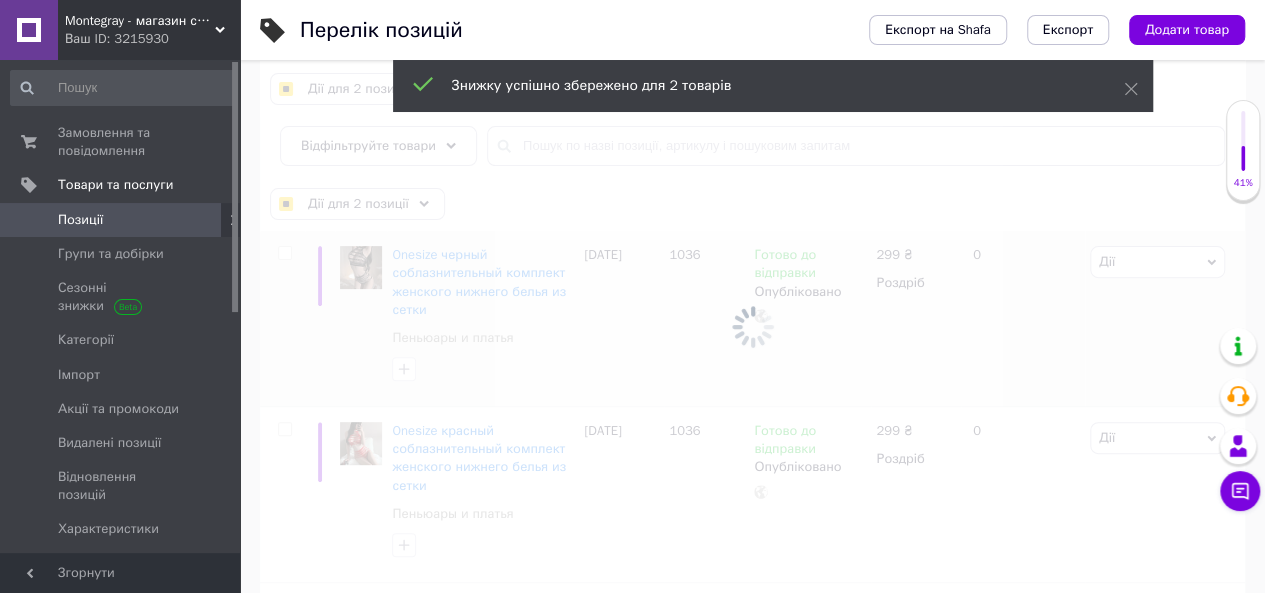 checkbox on "false" 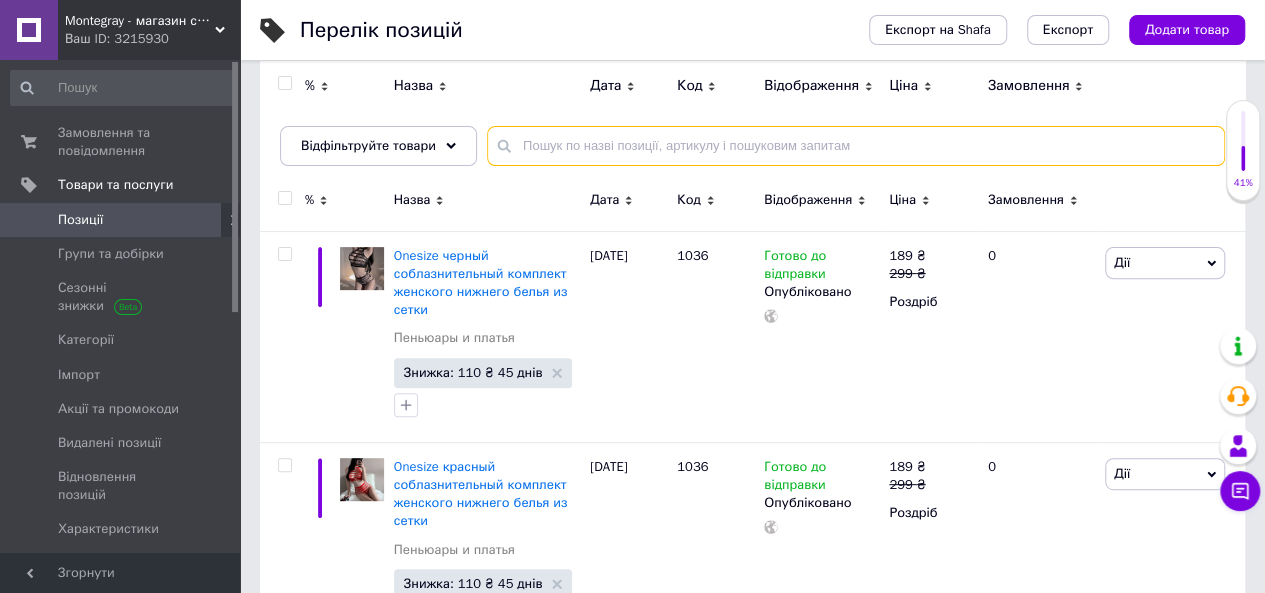 click at bounding box center [856, 146] 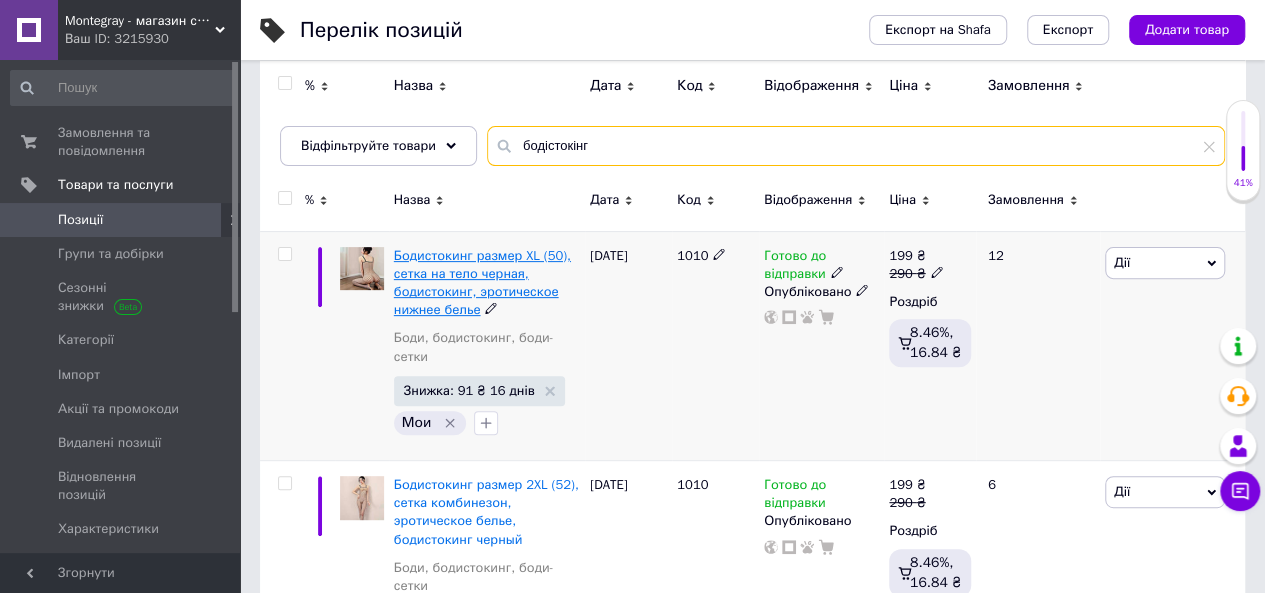 type on "бодістокінг" 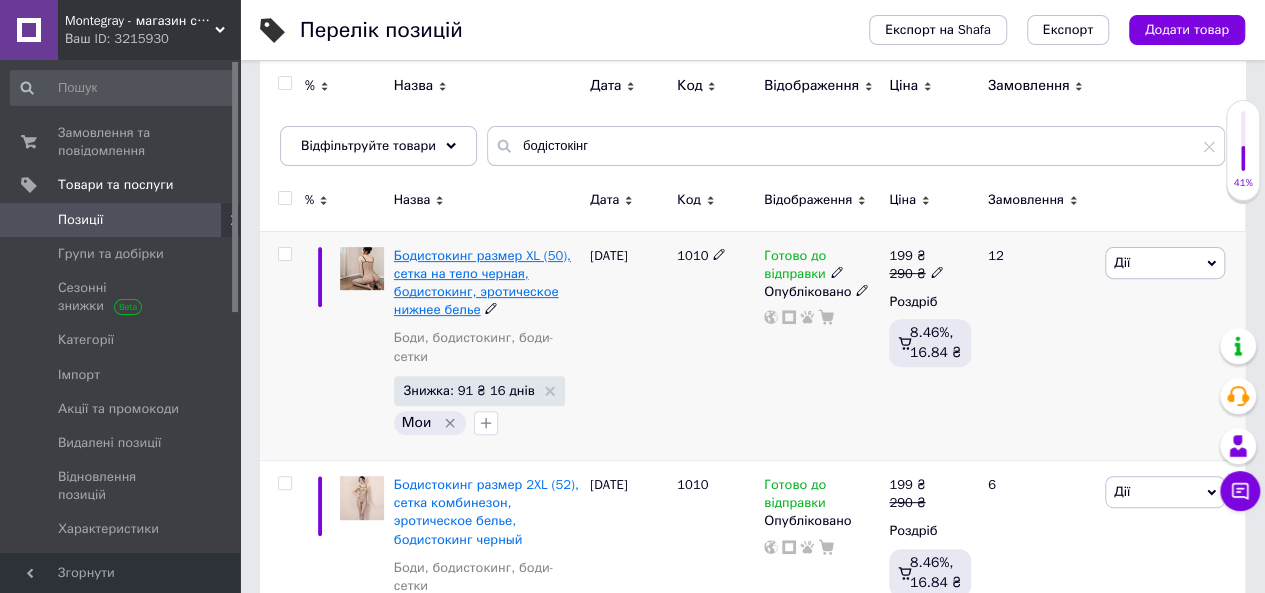click on "Бодистокинг размер XL (50), сетка на тело черная, бодистокинг, эротическое нижнее белье" at bounding box center (482, 283) 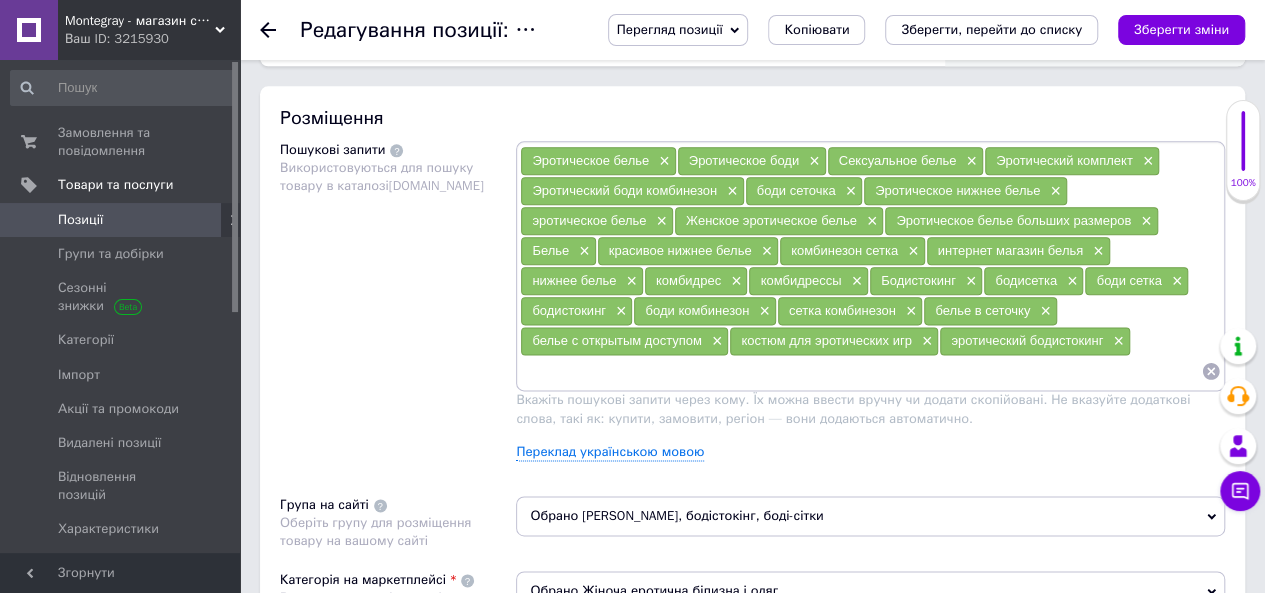scroll, scrollTop: 400, scrollLeft: 0, axis: vertical 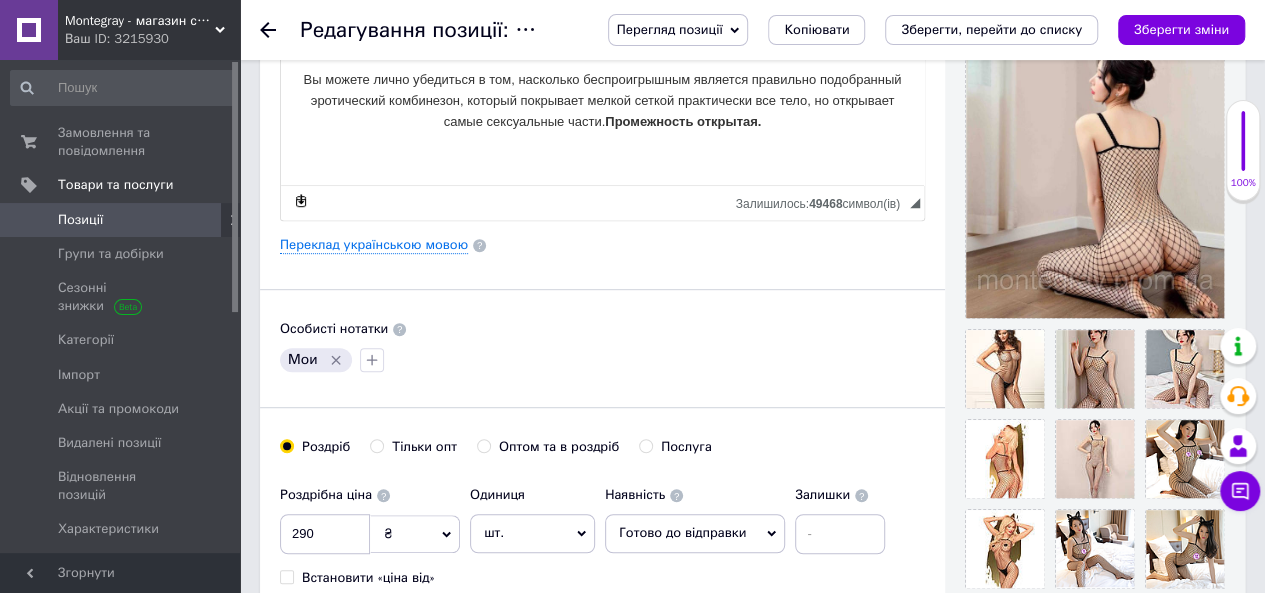 click on "Перегляд позиції Зберегти та переглянути на сайті Зберегти та переглянути на маркетплейсі Bigl.ua Копіювати Зберегти, перейти до списку Зберегти зміни" at bounding box center [906, 30] 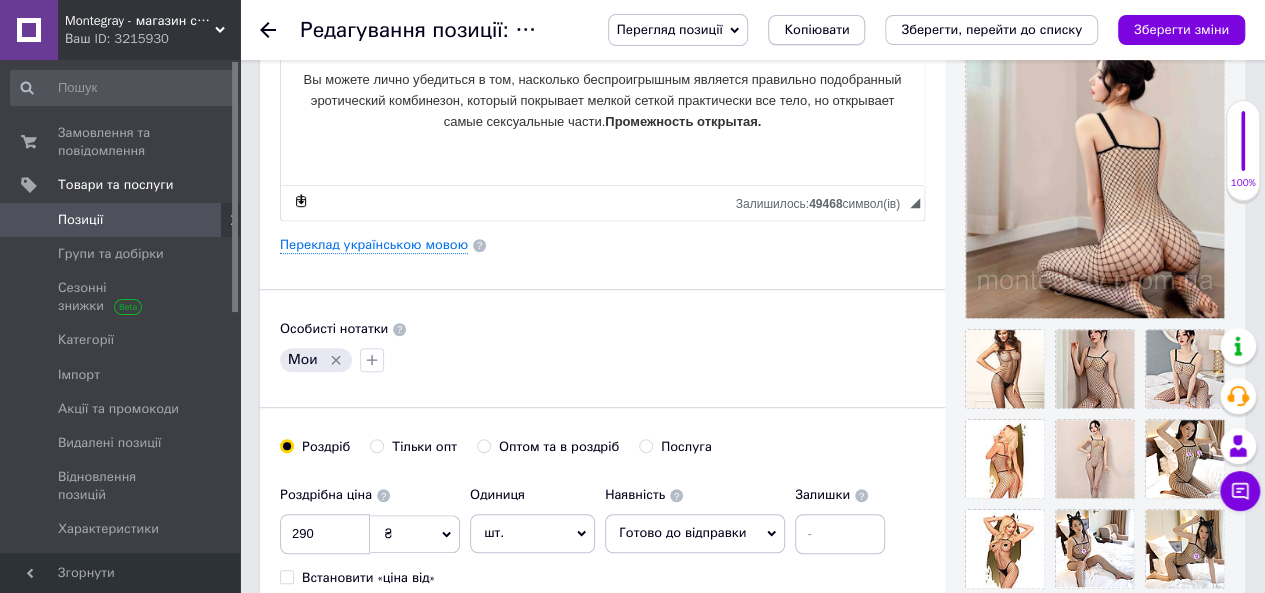 click on "Копіювати" at bounding box center [816, 30] 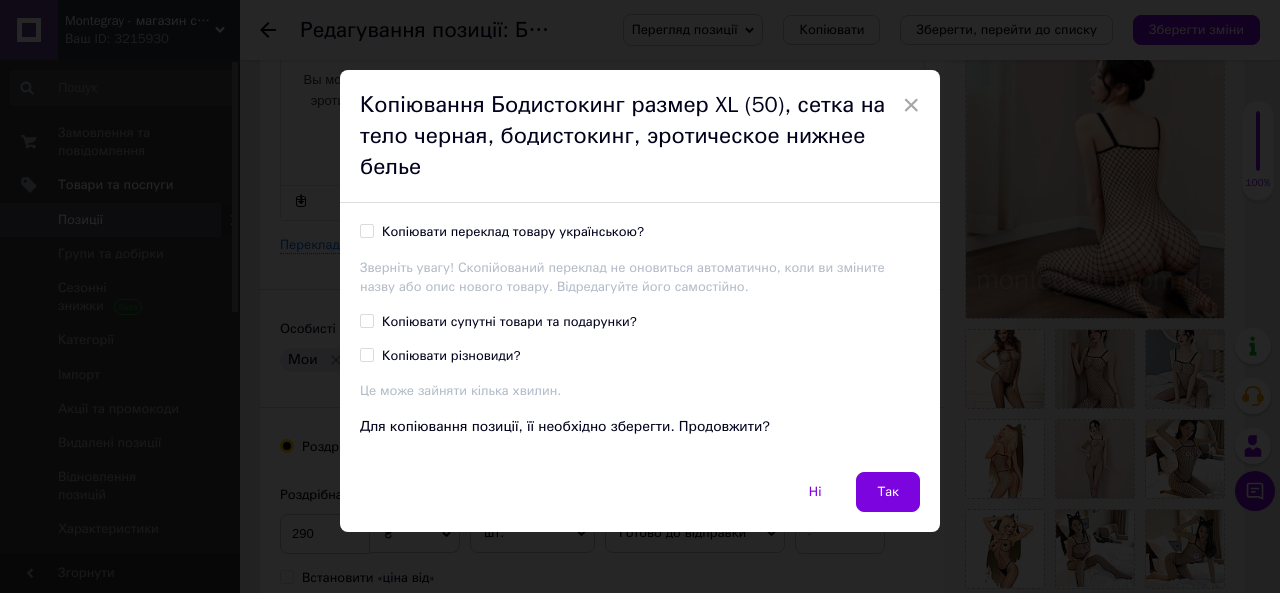 click on "Копіювати переклад товару українською?" at bounding box center [513, 232] 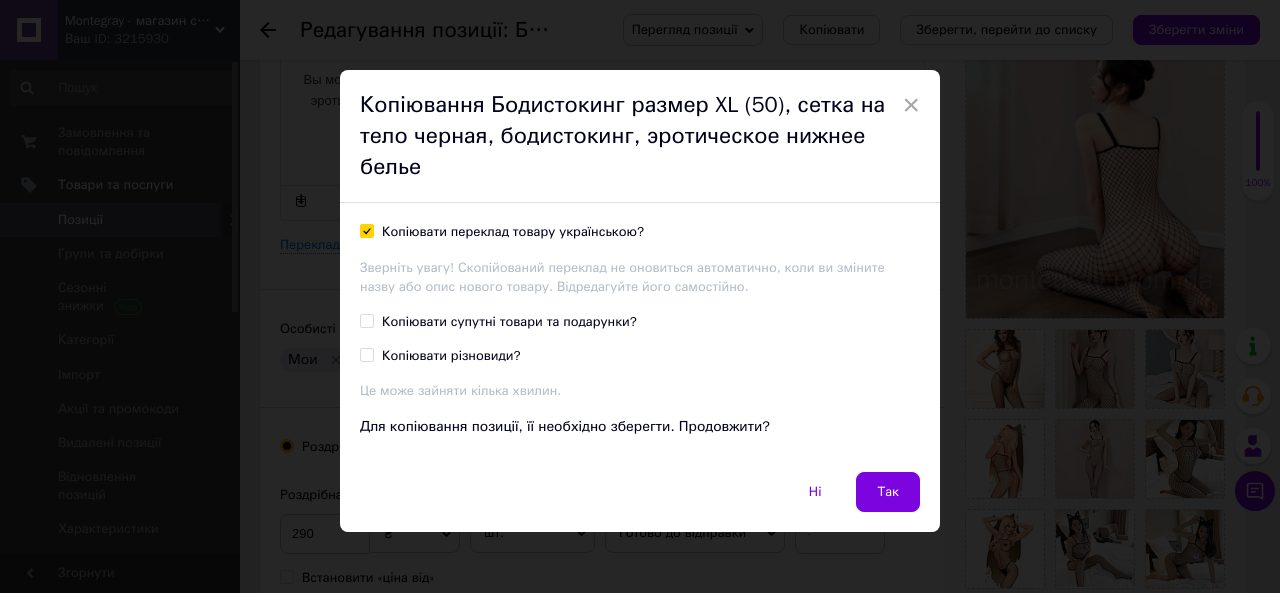 checkbox on "true" 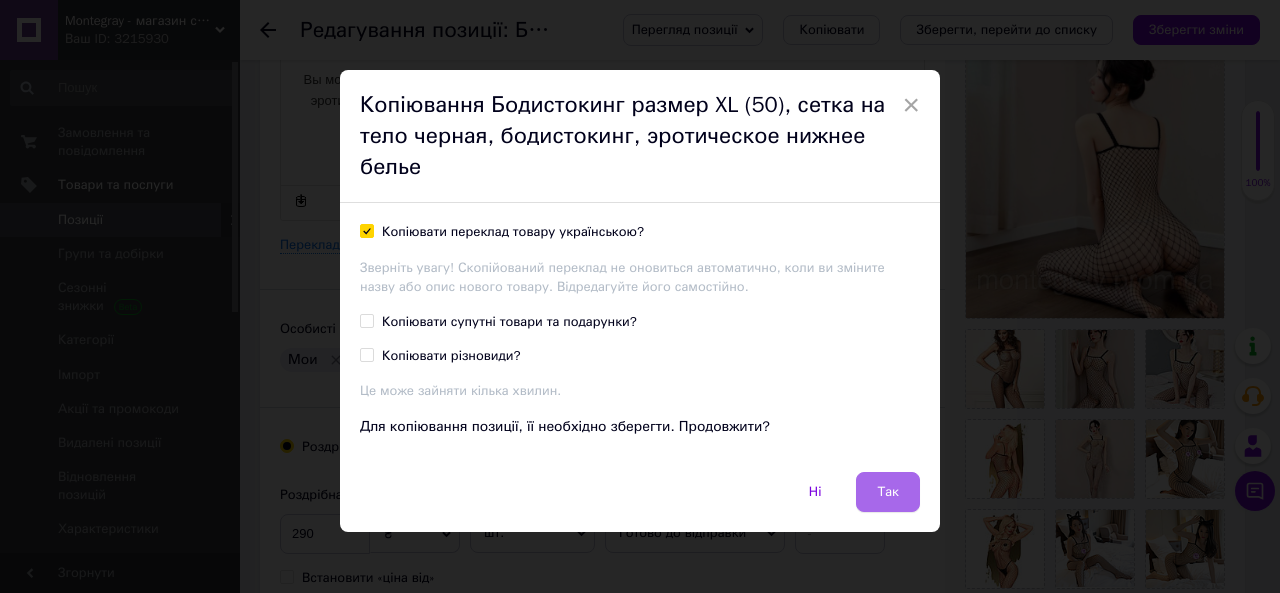 click on "Так" at bounding box center [888, 492] 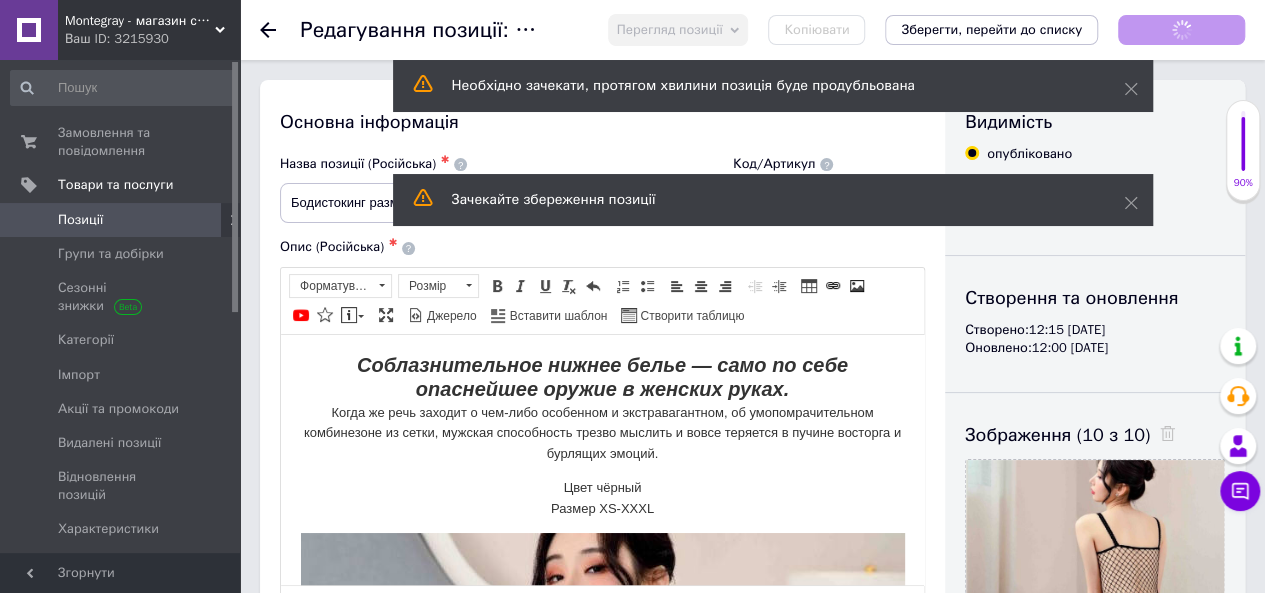 scroll, scrollTop: 0, scrollLeft: 0, axis: both 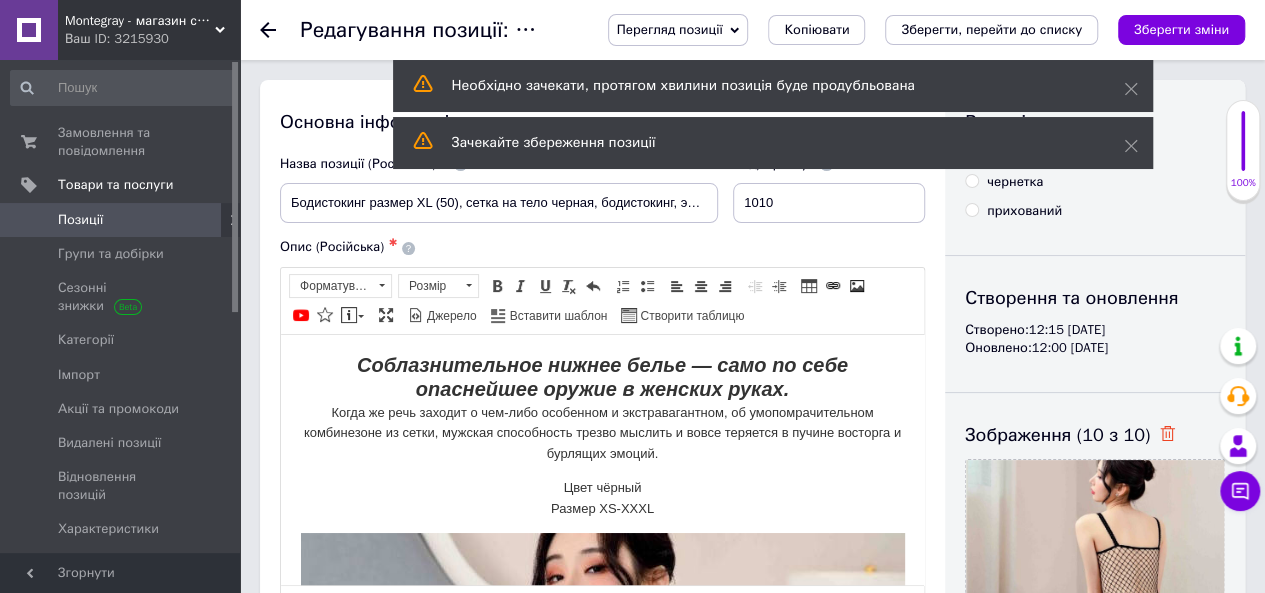 click 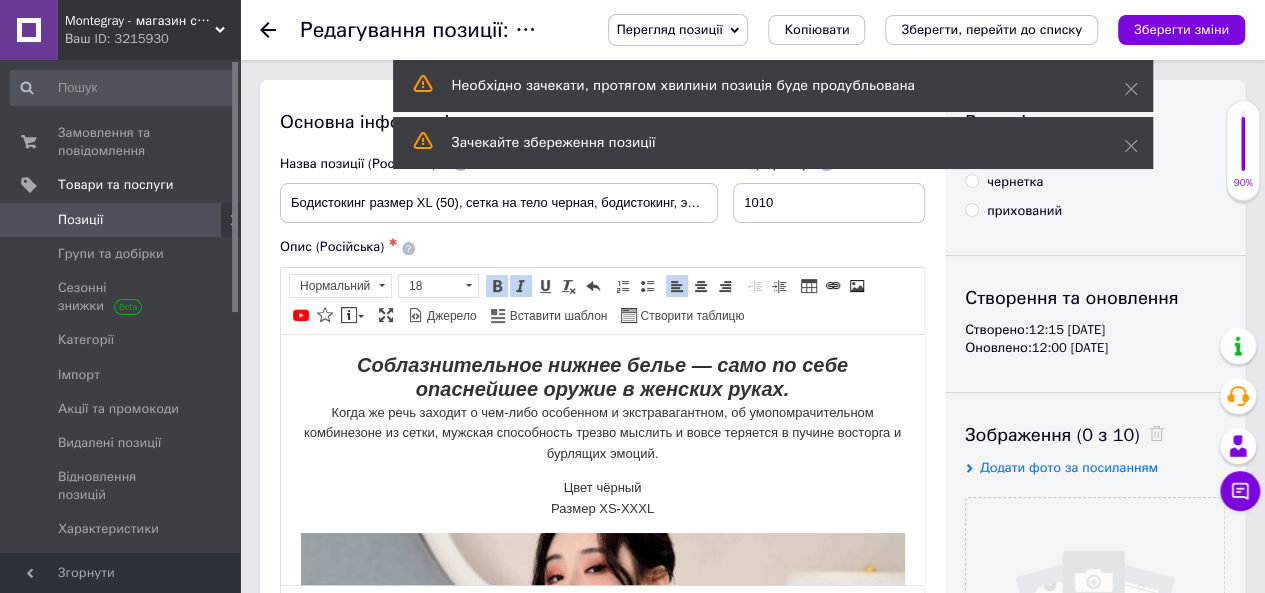 click on "Соблазнительное нижнее белье — само по себе опаснейшее оружие в женских руках." at bounding box center (602, 376) 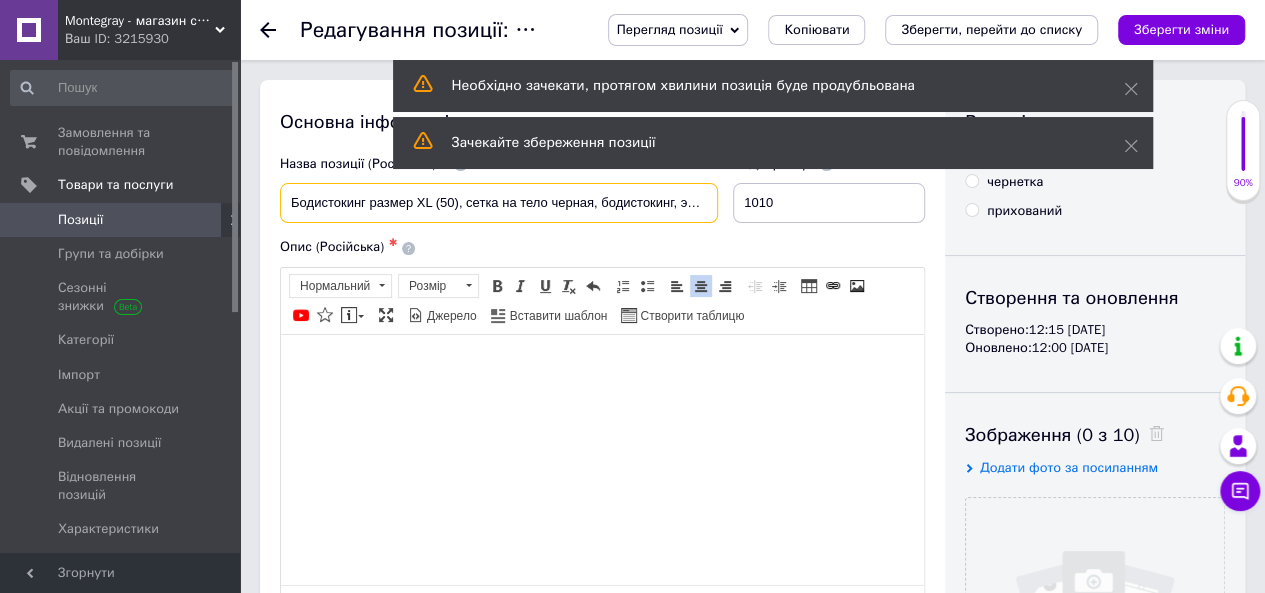 click on "Бодистокинг размер XL (50), сетка на тело черная, бодистокинг, эротическое нижнее белье" at bounding box center [499, 203] 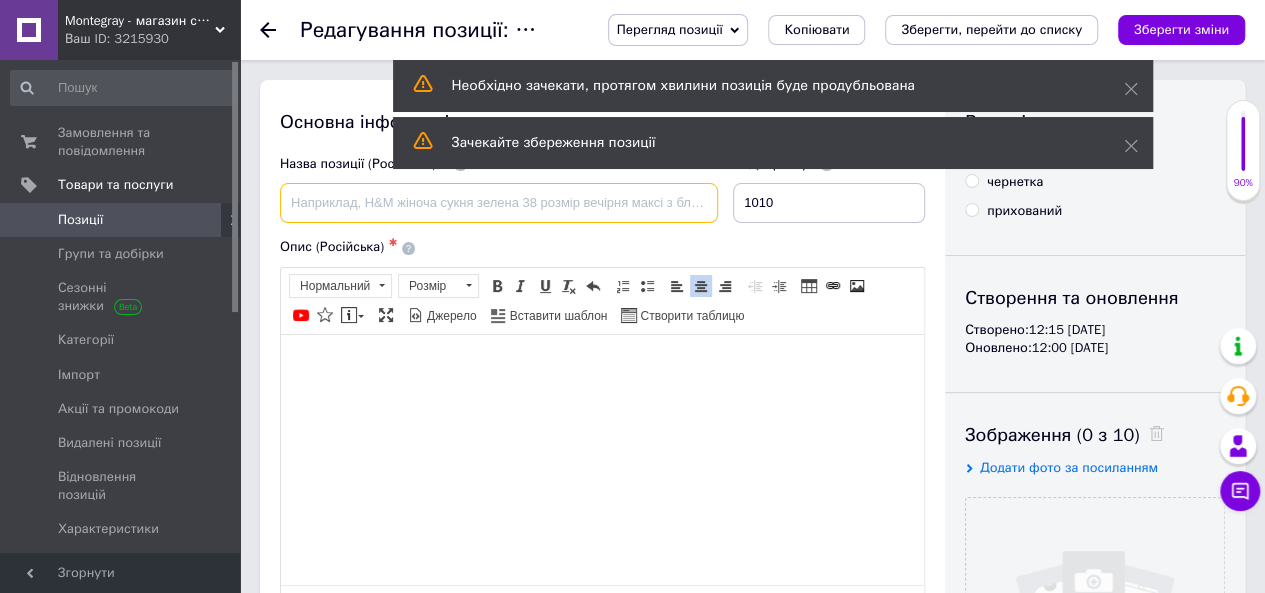 type 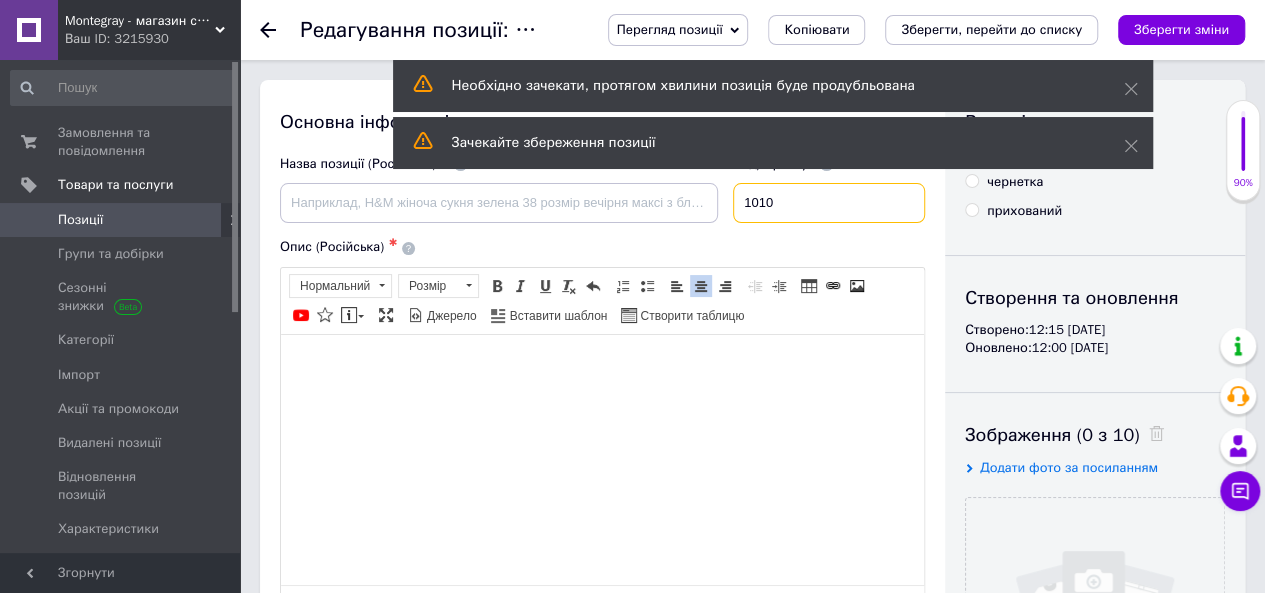 click on "1010" at bounding box center [829, 203] 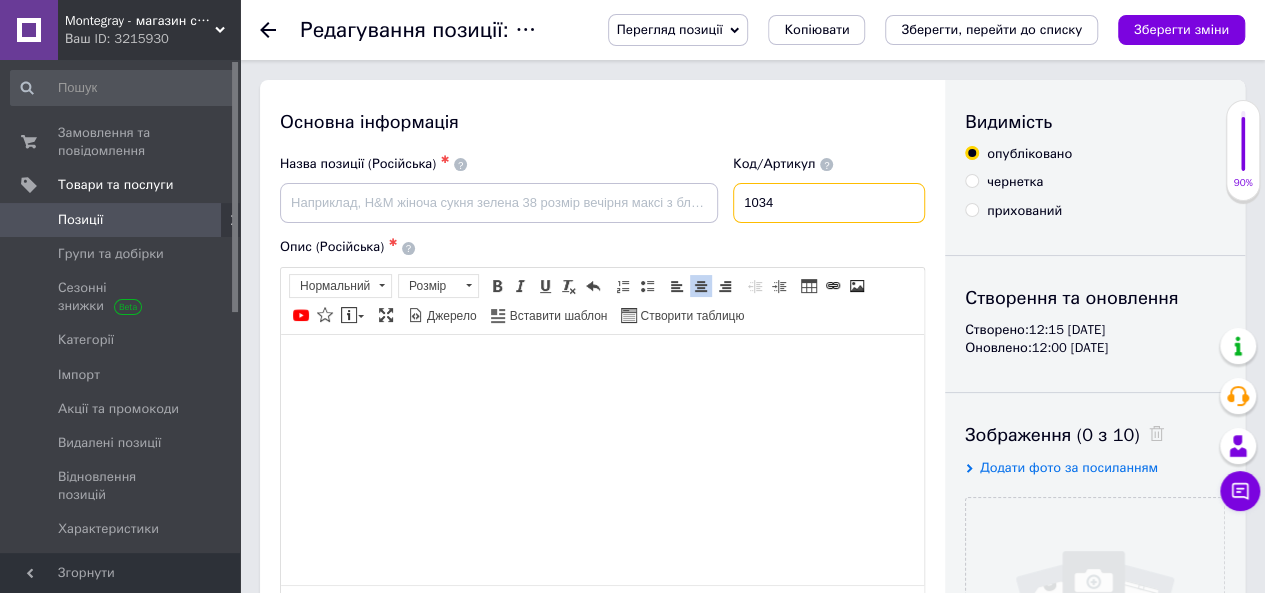 type on "1034" 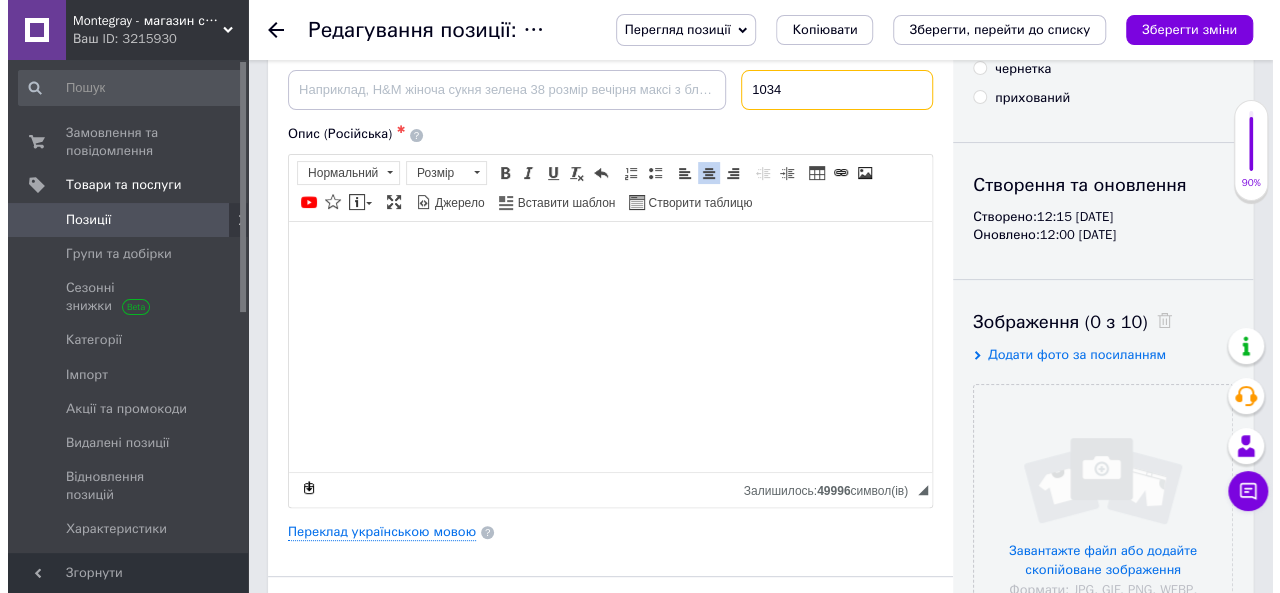 scroll, scrollTop: 300, scrollLeft: 0, axis: vertical 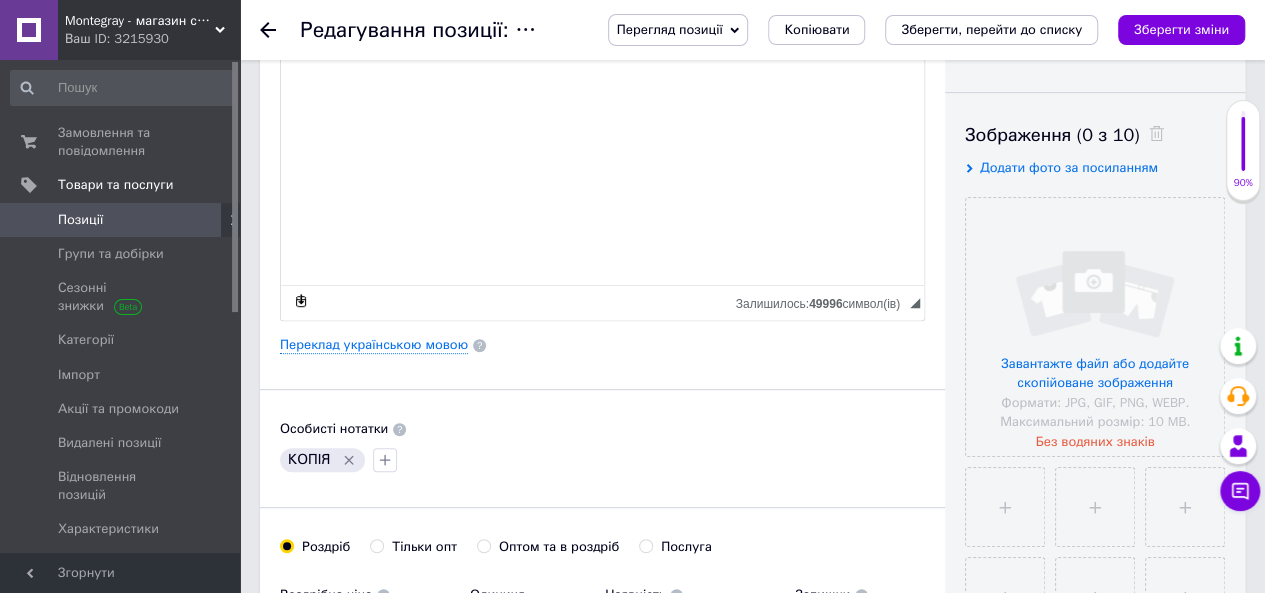click 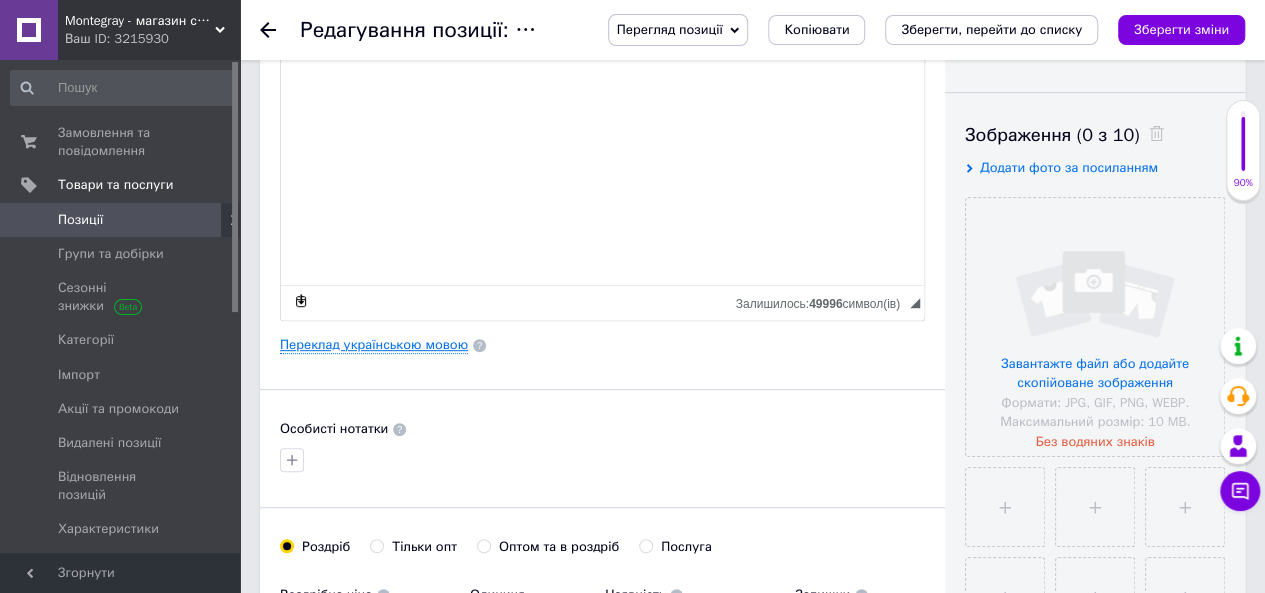 click on "Переклад українською мовою" at bounding box center [374, 345] 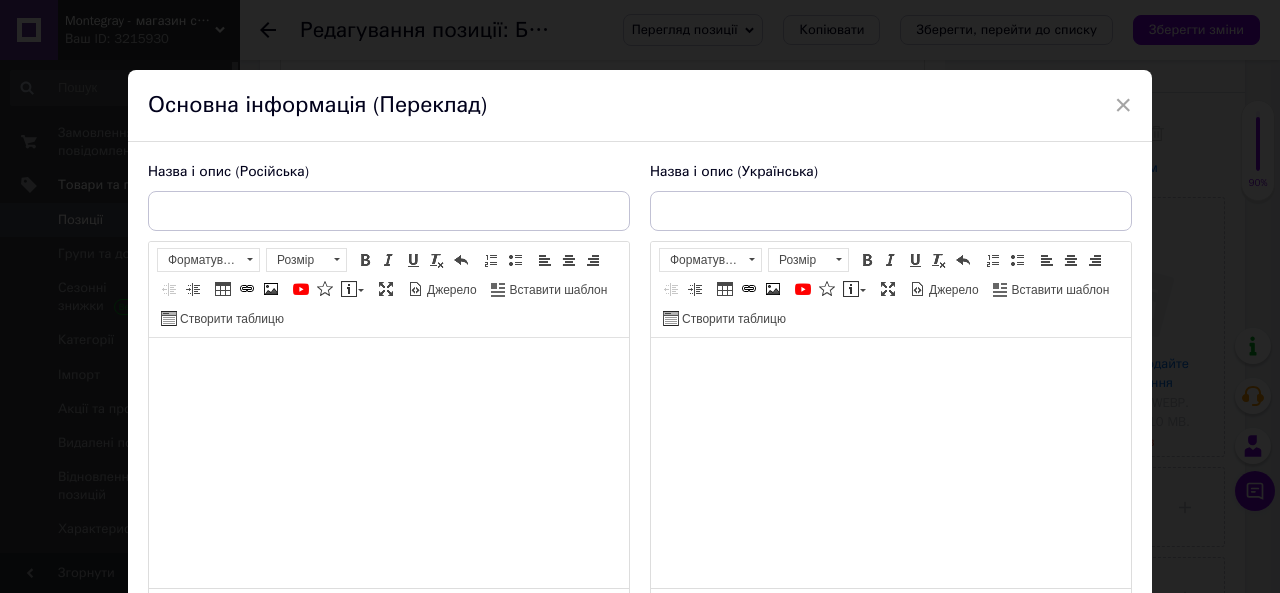 scroll, scrollTop: 0, scrollLeft: 0, axis: both 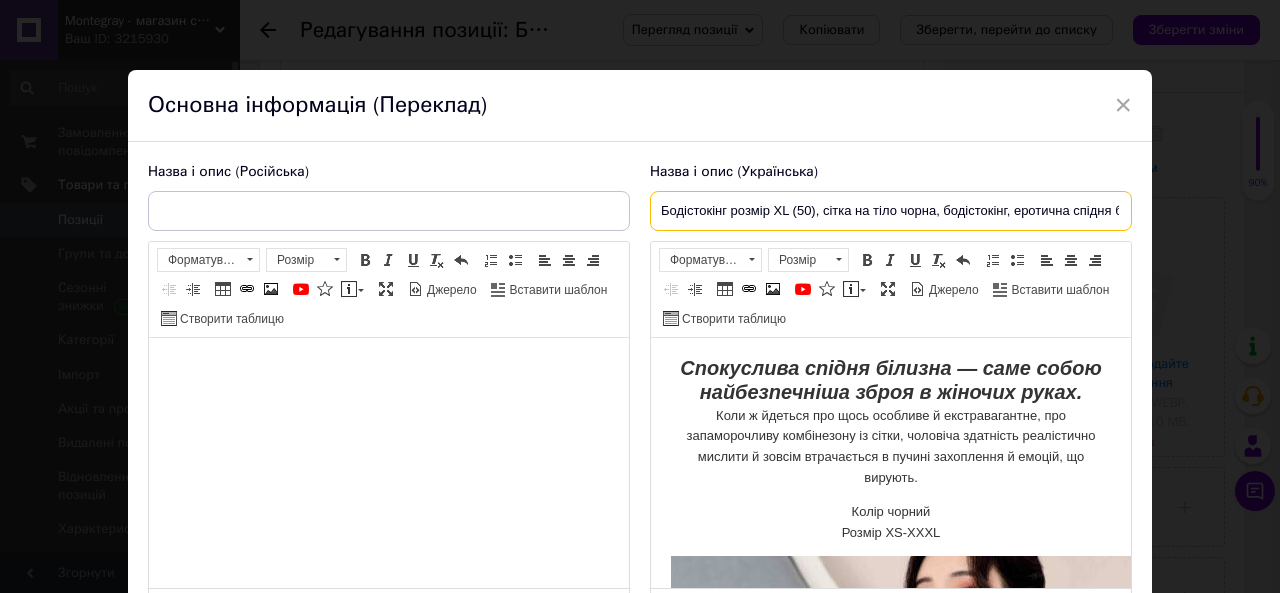 click on "Бодістокінг розмір XL (50), сітка на тіло чорна, бодістокінг, еротична спідня білизна" at bounding box center (891, 211) 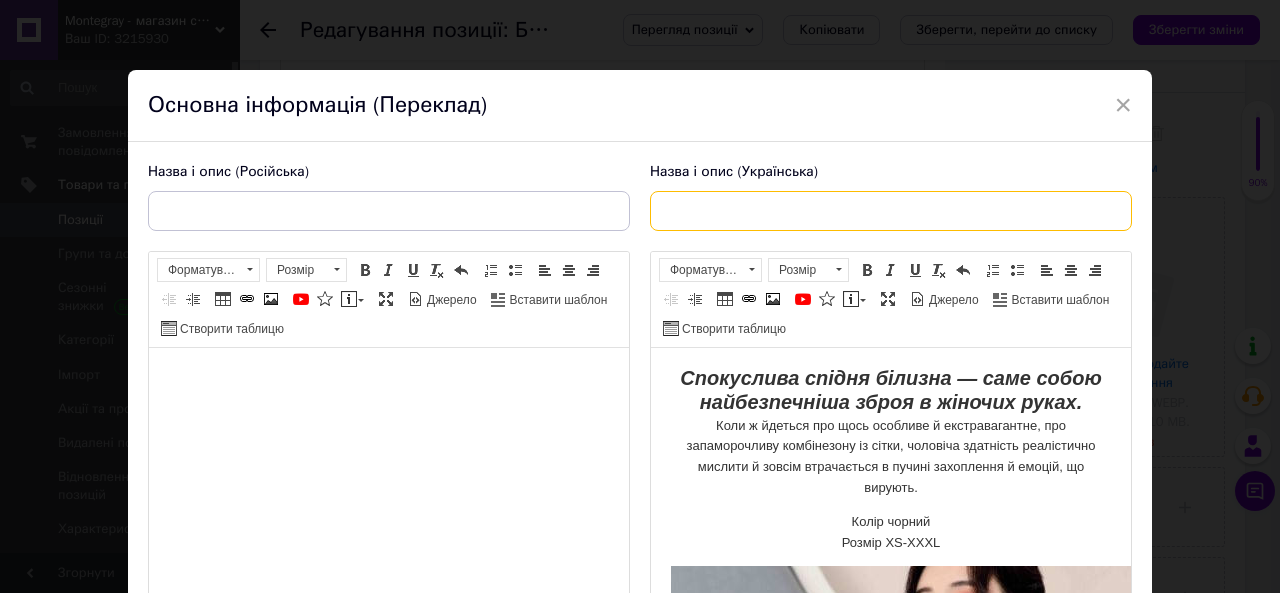 type 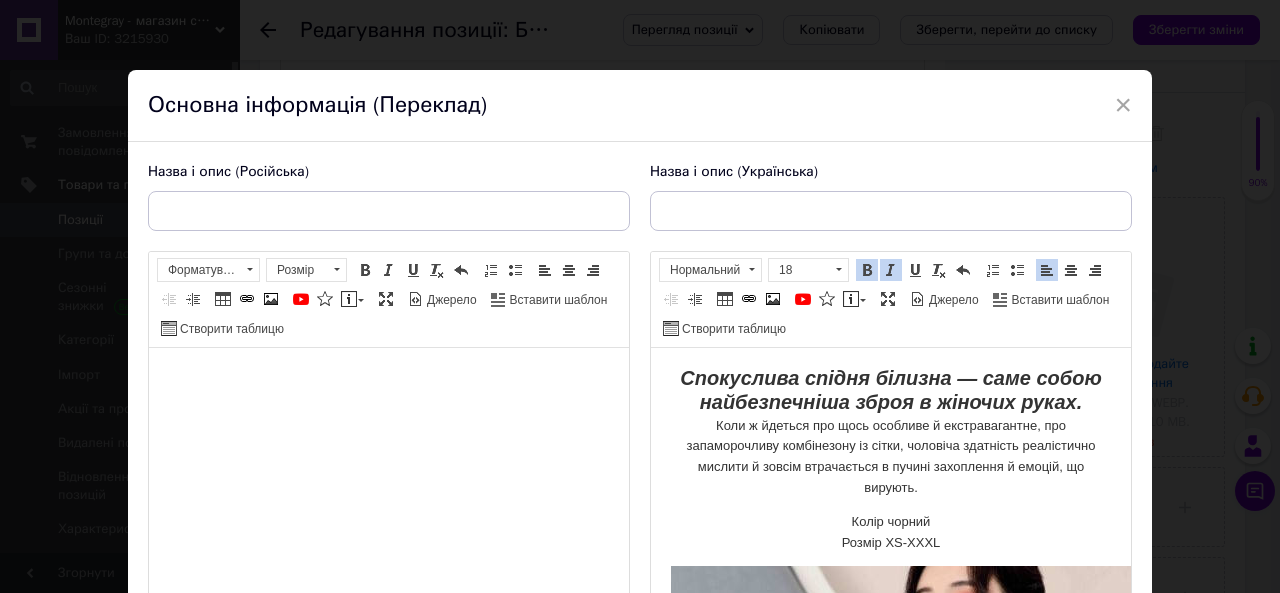 click on "Спокуслива спідня білизна — саме собою найбезпечніша зброя в жіночих руках.  Коли ж йдеться про щось особливе й екстравагантне, про запаморочливу комбінезону із сітки, чоловіча здатність реалістично мислити й зовсім втрачається в пучині захоплення й емоцій, що вирують." at bounding box center (891, 433) 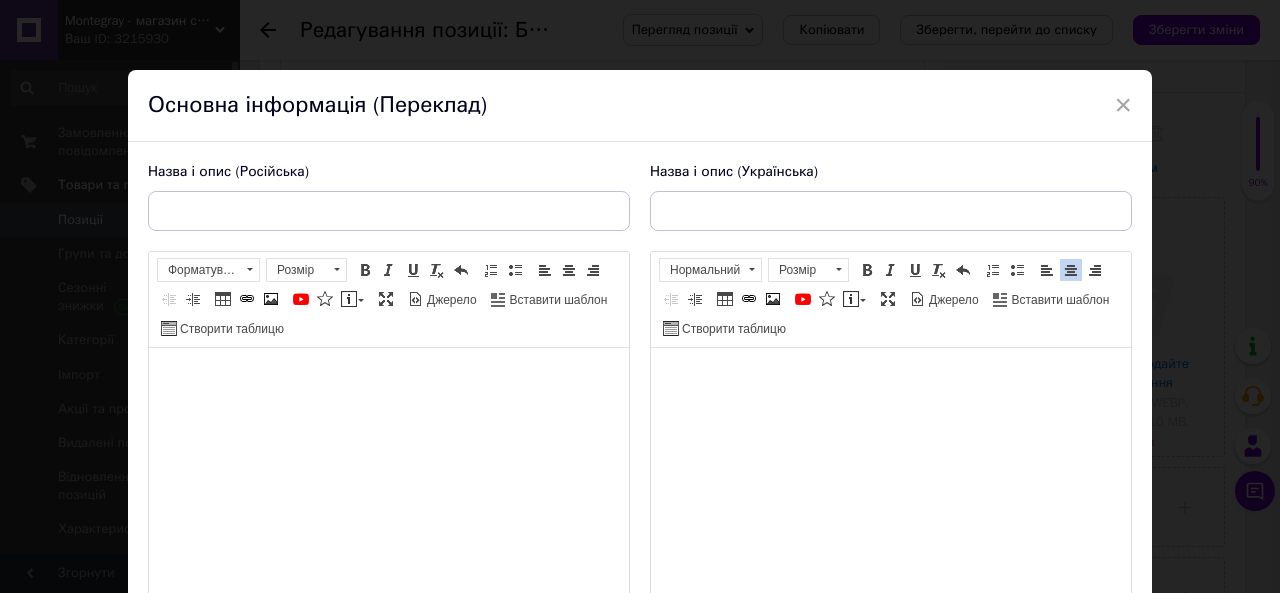 scroll, scrollTop: 201, scrollLeft: 0, axis: vertical 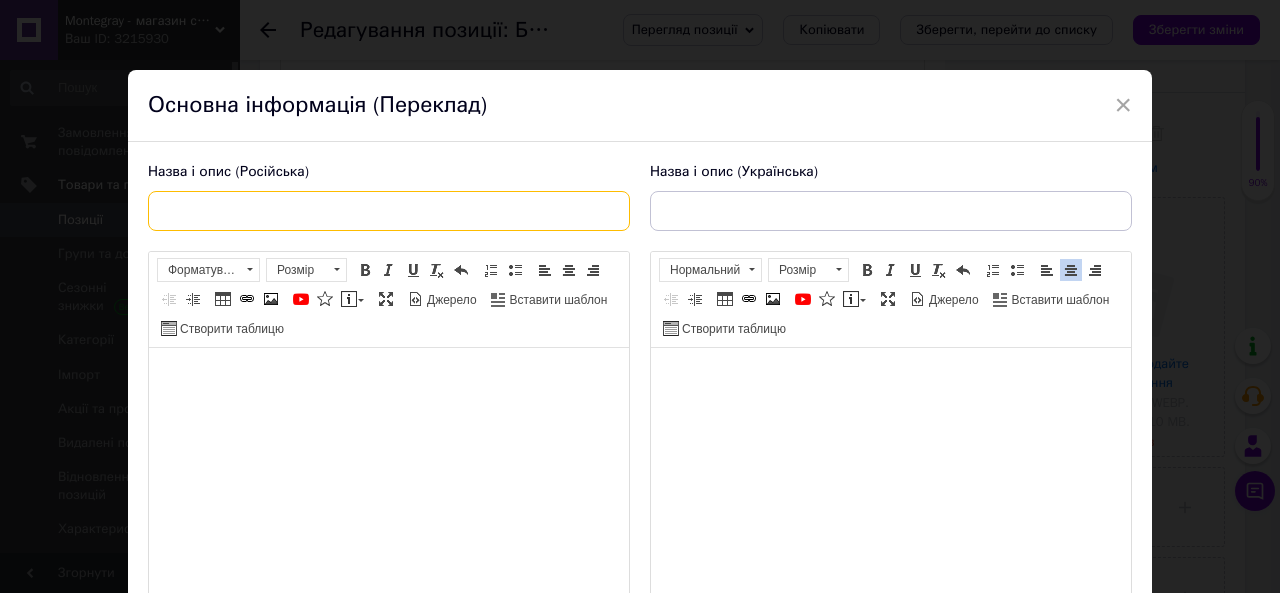 click at bounding box center (389, 211) 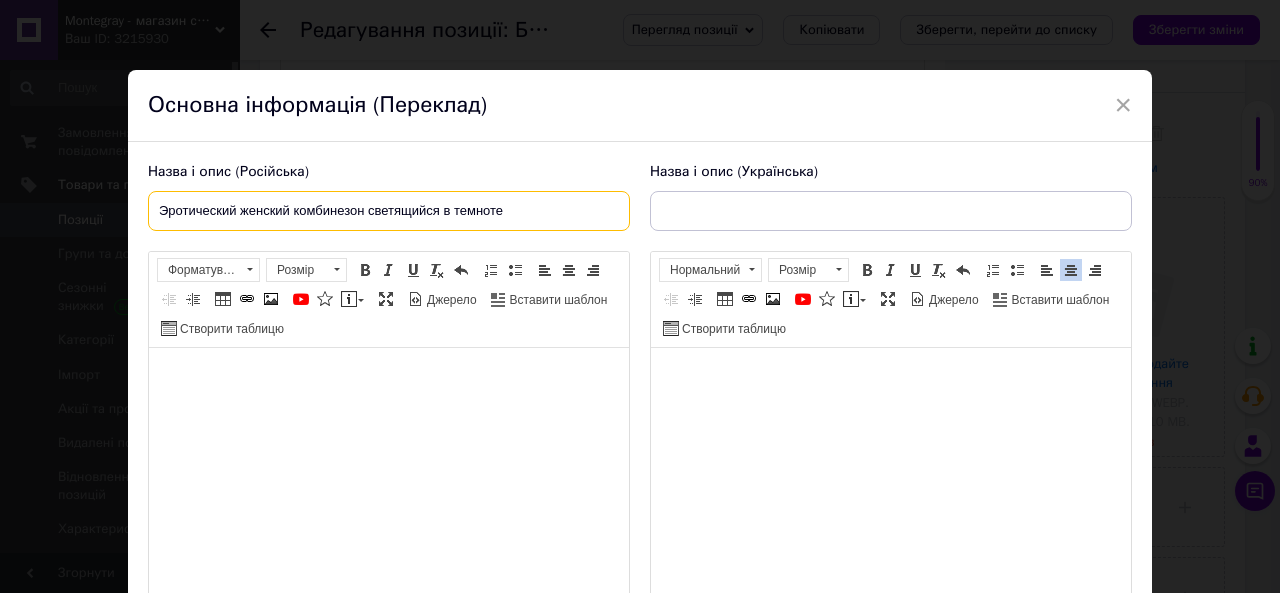 click on "Эротический женский комбинезон светящийся в темноте" at bounding box center (389, 211) 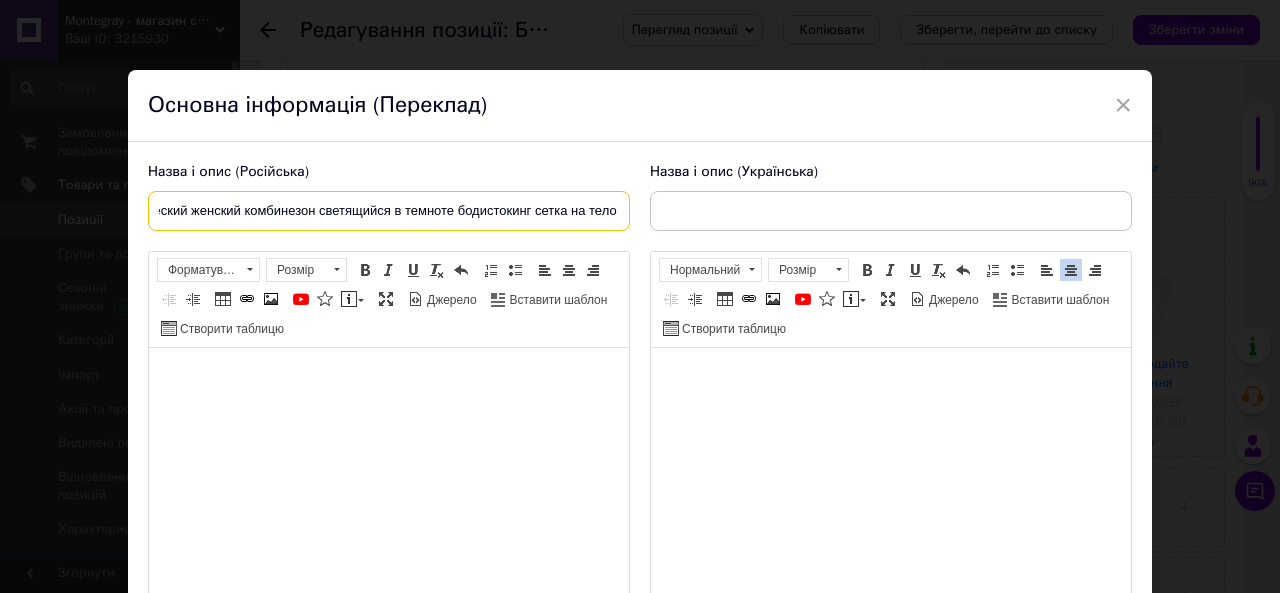 scroll, scrollTop: 0, scrollLeft: 0, axis: both 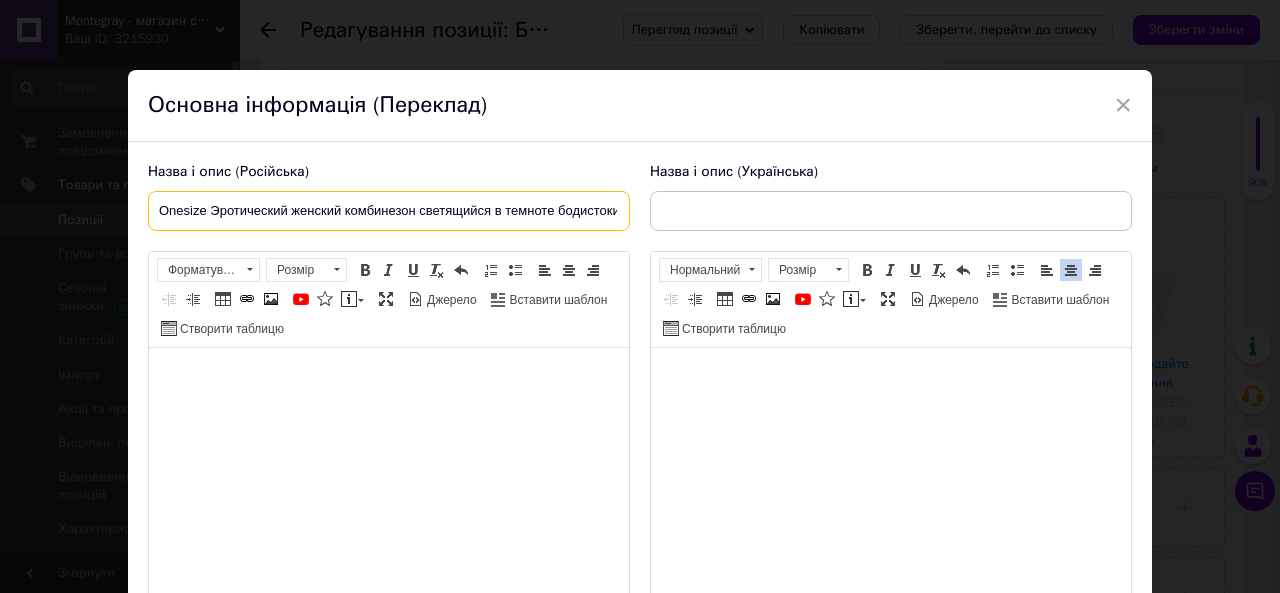 type on "Onesize Эротический женский комбинезон светящийся в темноте бодистокинг сетка на тело" 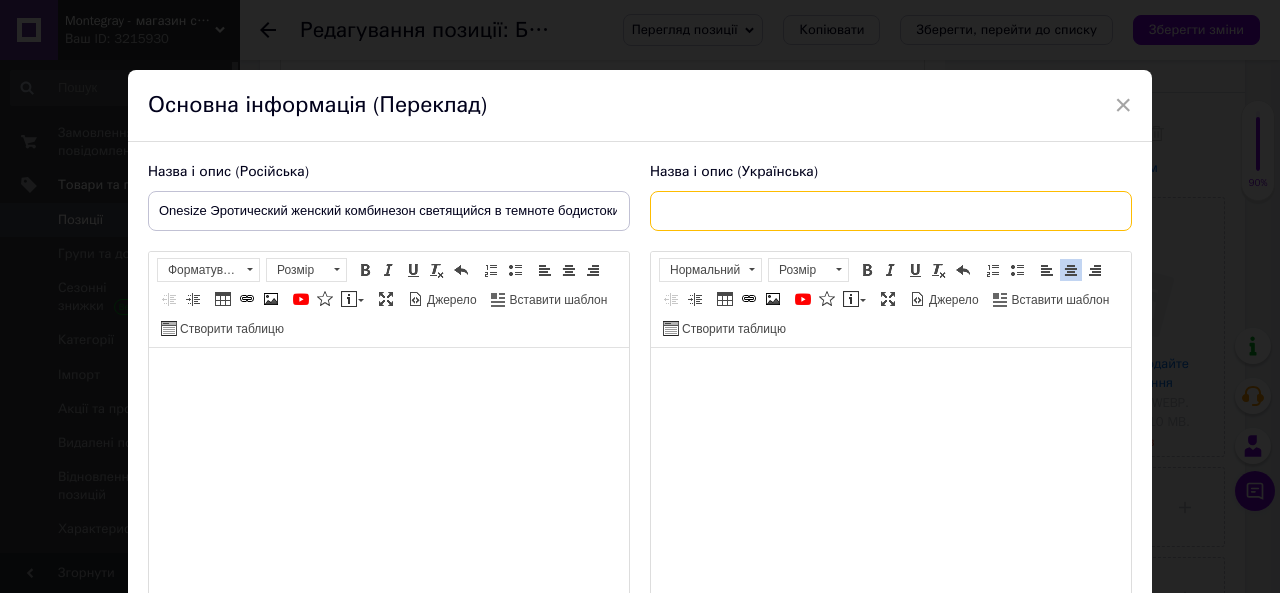 click at bounding box center [891, 211] 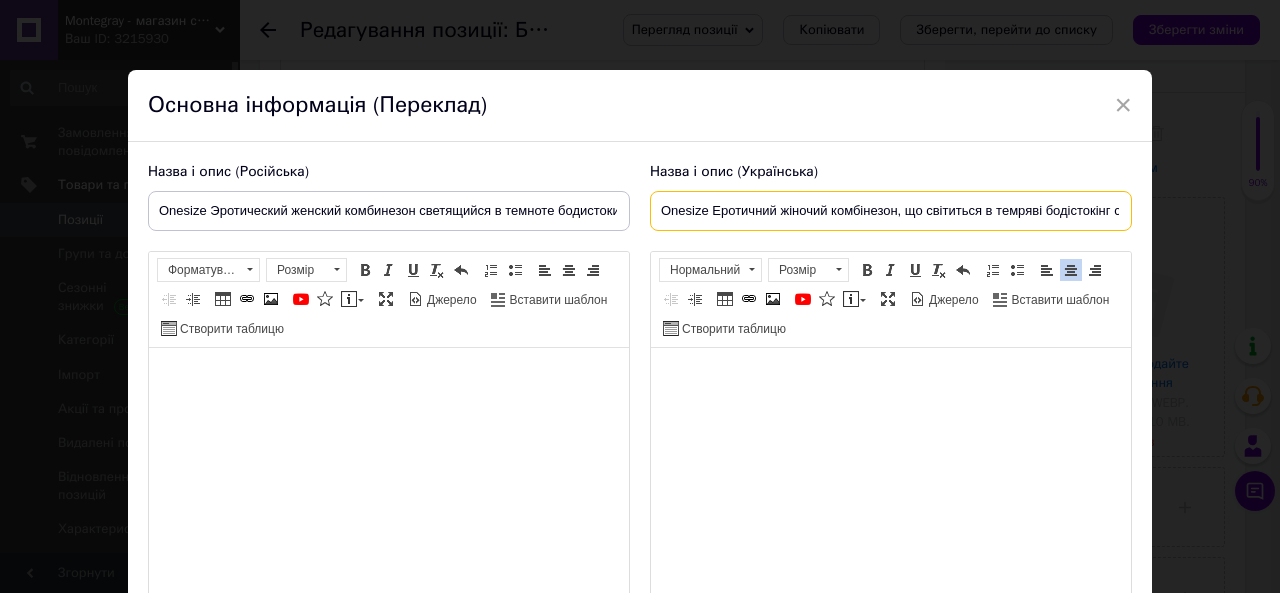 scroll, scrollTop: 0, scrollLeft: 70, axis: horizontal 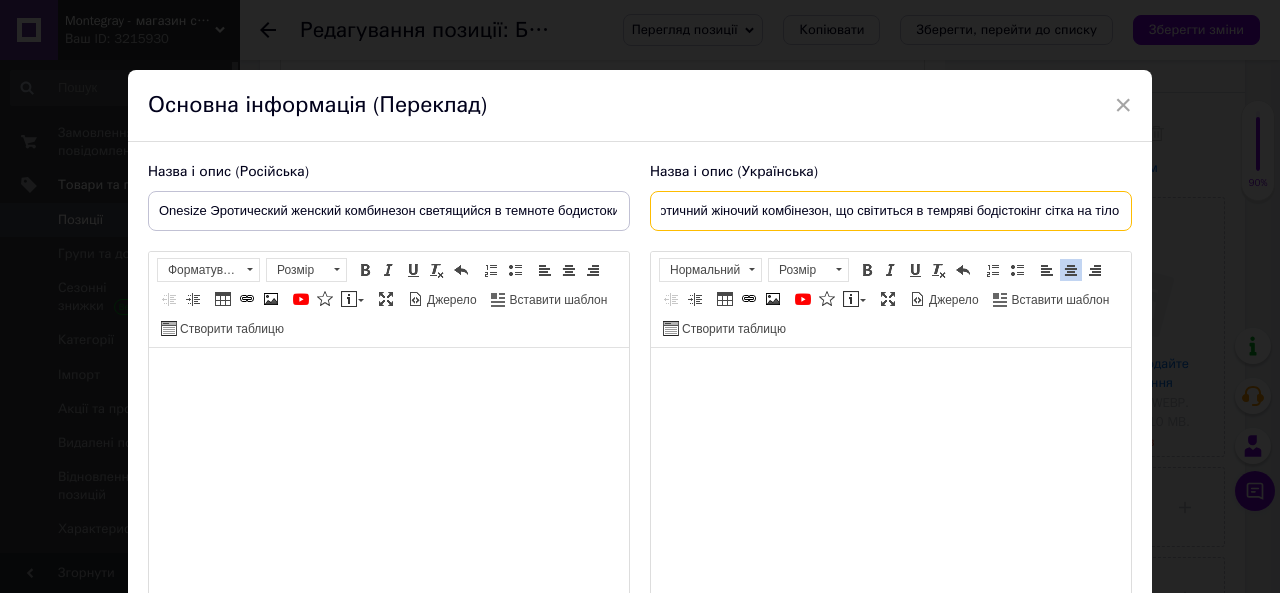 drag, startPoint x: 823, startPoint y: 211, endPoint x: 858, endPoint y: 220, distance: 36.138622 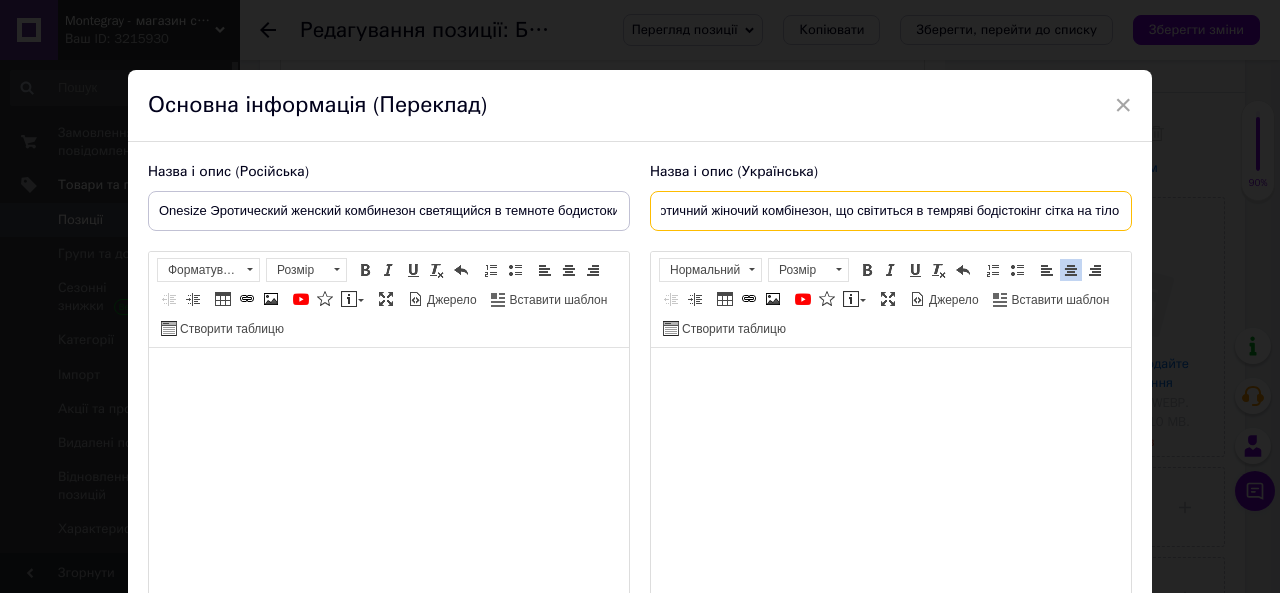 click on "Onesize Еротичний жіночий комбінезон, що світиться в темряві бодістокінг сітка на тіло" at bounding box center (891, 211) 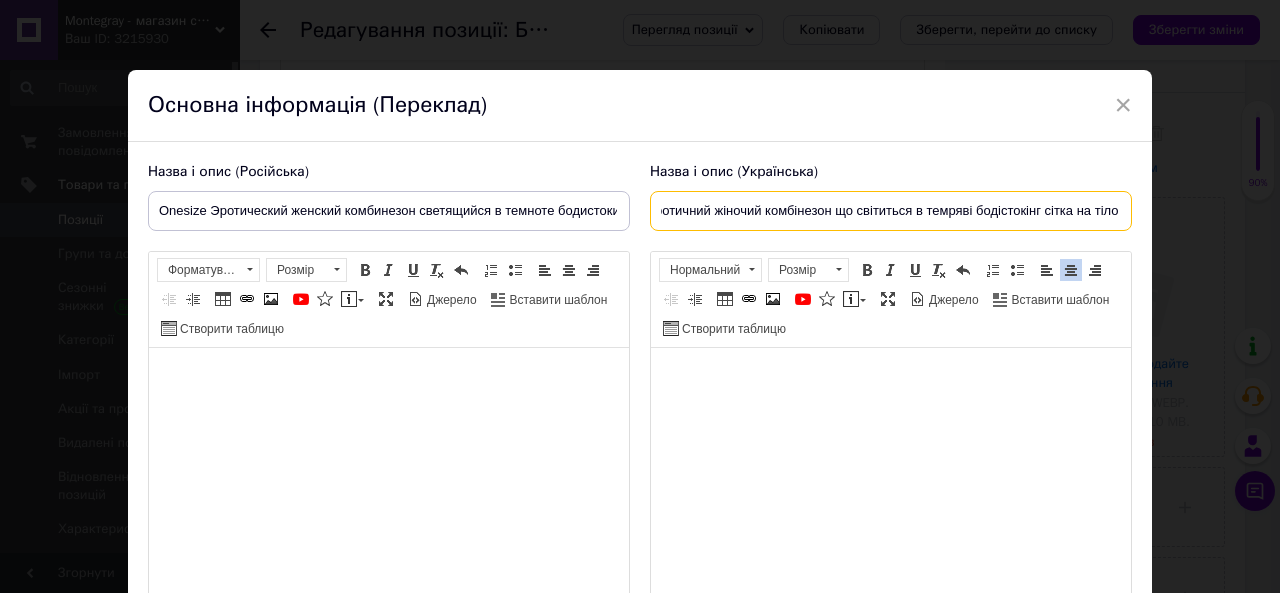 scroll, scrollTop: 0, scrollLeft: 67, axis: horizontal 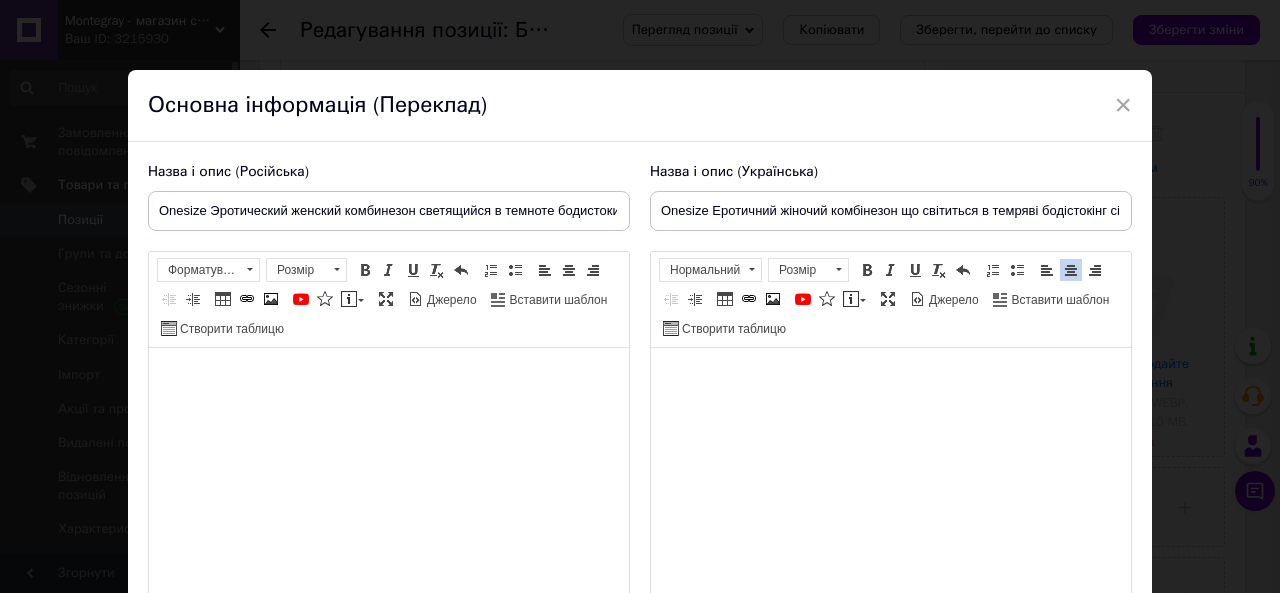 drag, startPoint x: 374, startPoint y: 384, endPoint x: 523, endPoint y: 685, distance: 335.86008 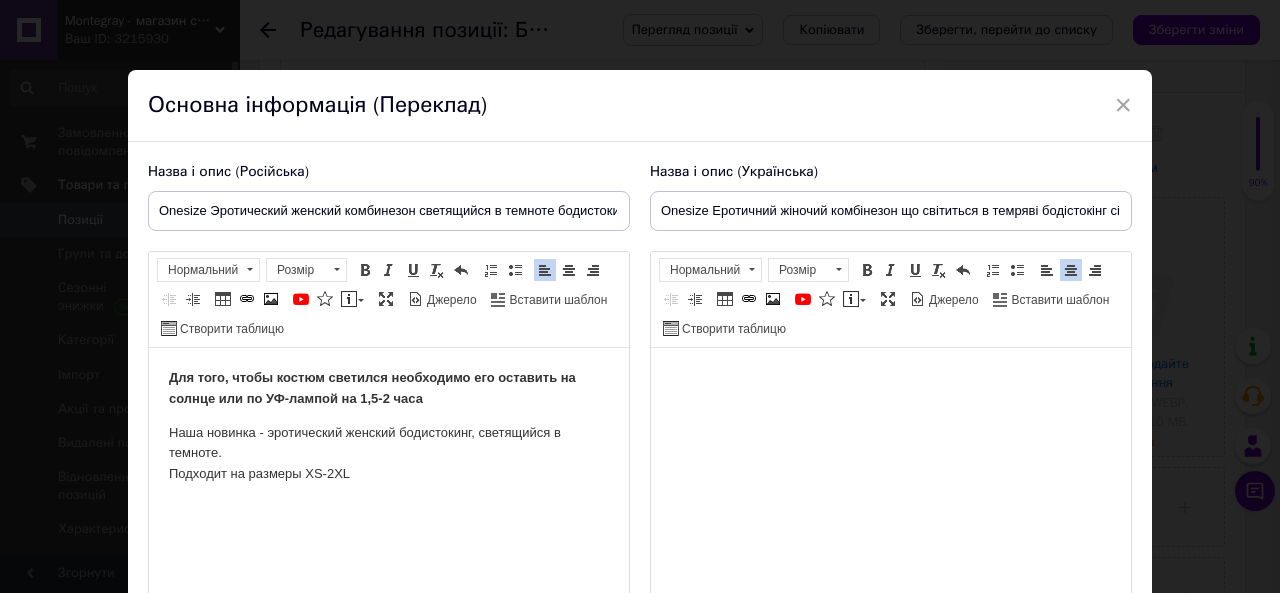 click at bounding box center (891, 378) 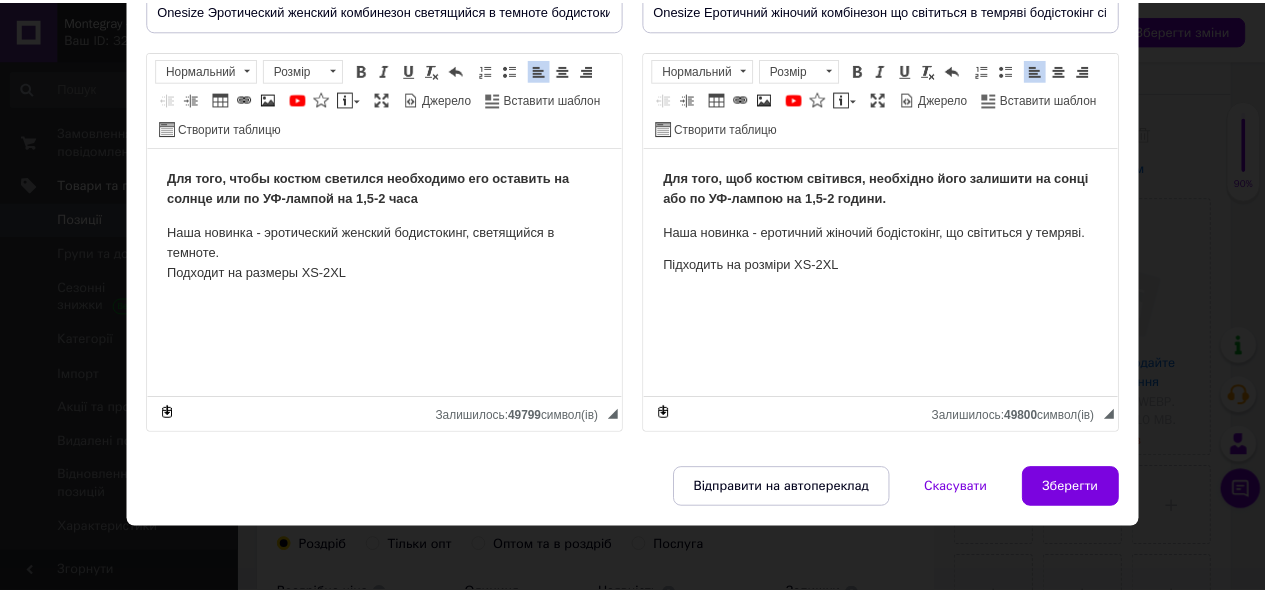 scroll, scrollTop: 201, scrollLeft: 0, axis: vertical 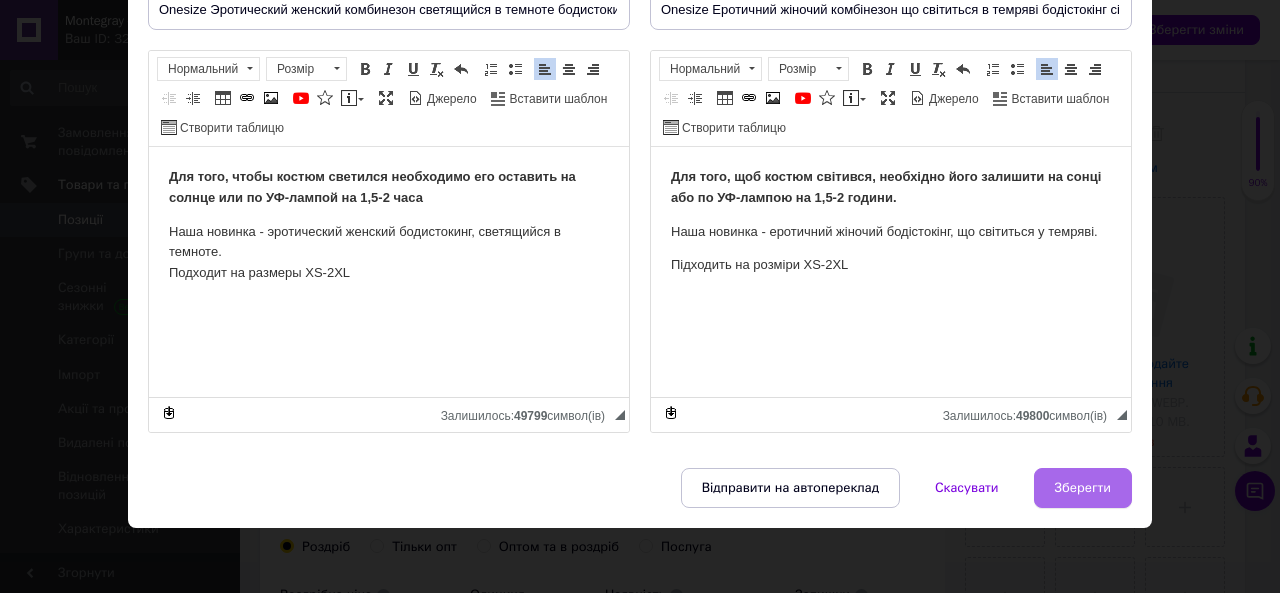 click on "Зберегти" at bounding box center [1083, 488] 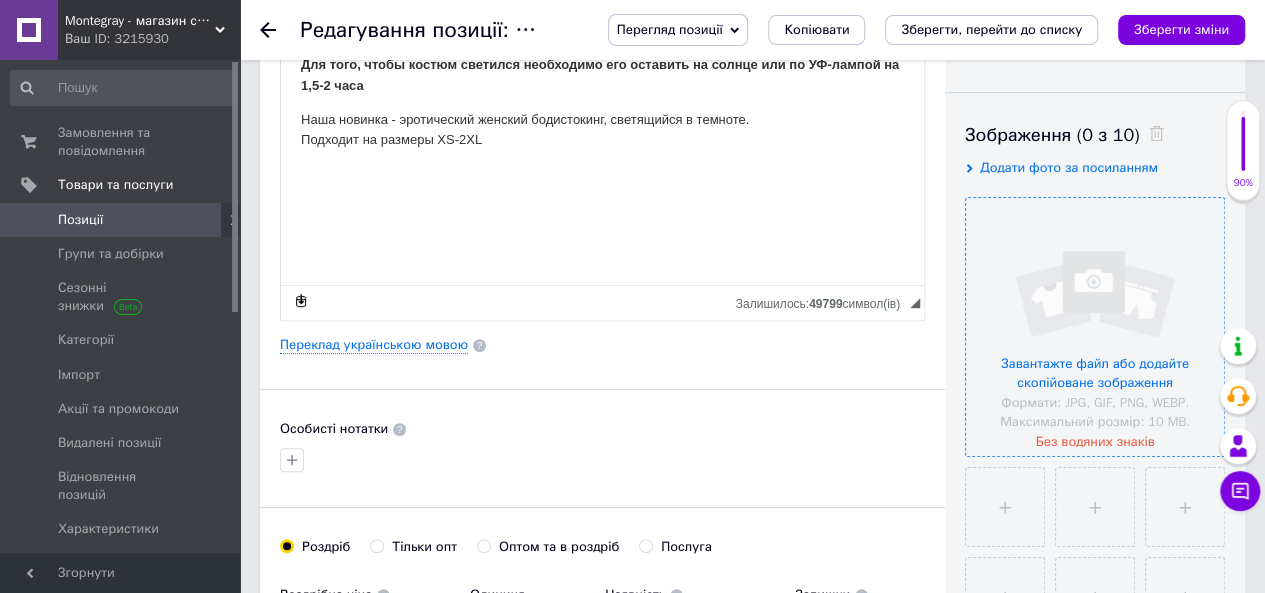click at bounding box center [1095, 327] 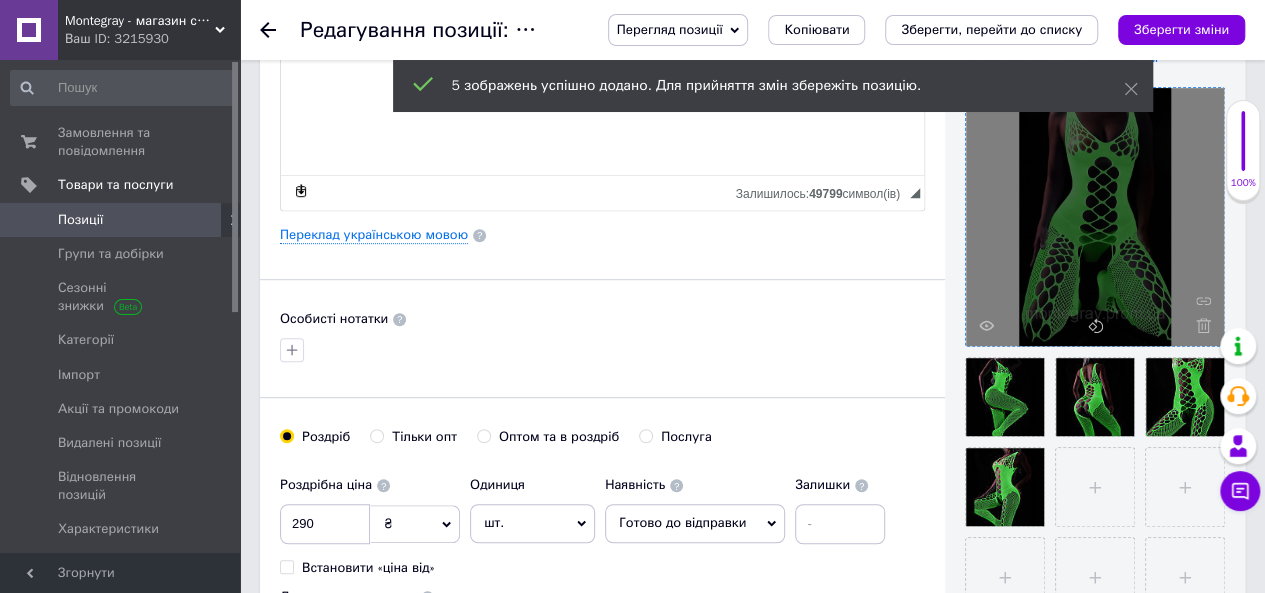 scroll, scrollTop: 500, scrollLeft: 0, axis: vertical 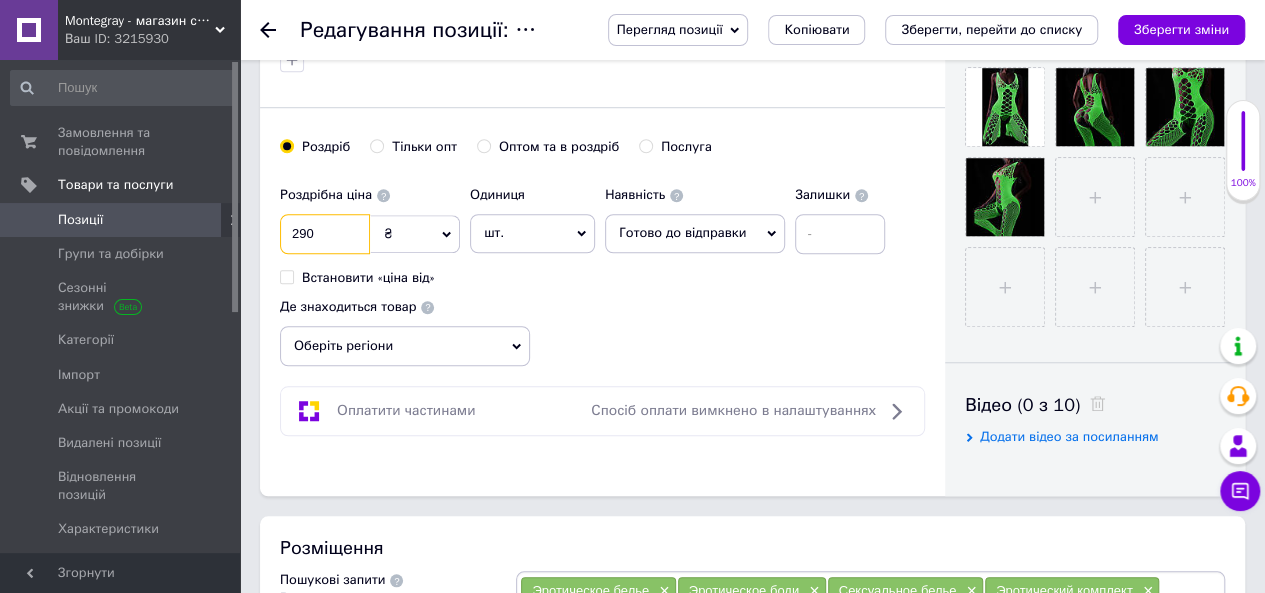 click on "290" at bounding box center [325, 234] 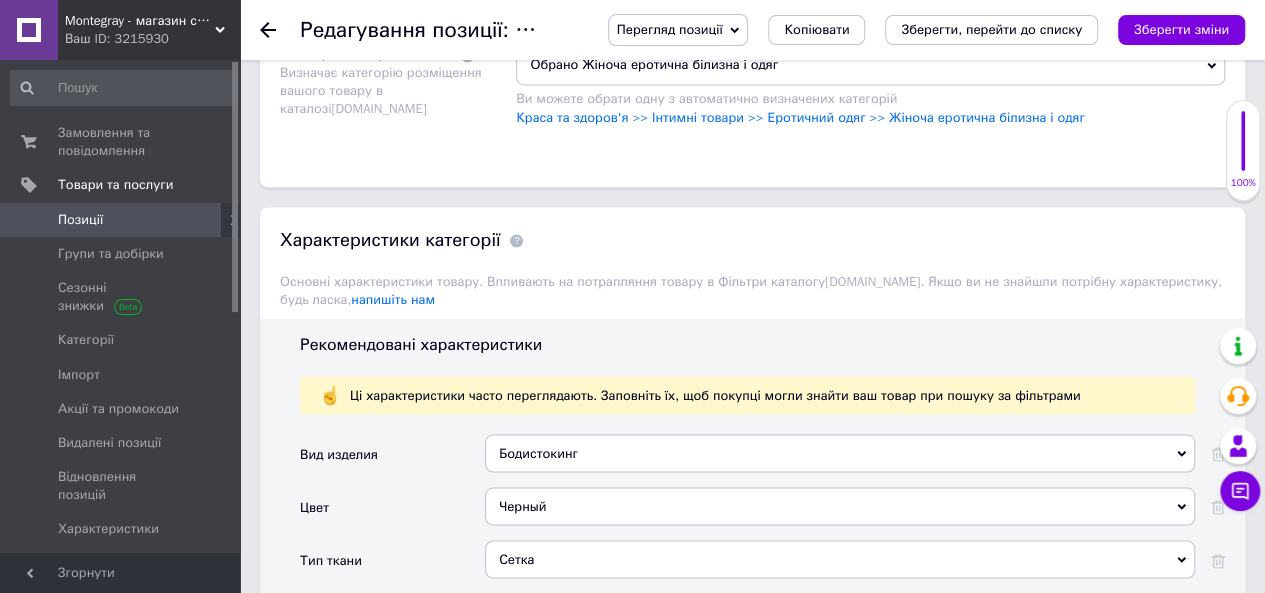 scroll, scrollTop: 1700, scrollLeft: 0, axis: vertical 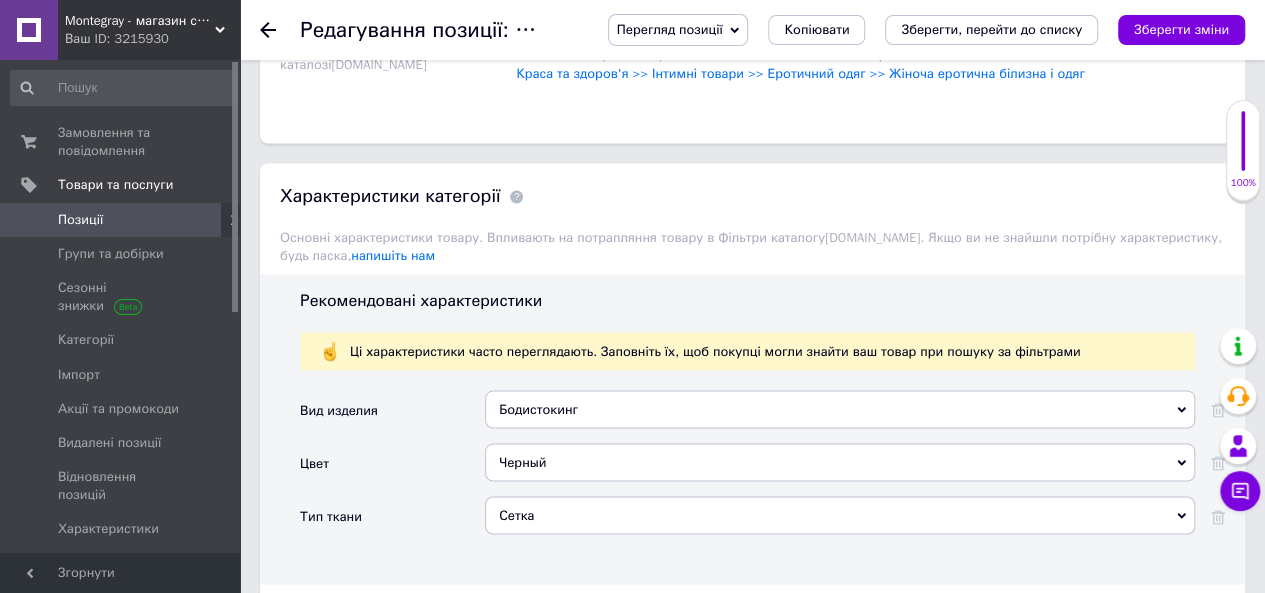 type on "400" 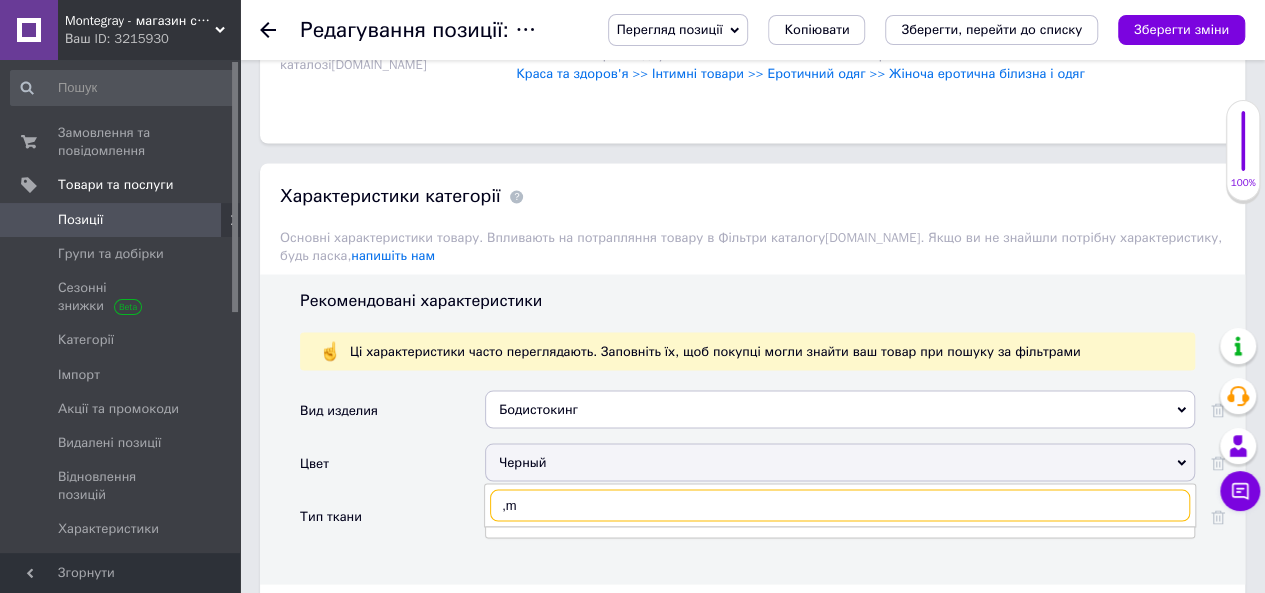 drag, startPoint x: 527, startPoint y: 463, endPoint x: 446, endPoint y: 470, distance: 81.3019 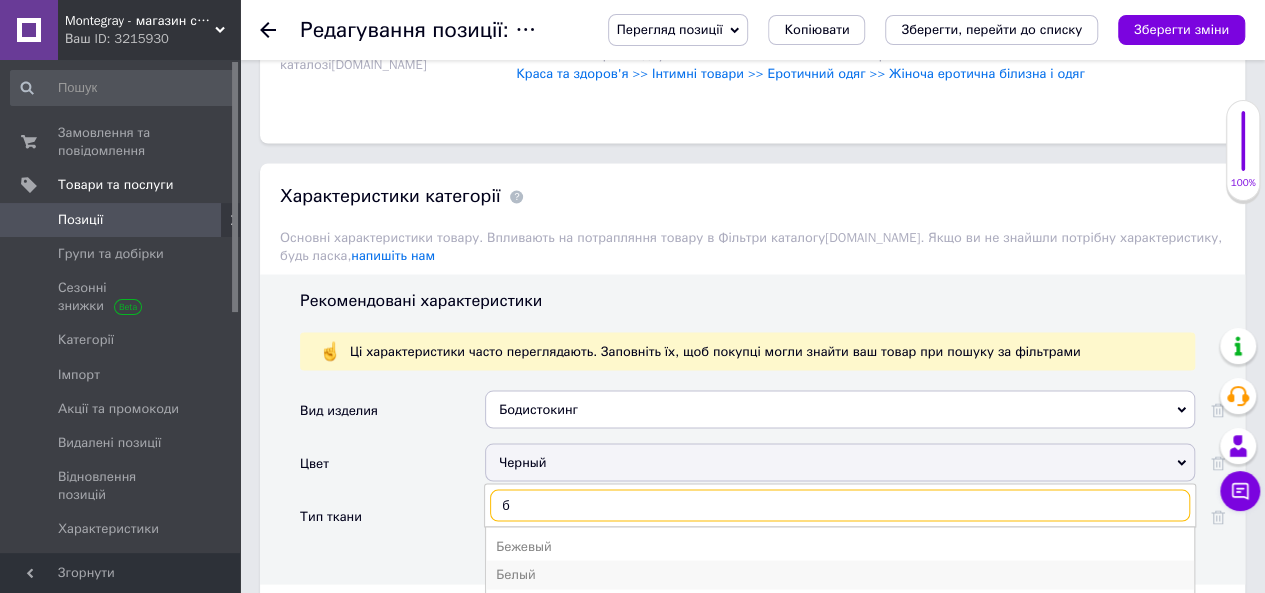 type on "б" 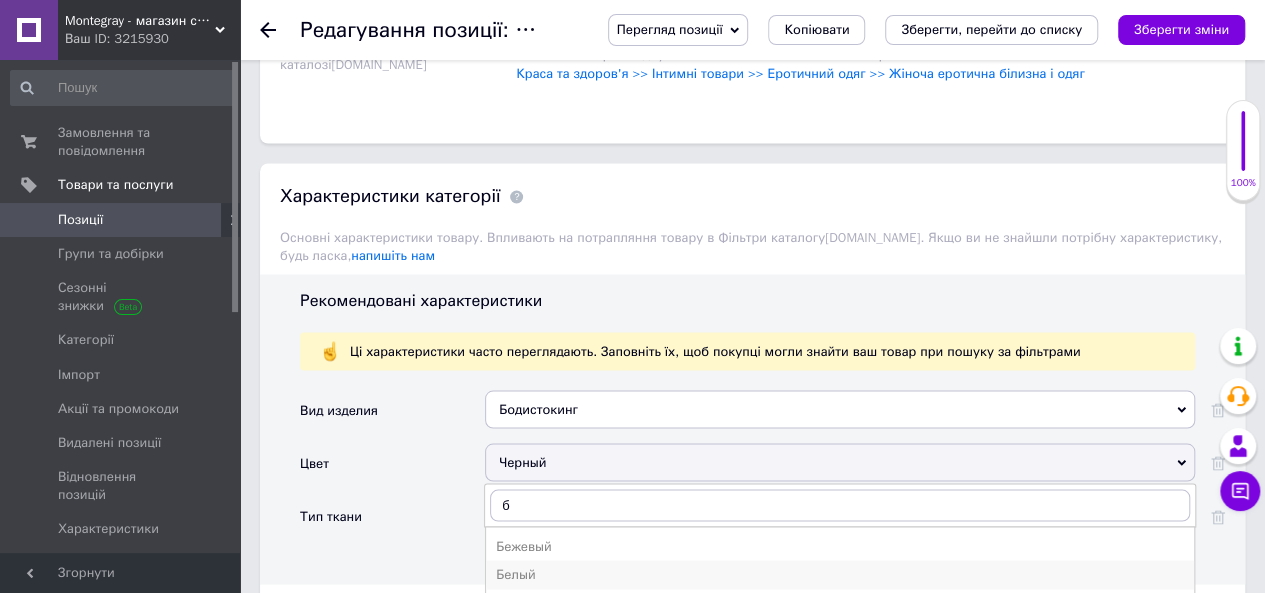 click on "Белый" at bounding box center [840, 574] 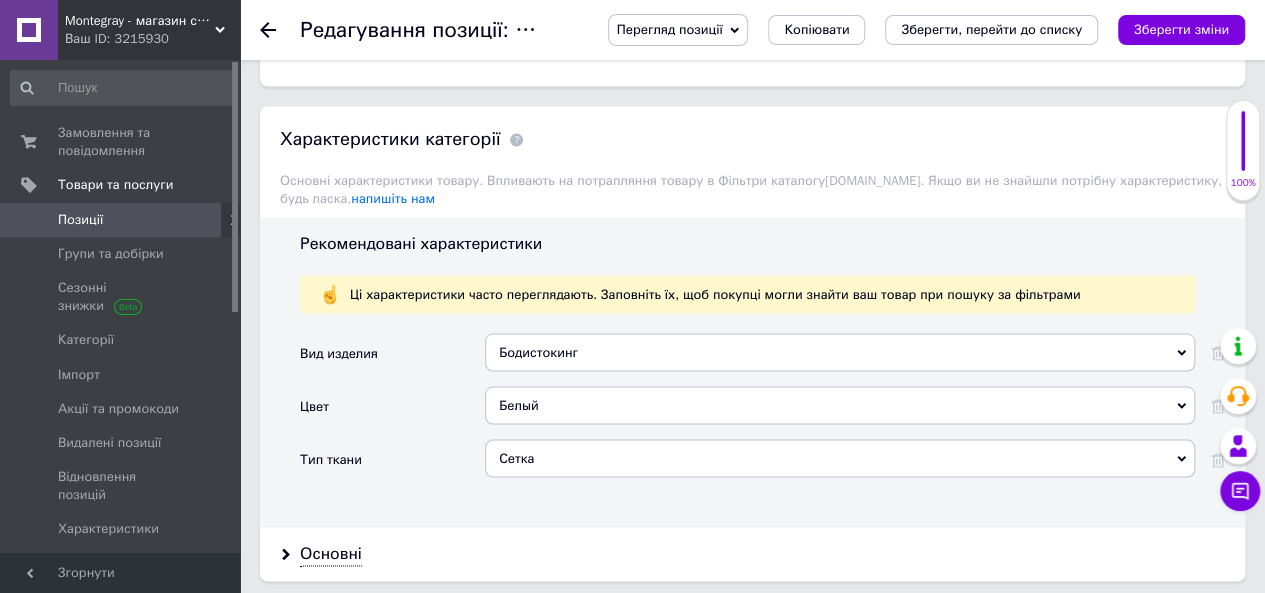 scroll, scrollTop: 1800, scrollLeft: 0, axis: vertical 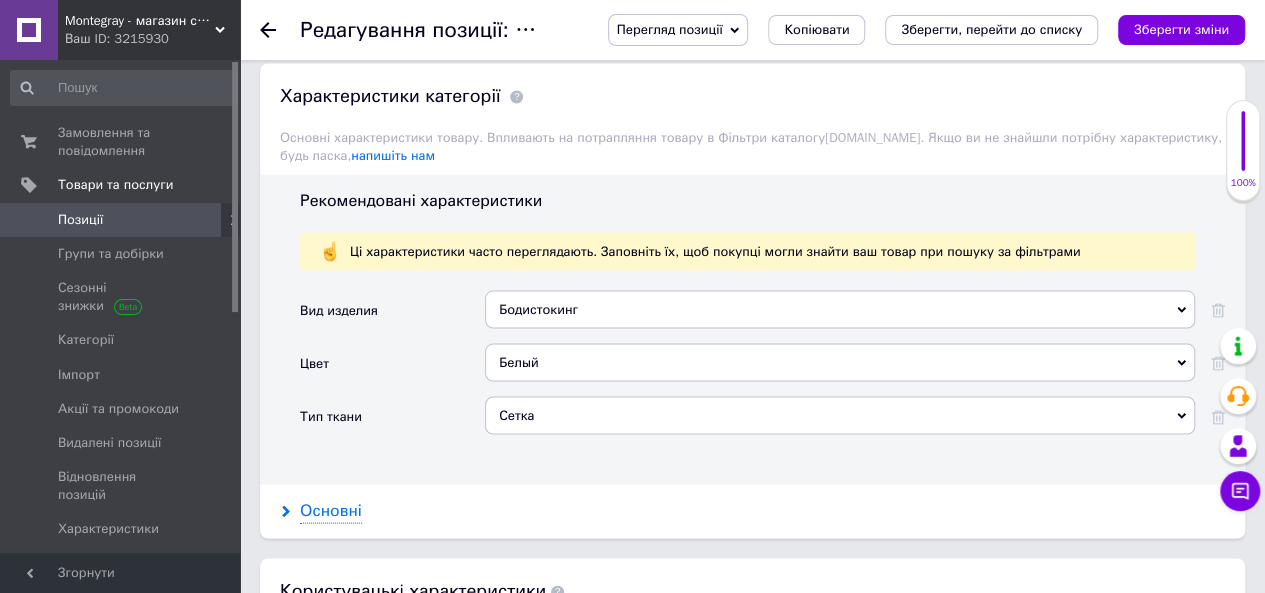 click on "Основні" at bounding box center (331, 510) 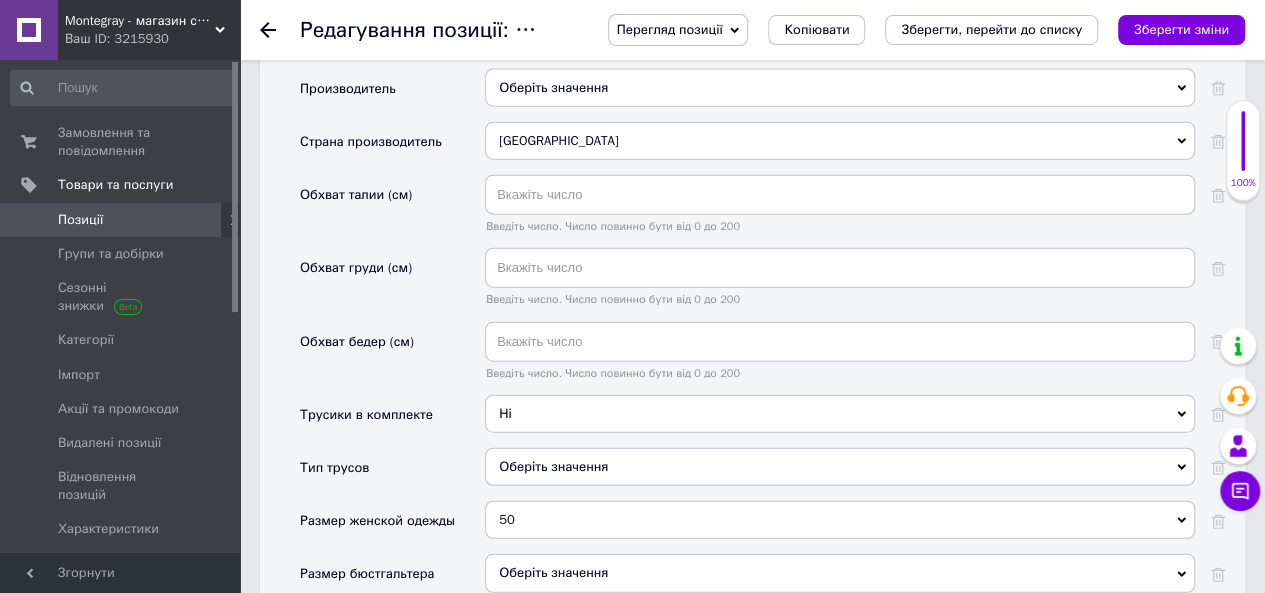 scroll, scrollTop: 2400, scrollLeft: 0, axis: vertical 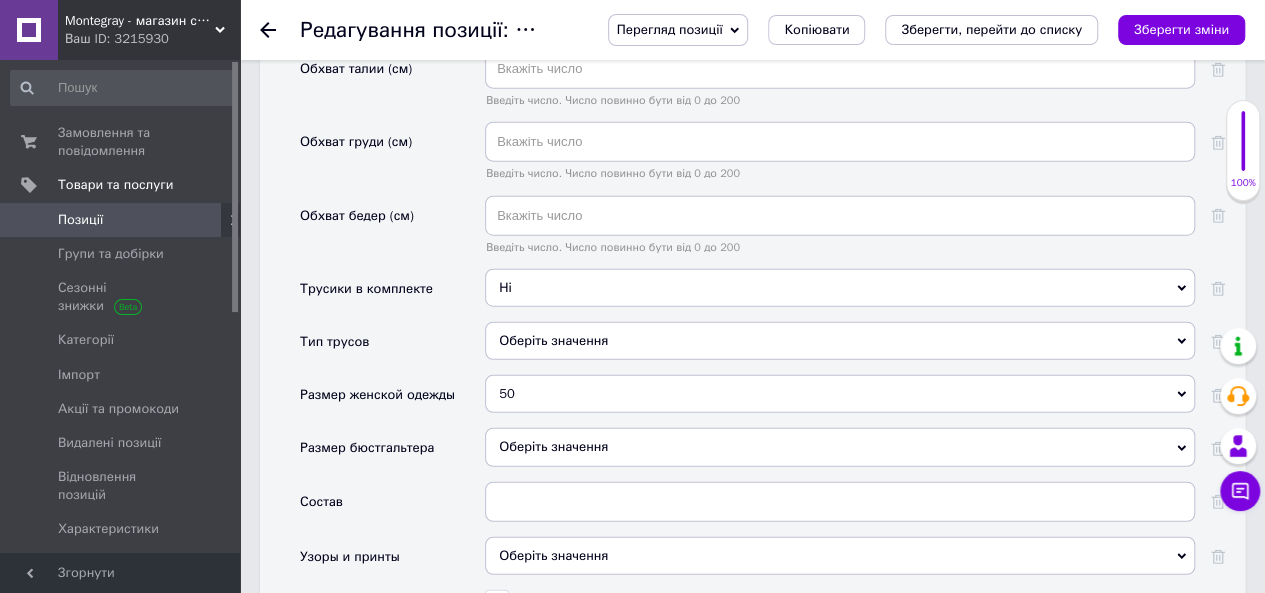click at bounding box center [1210, 295] 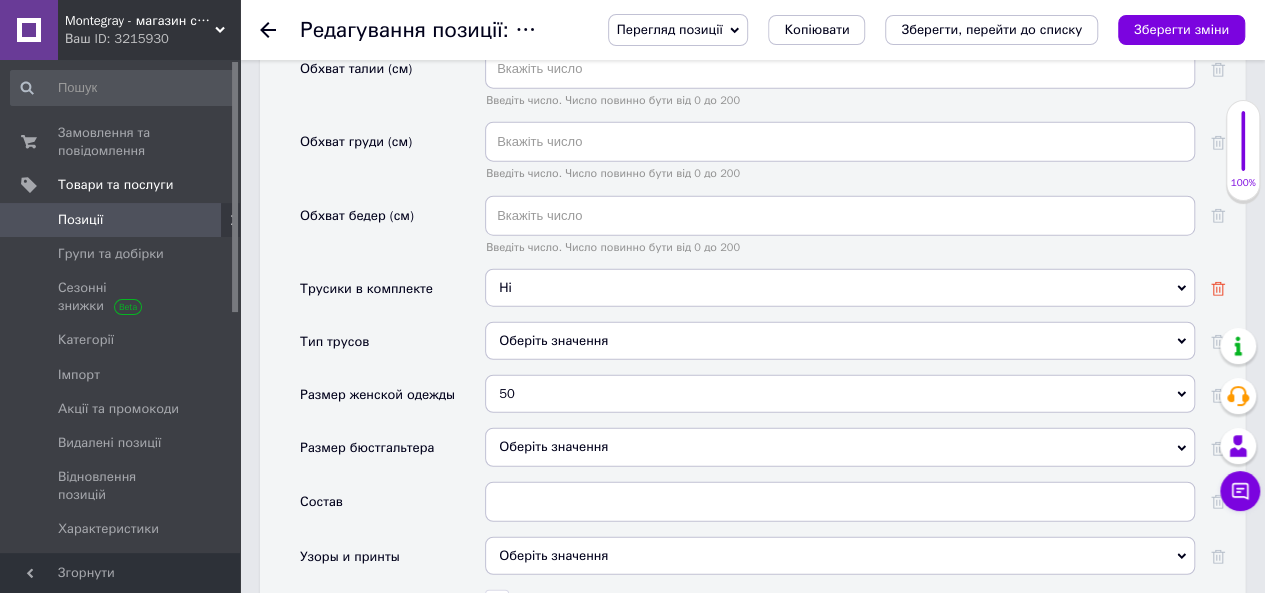 click 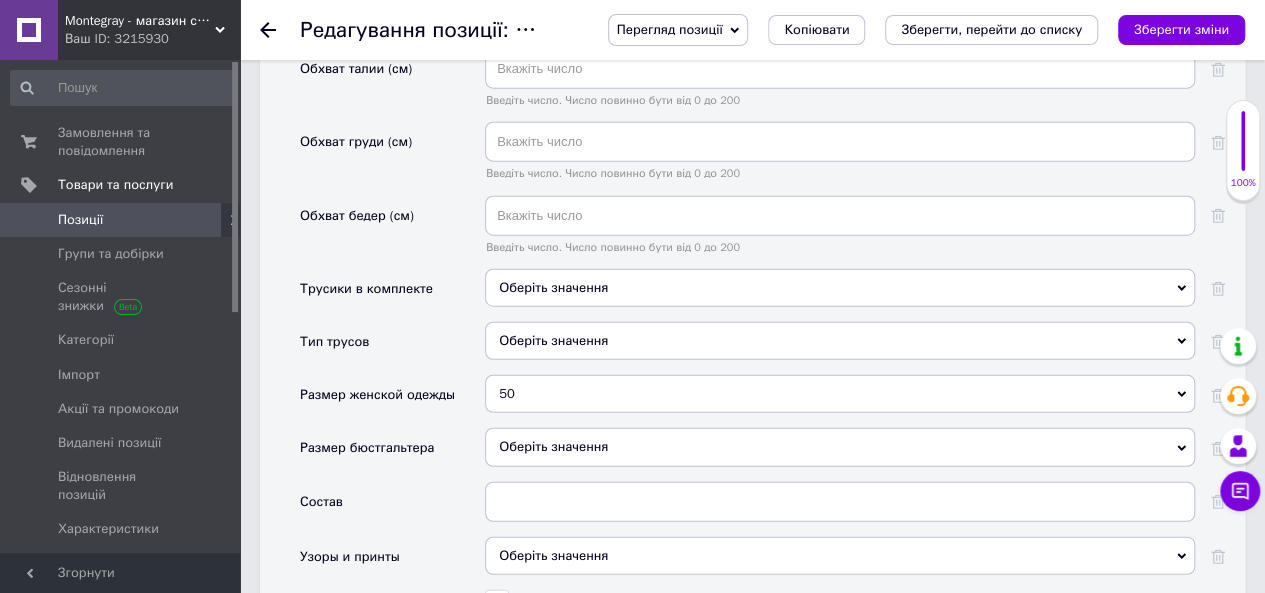 click at bounding box center (1210, 401) 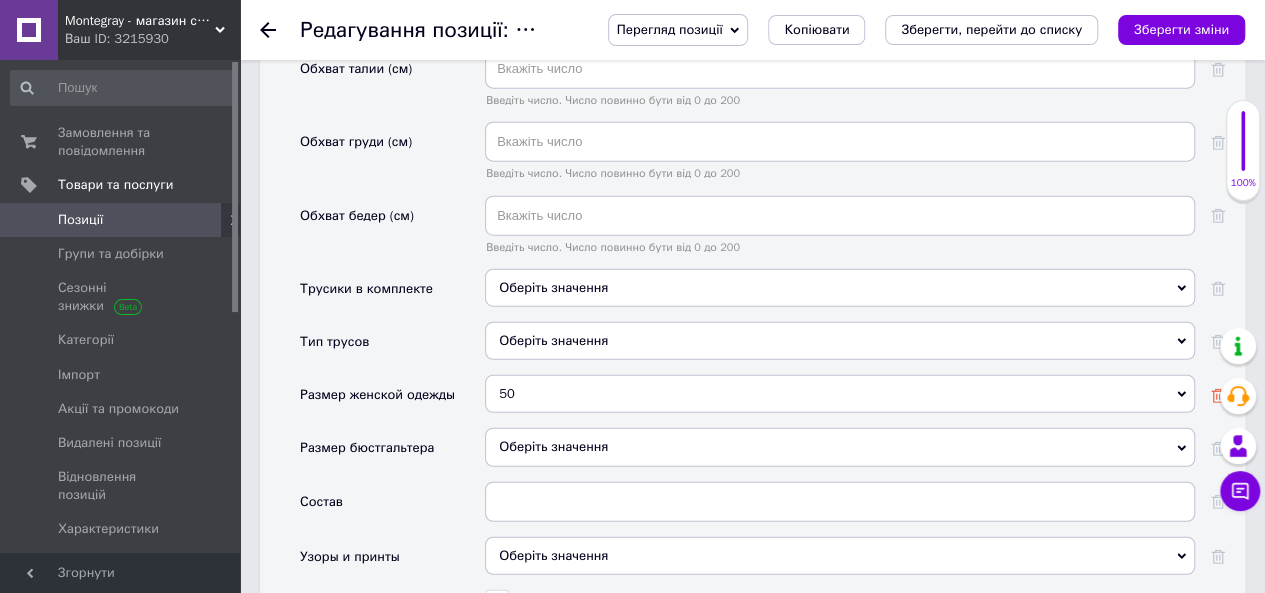 click 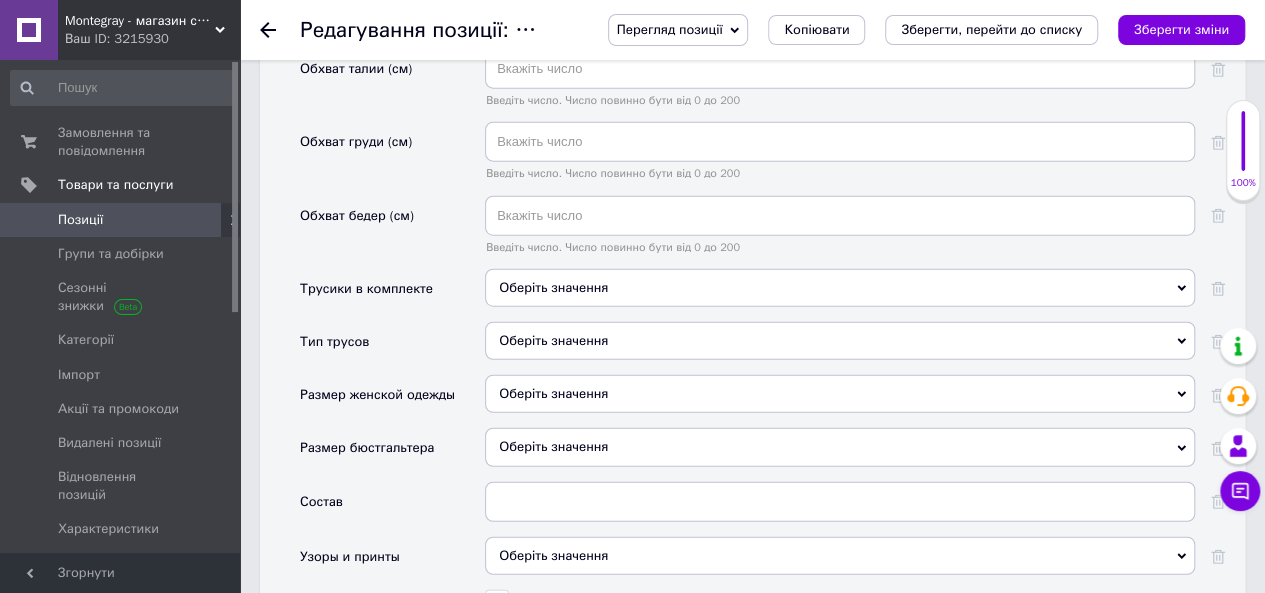 scroll, scrollTop: 2600, scrollLeft: 0, axis: vertical 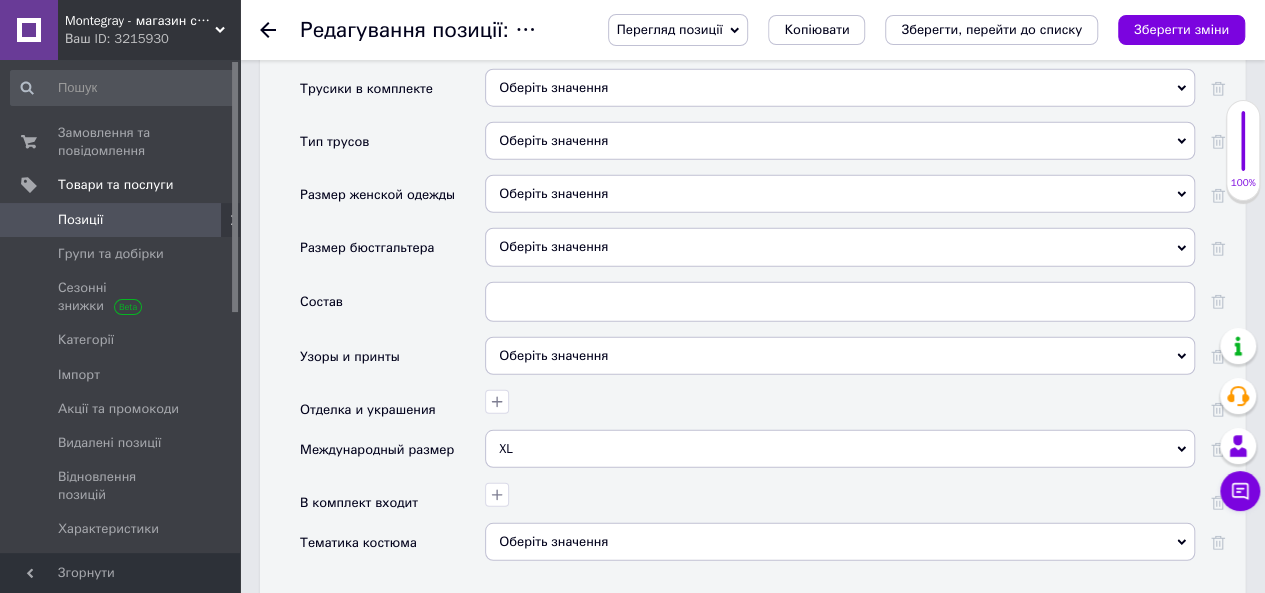 click on "XL" at bounding box center (840, 449) 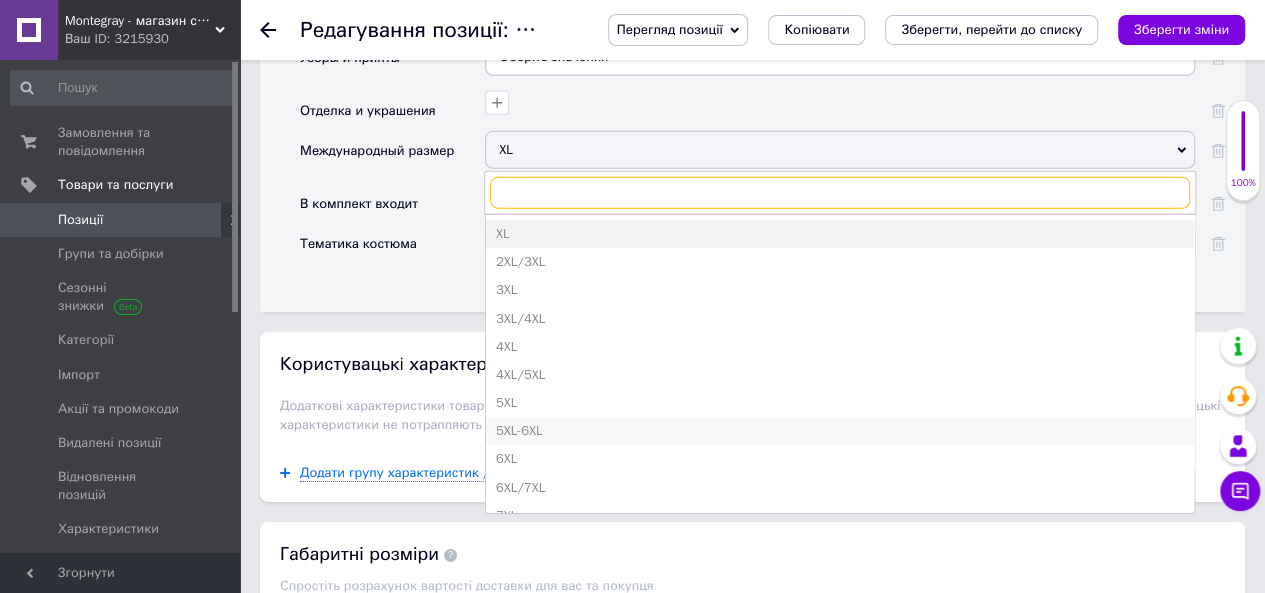 scroll, scrollTop: 2900, scrollLeft: 0, axis: vertical 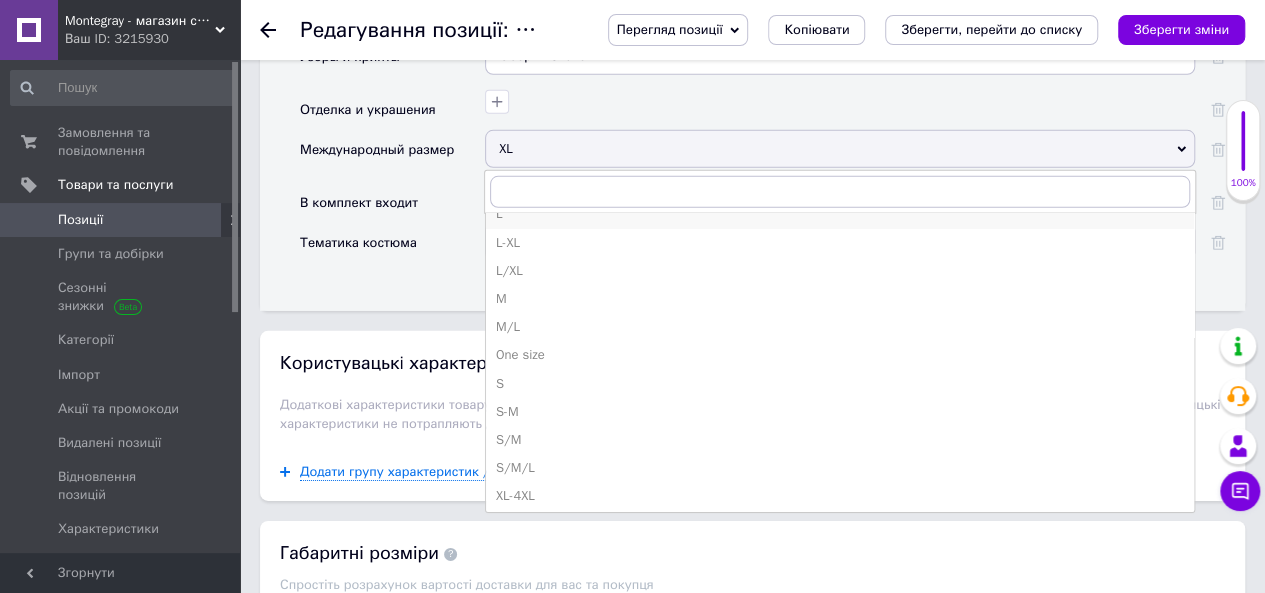click on "One size" at bounding box center [840, 355] 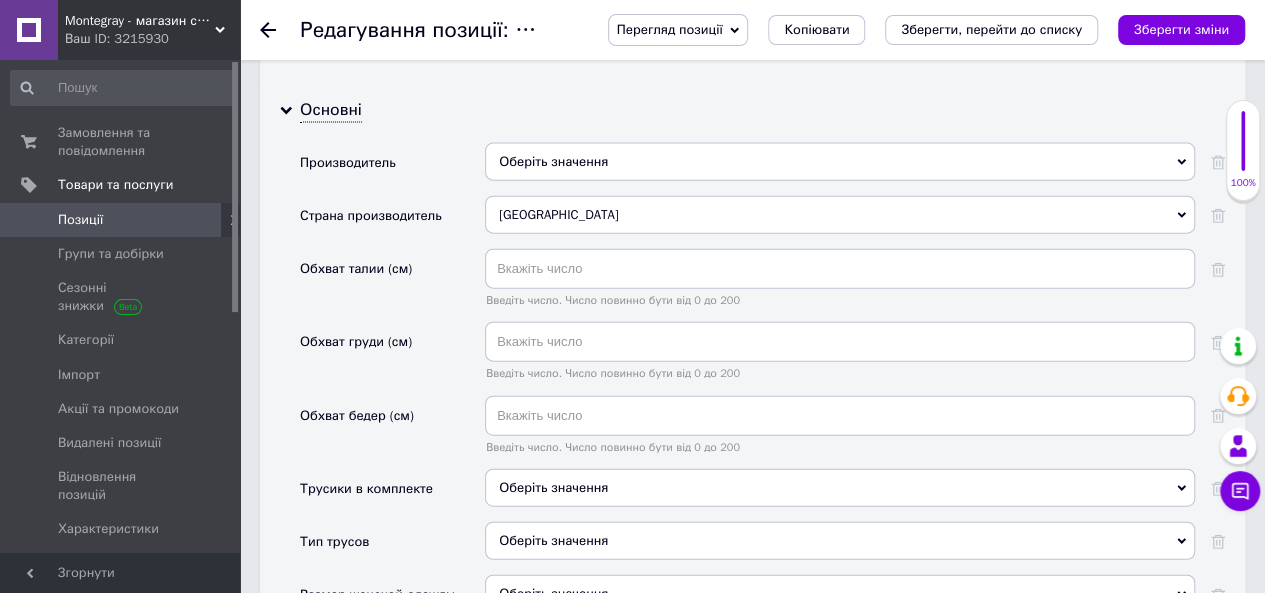 scroll, scrollTop: 2300, scrollLeft: 0, axis: vertical 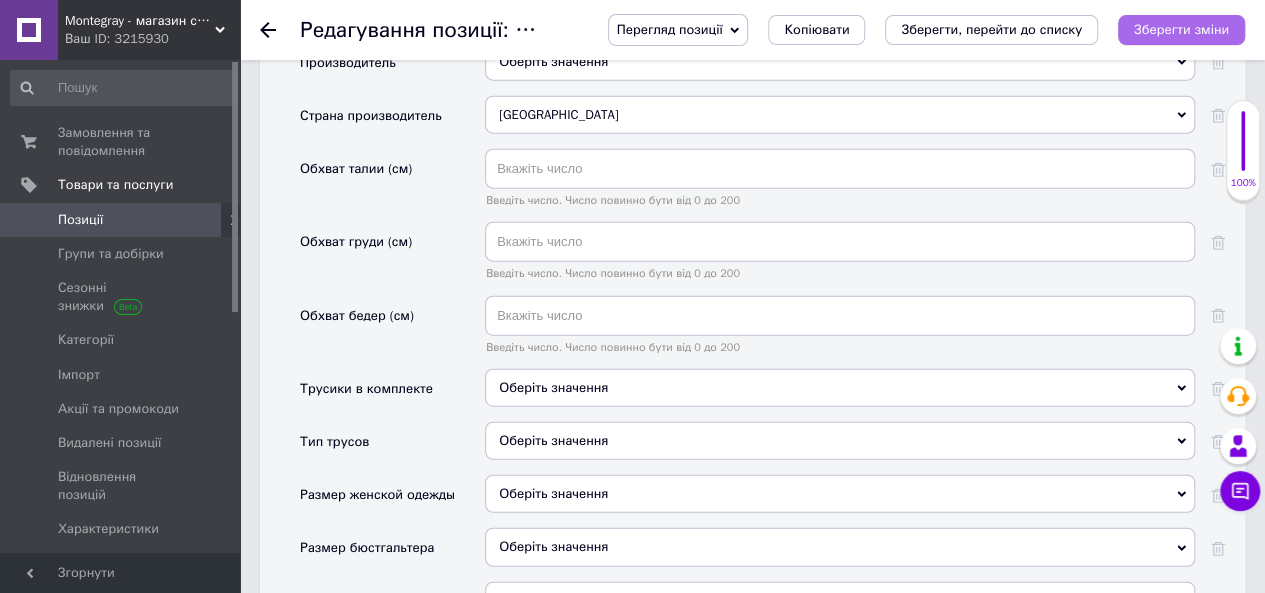 click on "Зберегти зміни" at bounding box center [1181, 29] 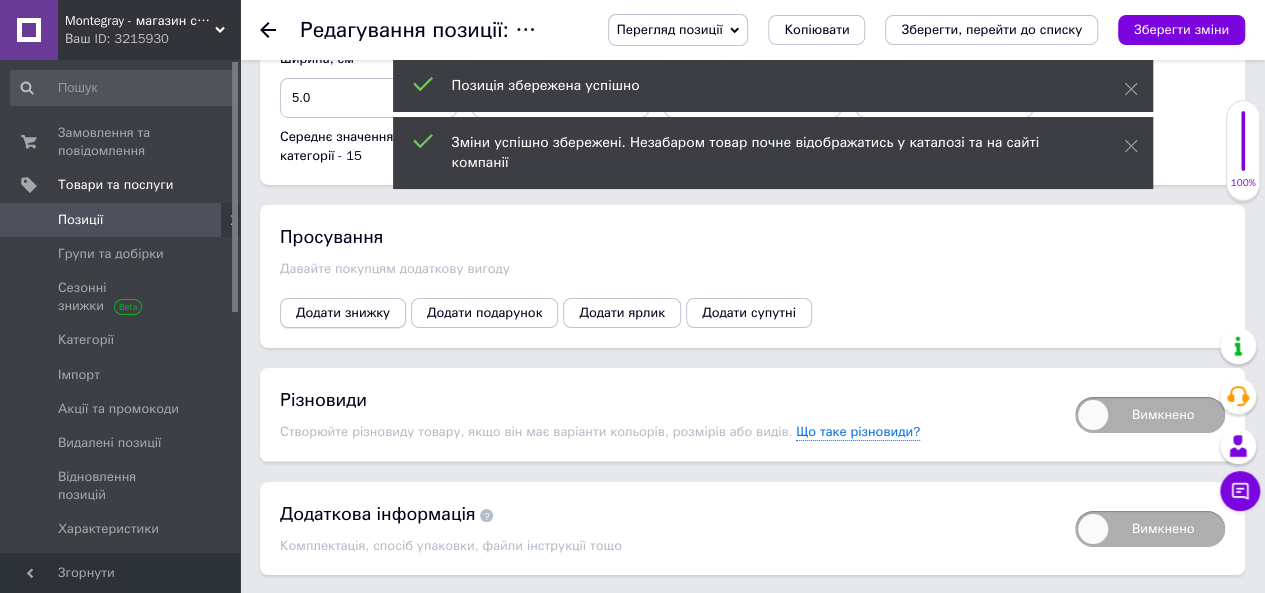 scroll, scrollTop: 3442, scrollLeft: 0, axis: vertical 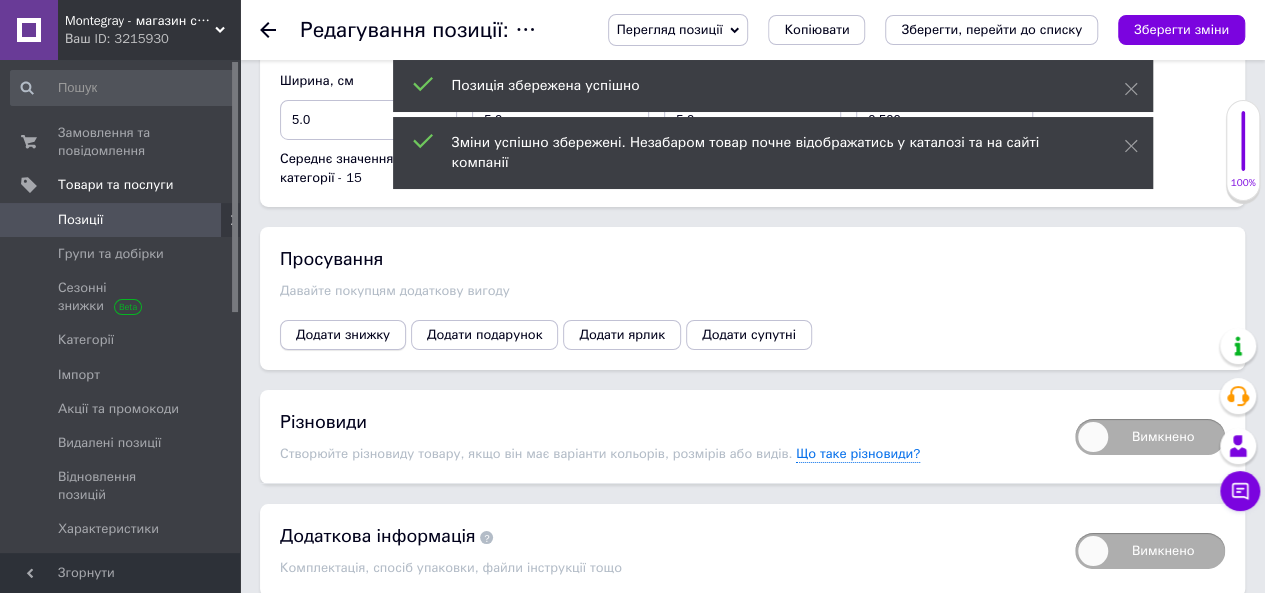 click on "Додати знижку" at bounding box center [343, 335] 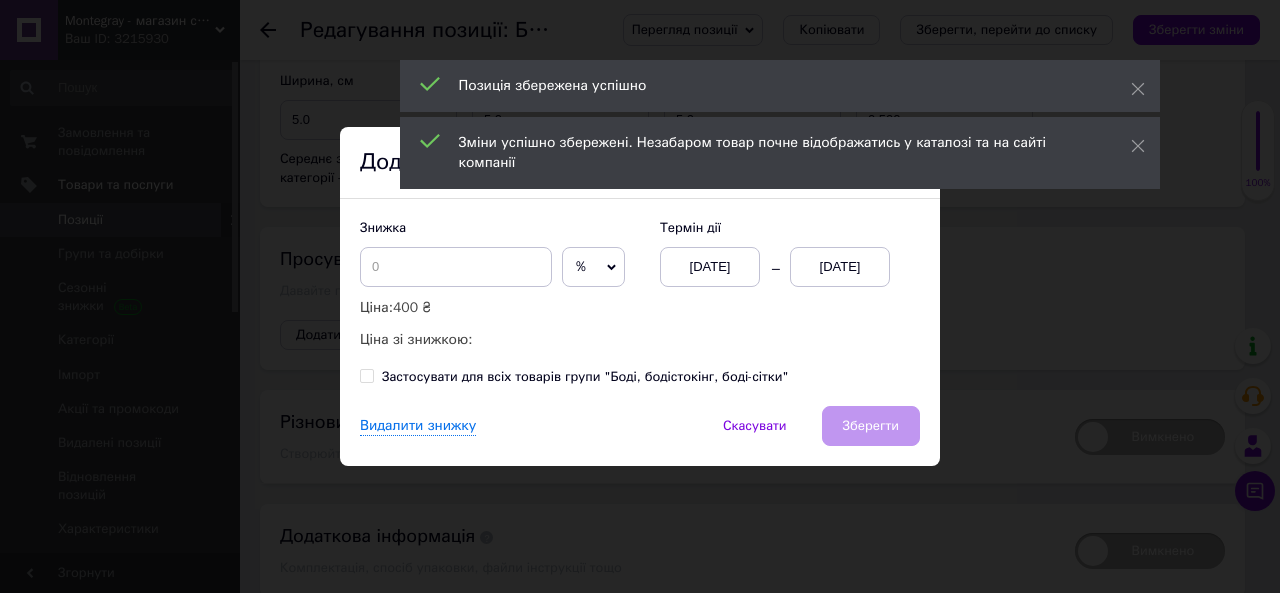 click on "%" at bounding box center [593, 267] 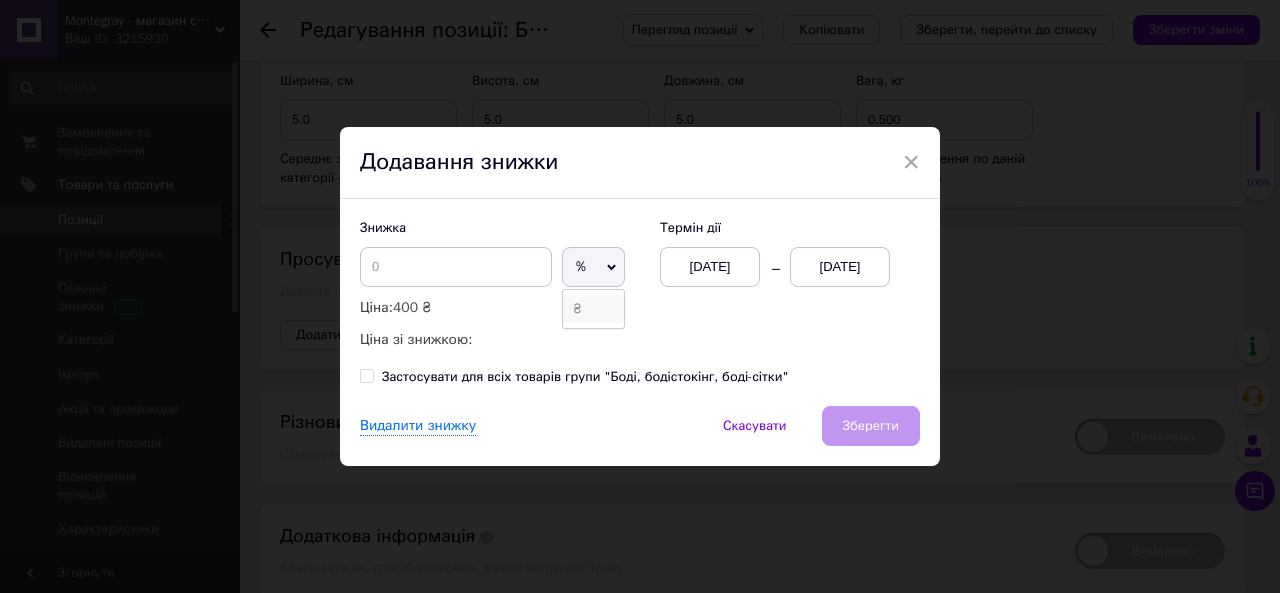 click on "₴" at bounding box center [593, 309] 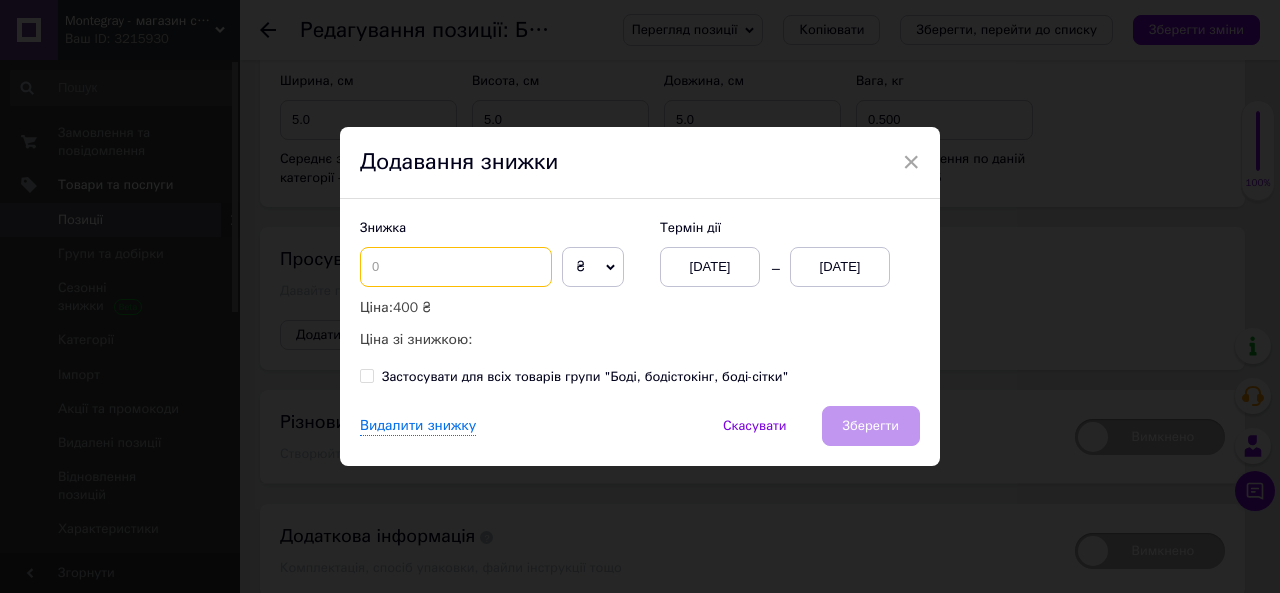 click at bounding box center [456, 267] 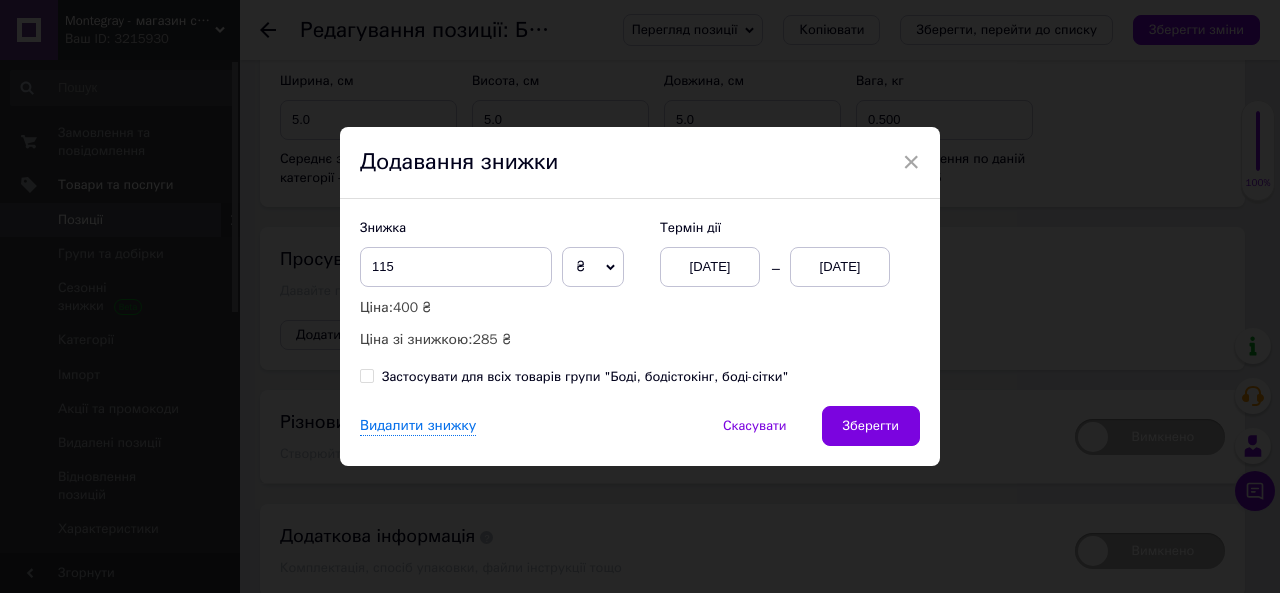 click on "13.07.2025" at bounding box center (840, 267) 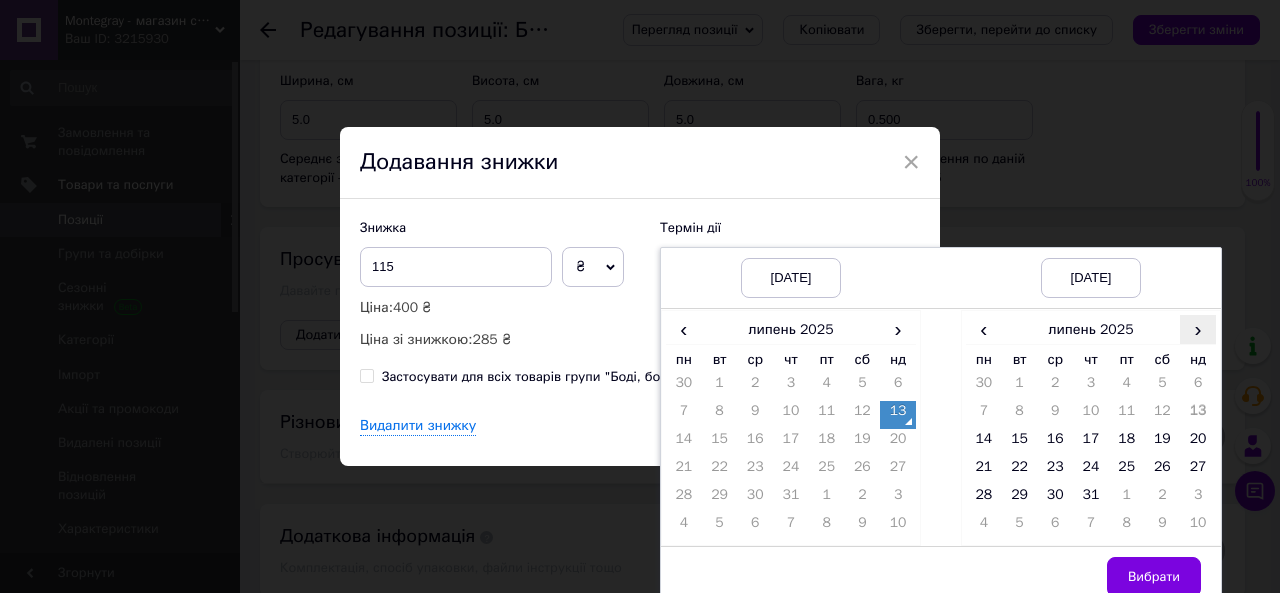 click on "›" at bounding box center (1198, 329) 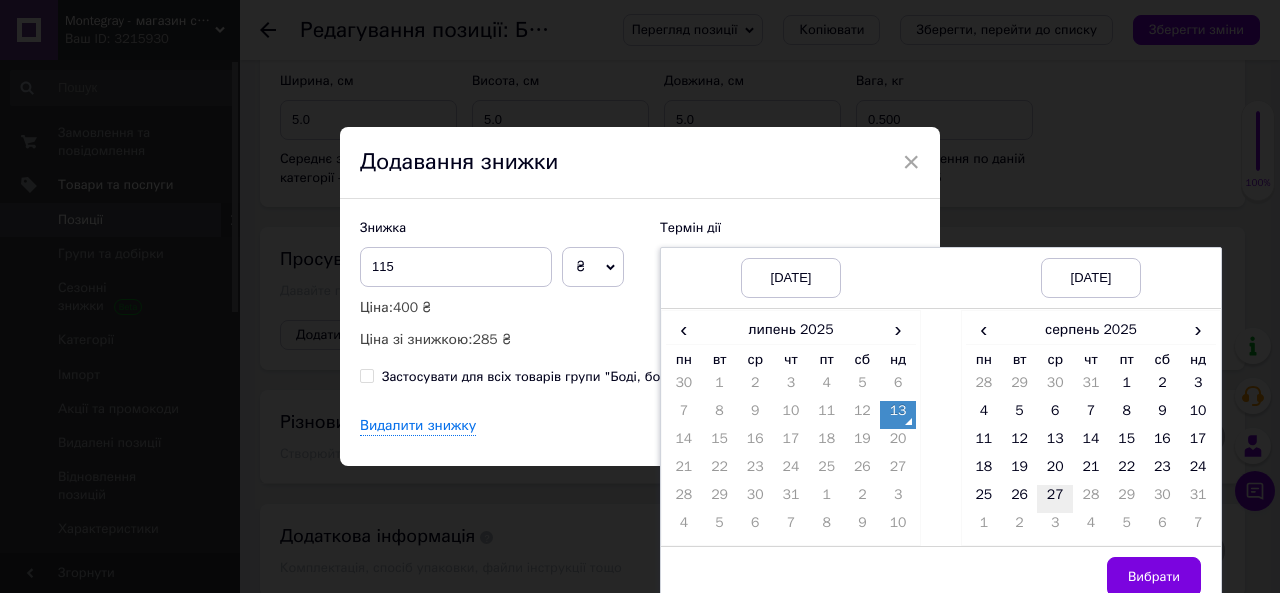 click on "27" at bounding box center (1055, 499) 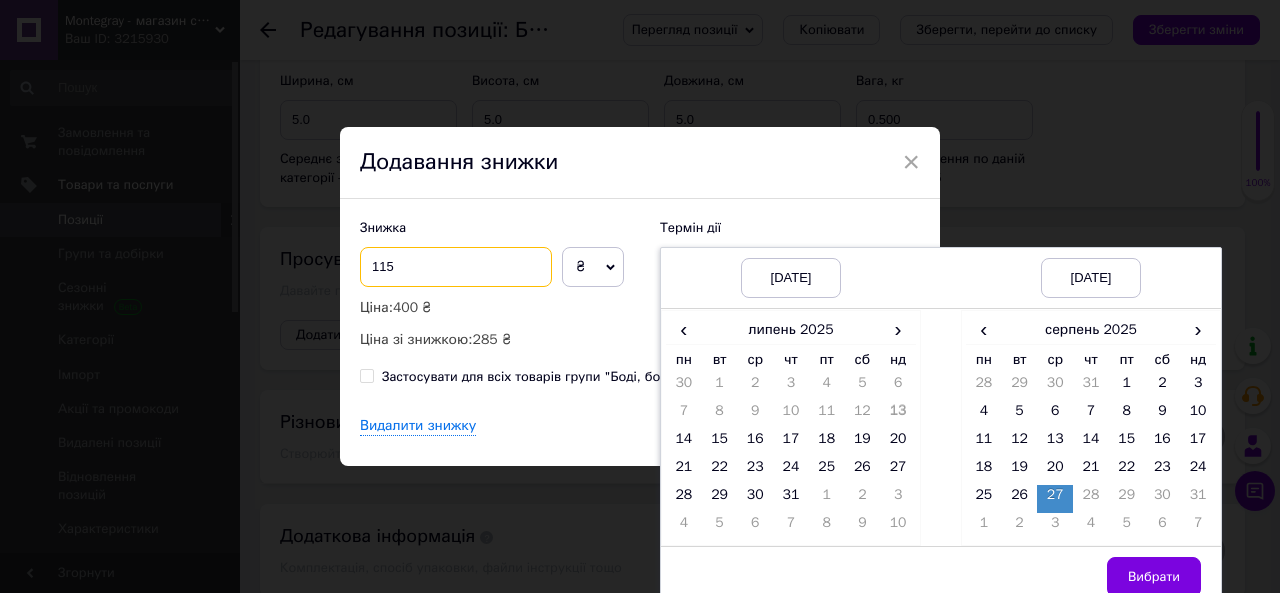 click on "115" at bounding box center (456, 267) 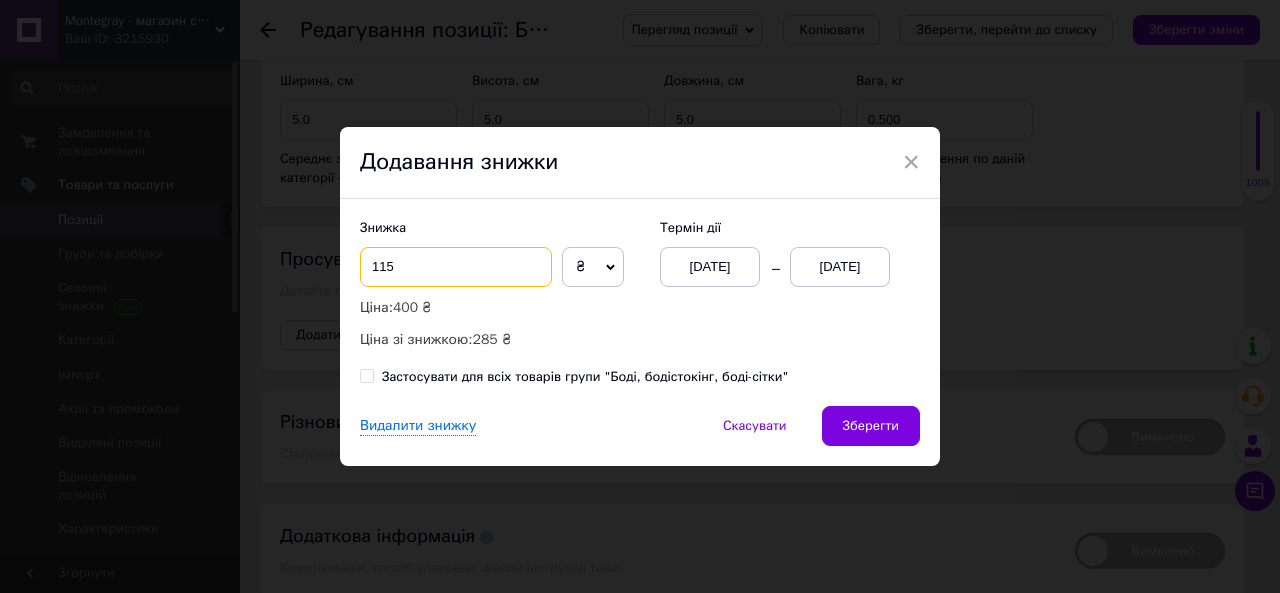 click on "115" at bounding box center [456, 267] 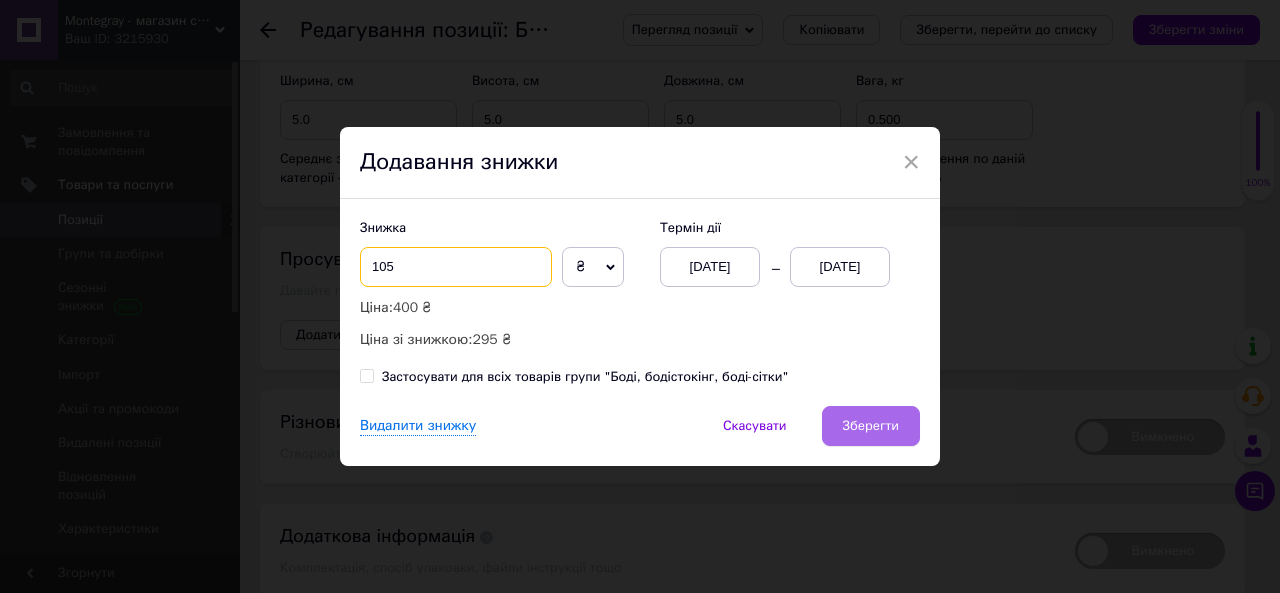 type on "105" 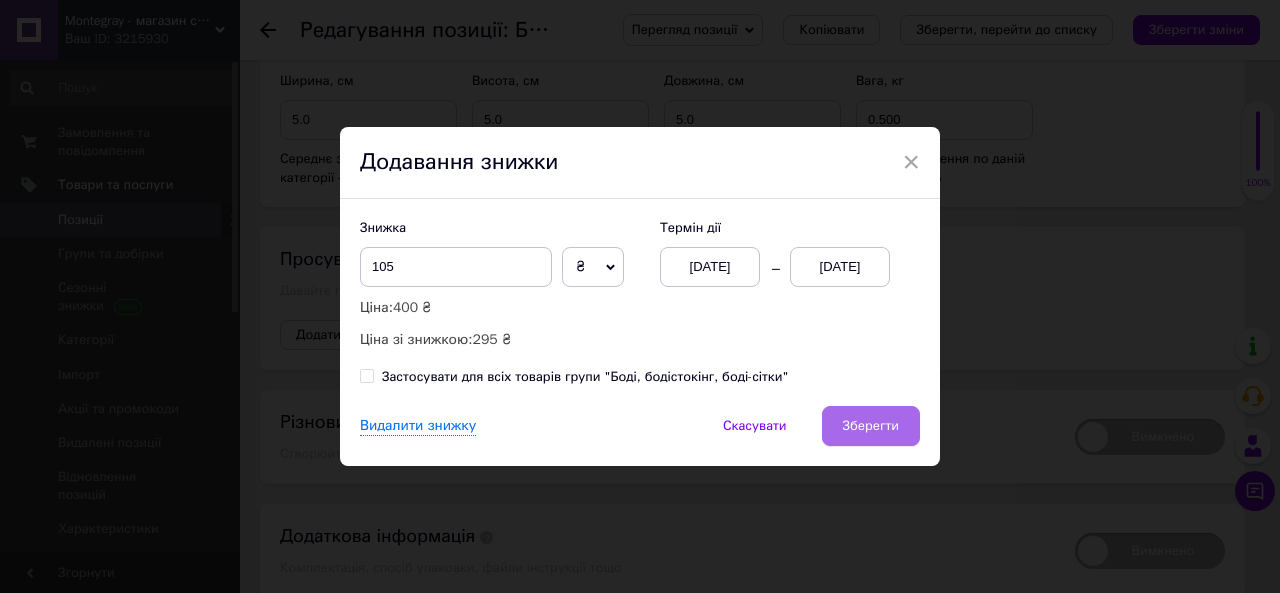 click on "Зберегти" at bounding box center [871, 426] 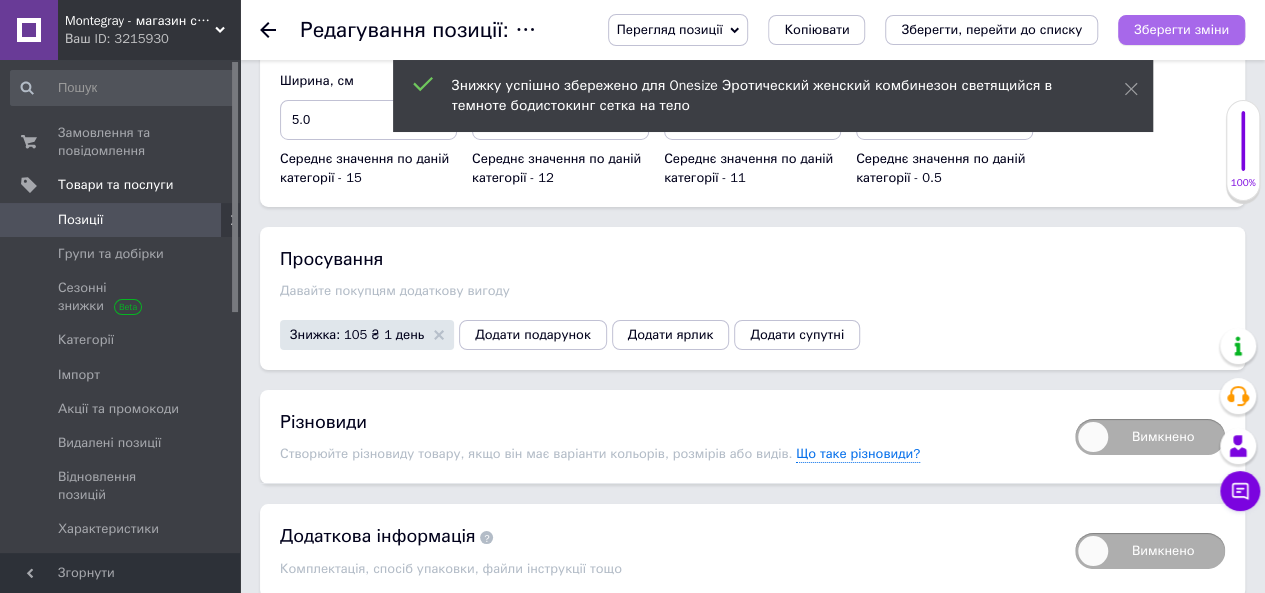 click on "Зберегти зміни" at bounding box center (1181, 30) 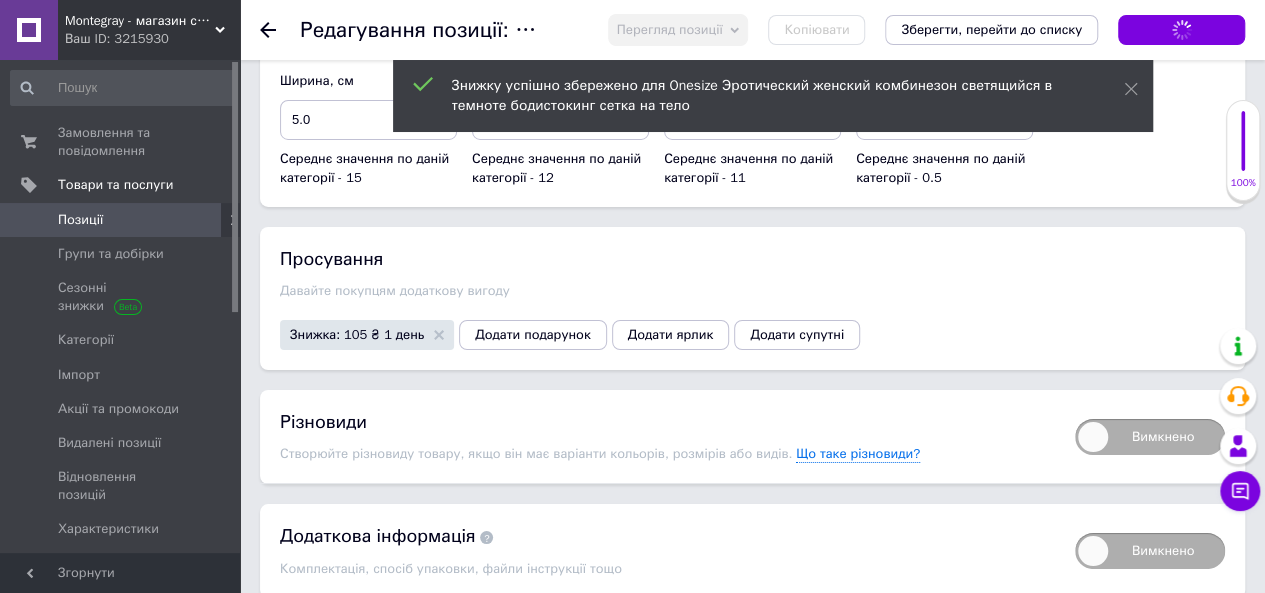 click on "Позиції" at bounding box center [121, 220] 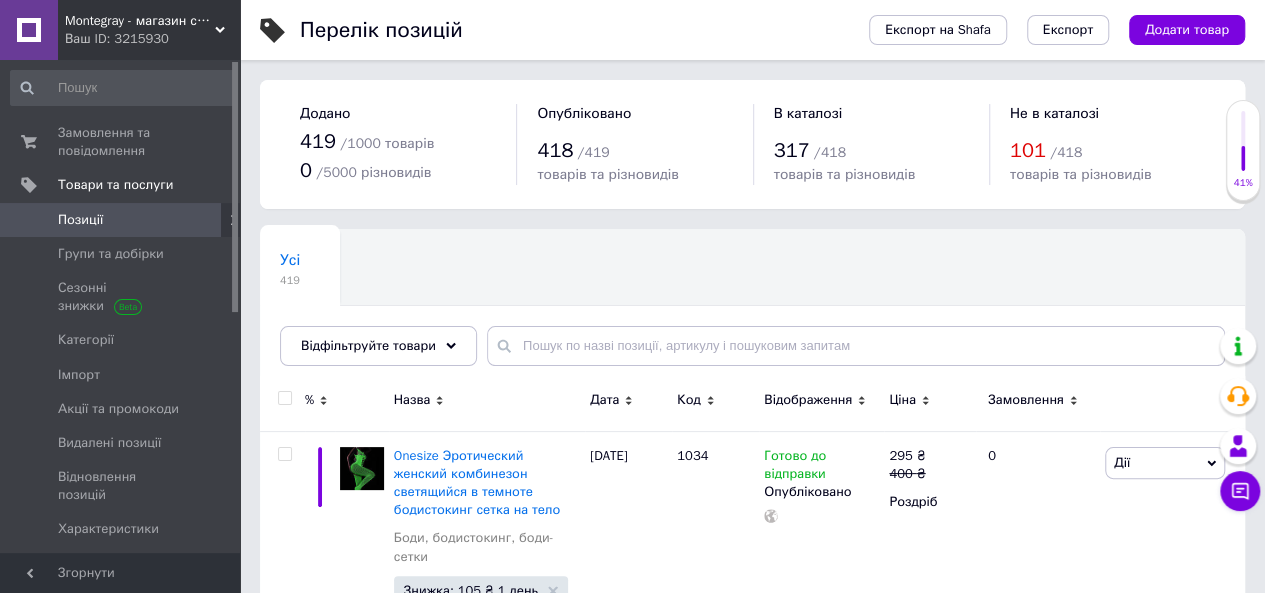 scroll, scrollTop: 100, scrollLeft: 0, axis: vertical 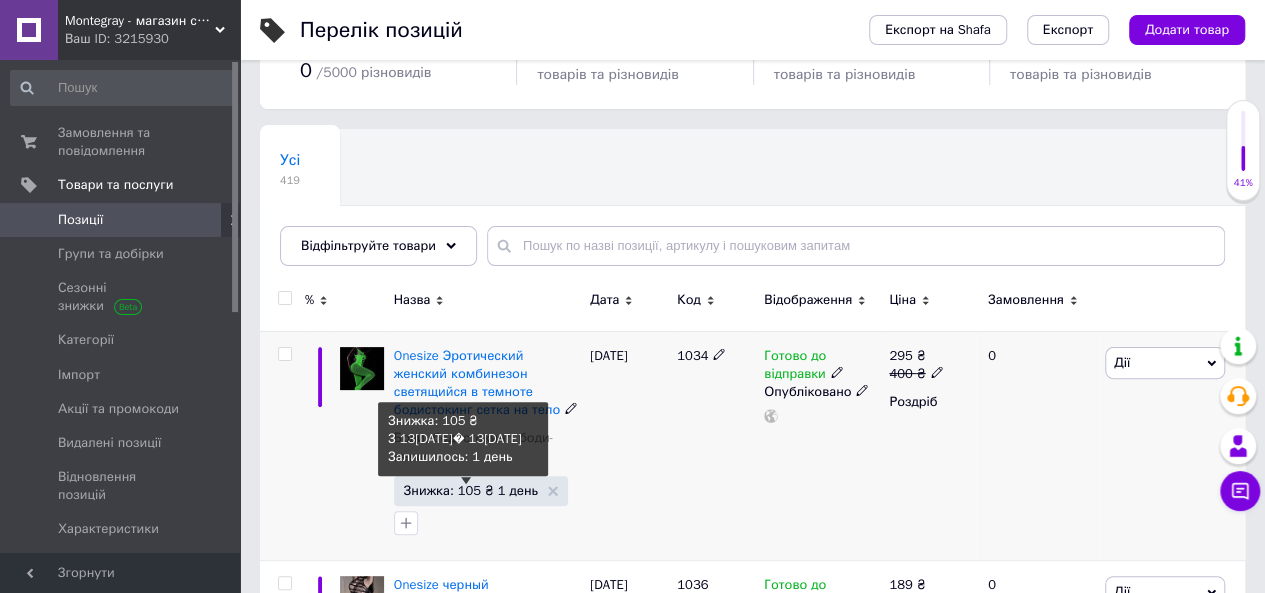 click on "Знижка: 105 ₴ 1 день" at bounding box center [471, 490] 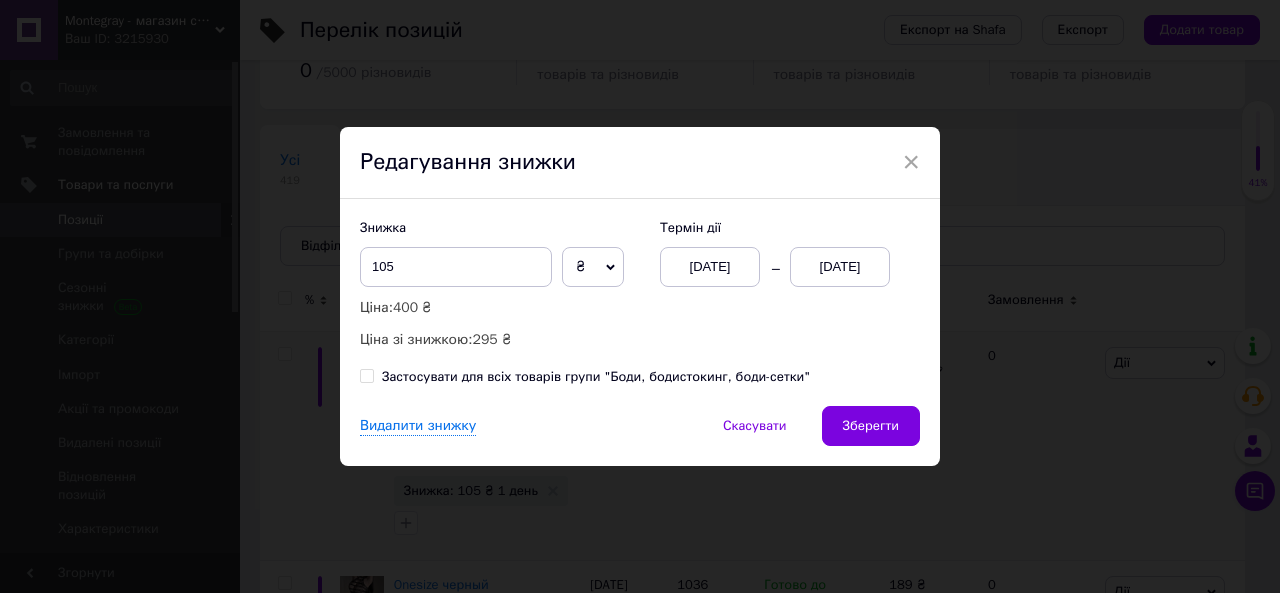 click on "13.07.2025" at bounding box center [840, 267] 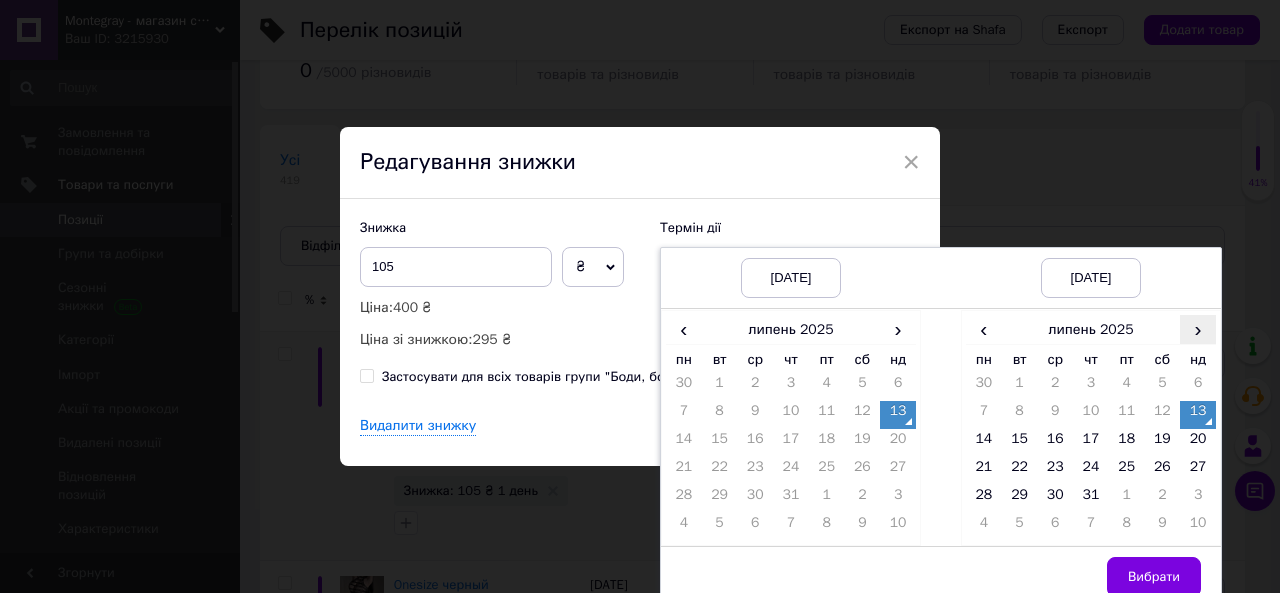 click on "›" at bounding box center (1198, 329) 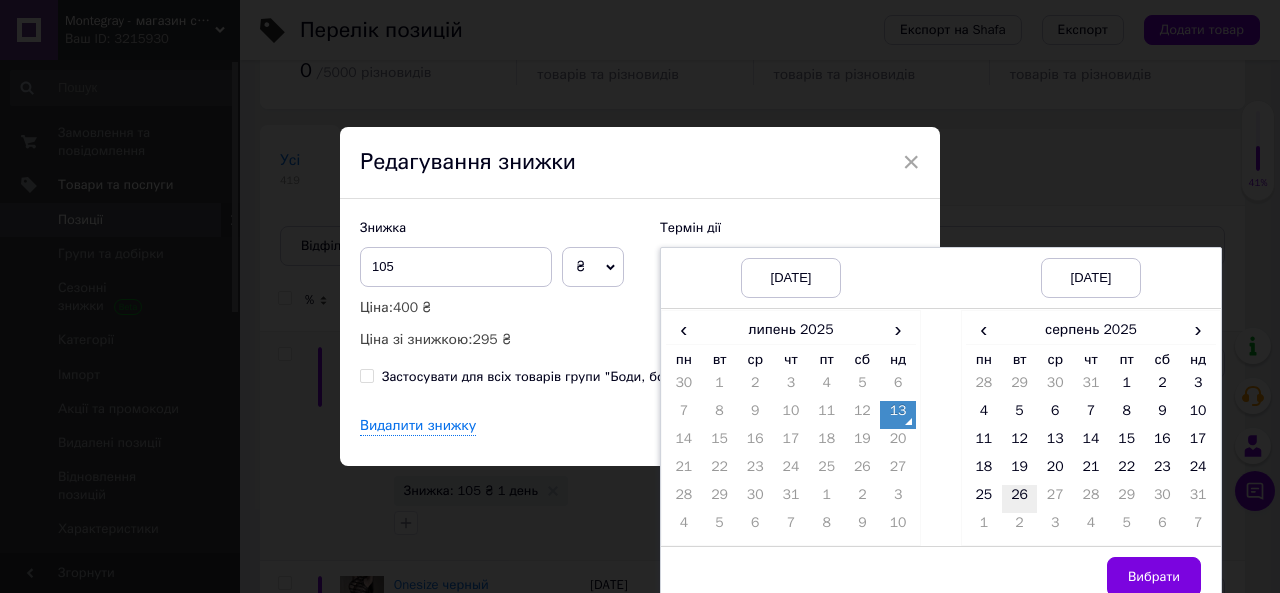 click on "26" at bounding box center [1020, 499] 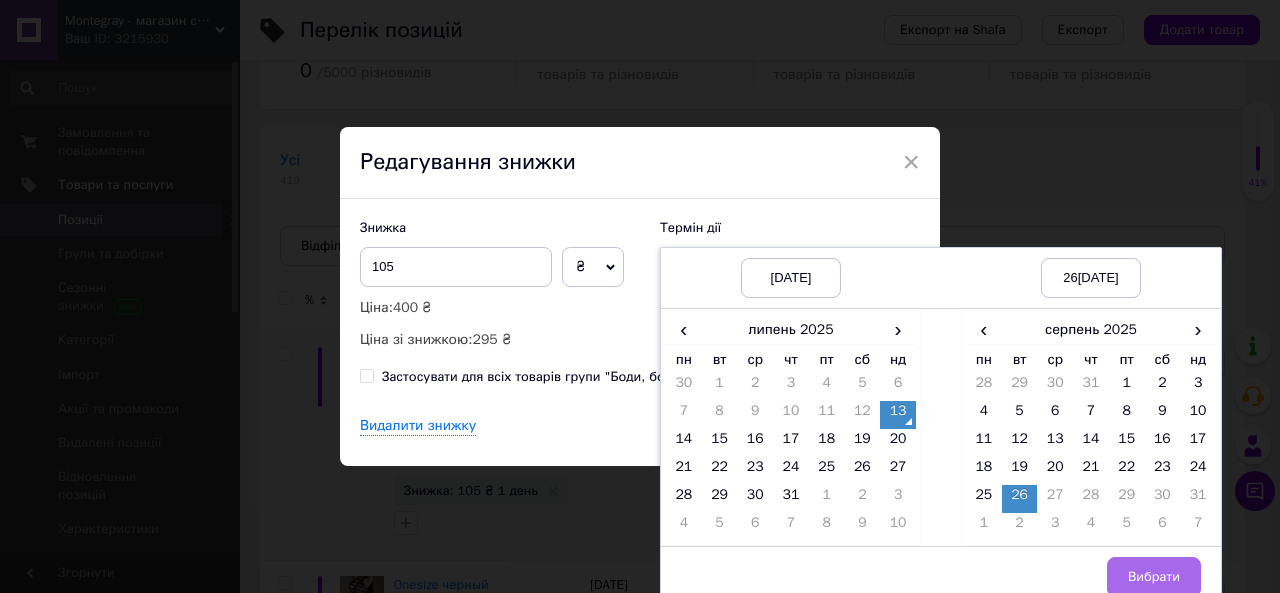 click on "Вибрати" at bounding box center (1154, 577) 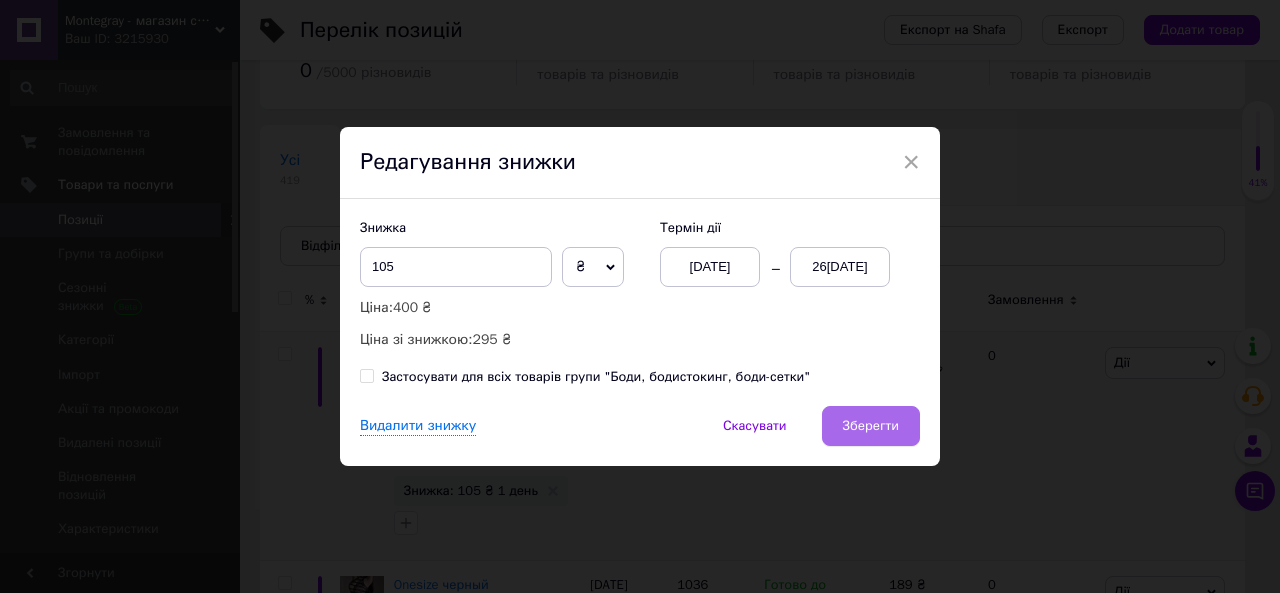 click on "Зберегти" at bounding box center (871, 426) 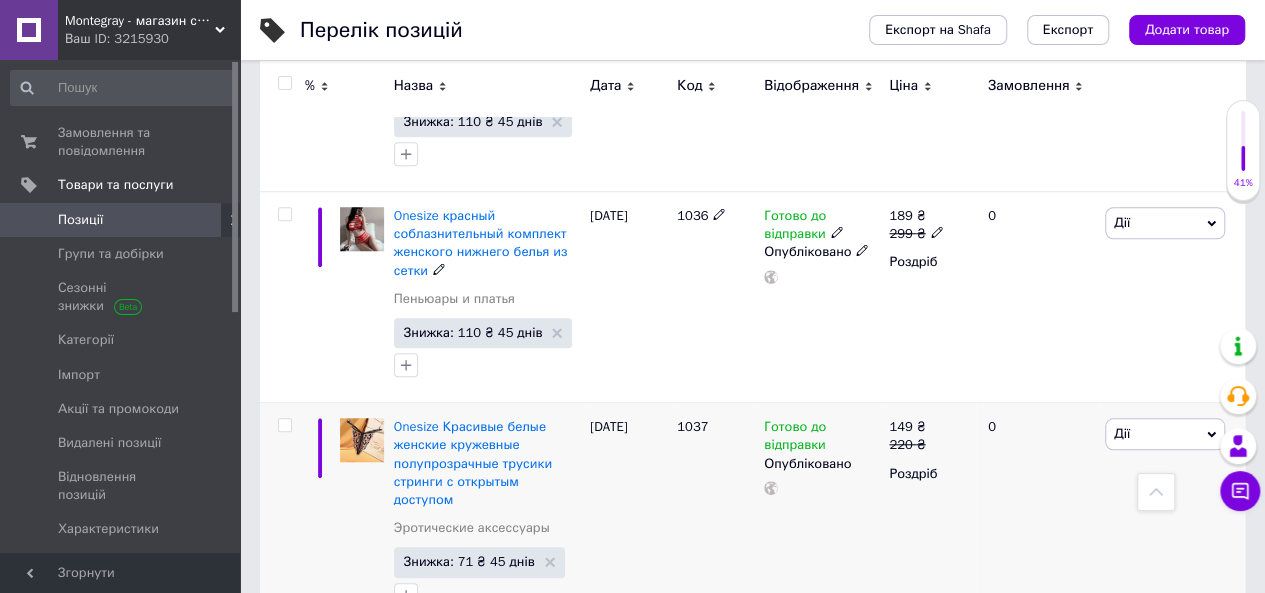 scroll, scrollTop: 800, scrollLeft: 0, axis: vertical 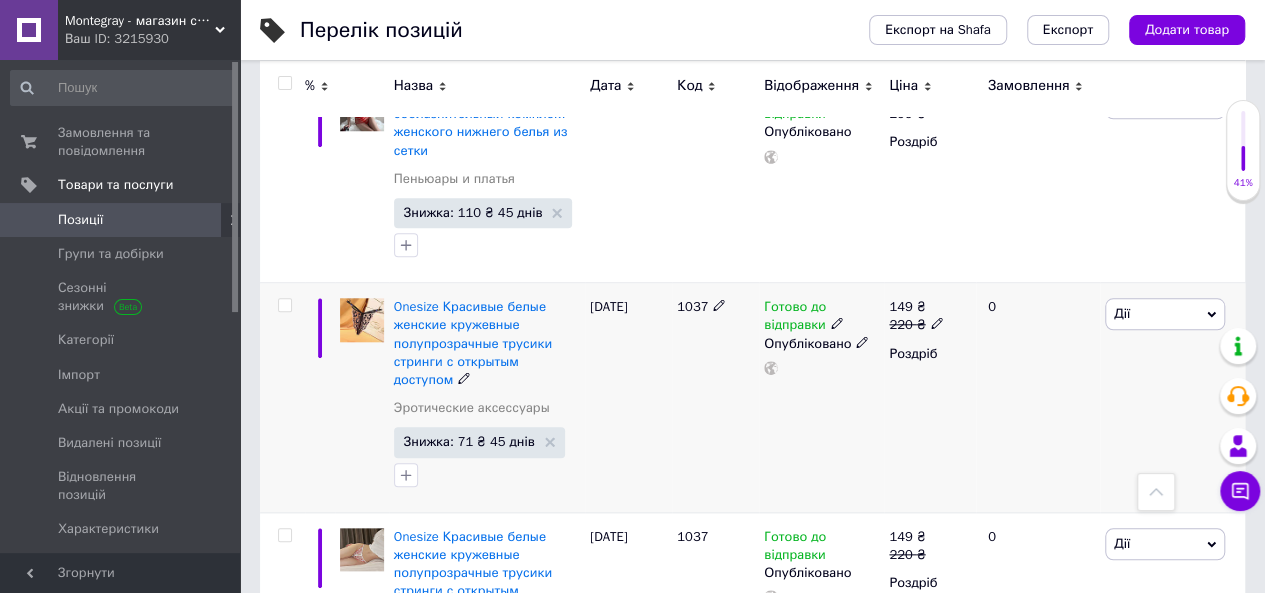 click on "Дії" at bounding box center (1165, 314) 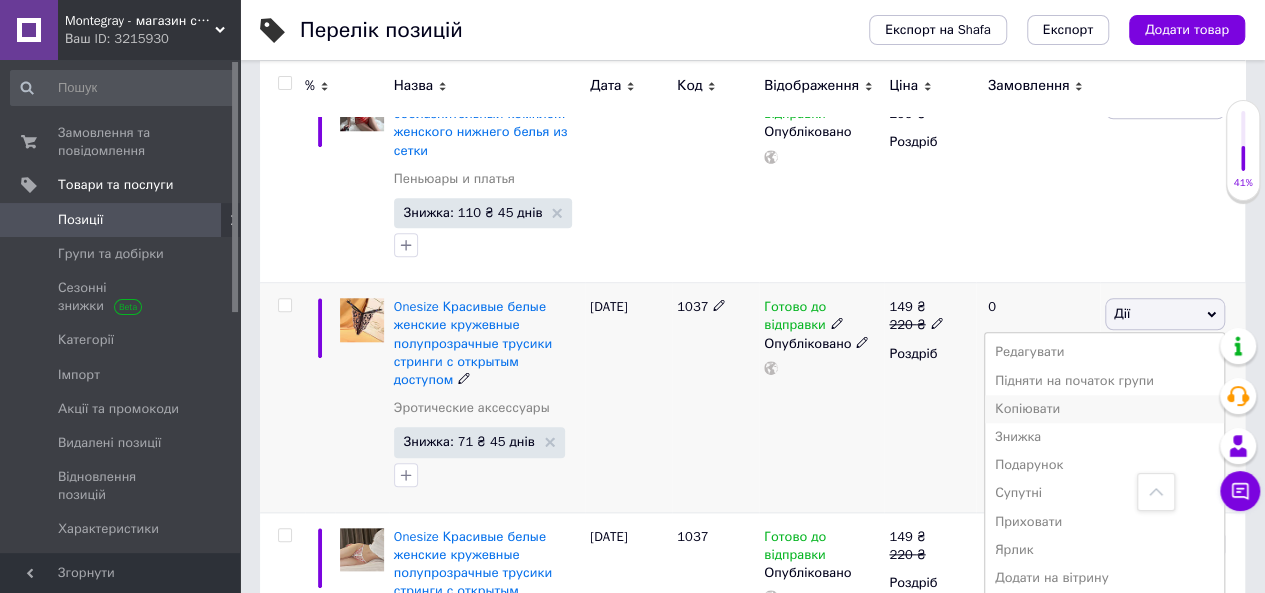 click on "Копіювати" at bounding box center (1104, 409) 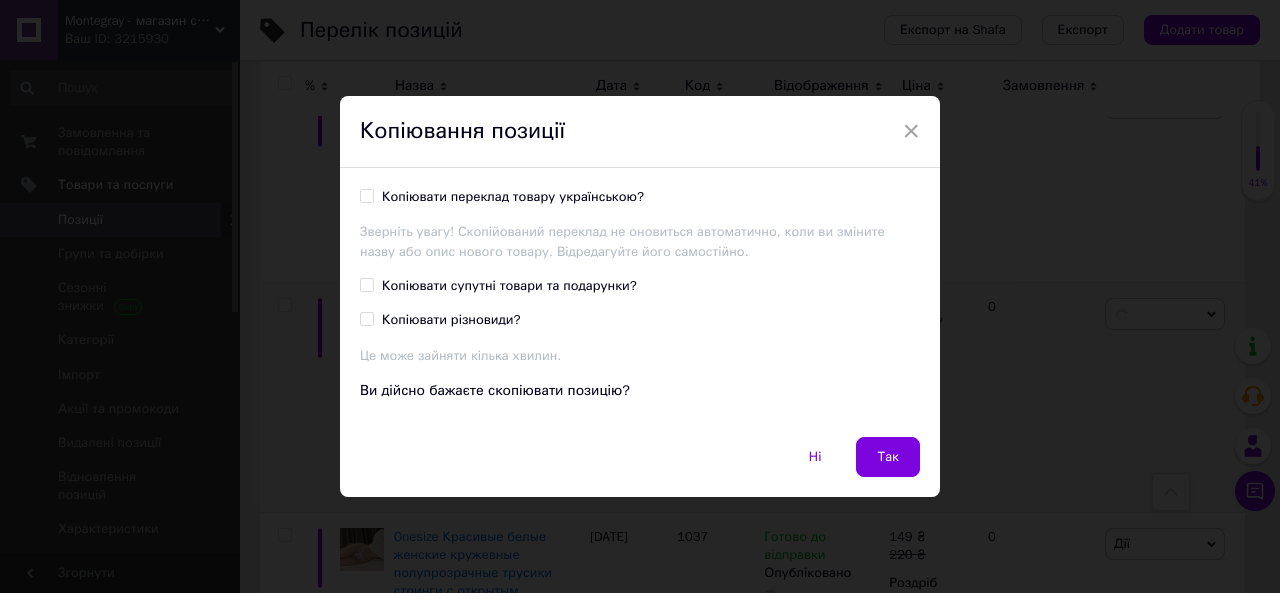 click on "Копіювати переклад товару українською? Зверніть увагу! Скопійований переклад не оновиться автоматично,
коли ви зміните назву або опис нового товару.
Відредагуйте його самостійно." at bounding box center [640, 224] 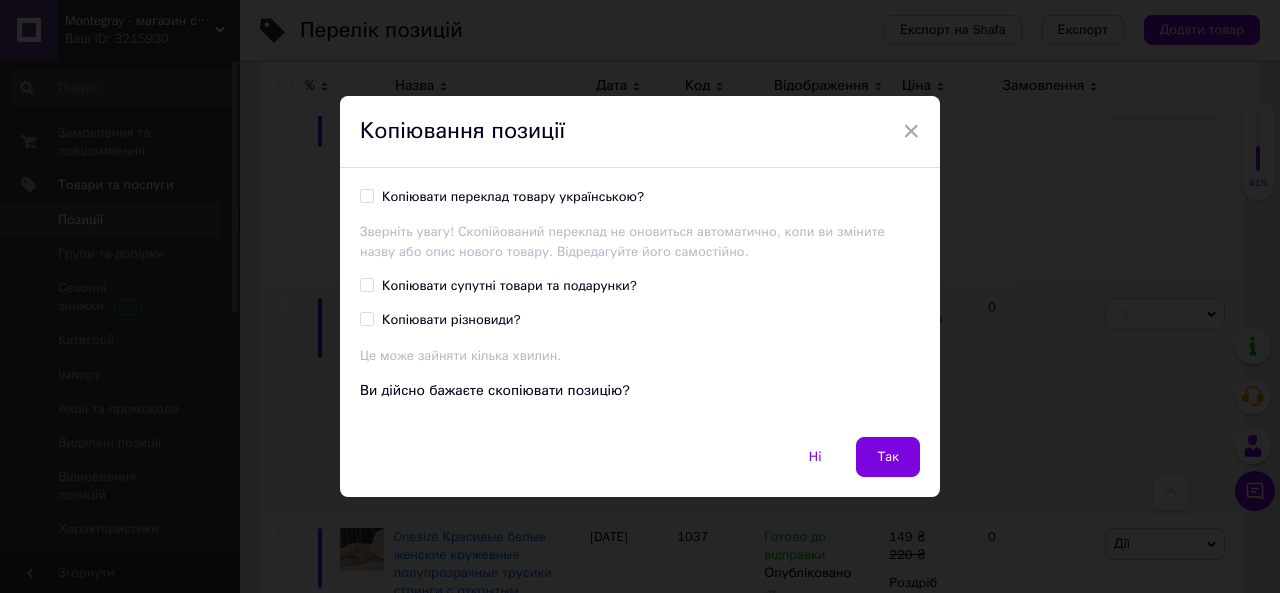 click on "Копіювати переклад товару українською? Зверніть увагу! Скопійований переклад не оновиться автоматично,
коли ви зміните назву або опис нового товару.
Відредагуйте його самостійно." at bounding box center [640, 224] 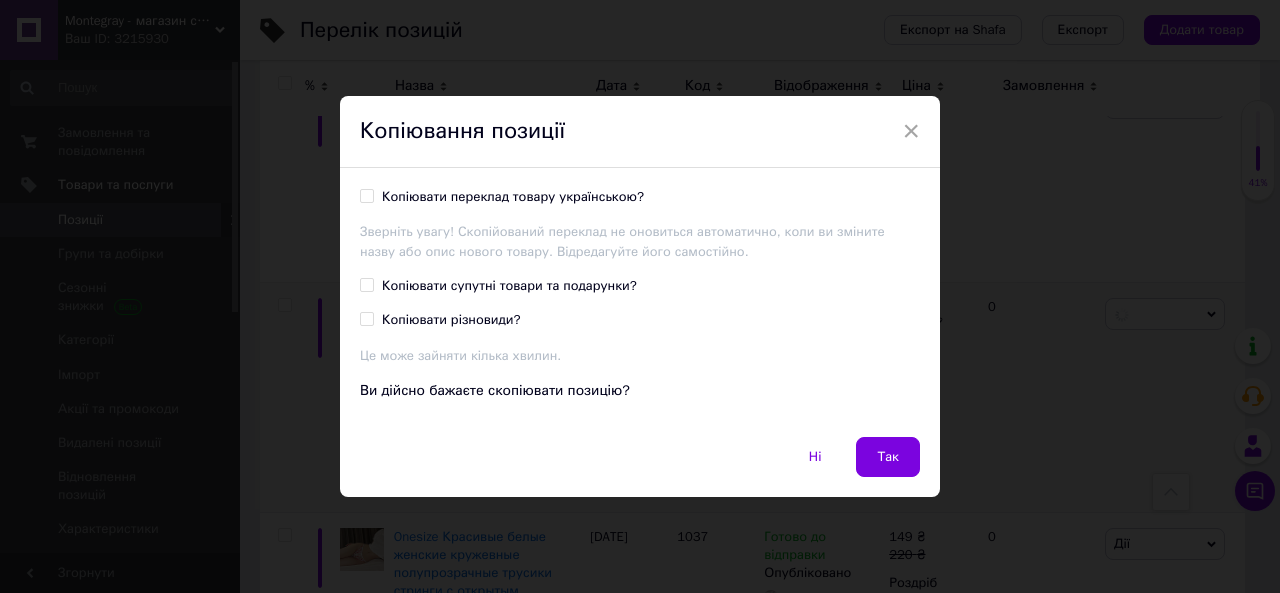 click on "Копіювати переклад товару українською?" at bounding box center (513, 197) 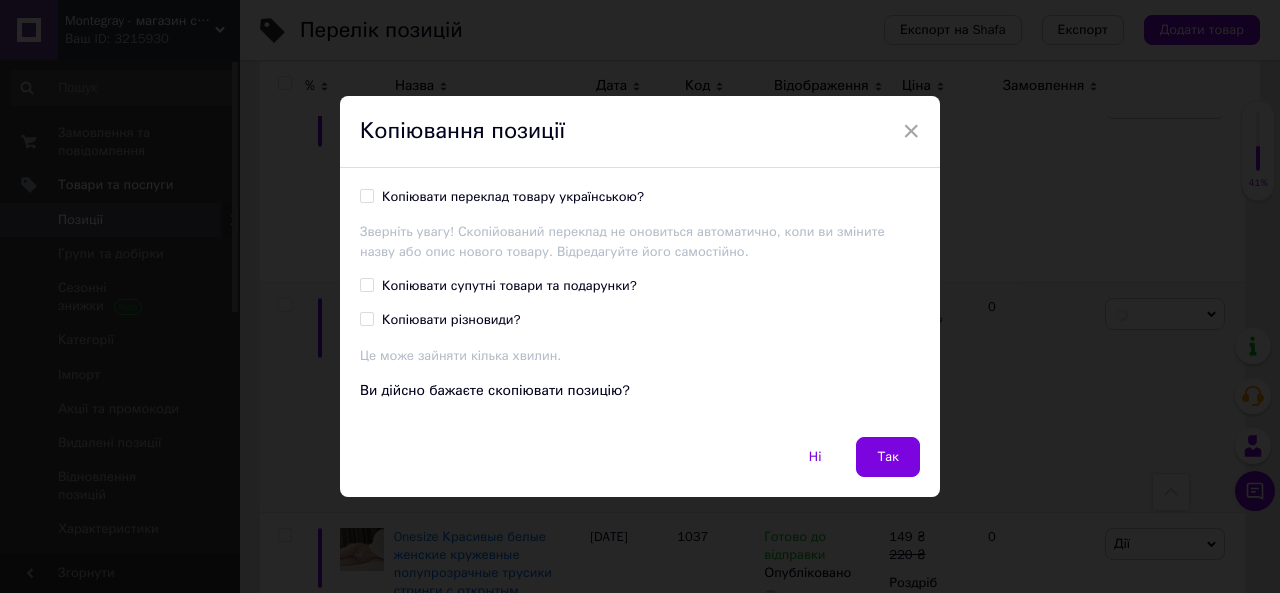 click on "Копіювати переклад товару українською?" at bounding box center [366, 195] 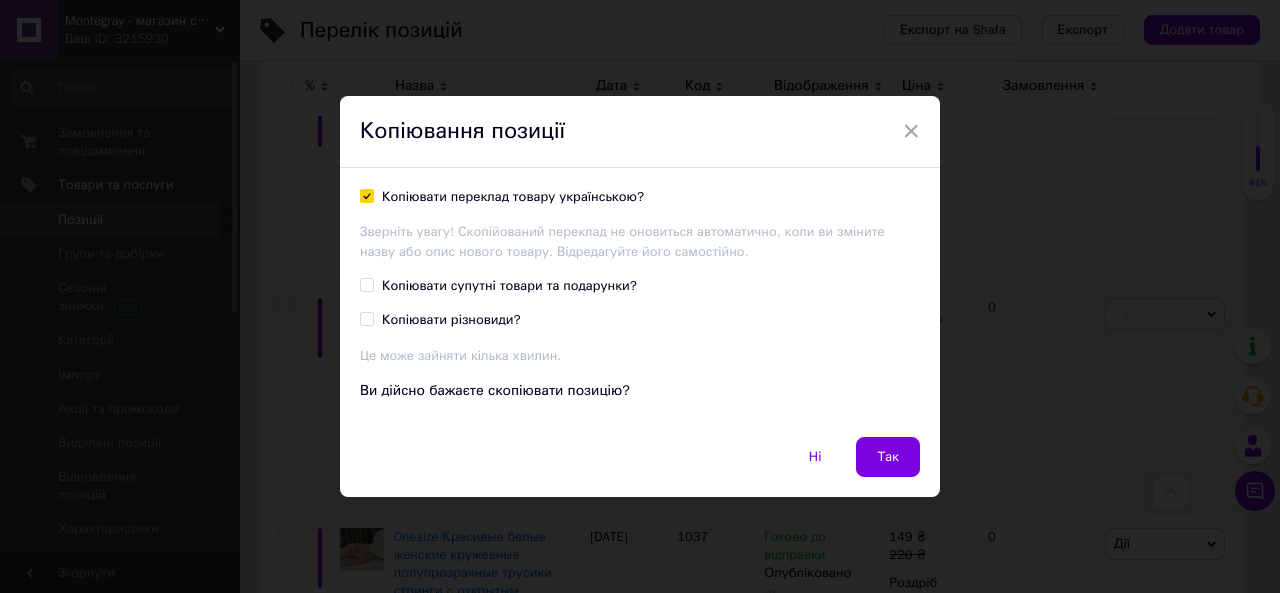 checkbox on "true" 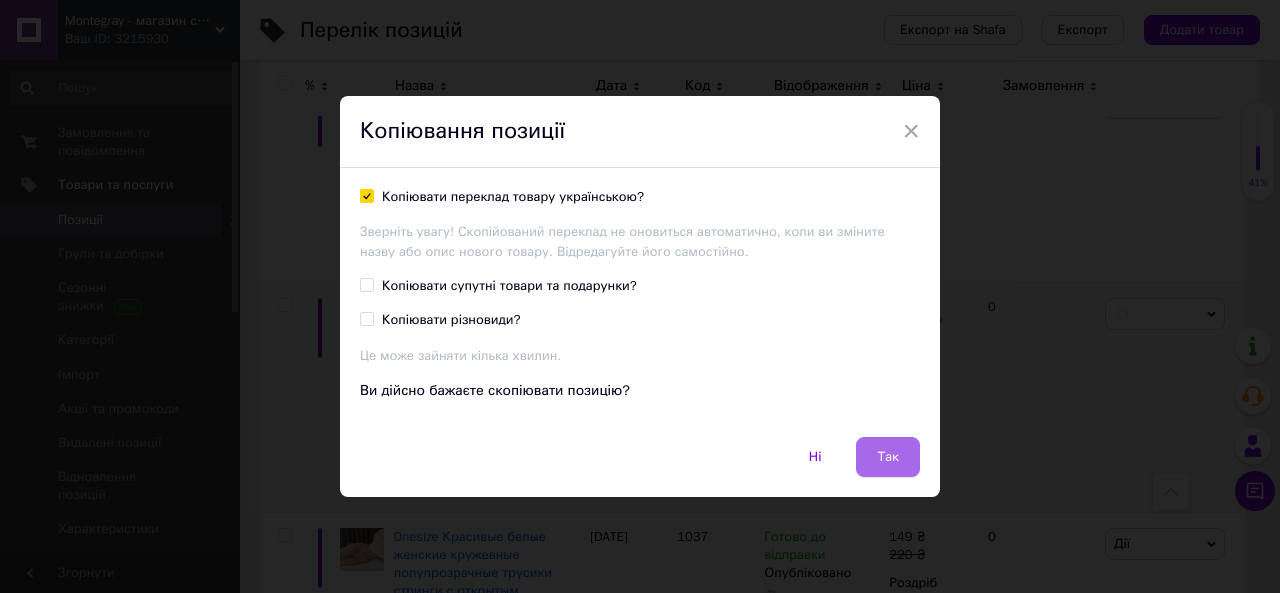 click on "Так" at bounding box center (888, 457) 